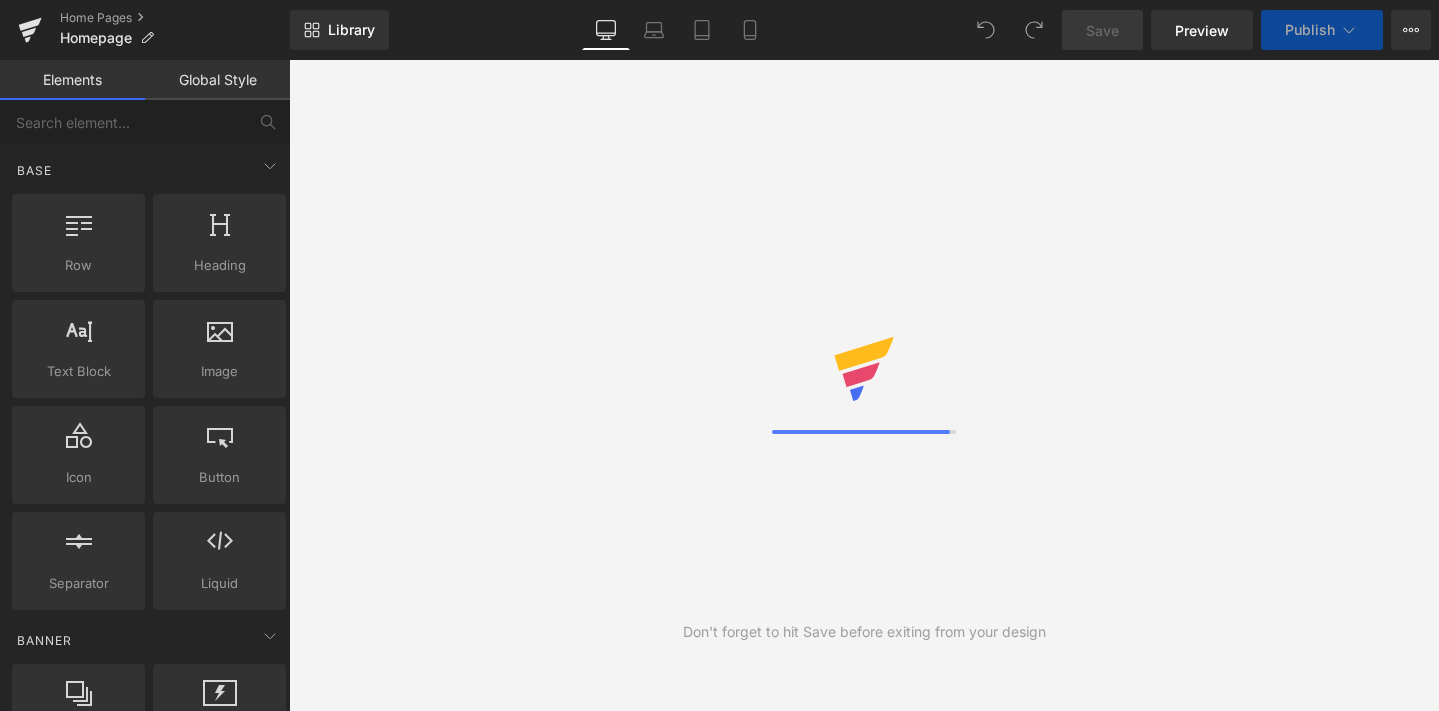 scroll, scrollTop: 0, scrollLeft: 0, axis: both 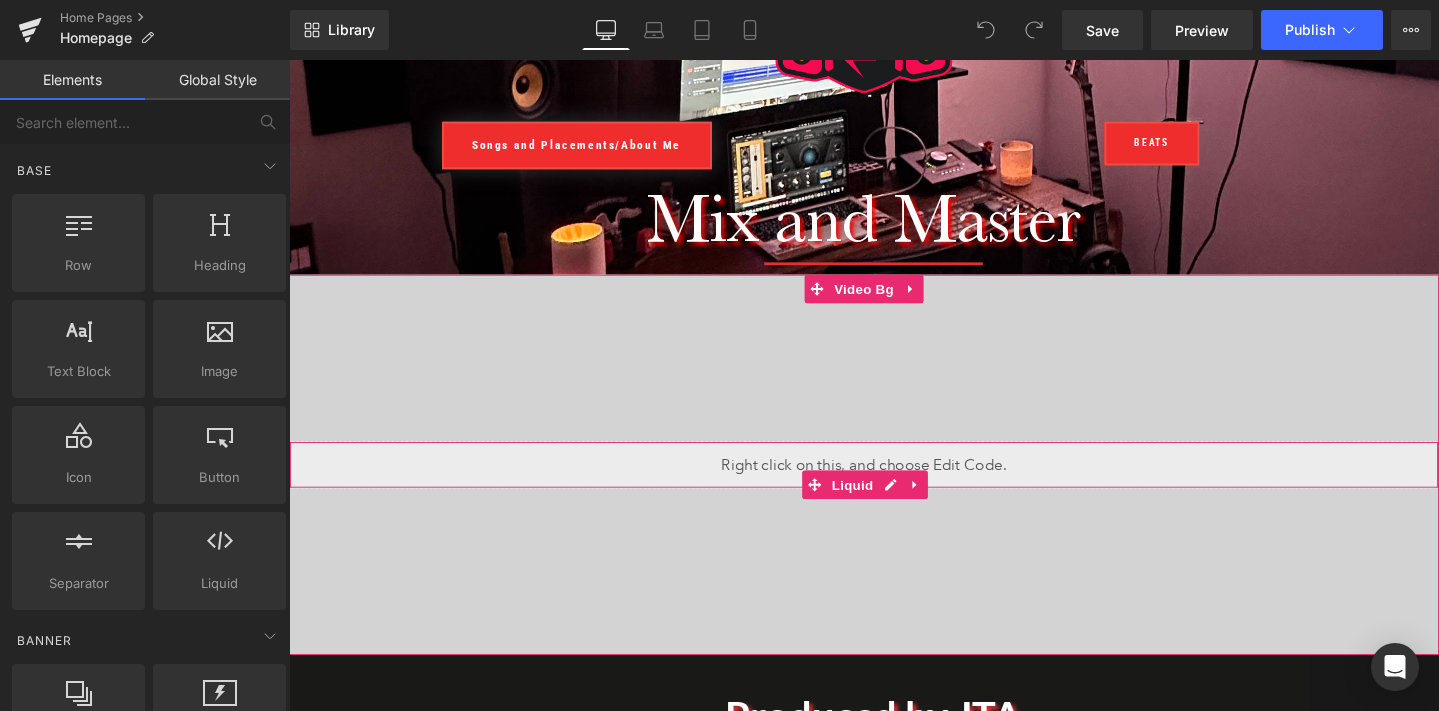 click on "Liquid" at bounding box center (894, 486) 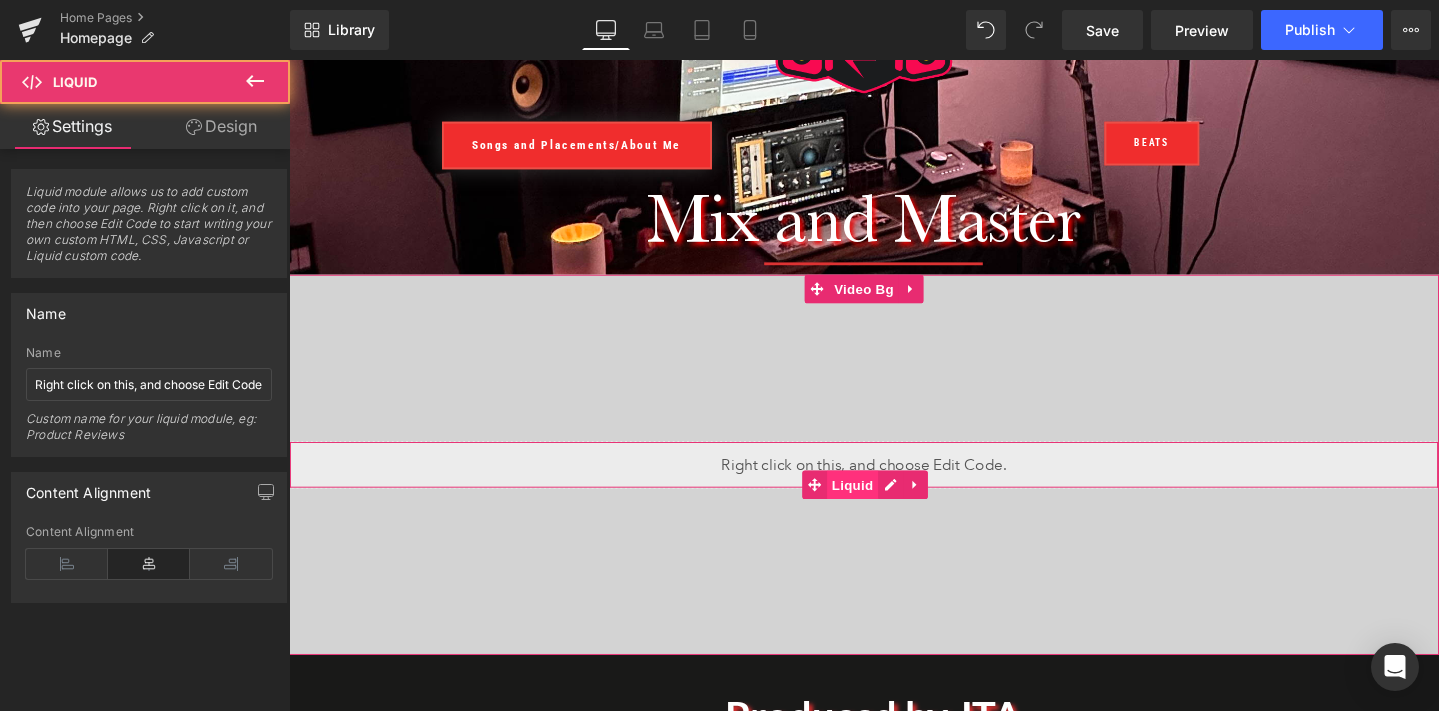 click on "Liquid" at bounding box center [882, 507] 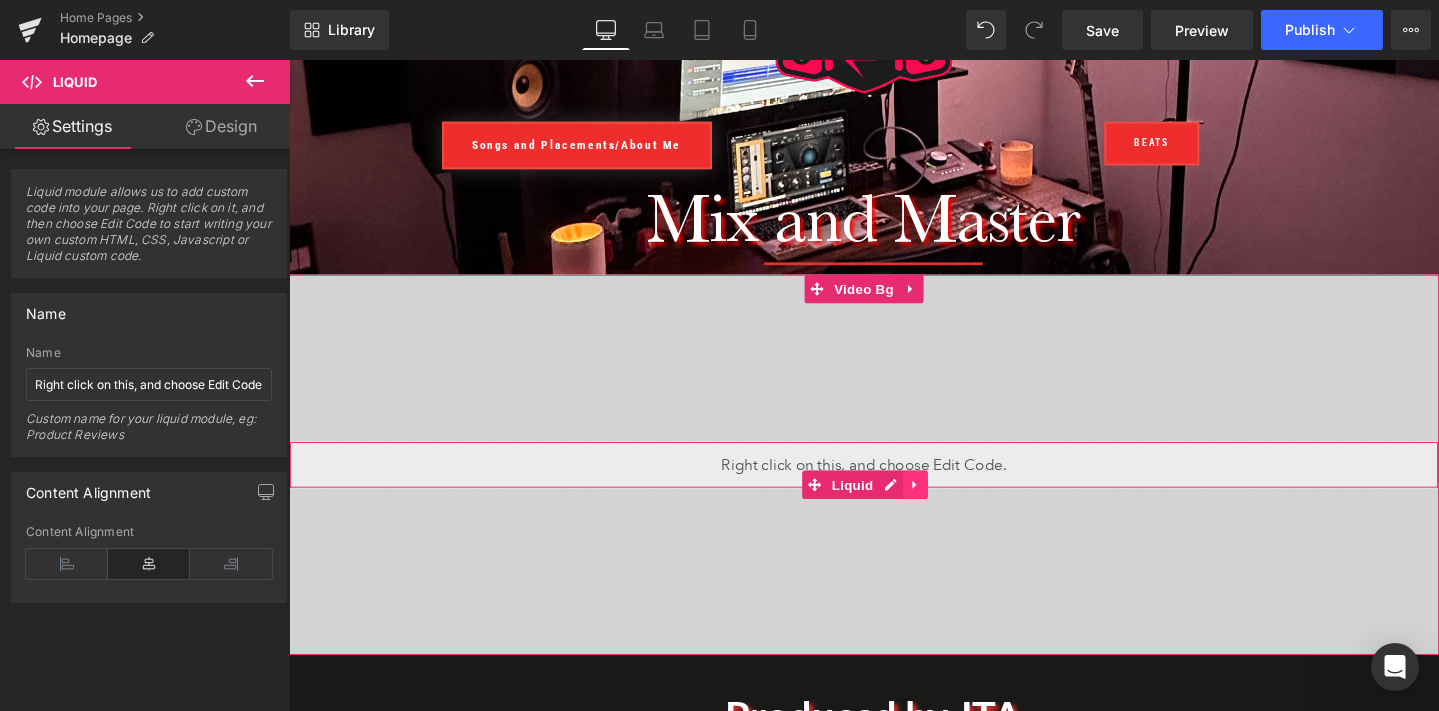 click at bounding box center [948, 507] 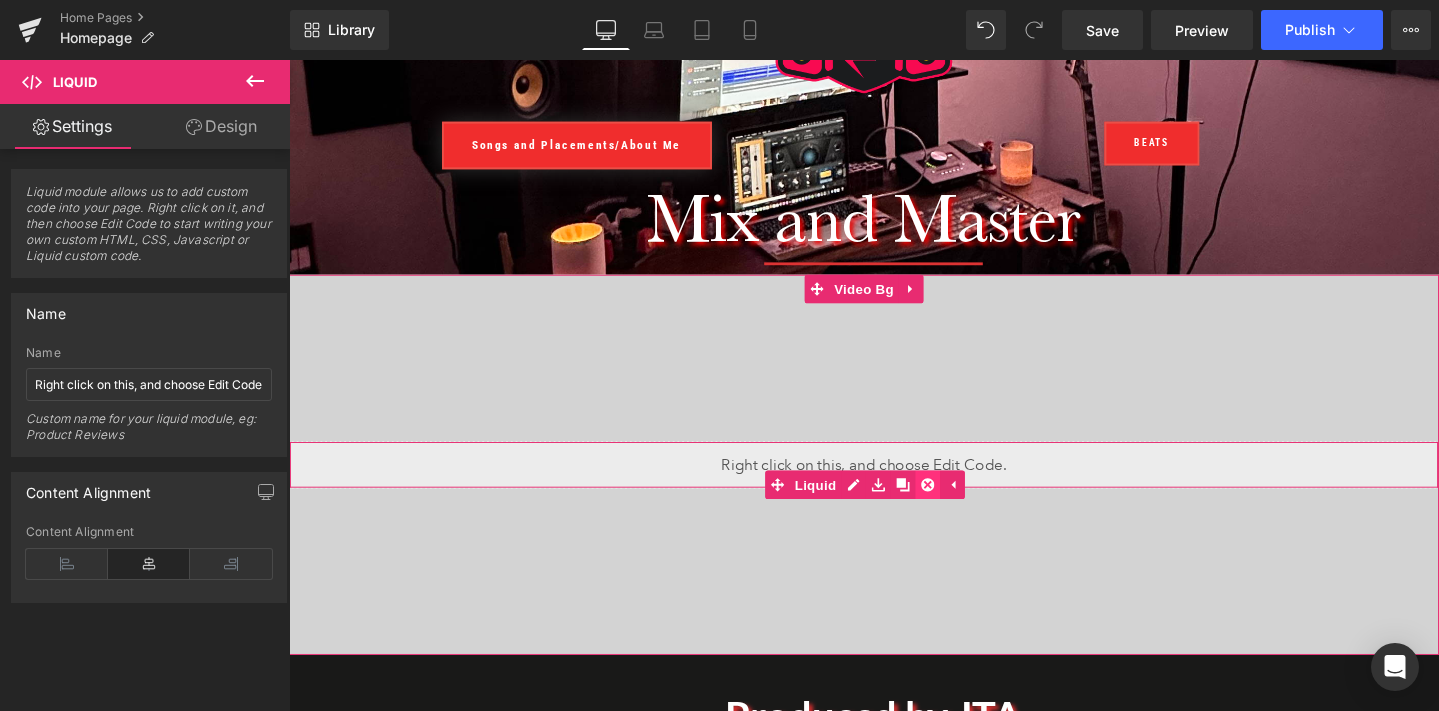 click 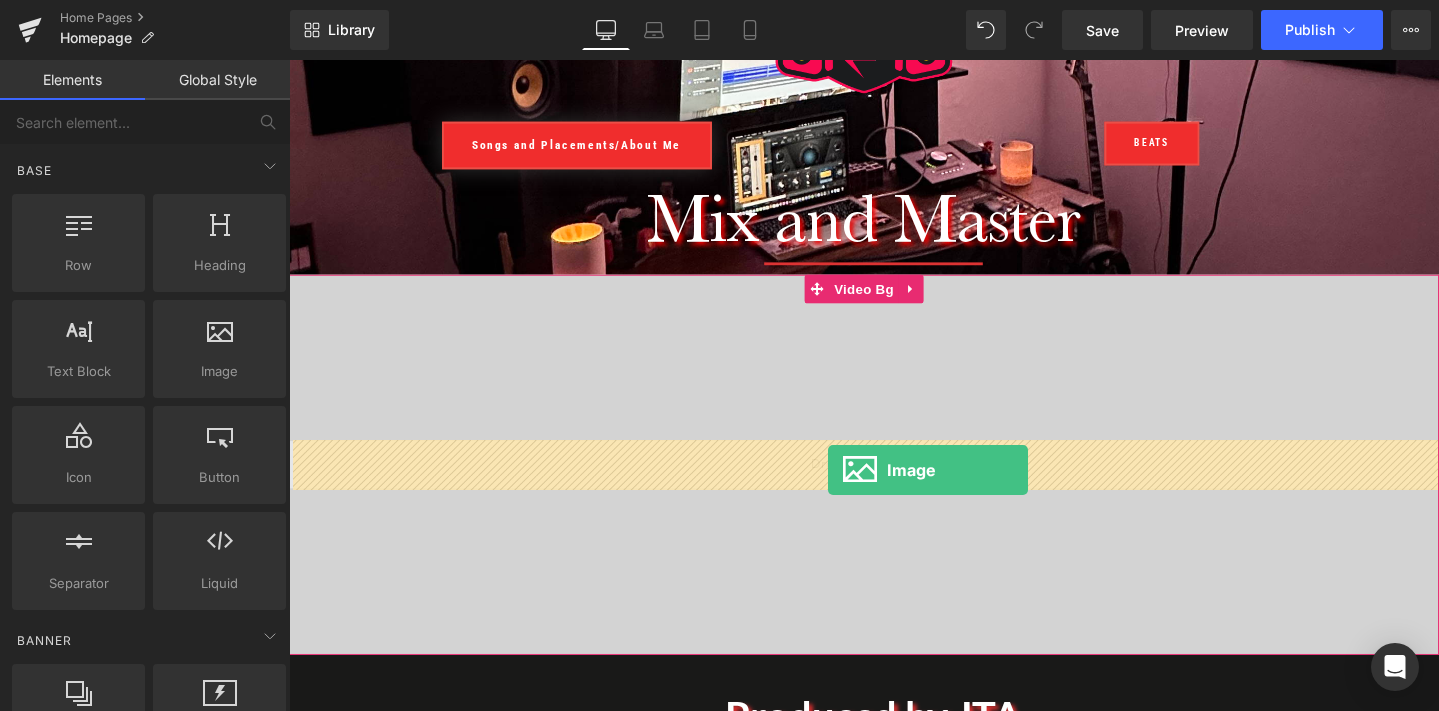 drag, startPoint x: 498, startPoint y: 377, endPoint x: 856, endPoint y: 491, distance: 375.71265 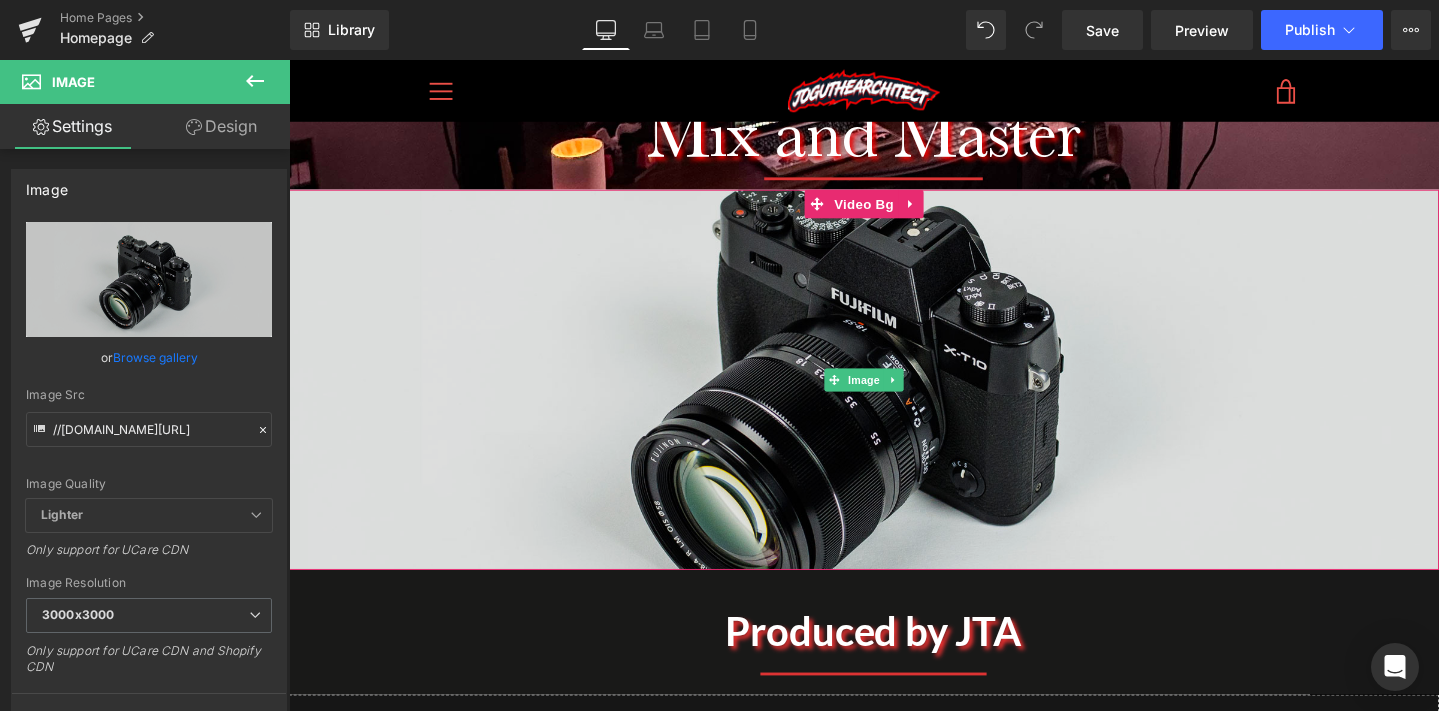 scroll, scrollTop: 472, scrollLeft: 0, axis: vertical 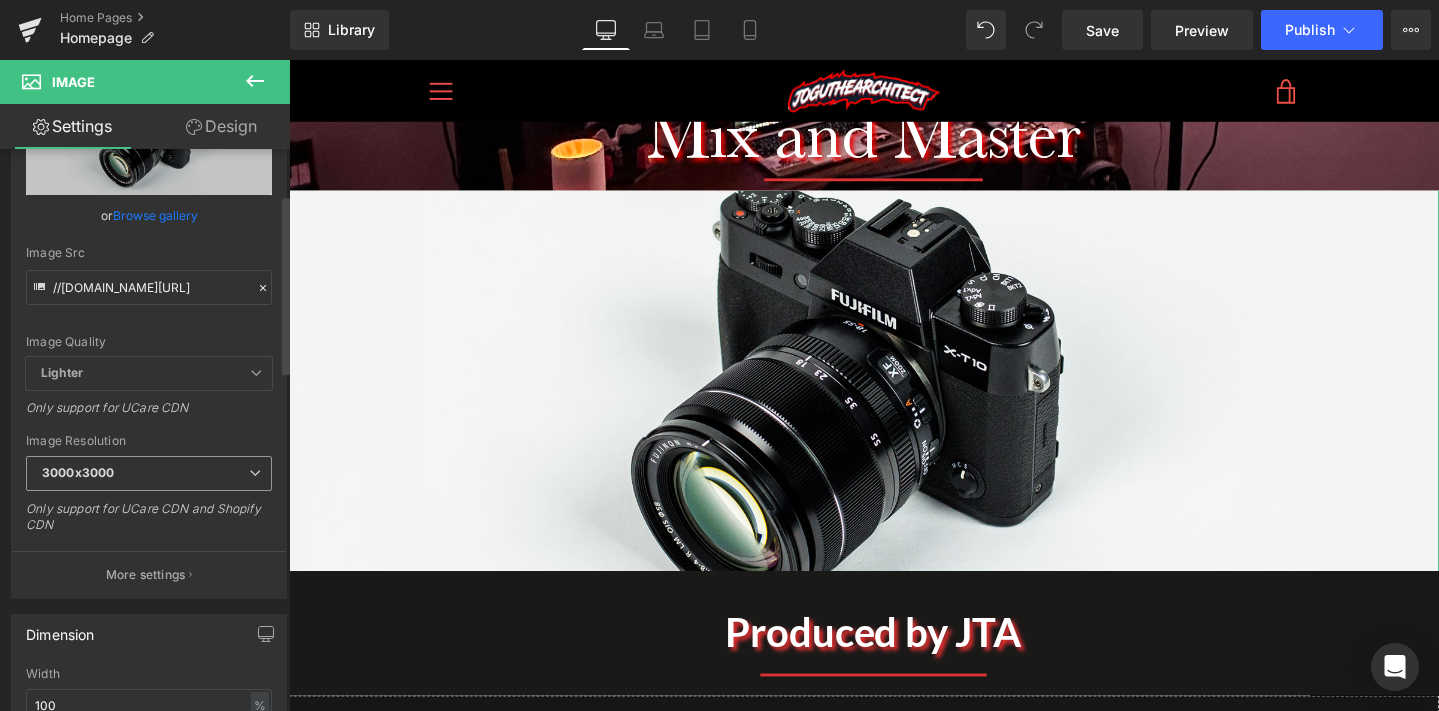 click at bounding box center (255, 473) 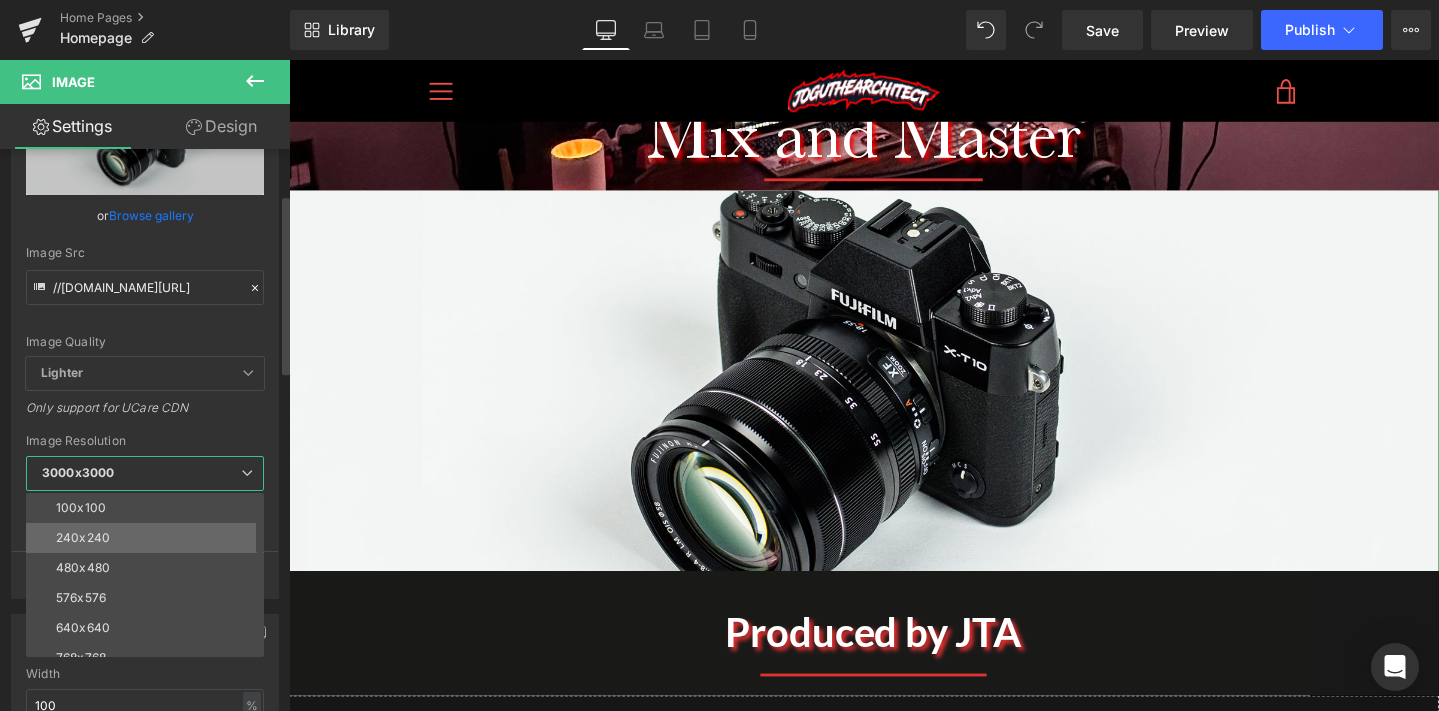 click on "240x240" at bounding box center [149, 538] 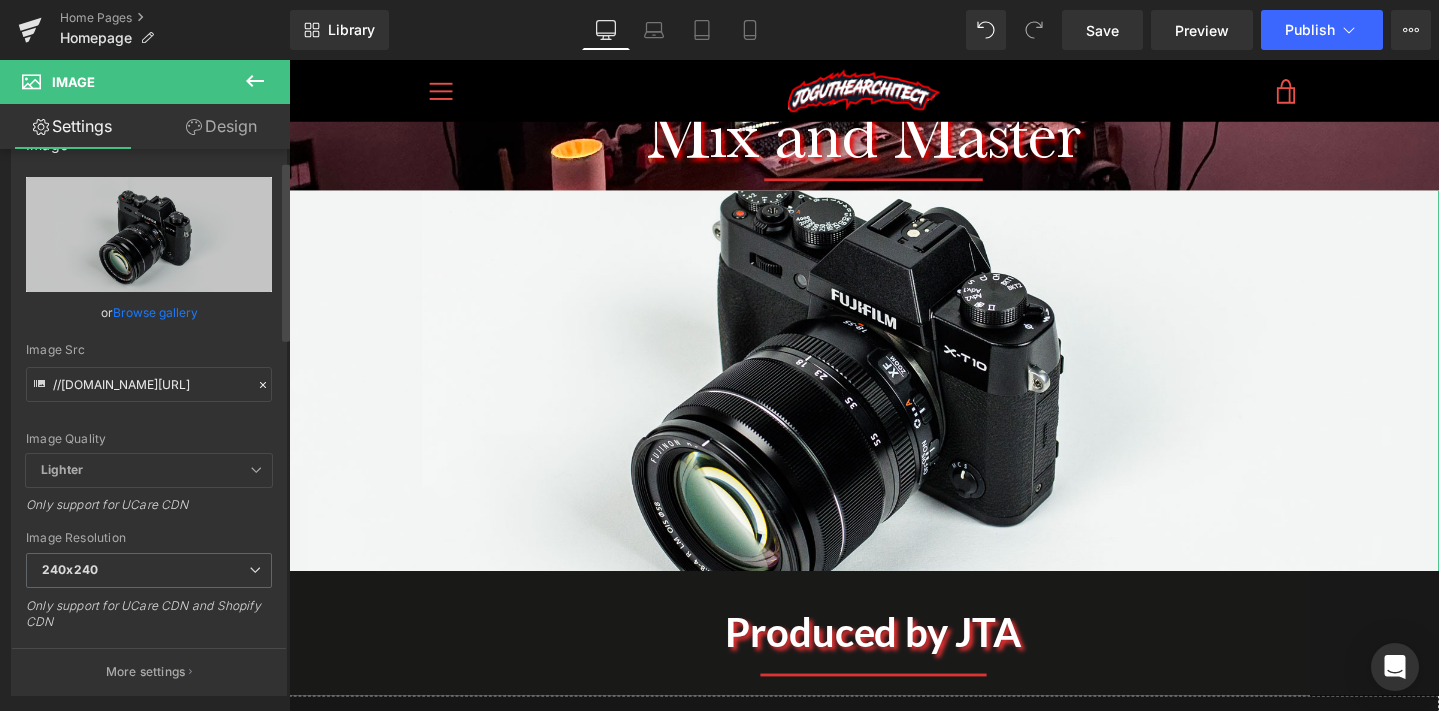 scroll, scrollTop: 36, scrollLeft: 0, axis: vertical 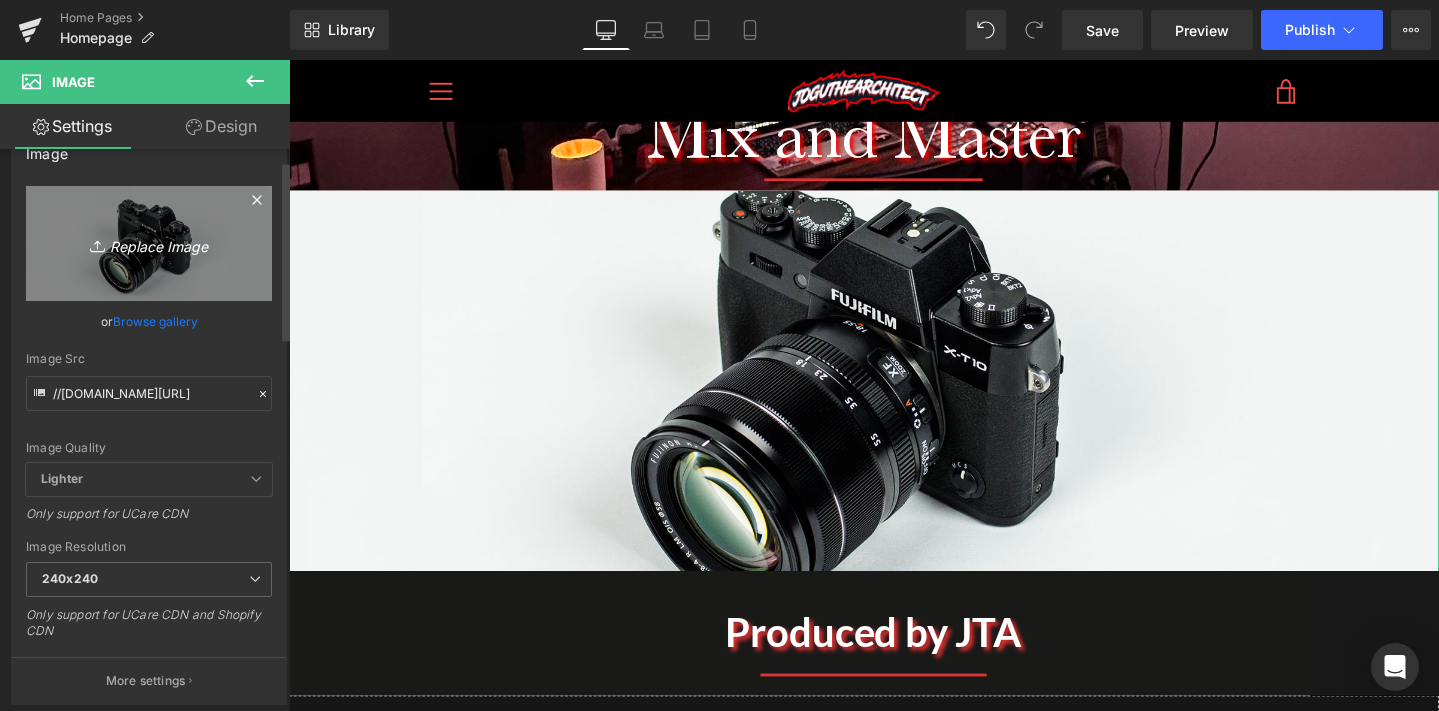 click on "Replace Image" at bounding box center [149, 243] 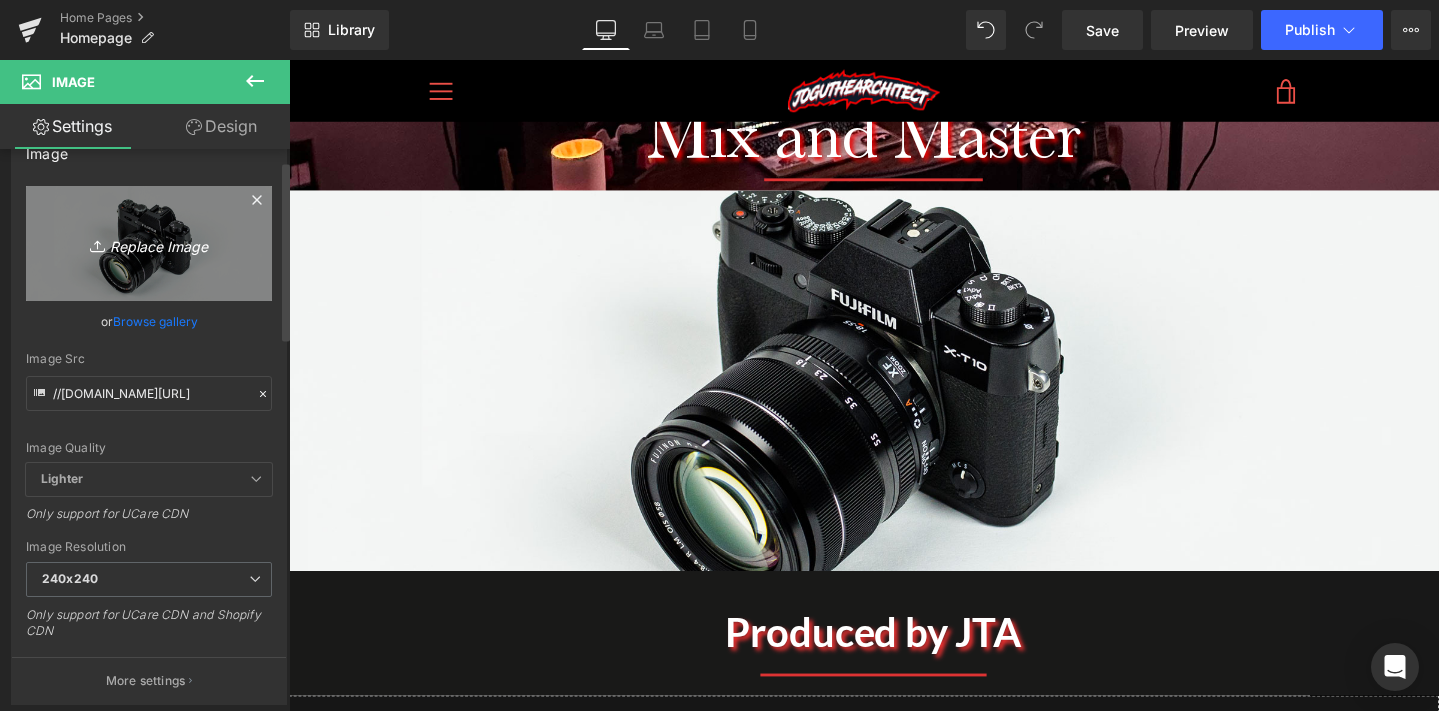 type on "C:\fakepath\9BB4604C-78CF-49F7-82C8-03064B161F16.jpeg" 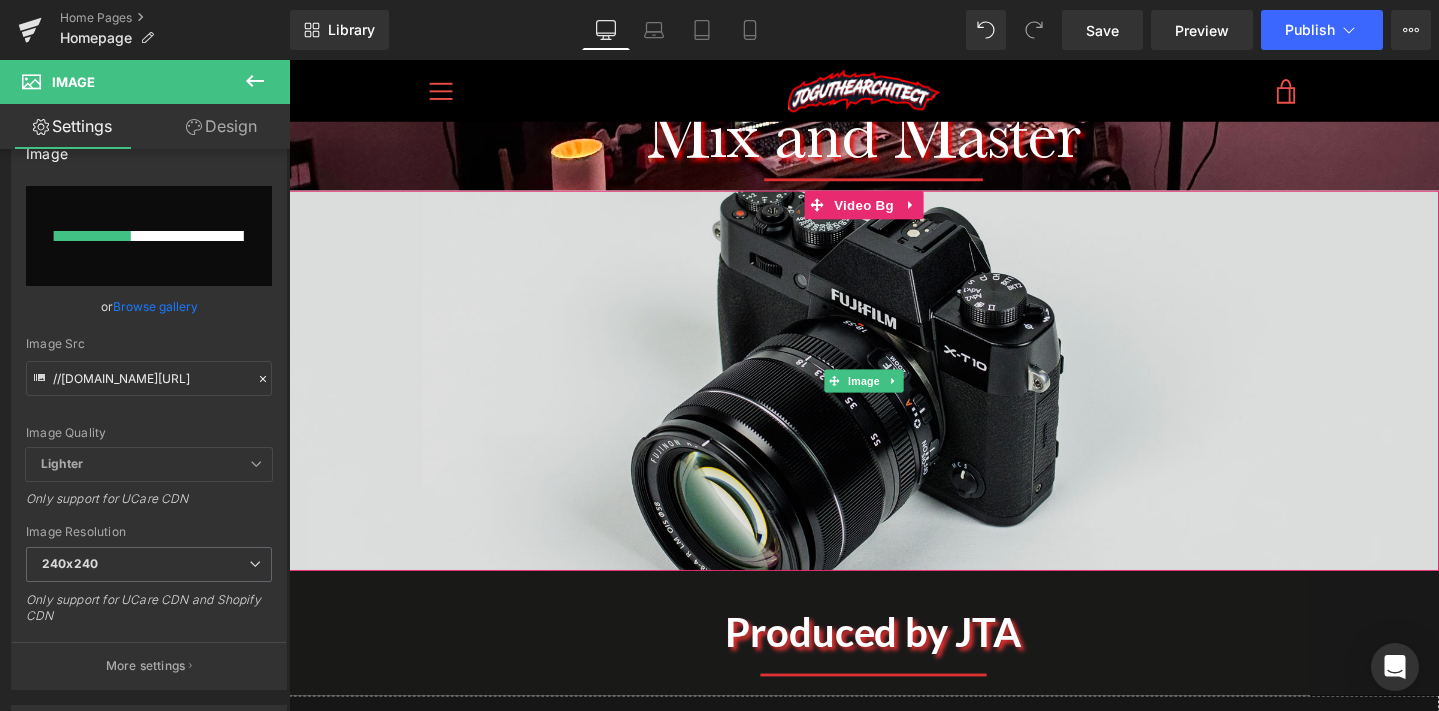 type 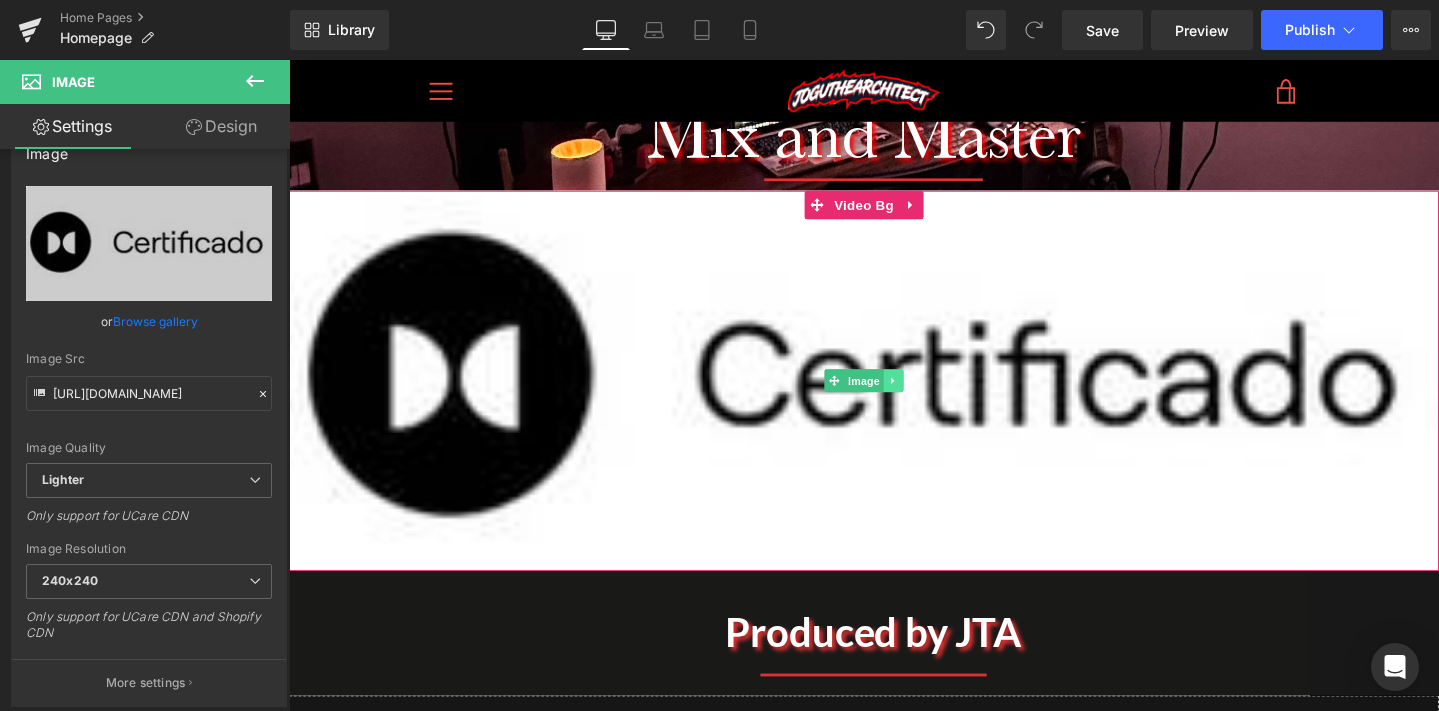 click 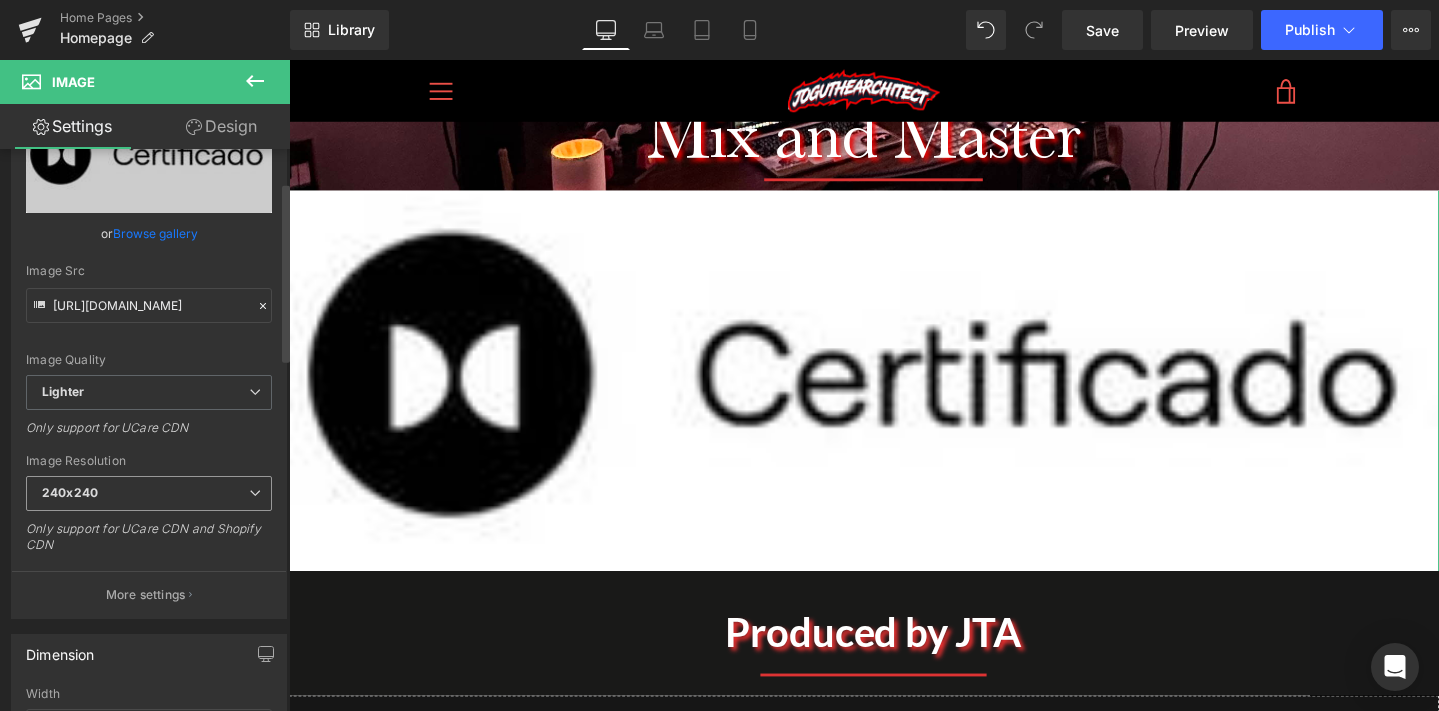 scroll, scrollTop: 132, scrollLeft: 0, axis: vertical 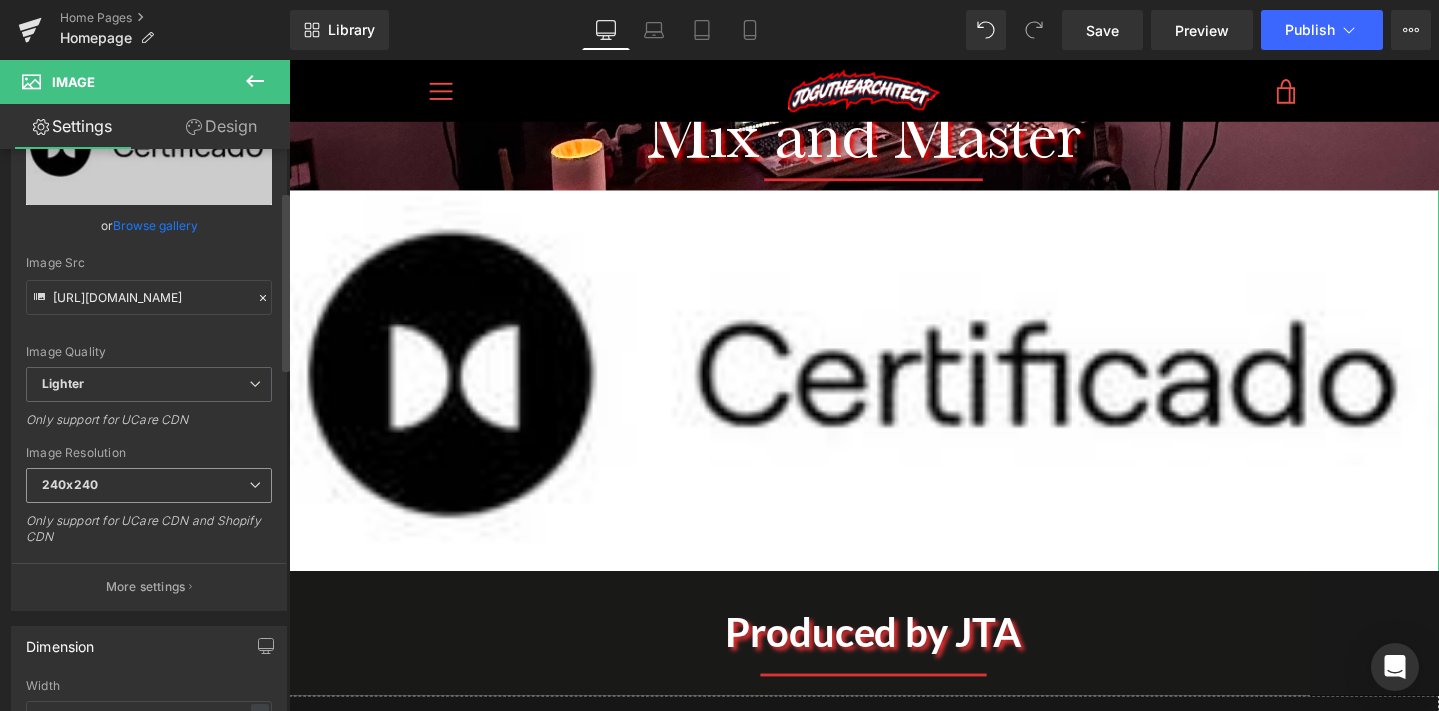 click at bounding box center (255, 485) 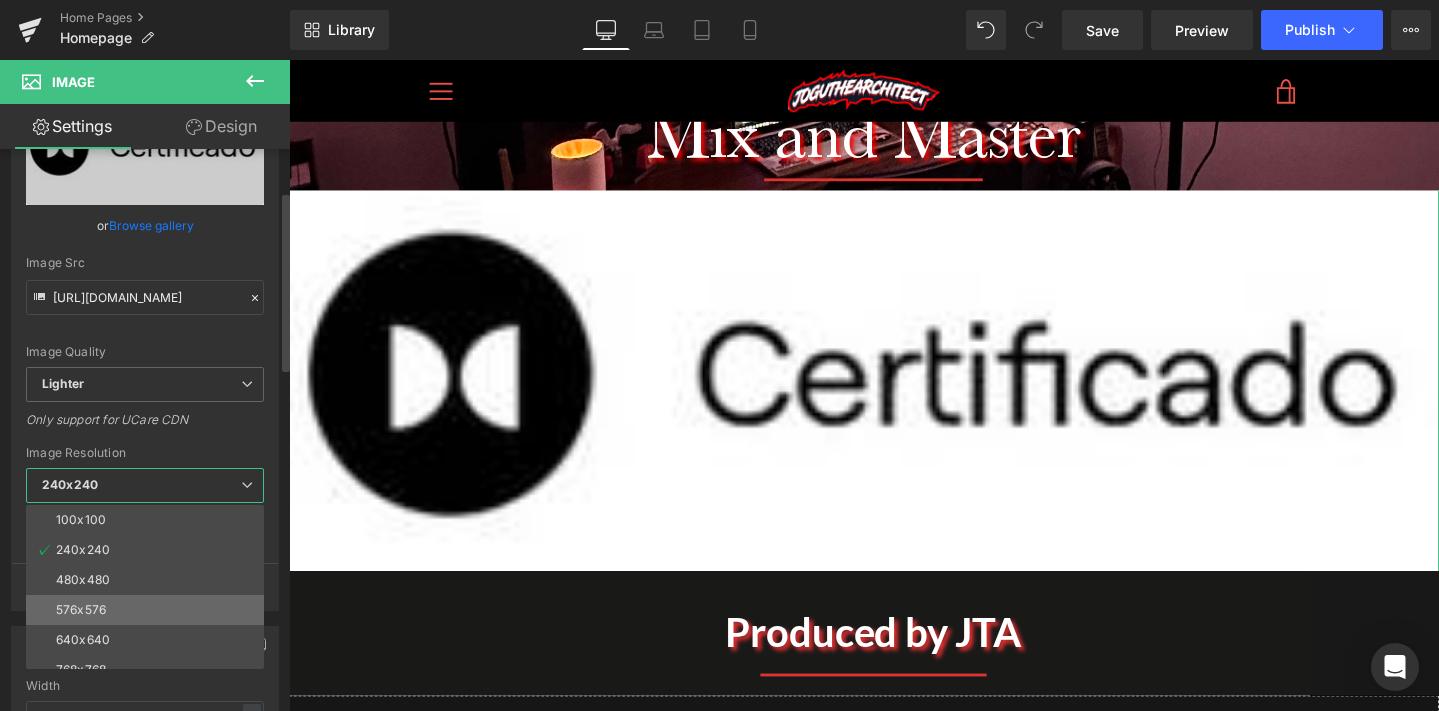 click on "576x576" at bounding box center [149, 610] 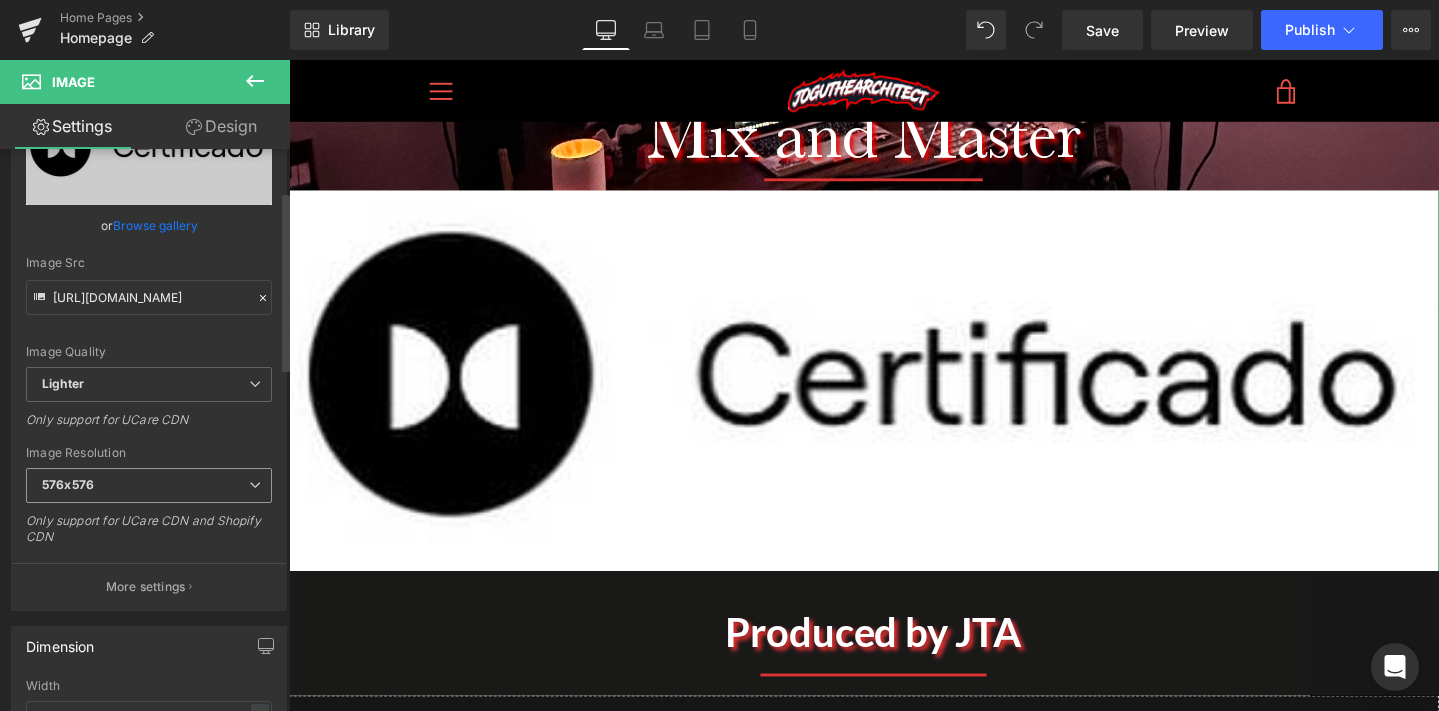 click at bounding box center [255, 485] 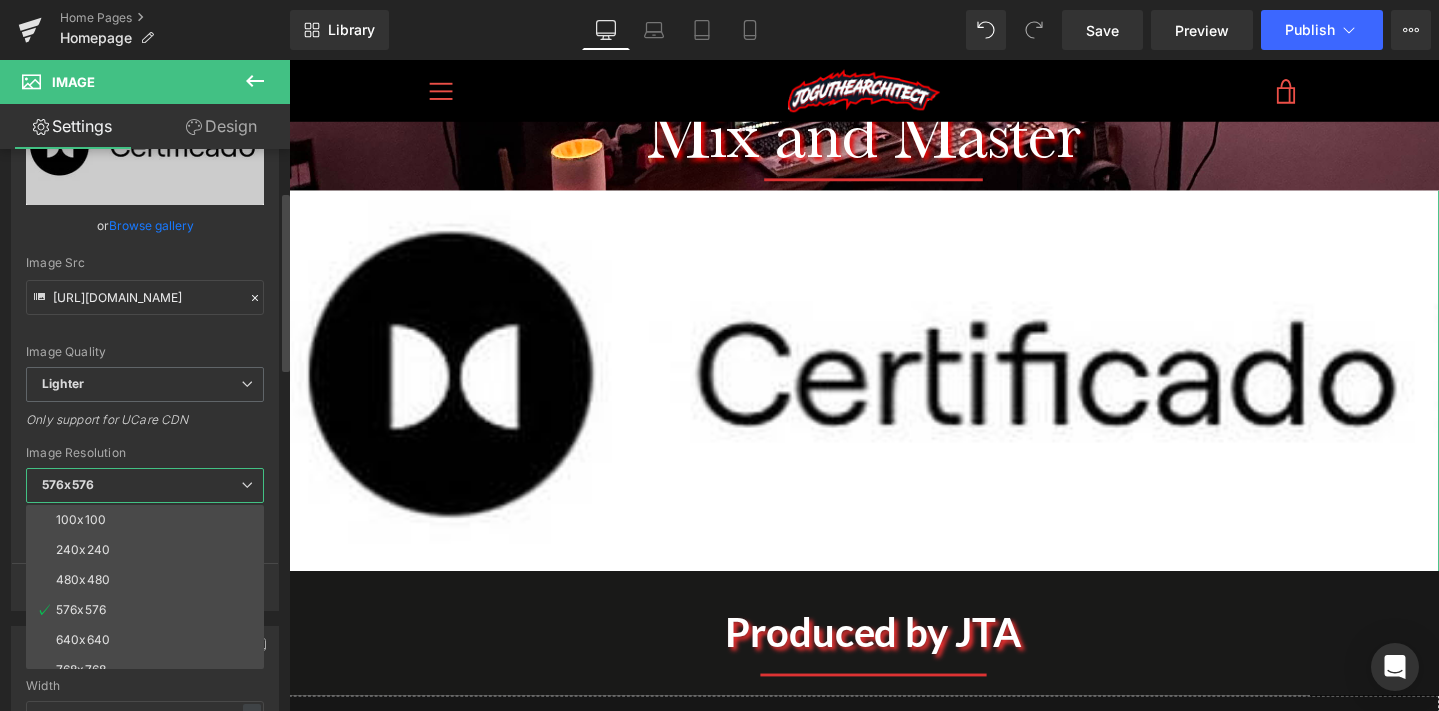 click on "100x100" at bounding box center [149, 520] 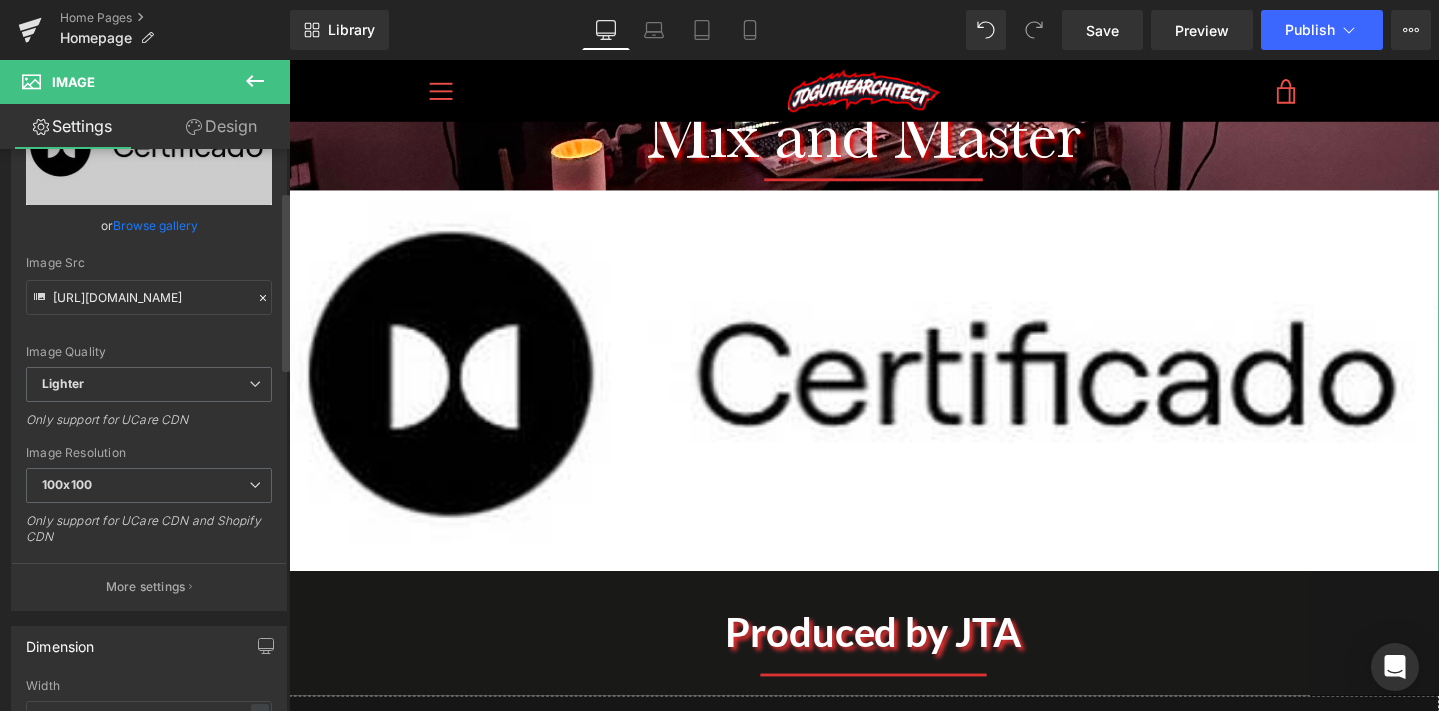 type on "[URL][DOMAIN_NAME]" 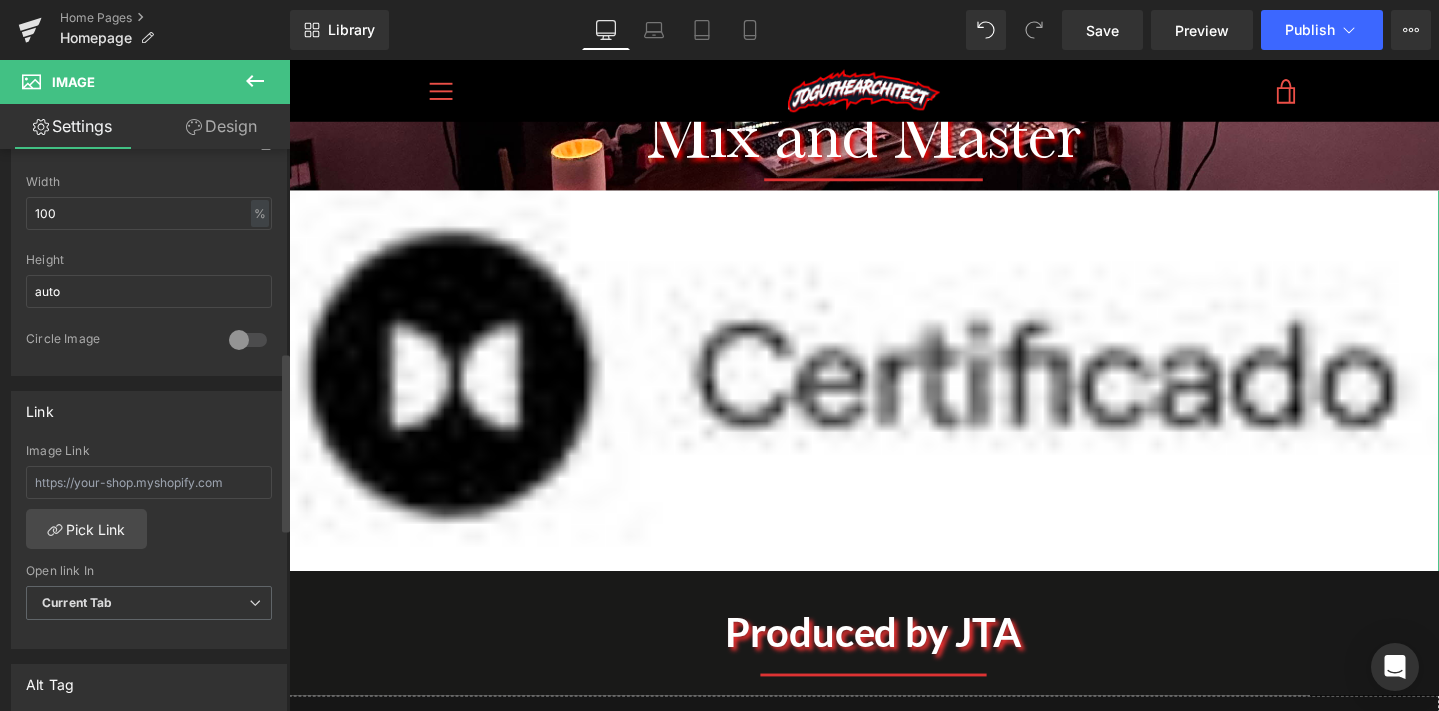 scroll, scrollTop: 623, scrollLeft: 0, axis: vertical 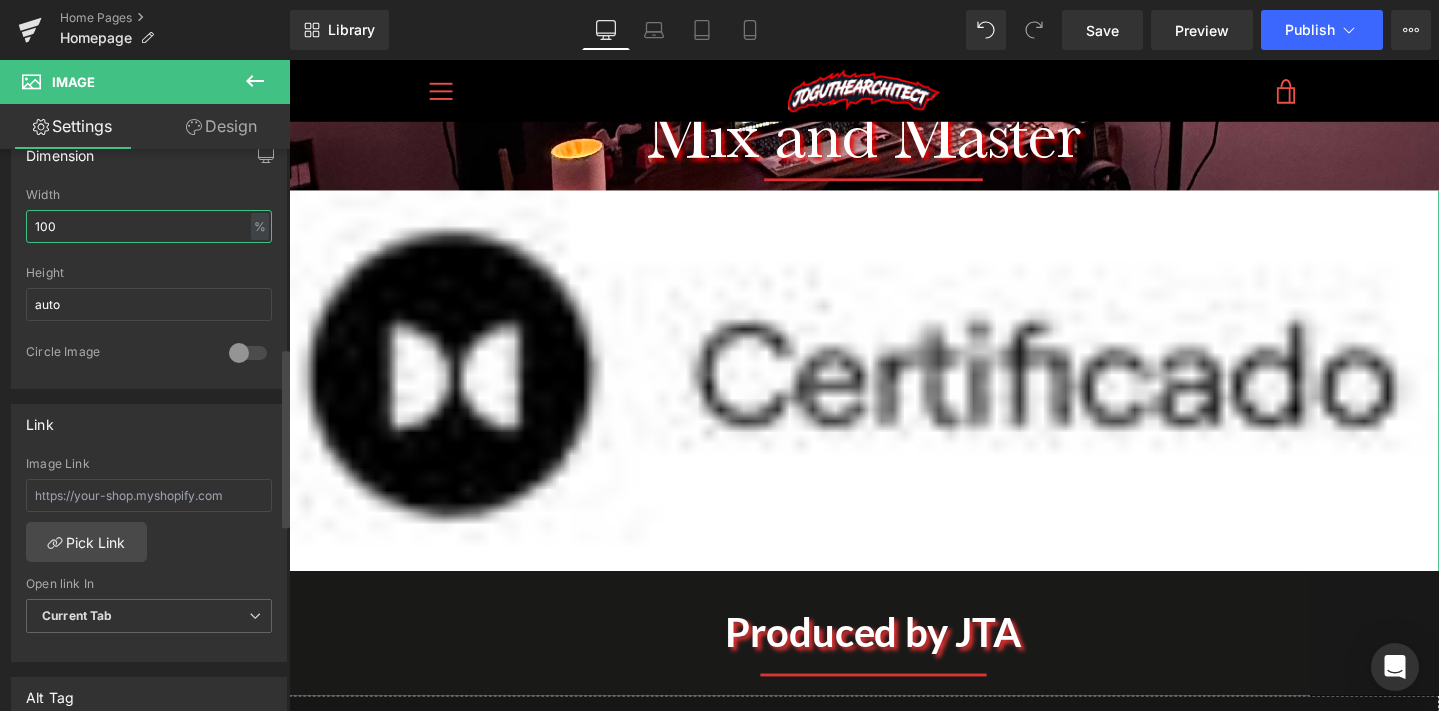 click on "100" at bounding box center (149, 226) 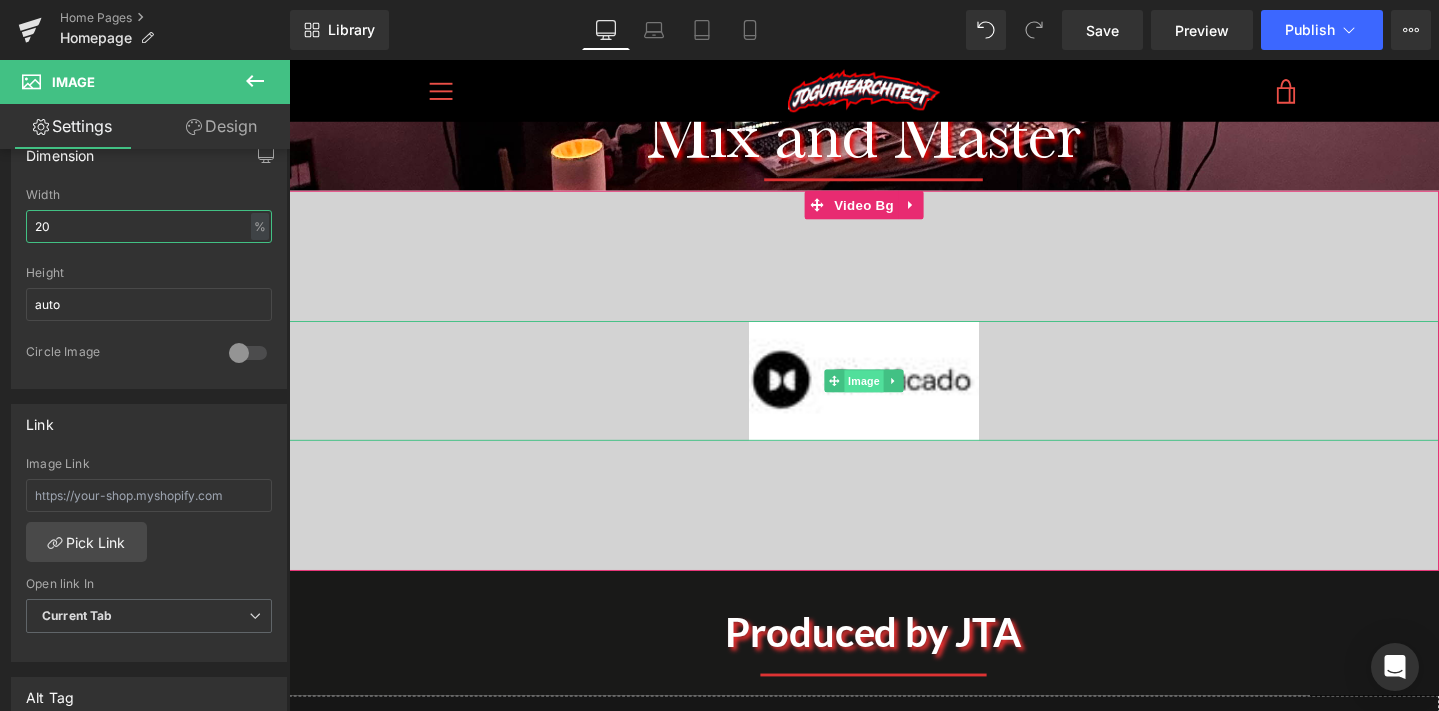click on "Image" at bounding box center [883, 398] 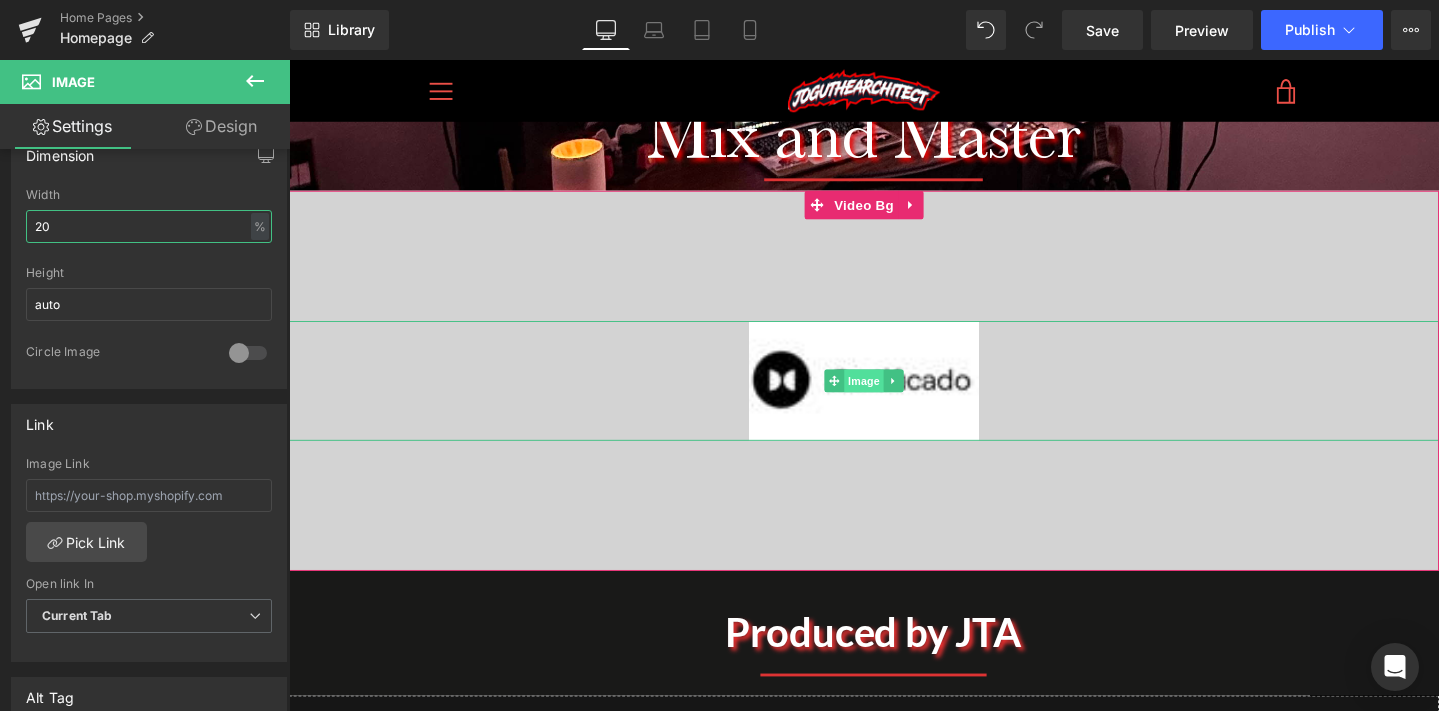 click on "Image" at bounding box center (894, 398) 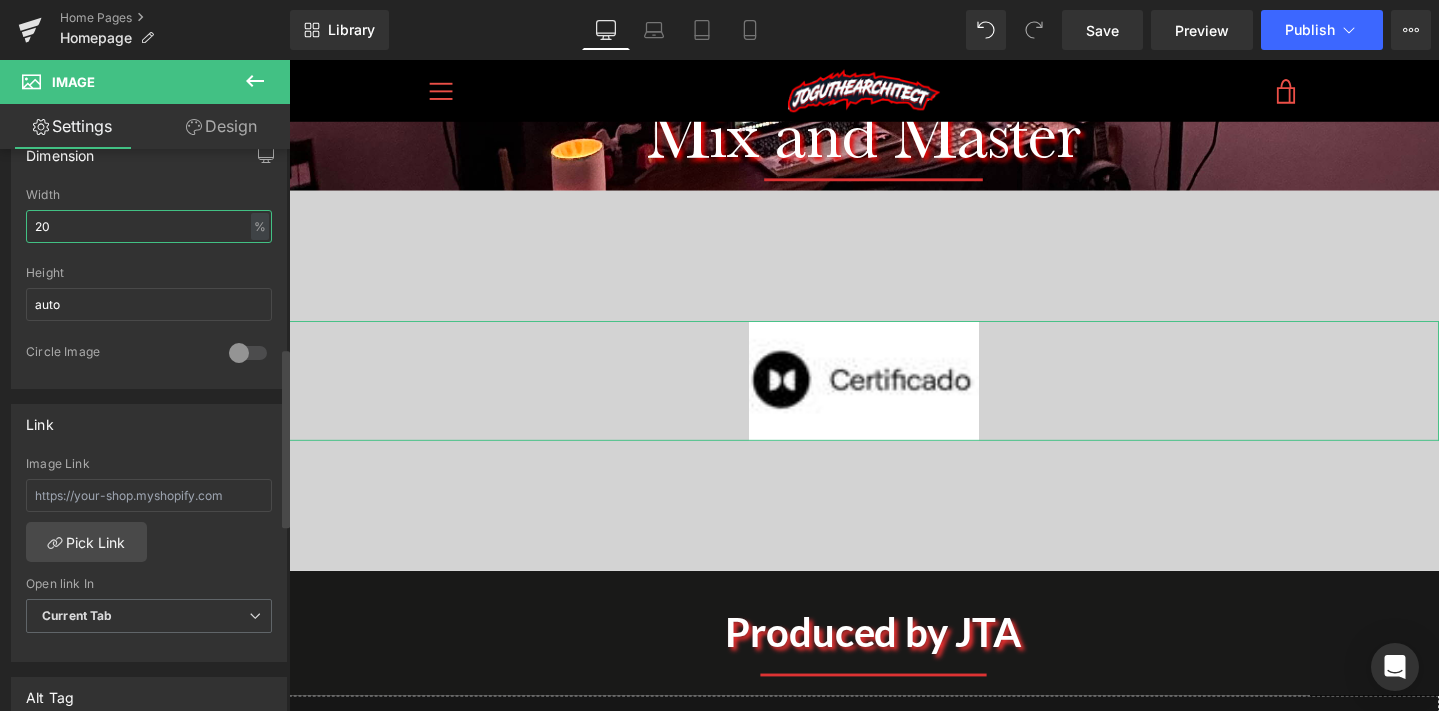 type on "20" 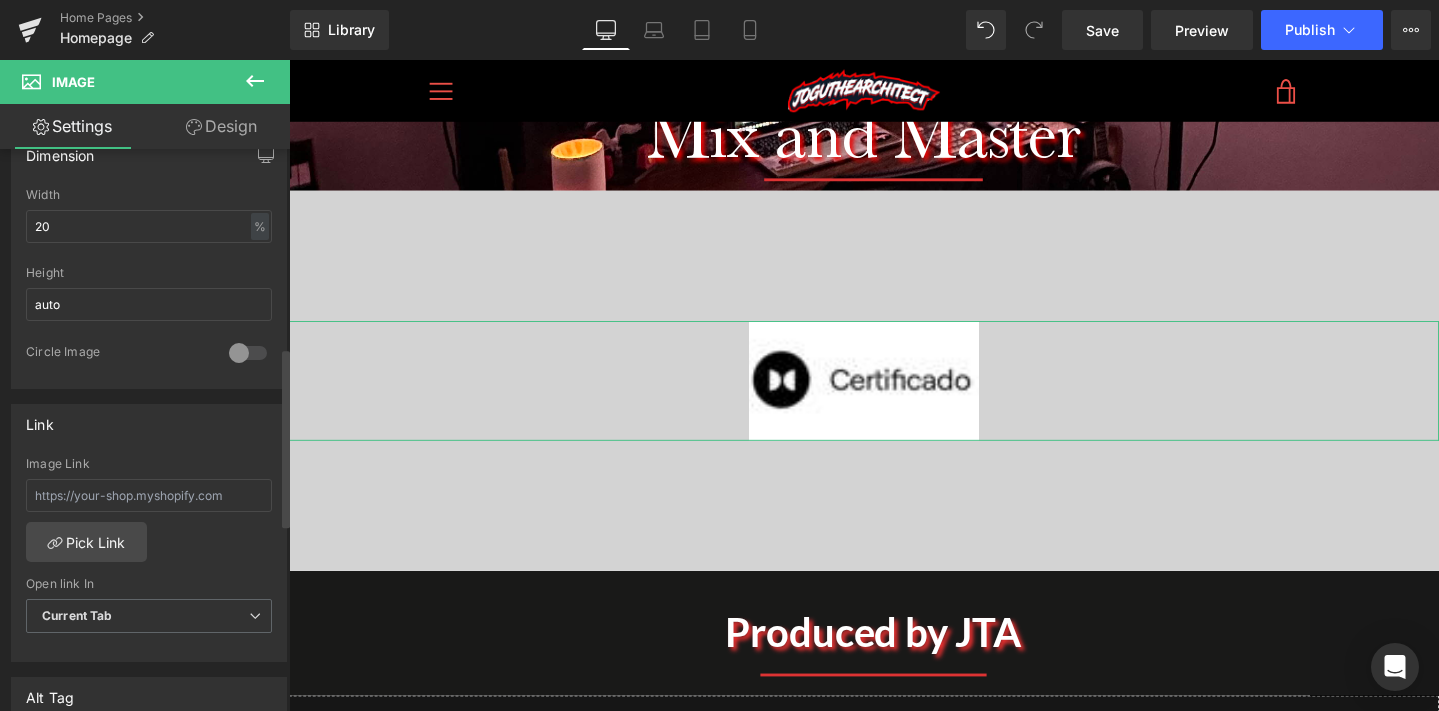 click on "Link Image Link  Pick Link Current Tab New Tab Open link In
Current Tab
Current Tab New Tab" at bounding box center [149, 533] 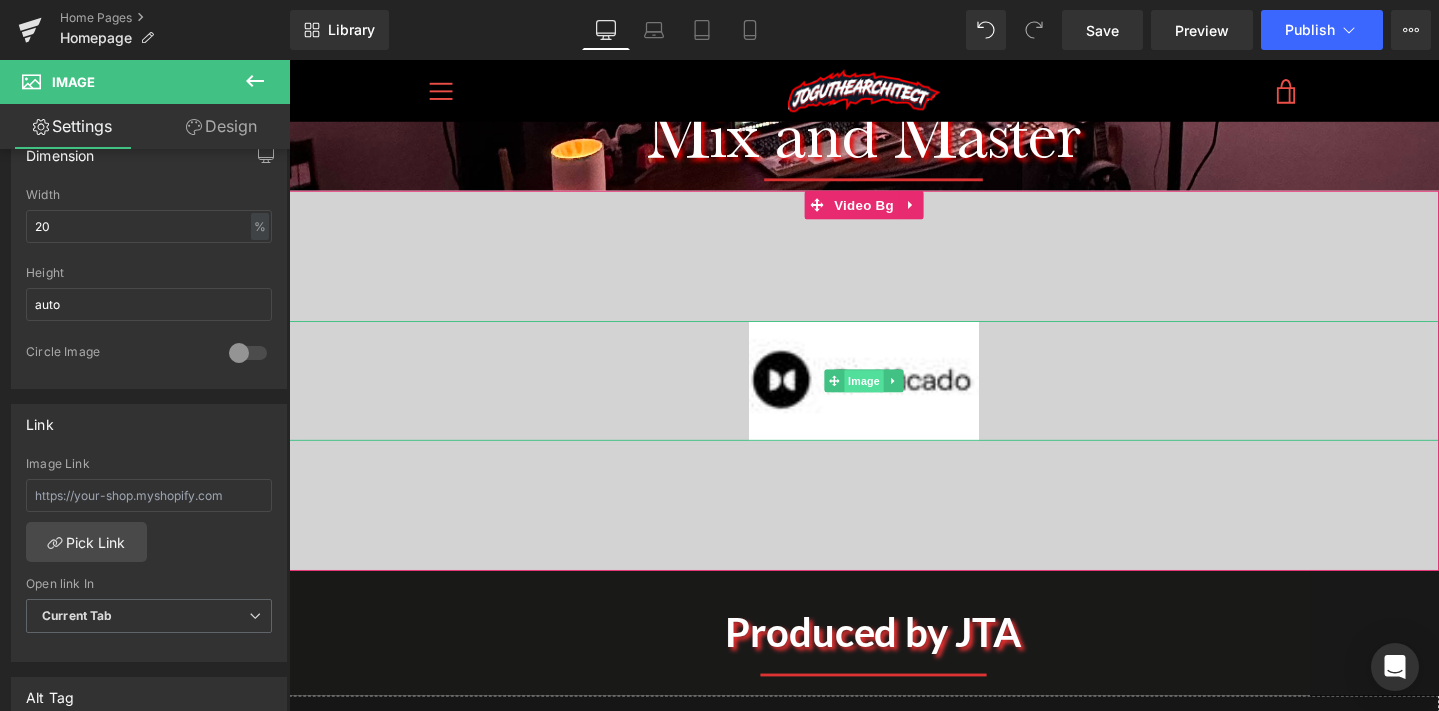 click on "Image" at bounding box center (894, 399) 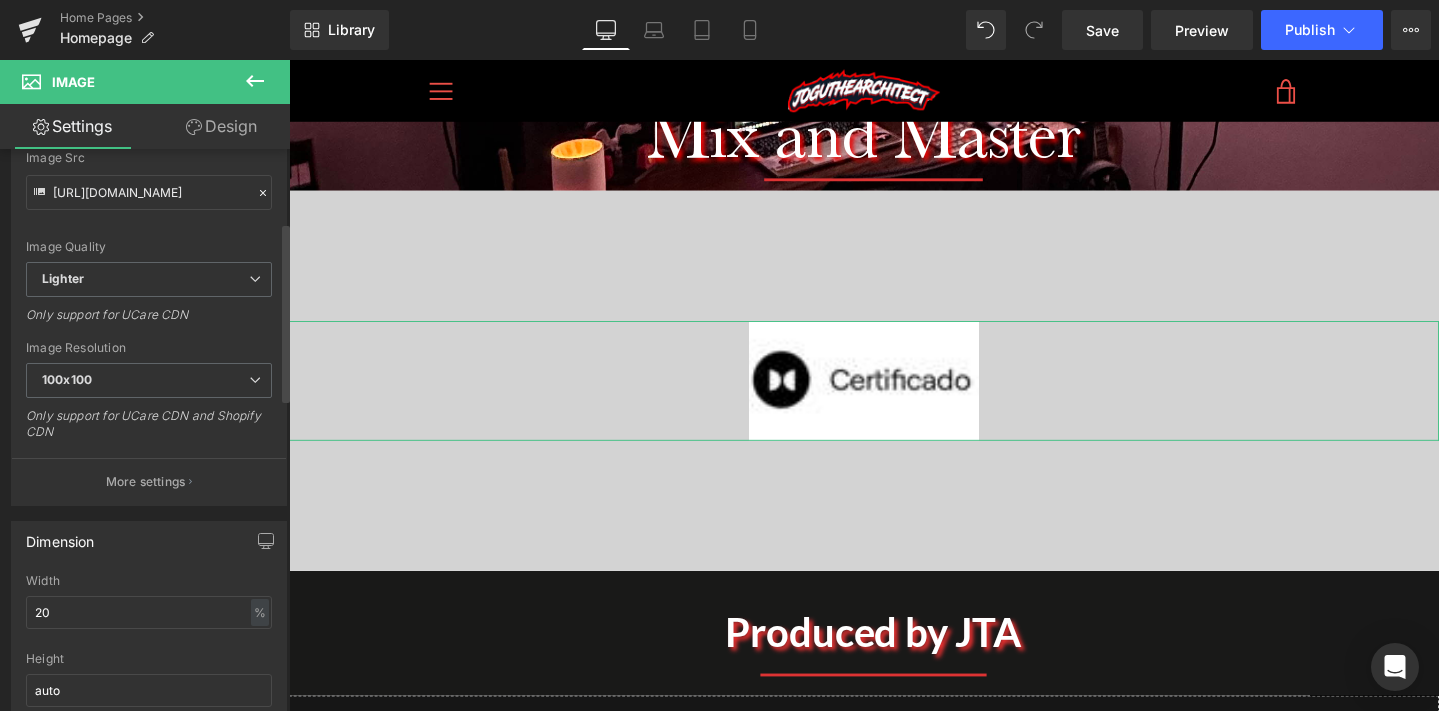 scroll, scrollTop: 227, scrollLeft: 0, axis: vertical 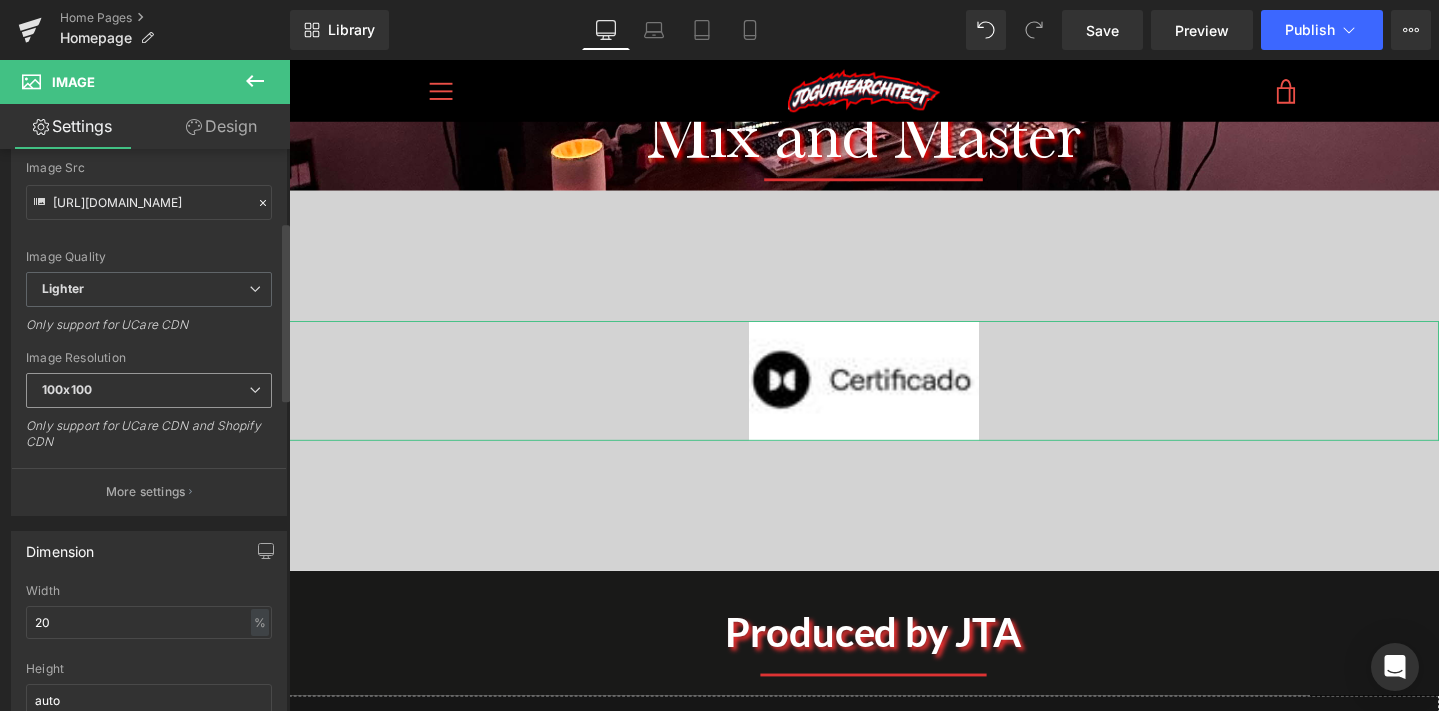 click on "100x100" at bounding box center (149, 390) 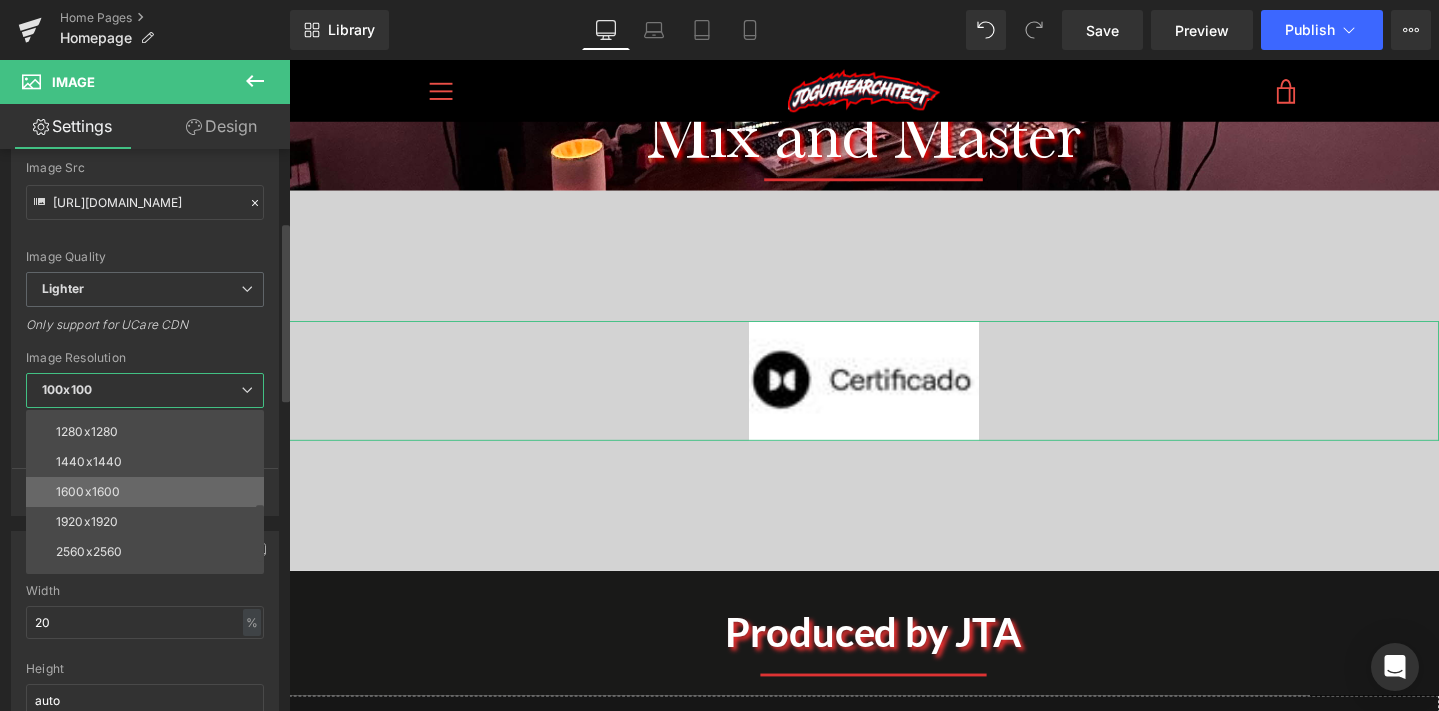 scroll, scrollTop: 286, scrollLeft: 0, axis: vertical 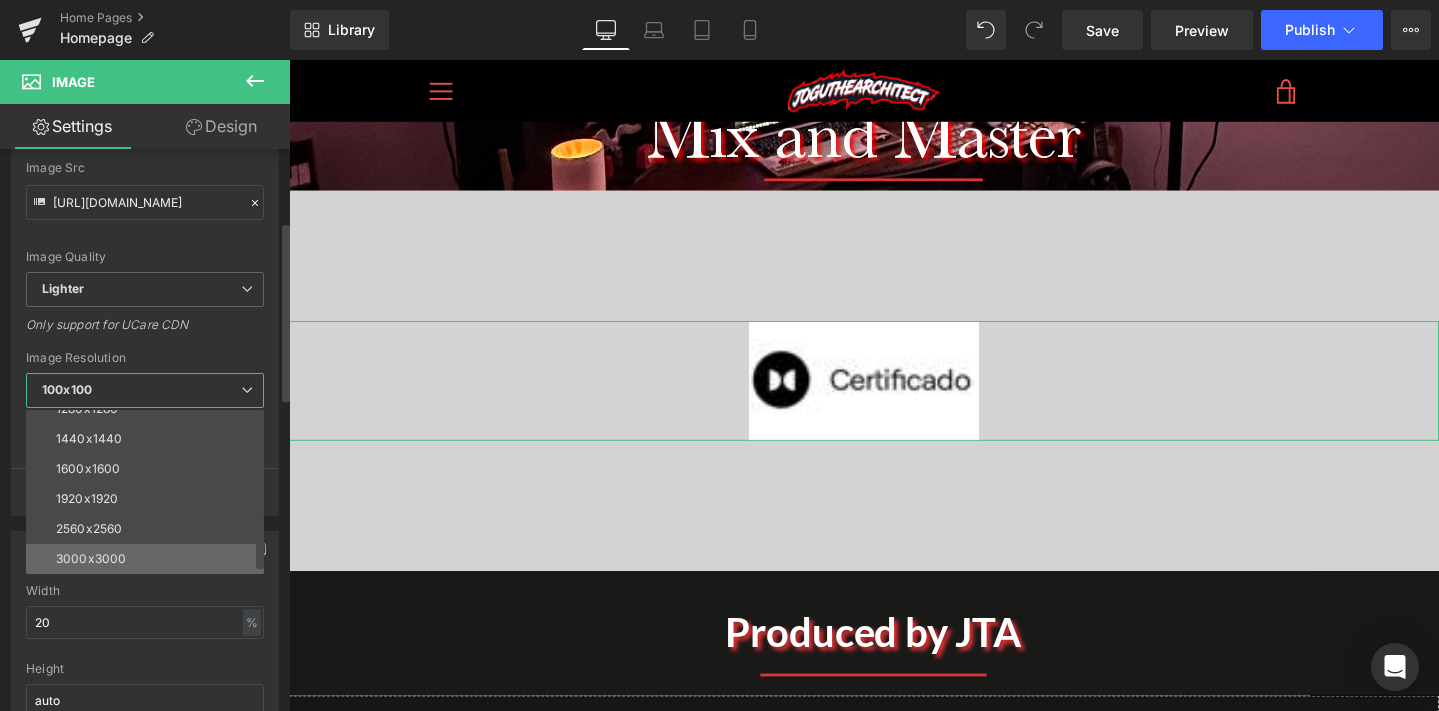 click on "3000x3000" at bounding box center (149, 559) 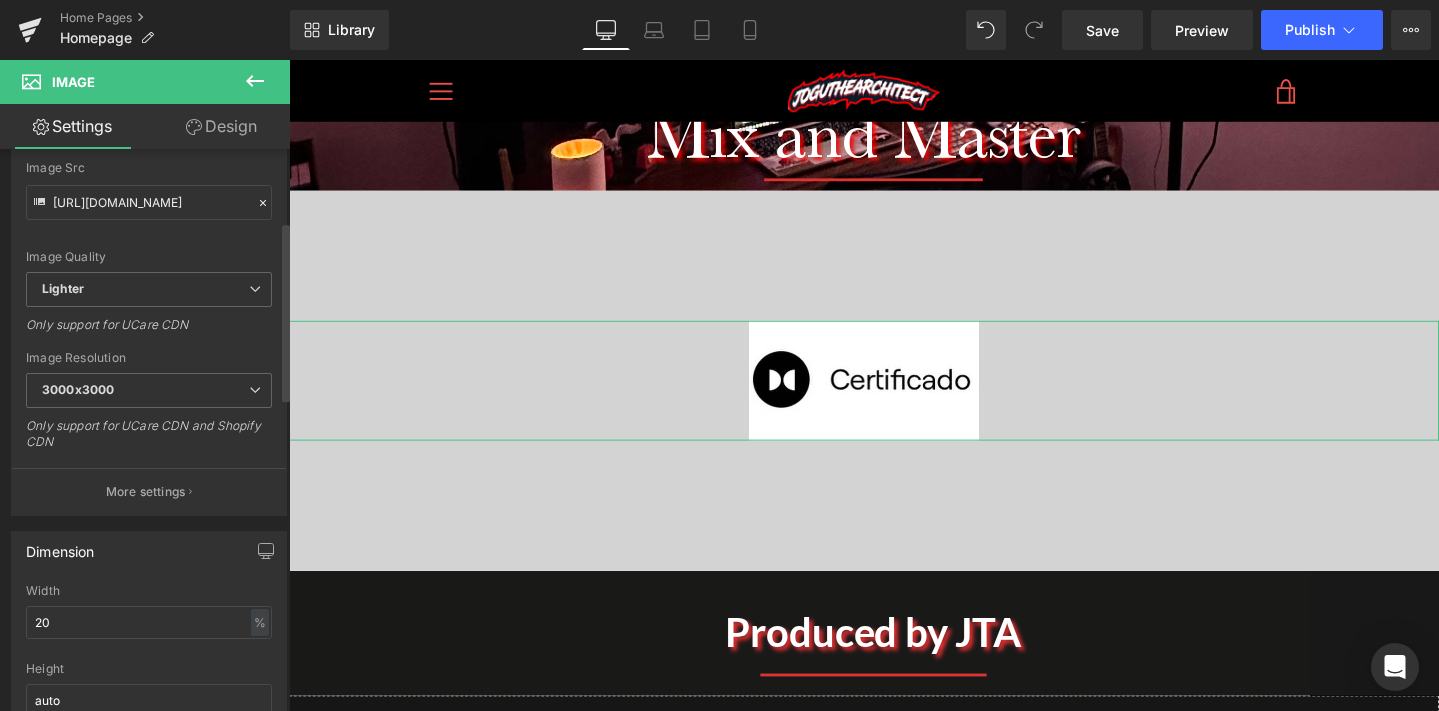 click on "Only support for UCare CDN and Shopify CDN" at bounding box center [149, 440] 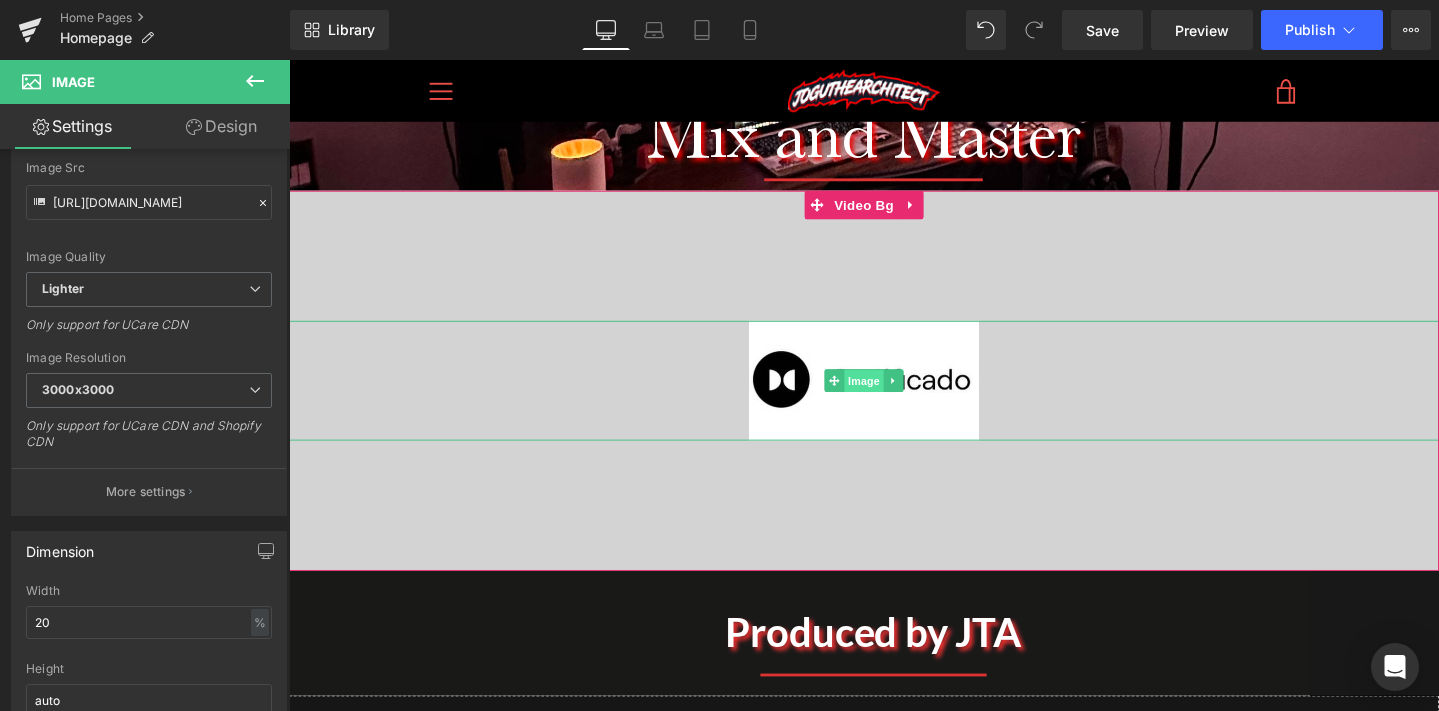 click on "Image" at bounding box center [894, 399] 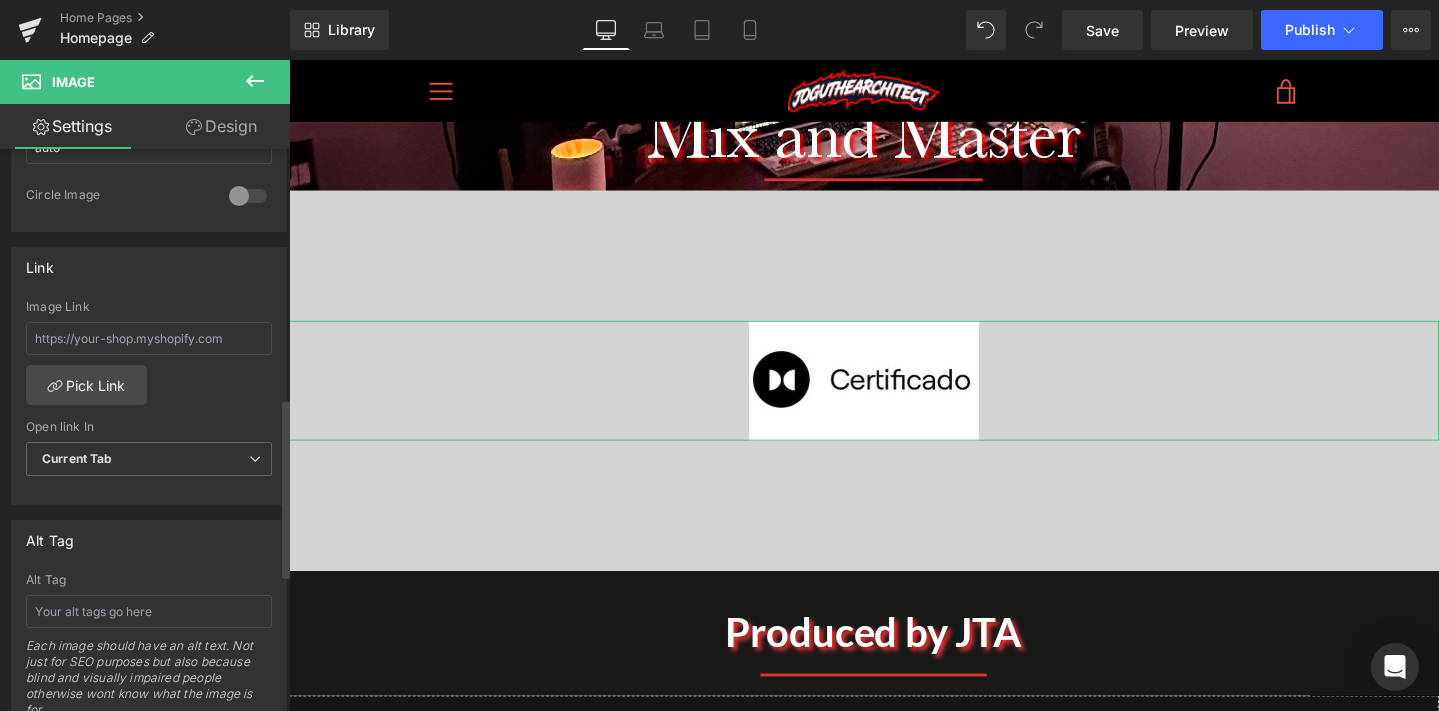 scroll, scrollTop: 781, scrollLeft: 0, axis: vertical 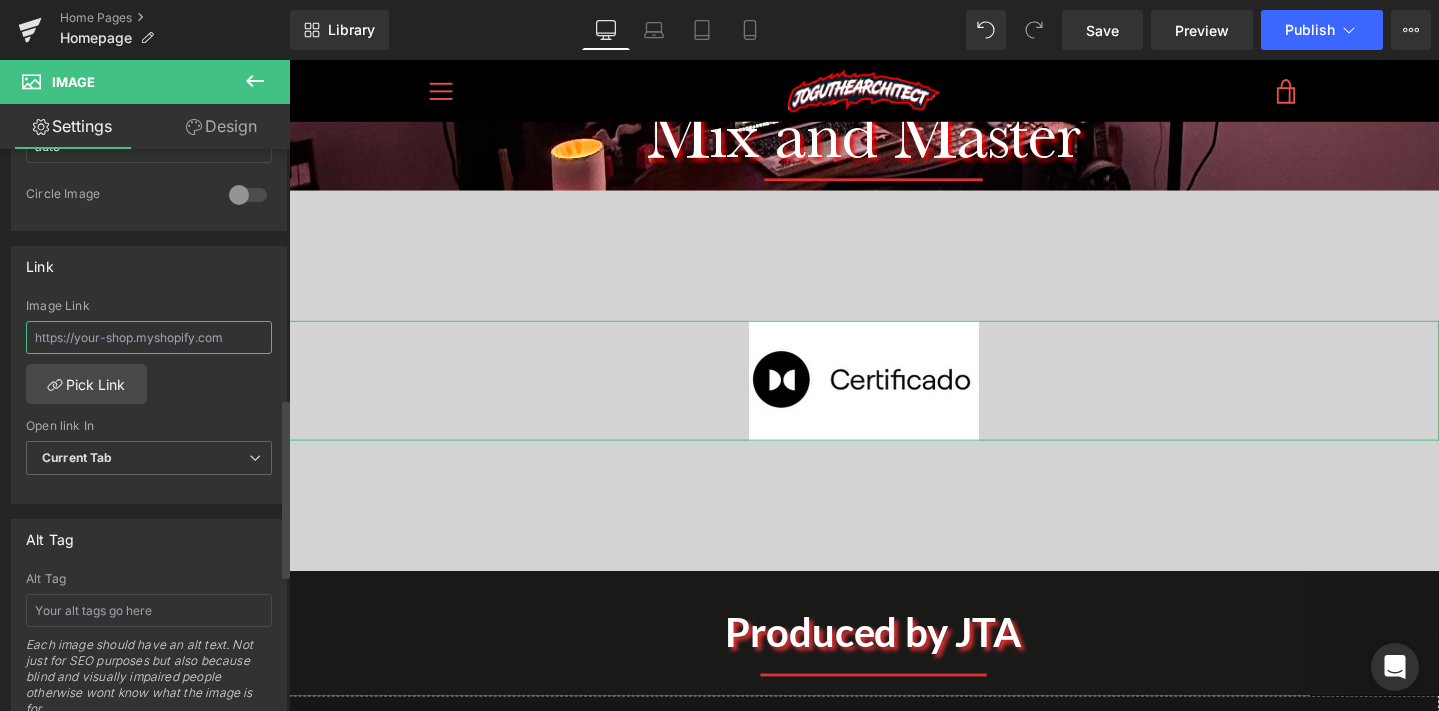 click at bounding box center (149, 337) 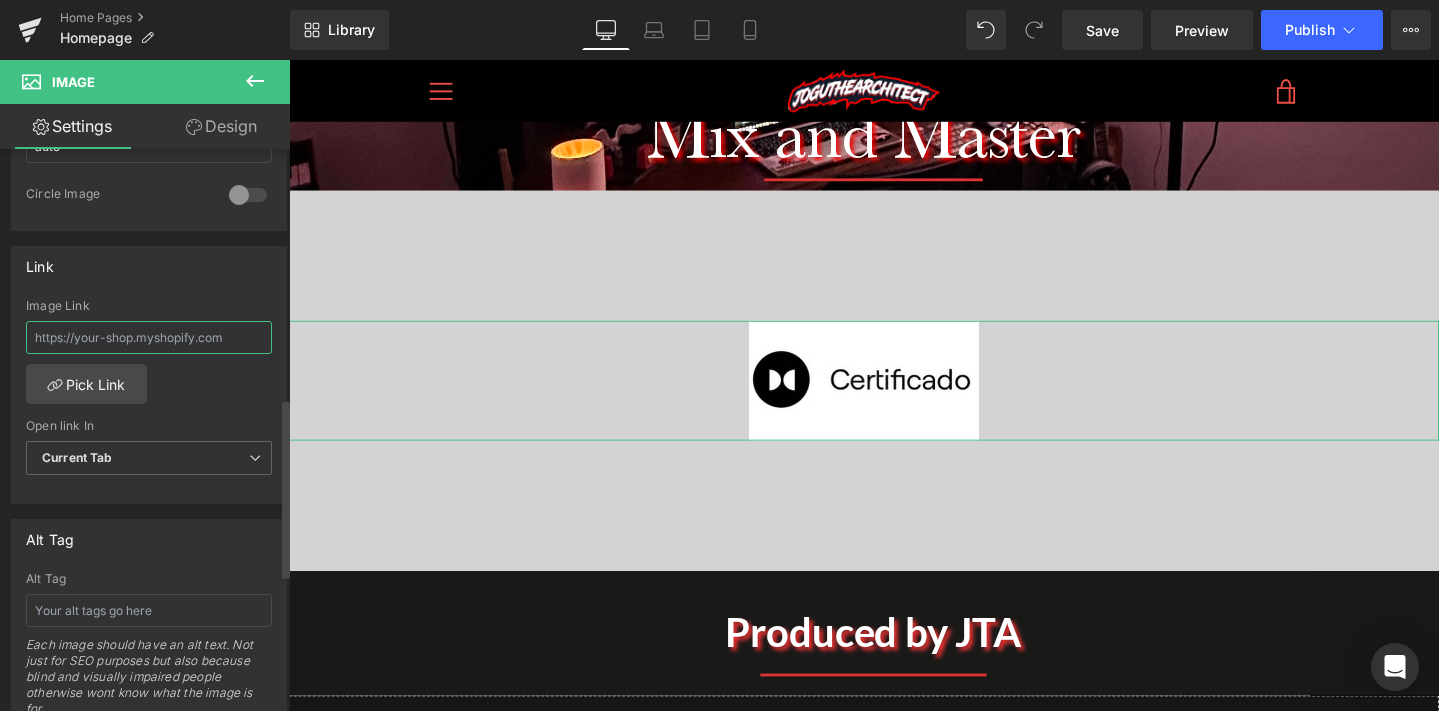 paste on "[URL][DOMAIN_NAME]" 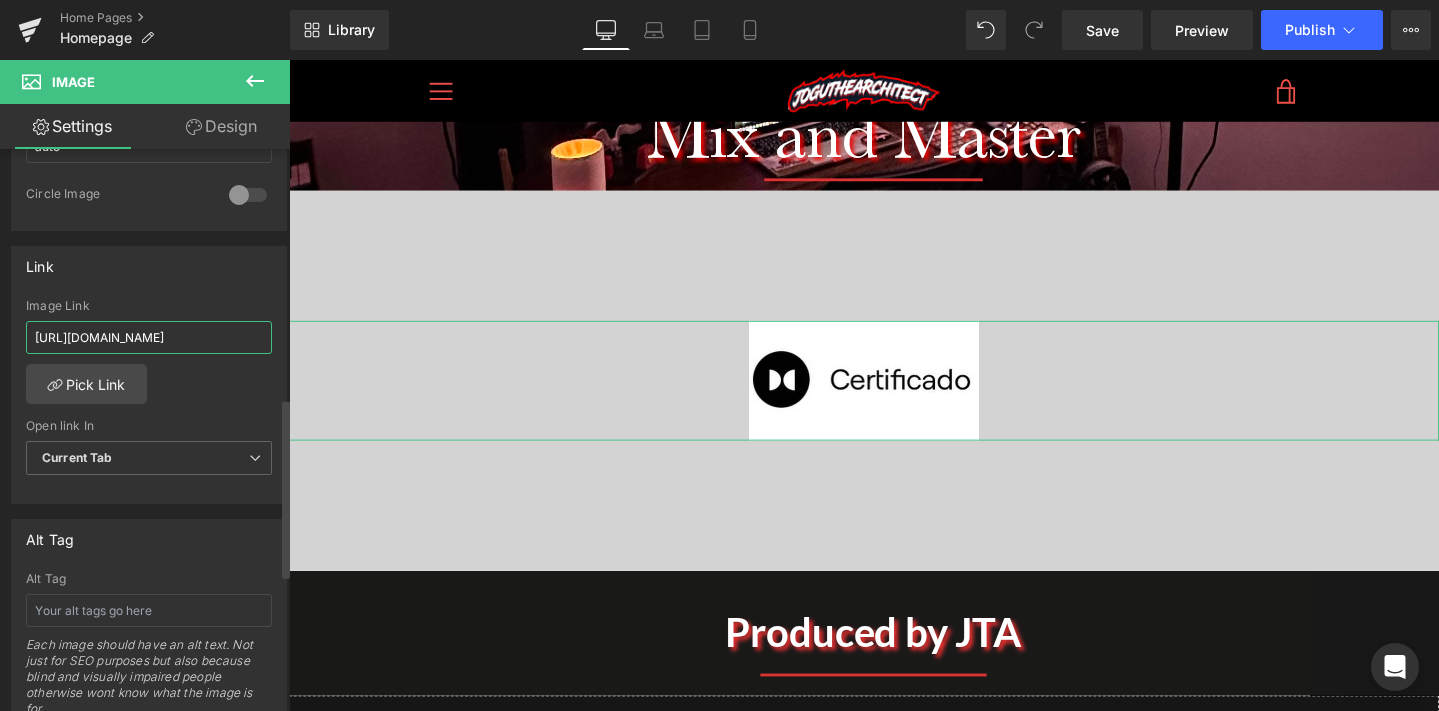 scroll, scrollTop: 0, scrollLeft: 99, axis: horizontal 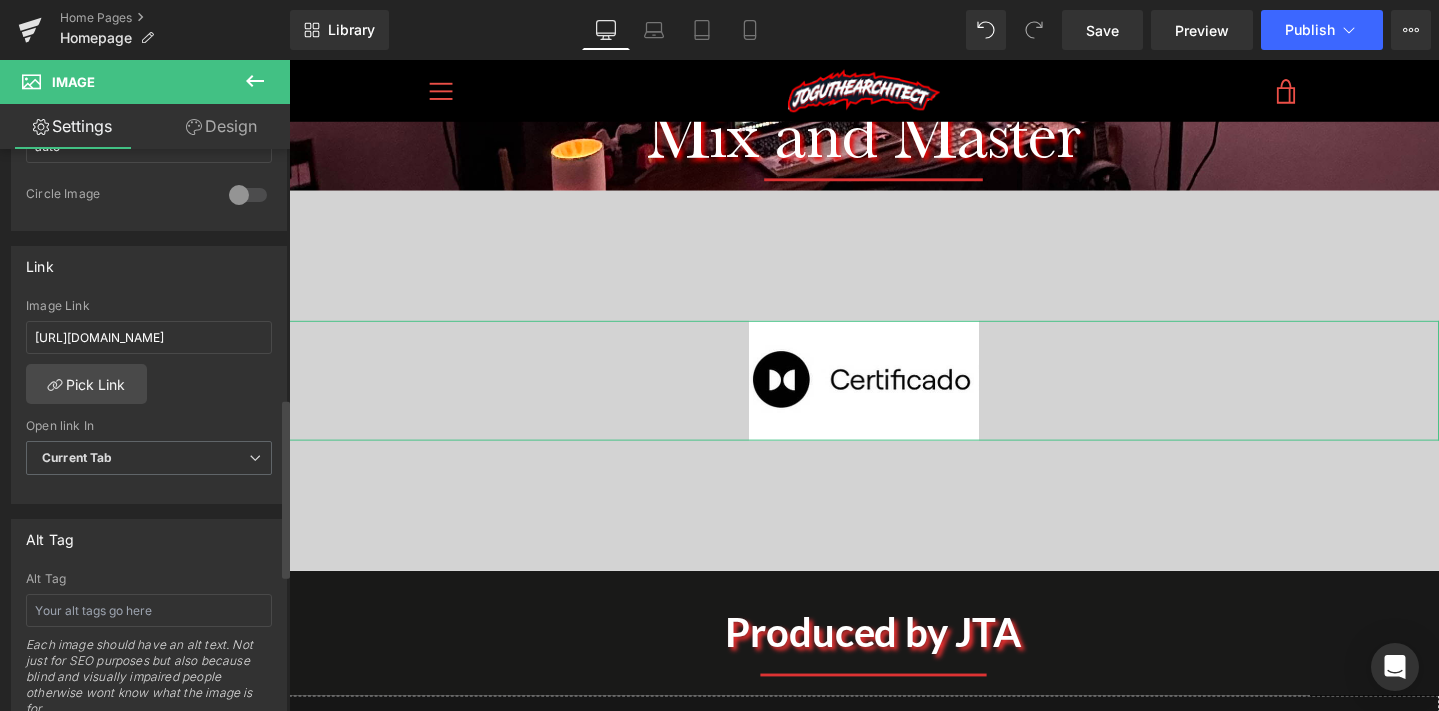 click on "[URL][DOMAIN_NAME] Image Link [URL][DOMAIN_NAME]  Pick Link Current Tab New Tab Open link In
Current Tab
Current Tab New Tab" at bounding box center [149, 401] 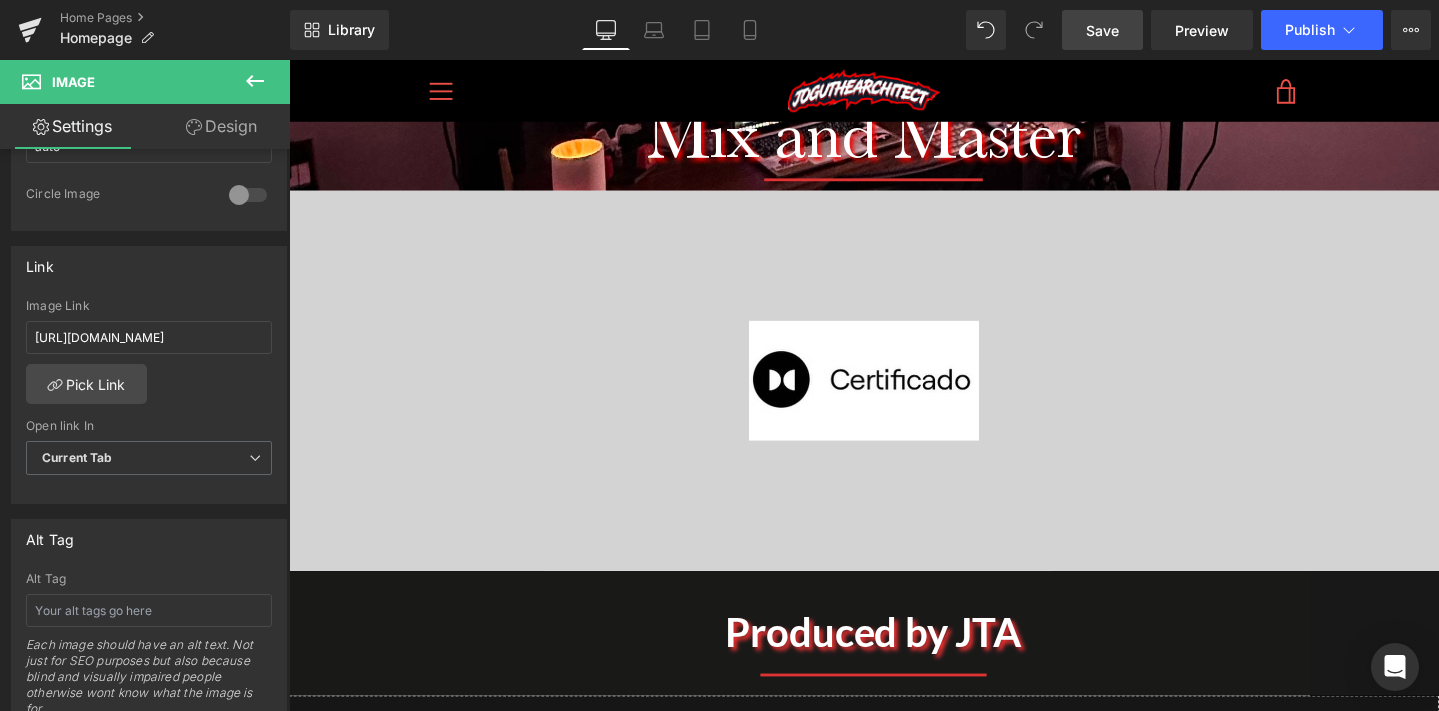 click on "Save" at bounding box center (1102, 30) 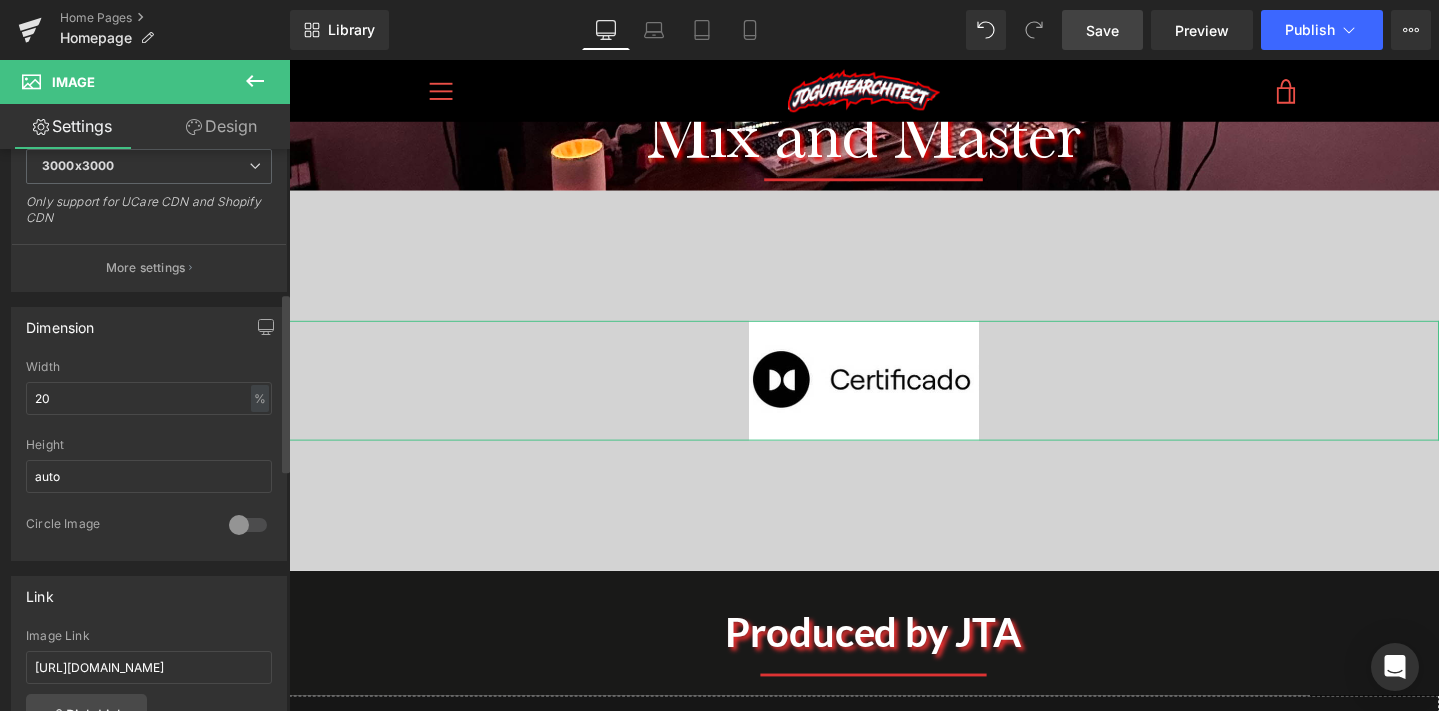 scroll, scrollTop: 449, scrollLeft: 0, axis: vertical 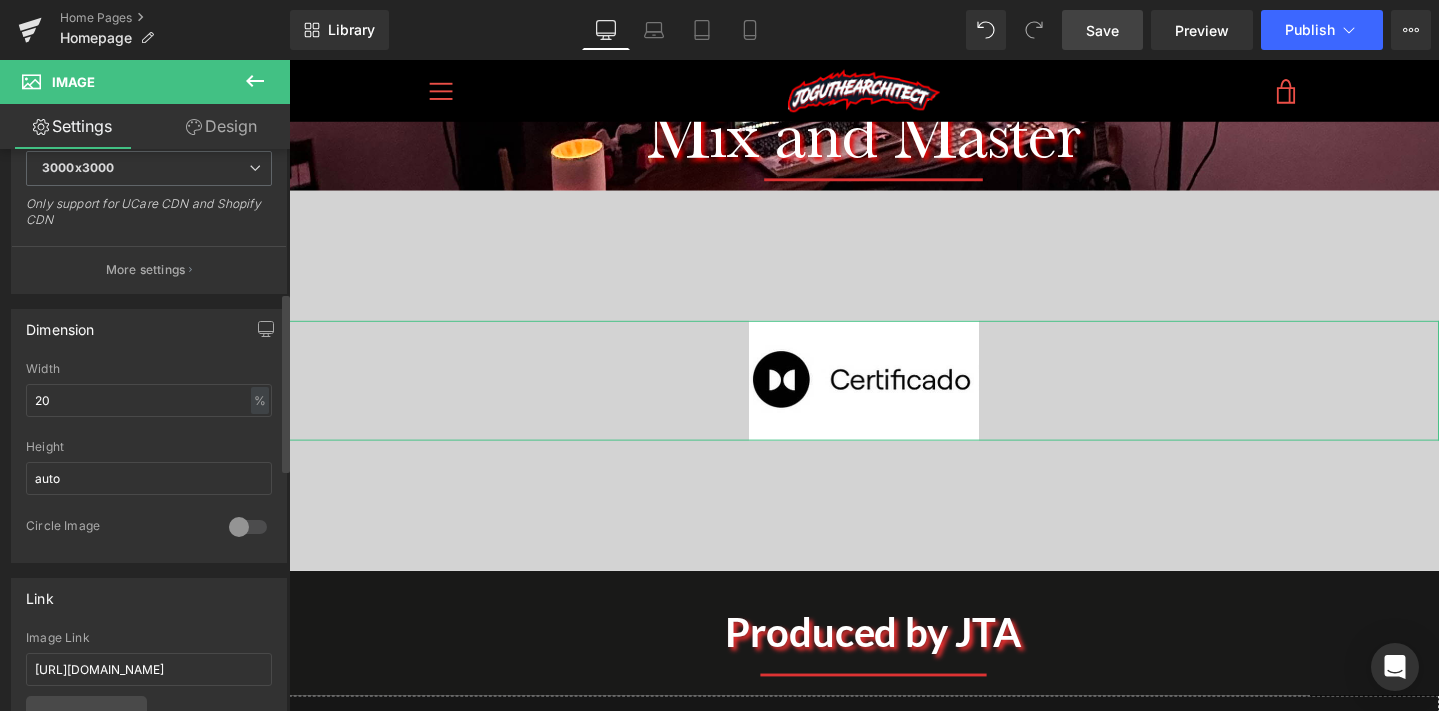 click at bounding box center [248, 527] 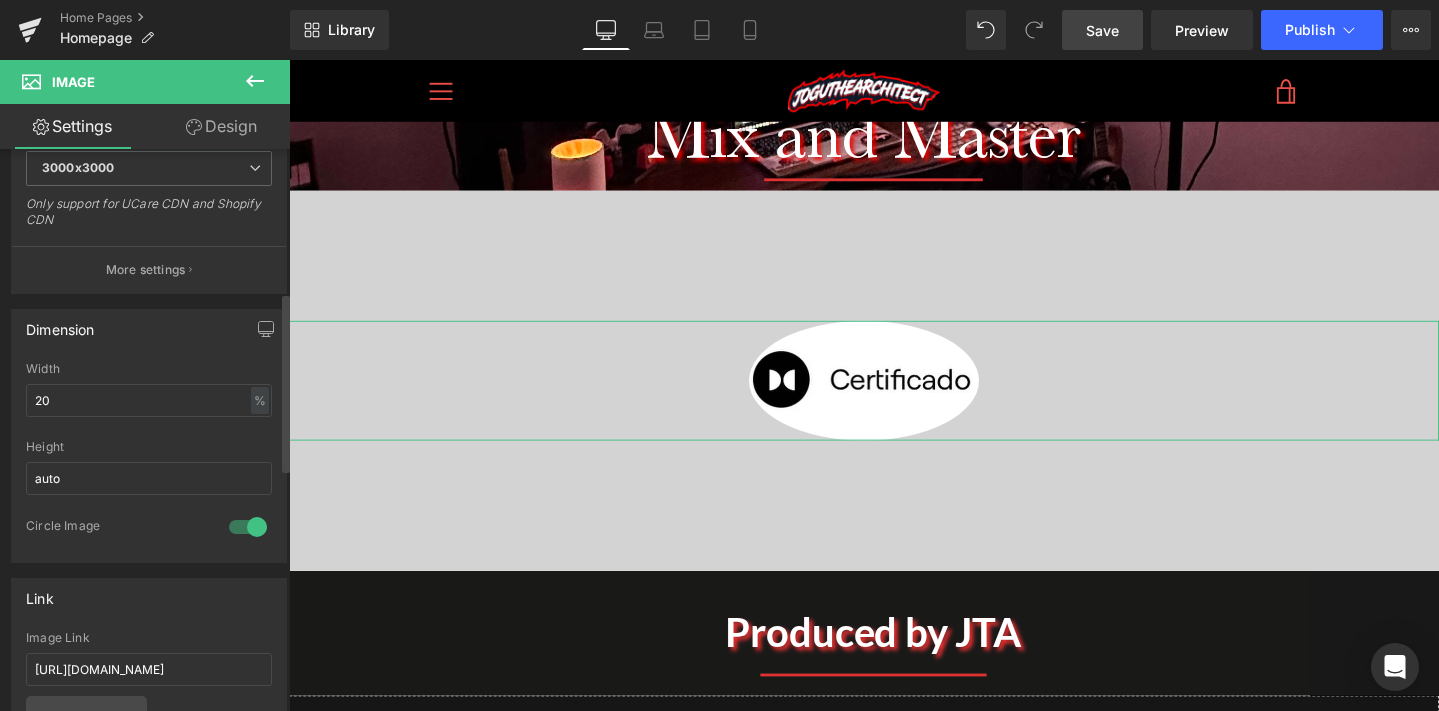 click at bounding box center (248, 527) 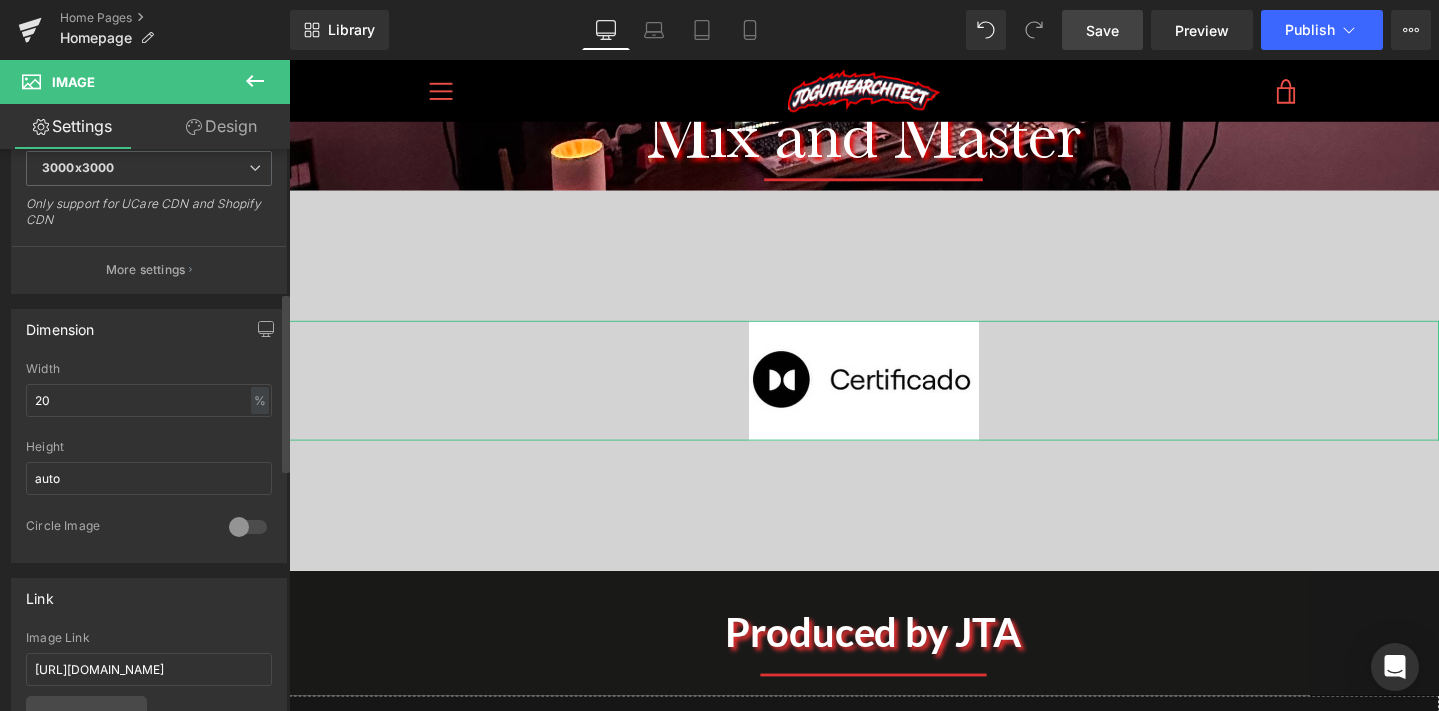 click at bounding box center [248, 527] 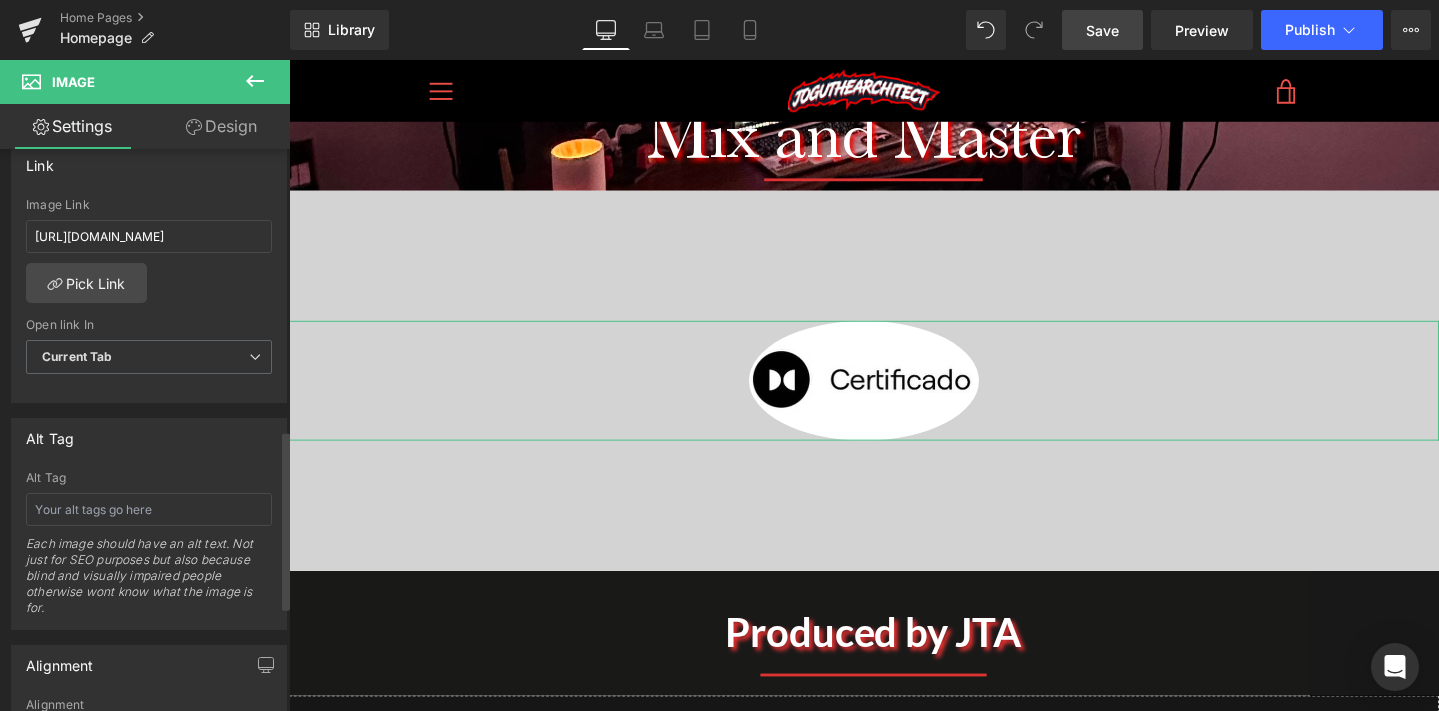 scroll, scrollTop: 893, scrollLeft: 0, axis: vertical 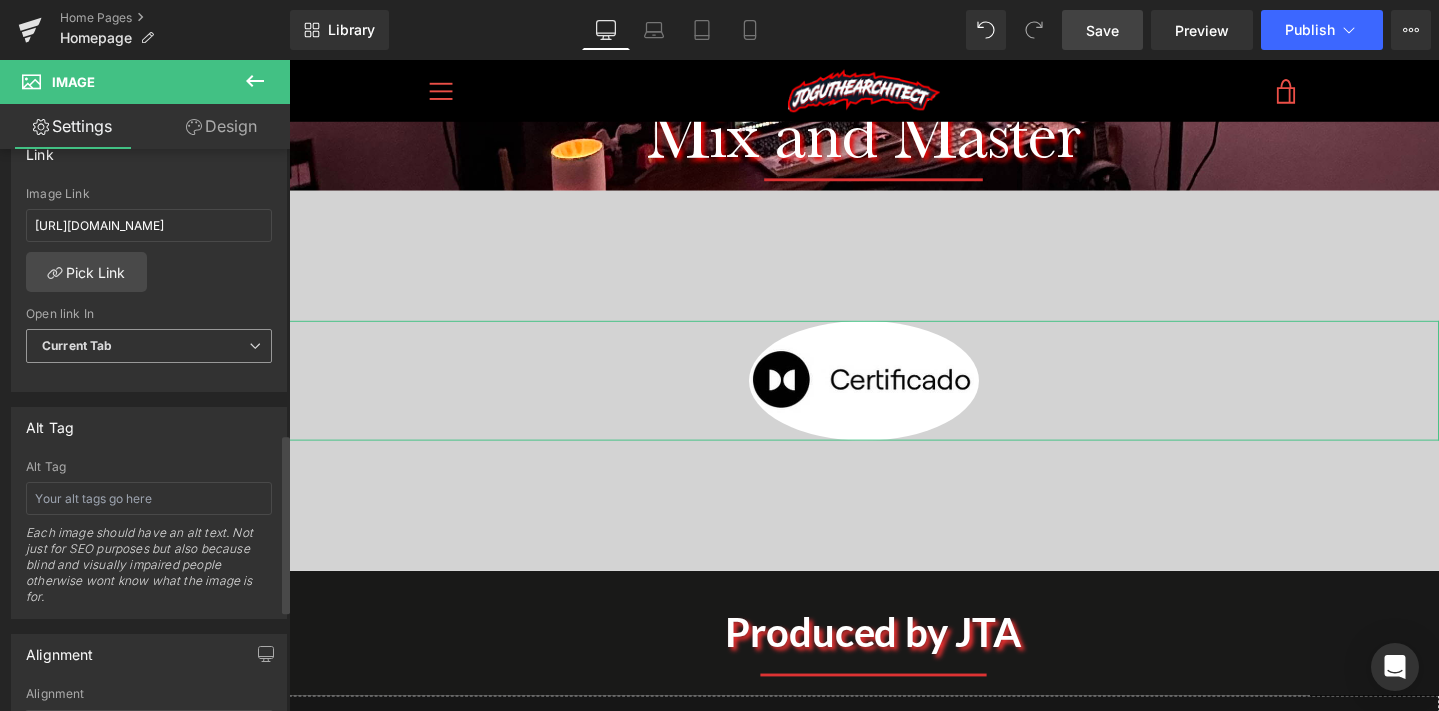 click at bounding box center [255, 346] 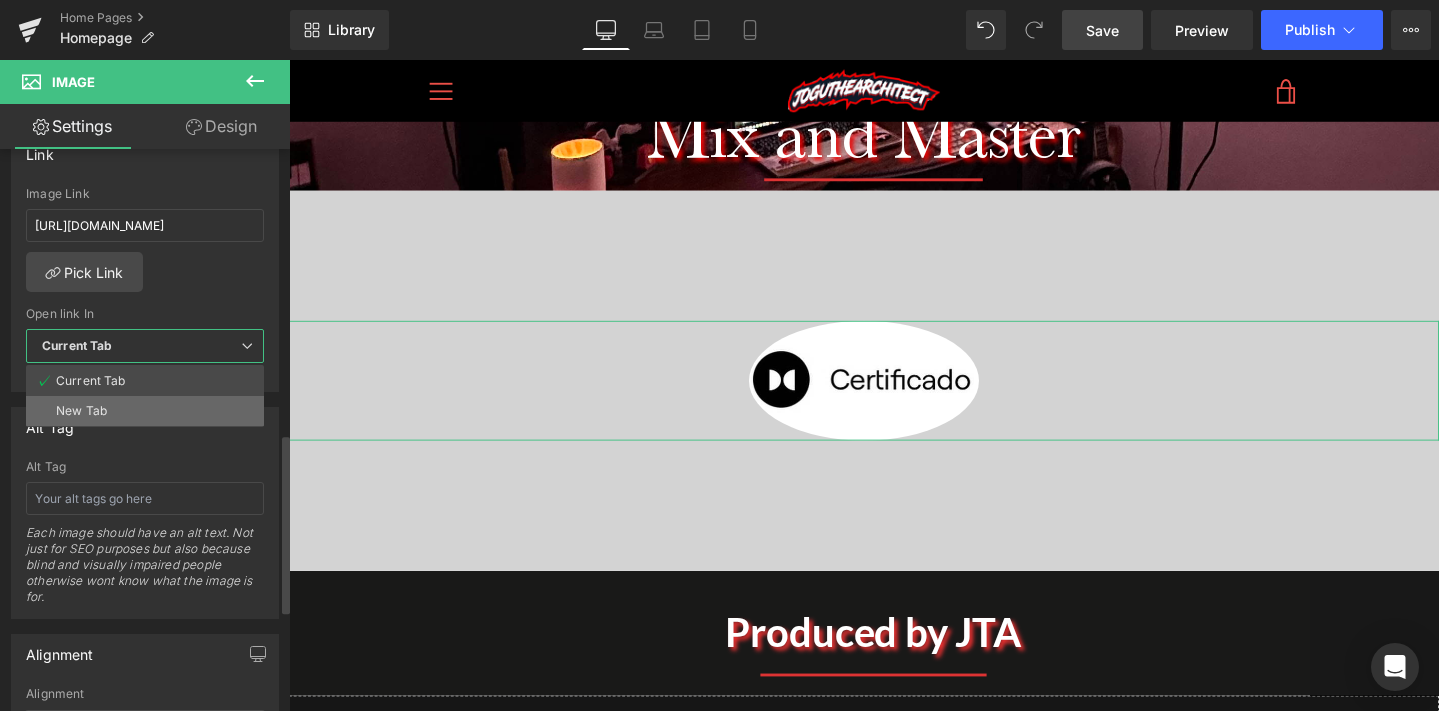 click on "New Tab" at bounding box center (81, 411) 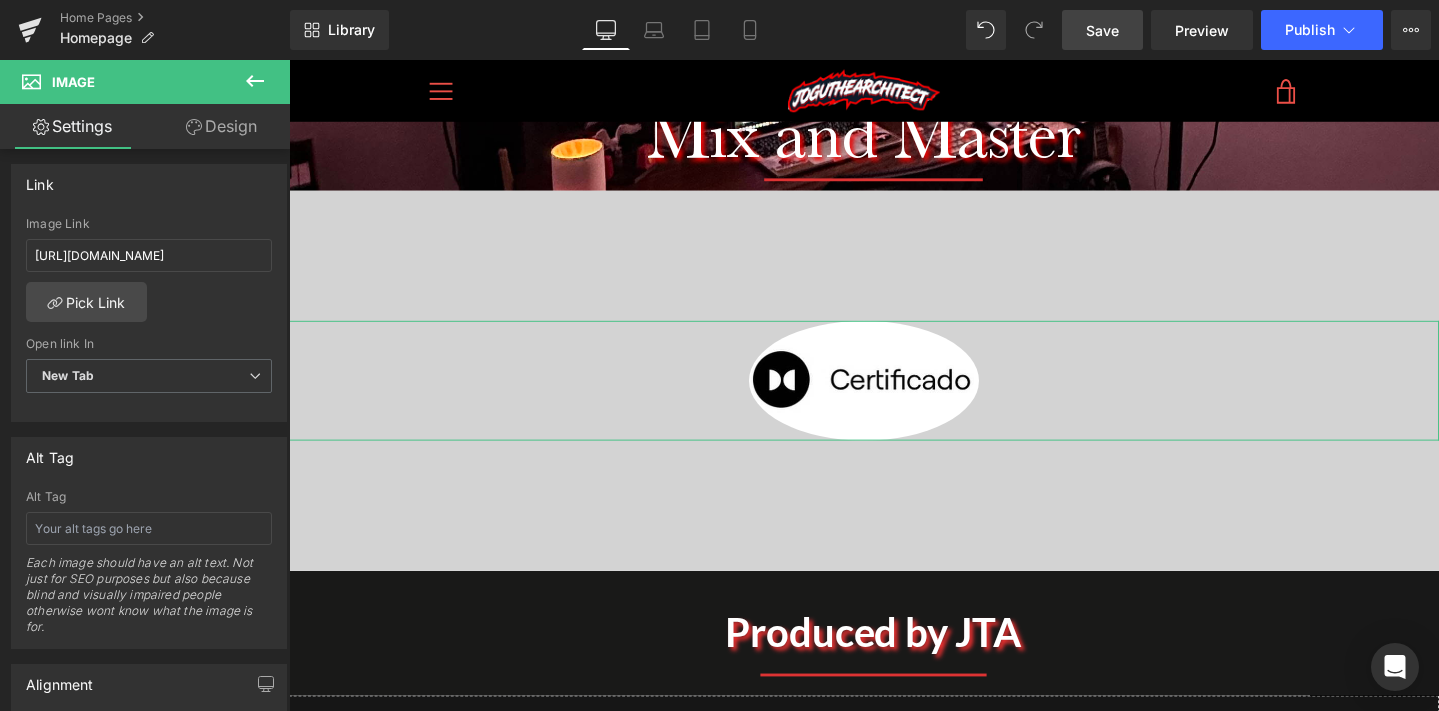 scroll, scrollTop: 919, scrollLeft: 0, axis: vertical 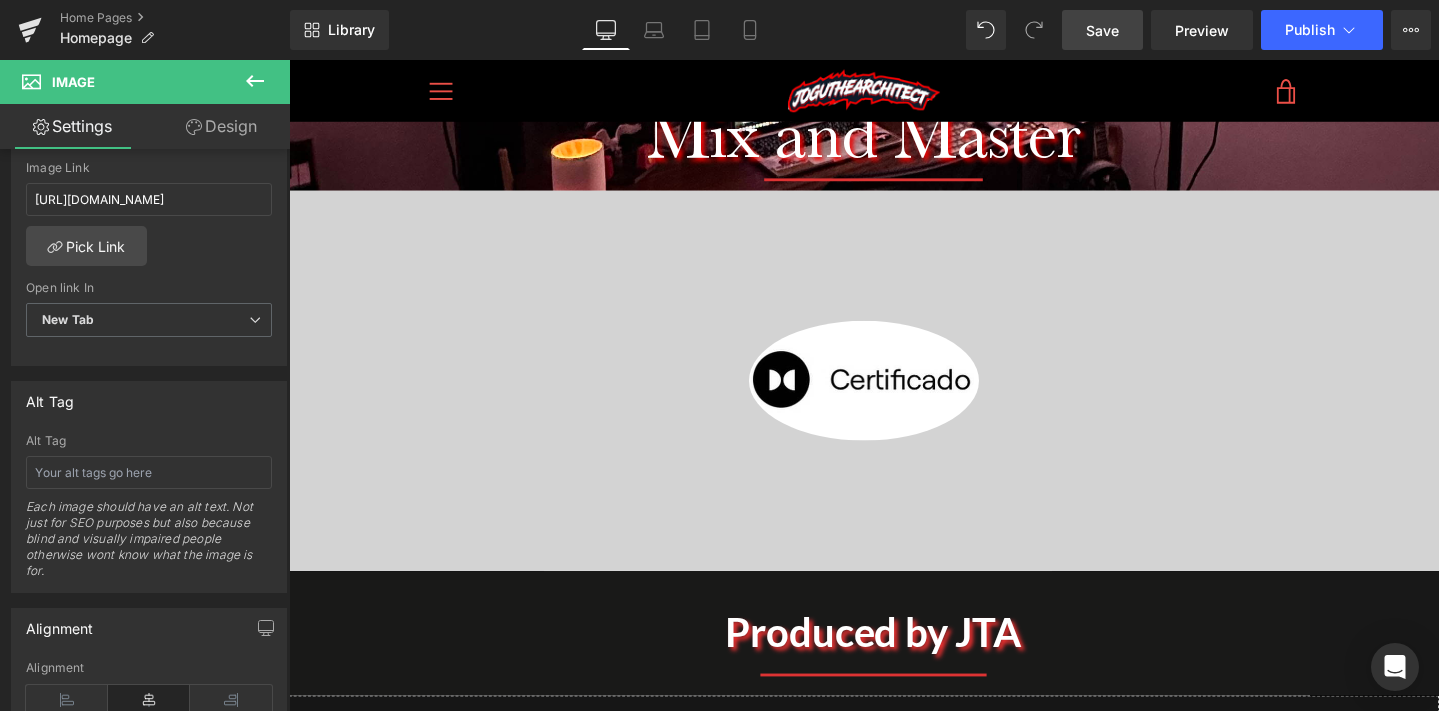 click on "Save" at bounding box center (1102, 30) 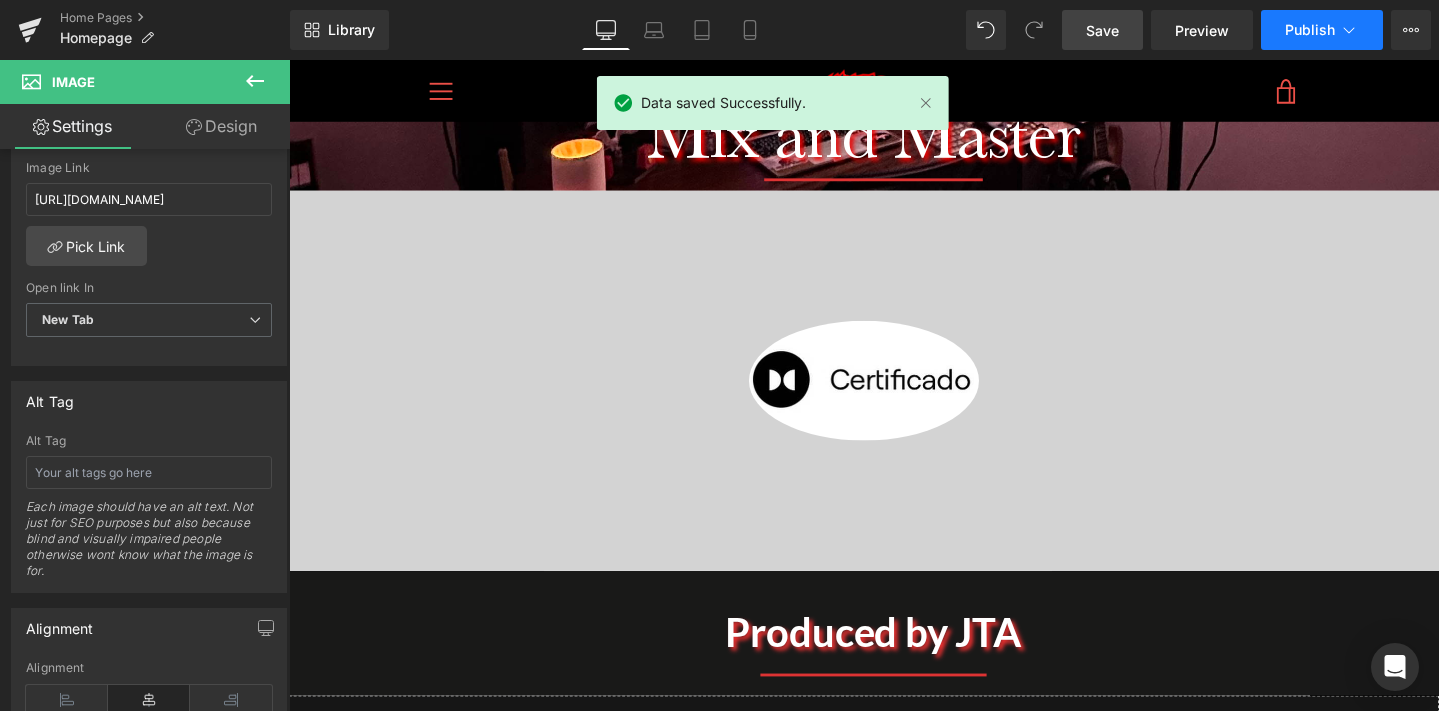 click 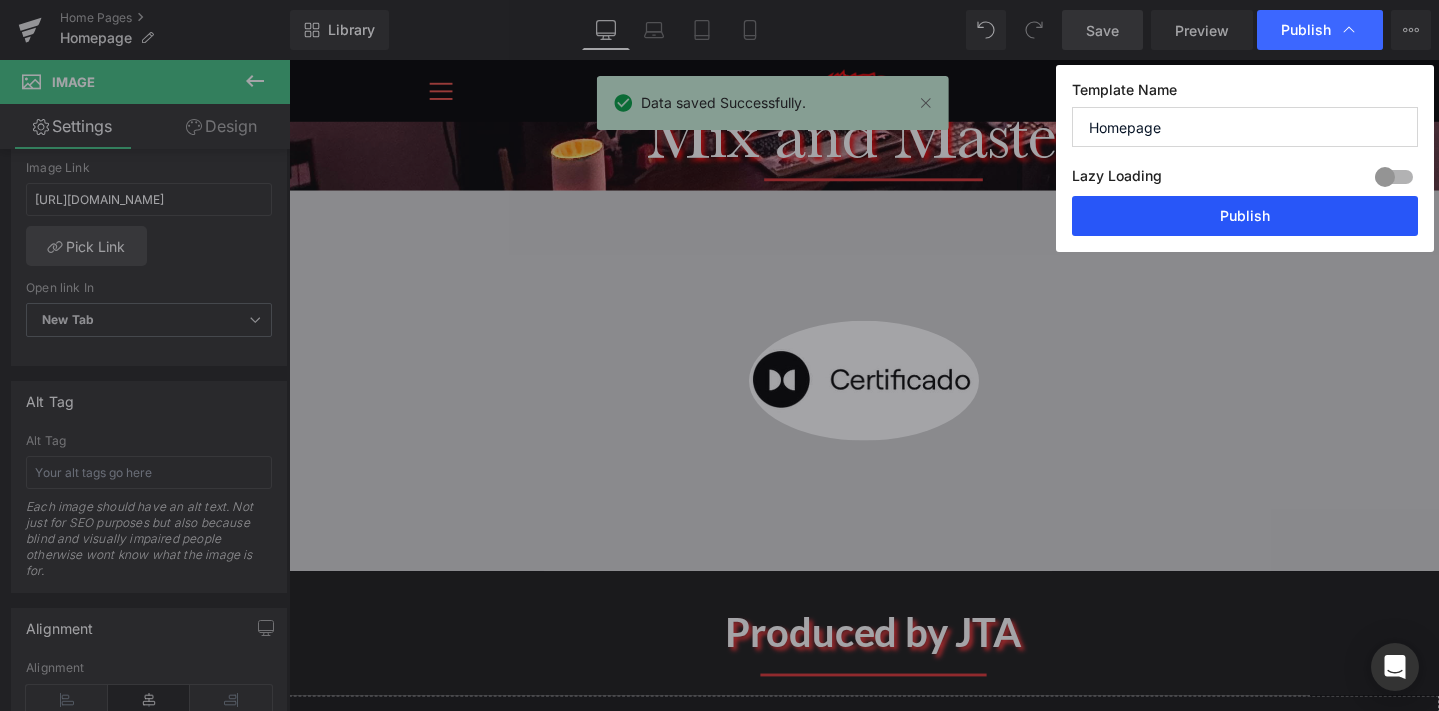 click on "Publish" at bounding box center (1245, 216) 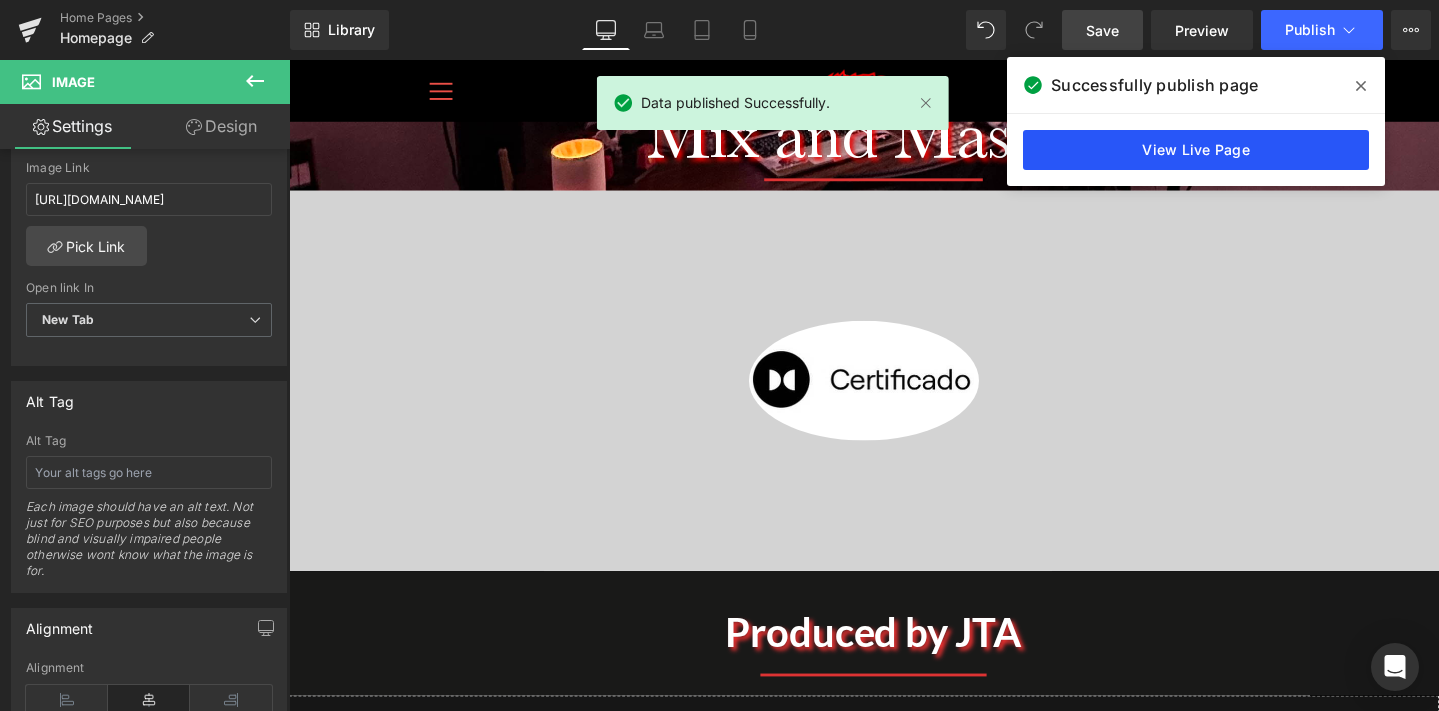 click on "View Live Page" at bounding box center (1196, 150) 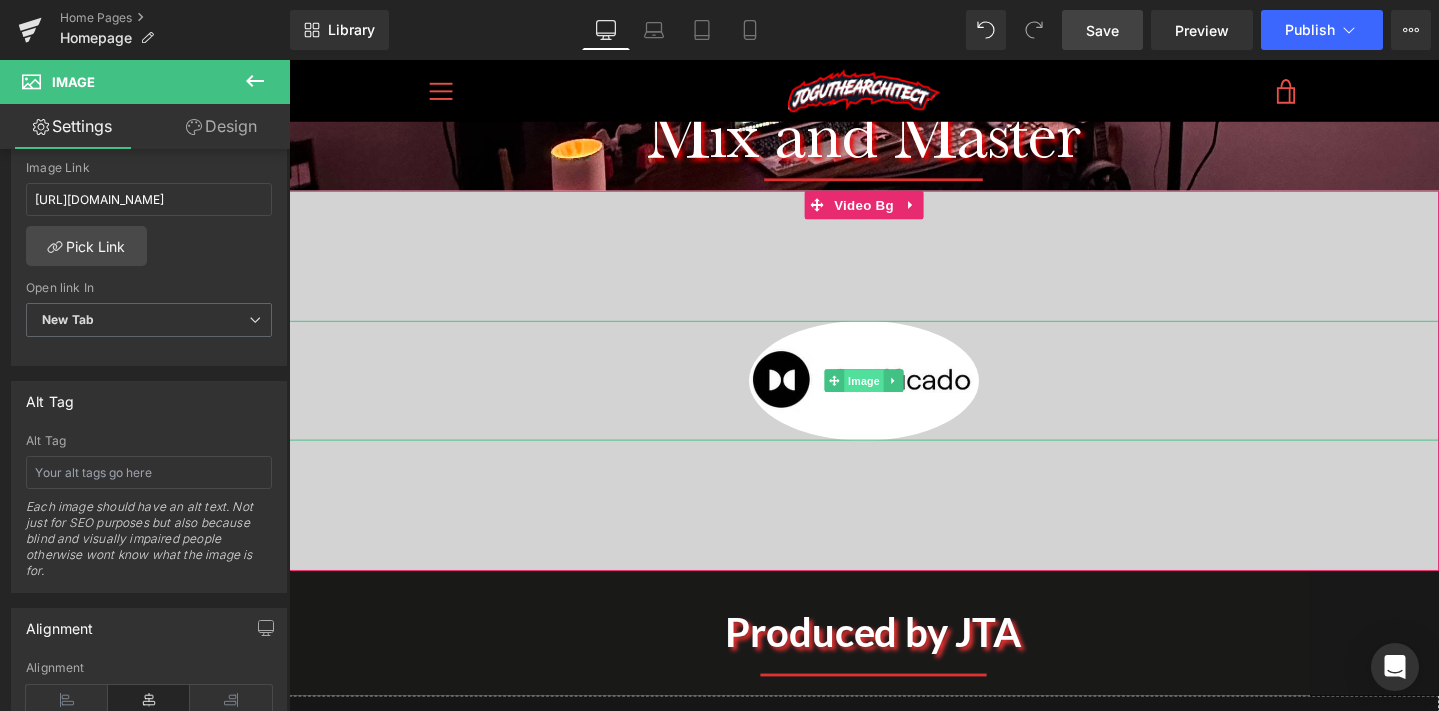 click on "Image" at bounding box center (894, 398) 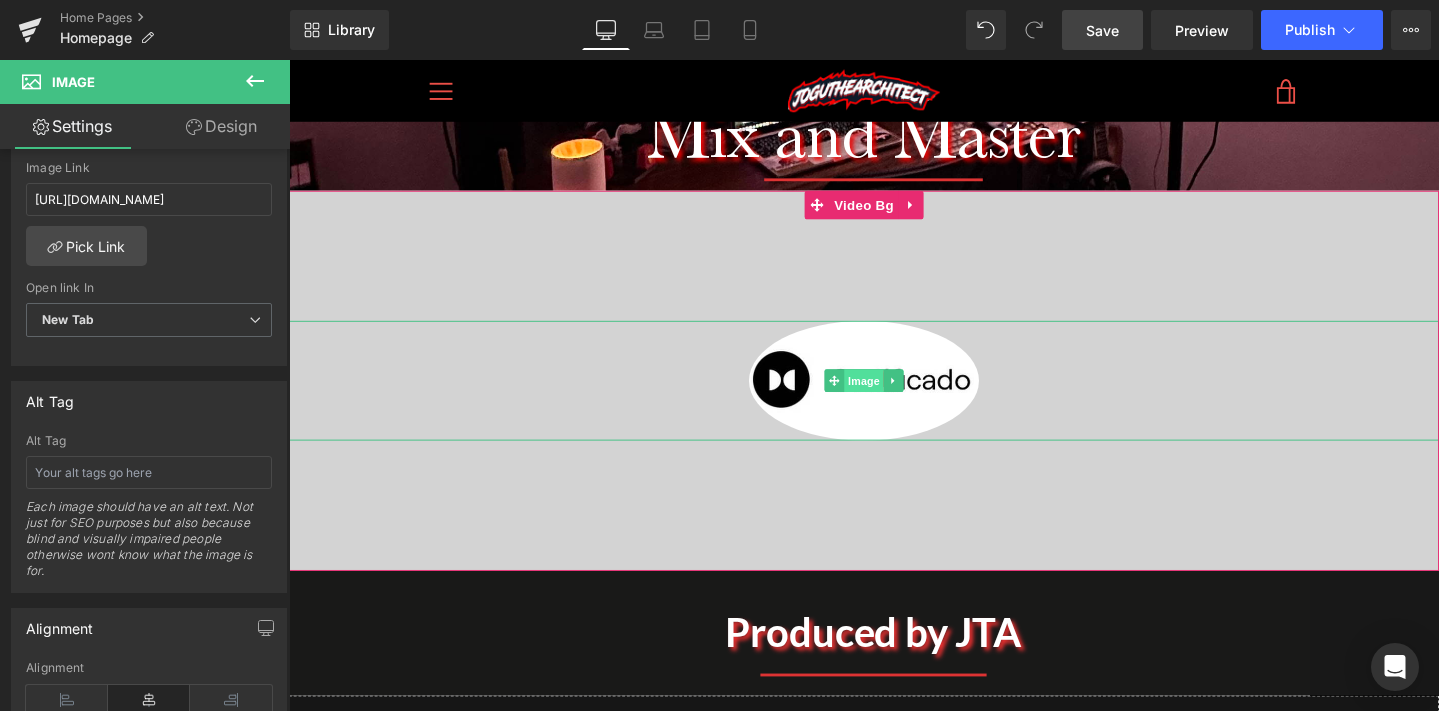 click on "Image" at bounding box center (894, 398) 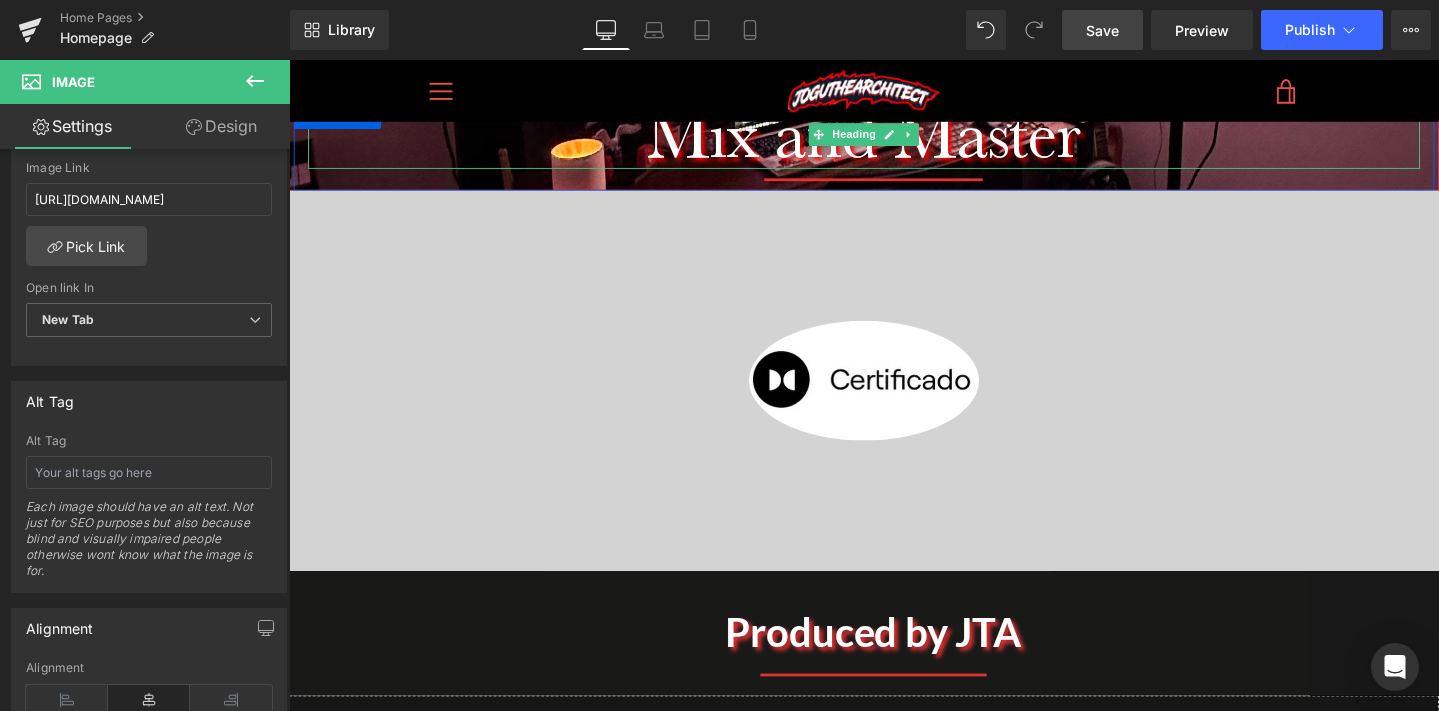 scroll, scrollTop: 403, scrollLeft: 0, axis: vertical 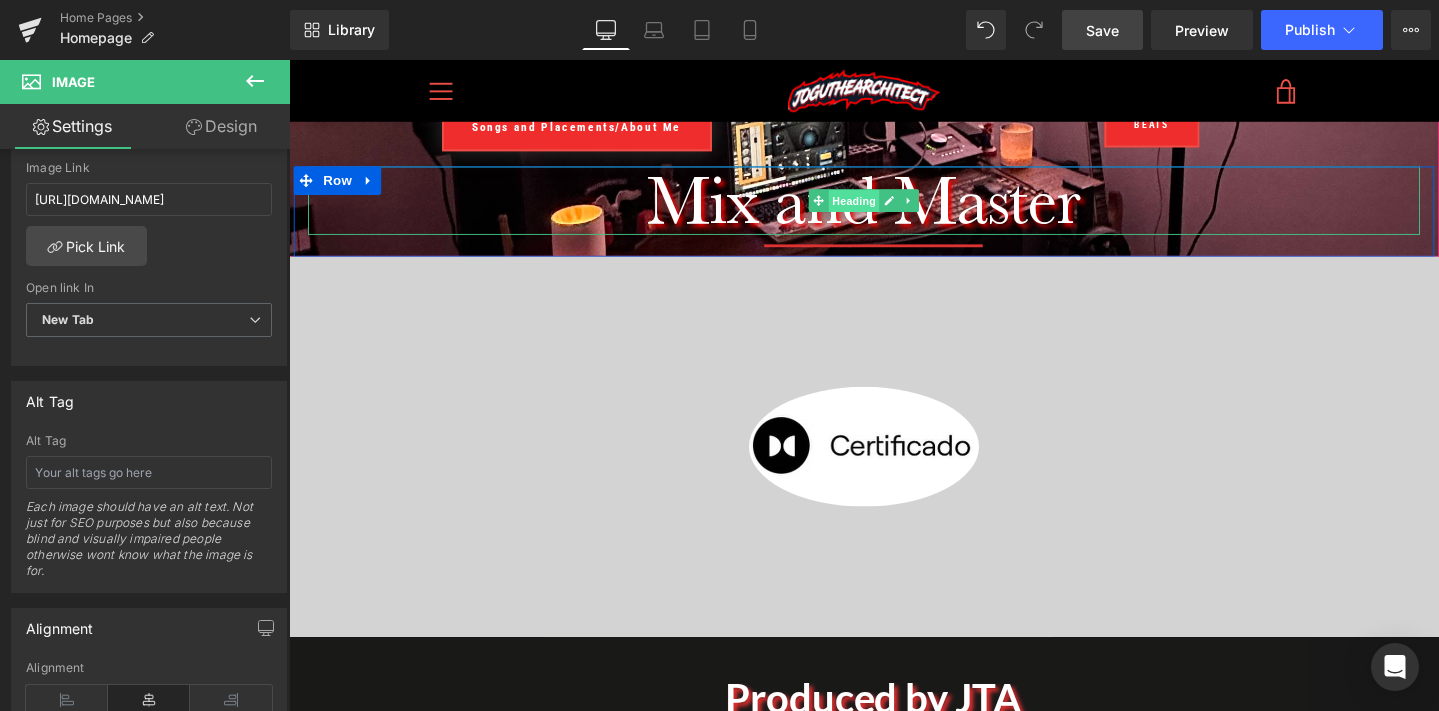 click on "Heading" at bounding box center (884, 209) 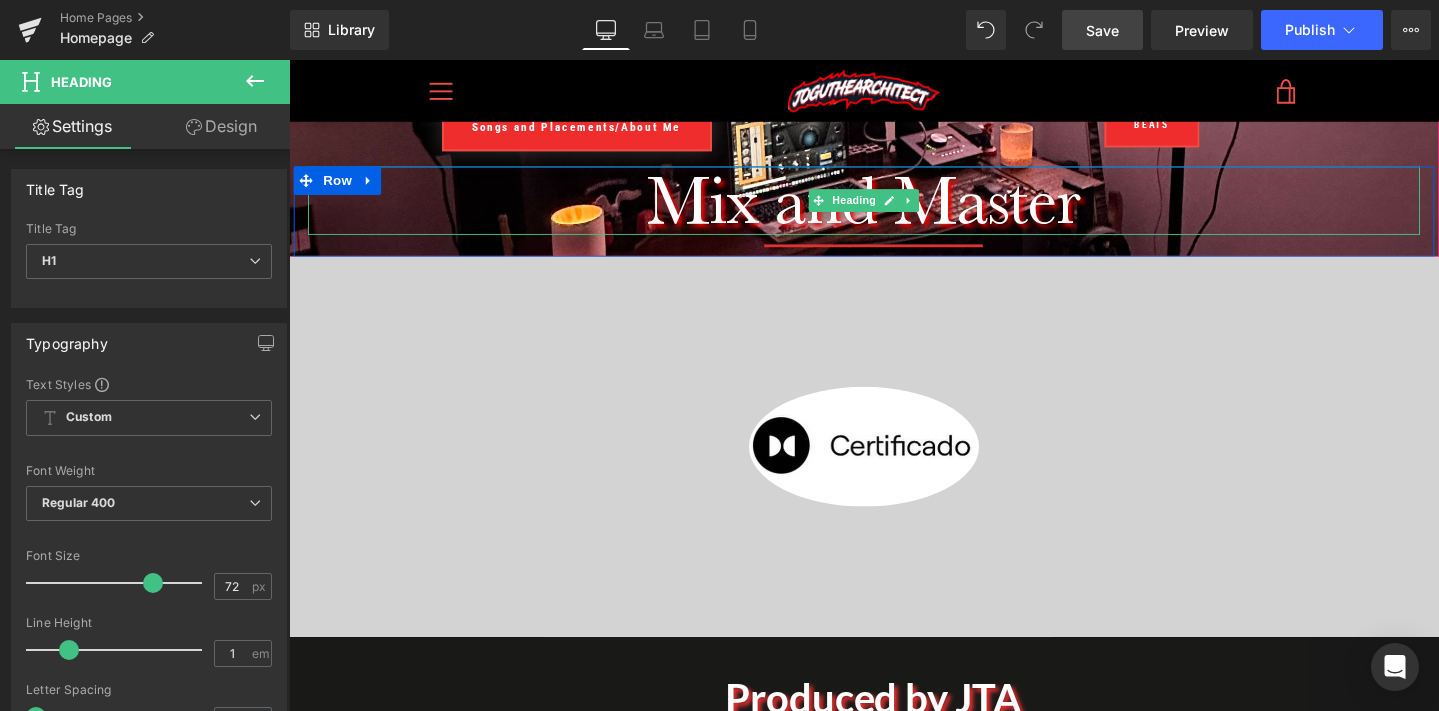click on "Mix and Master" at bounding box center (894, 208) 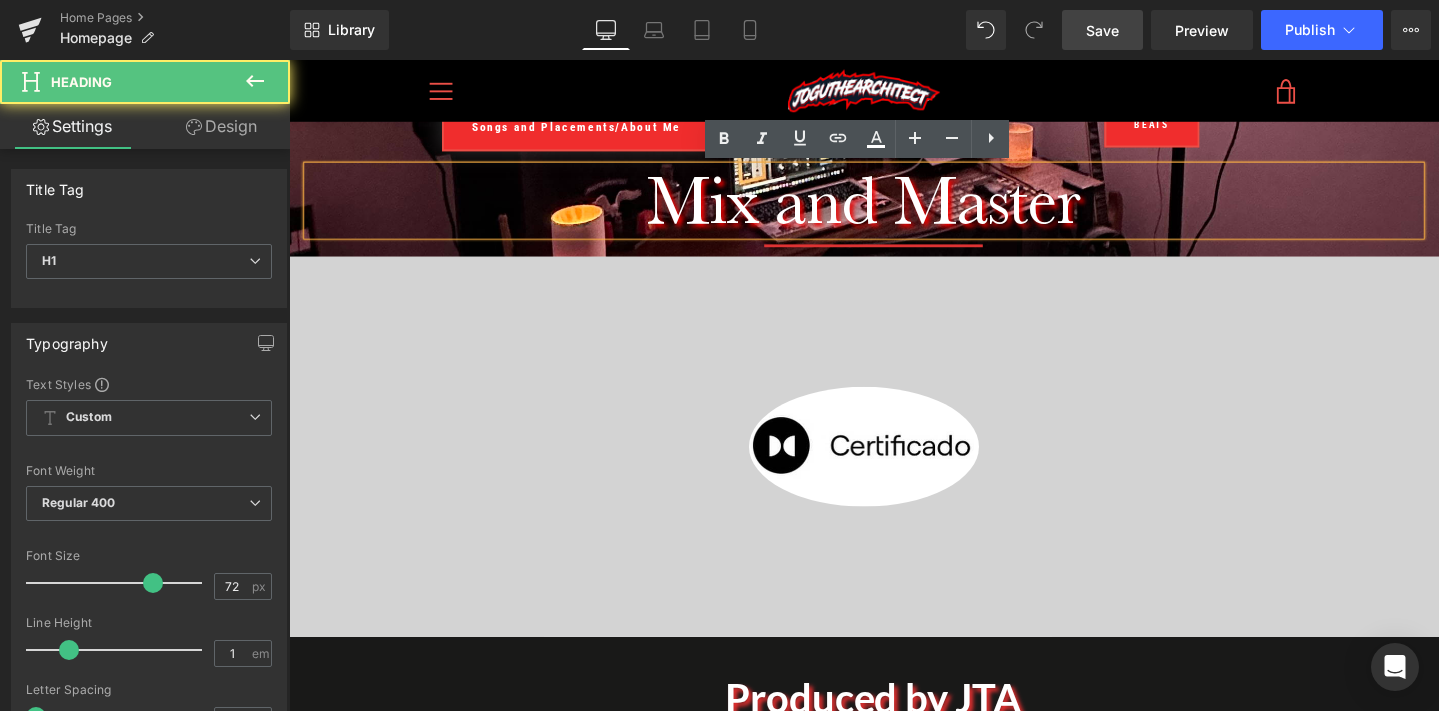 click on "Mix and Master" at bounding box center [894, 208] 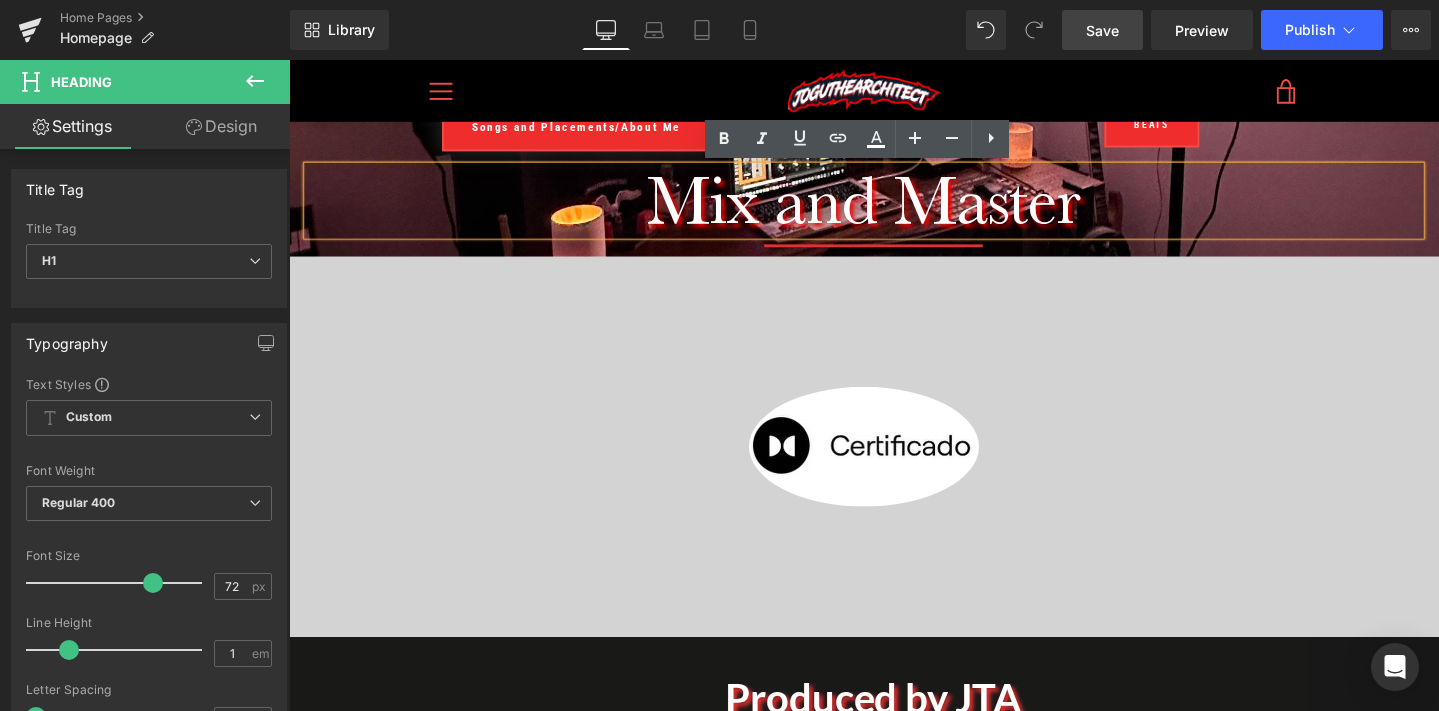 type 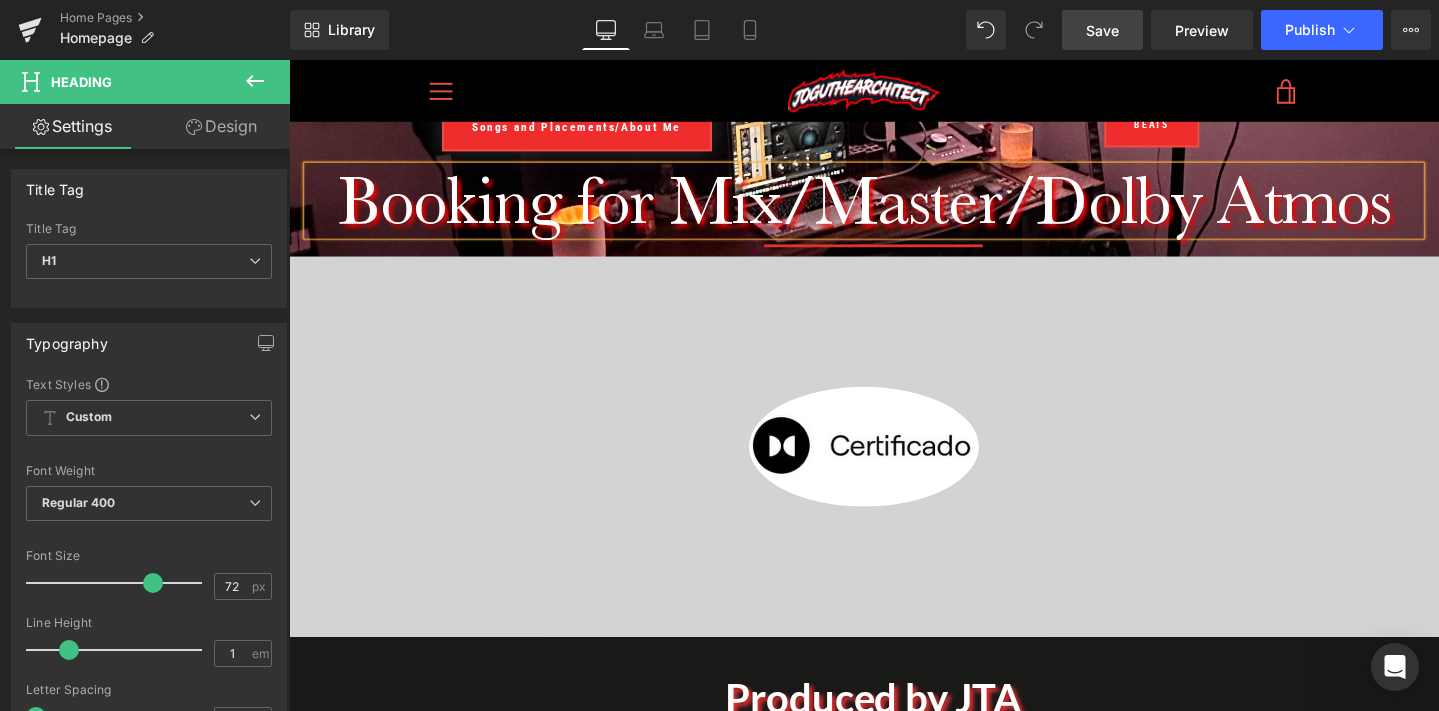click on "Save" at bounding box center [1102, 30] 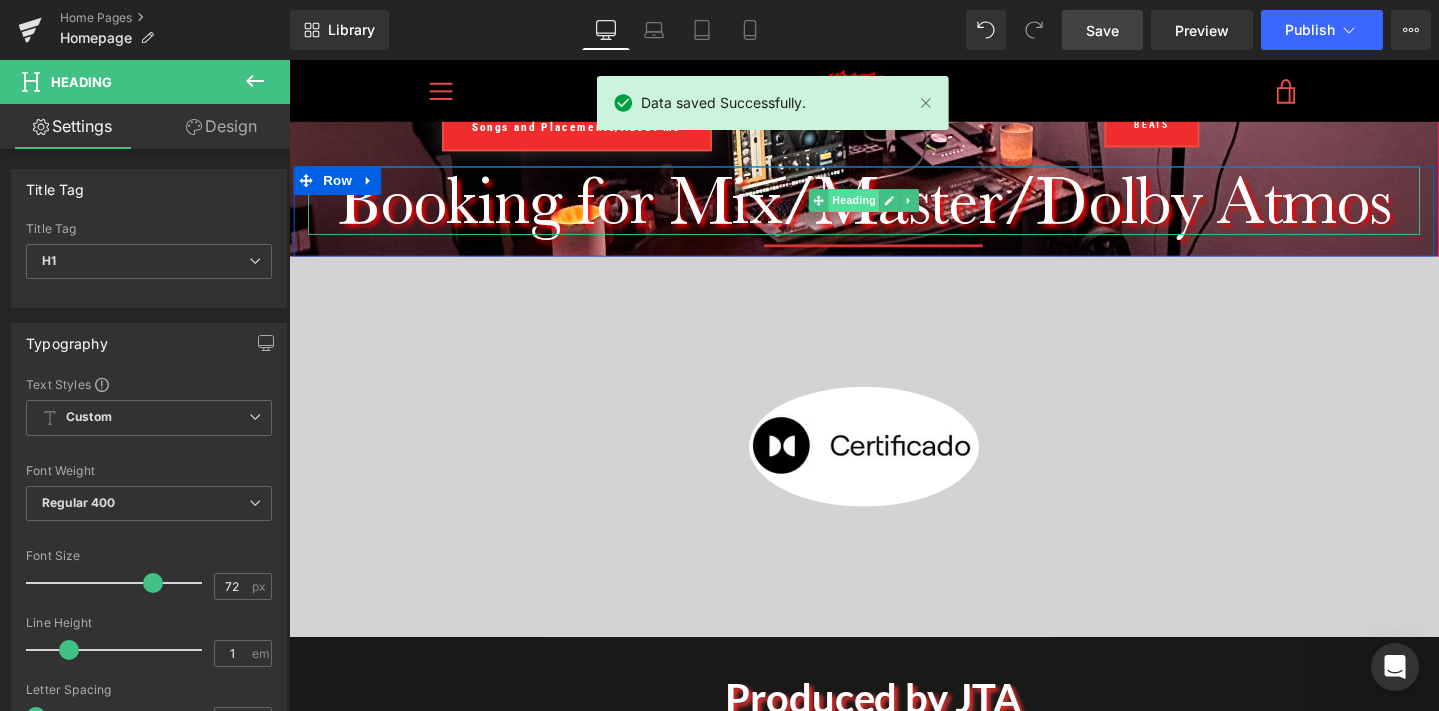 click on "Heading" at bounding box center [884, 208] 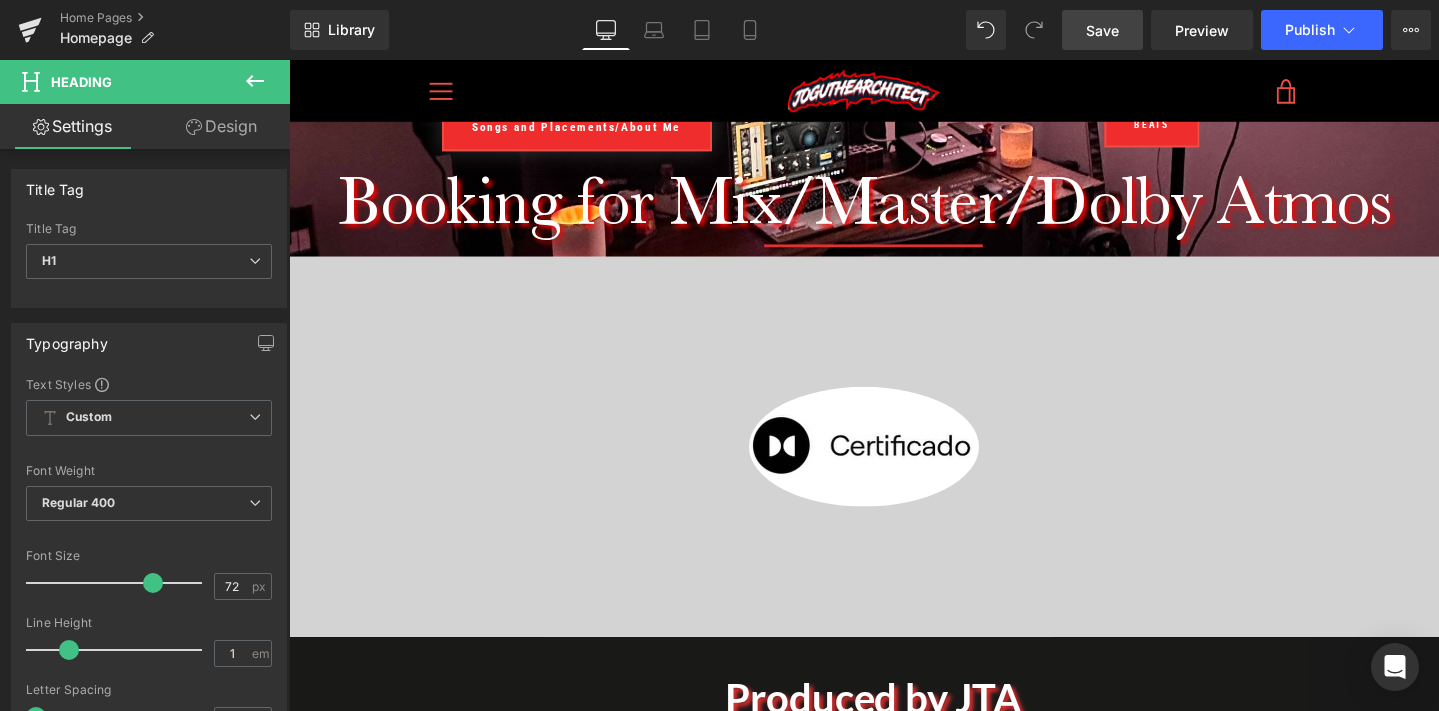 click on "Save" at bounding box center (1102, 30) 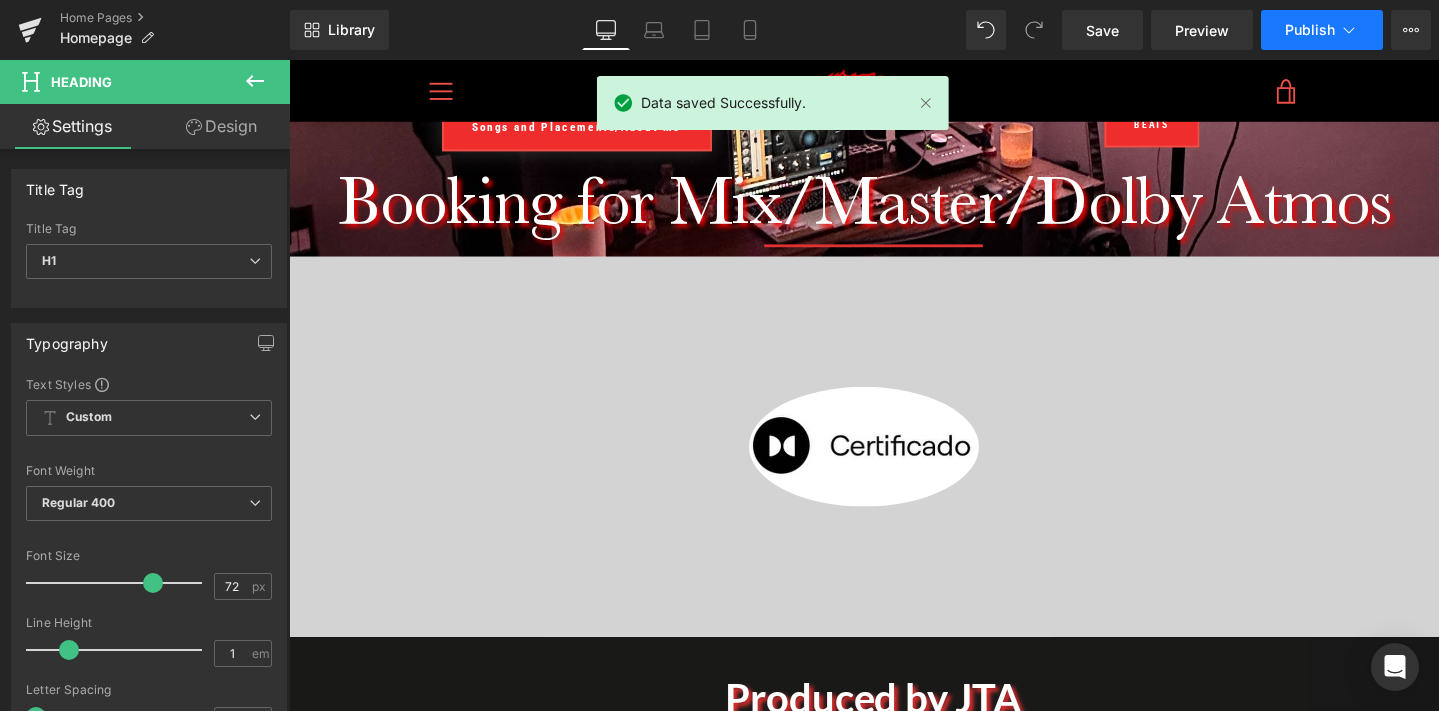 click 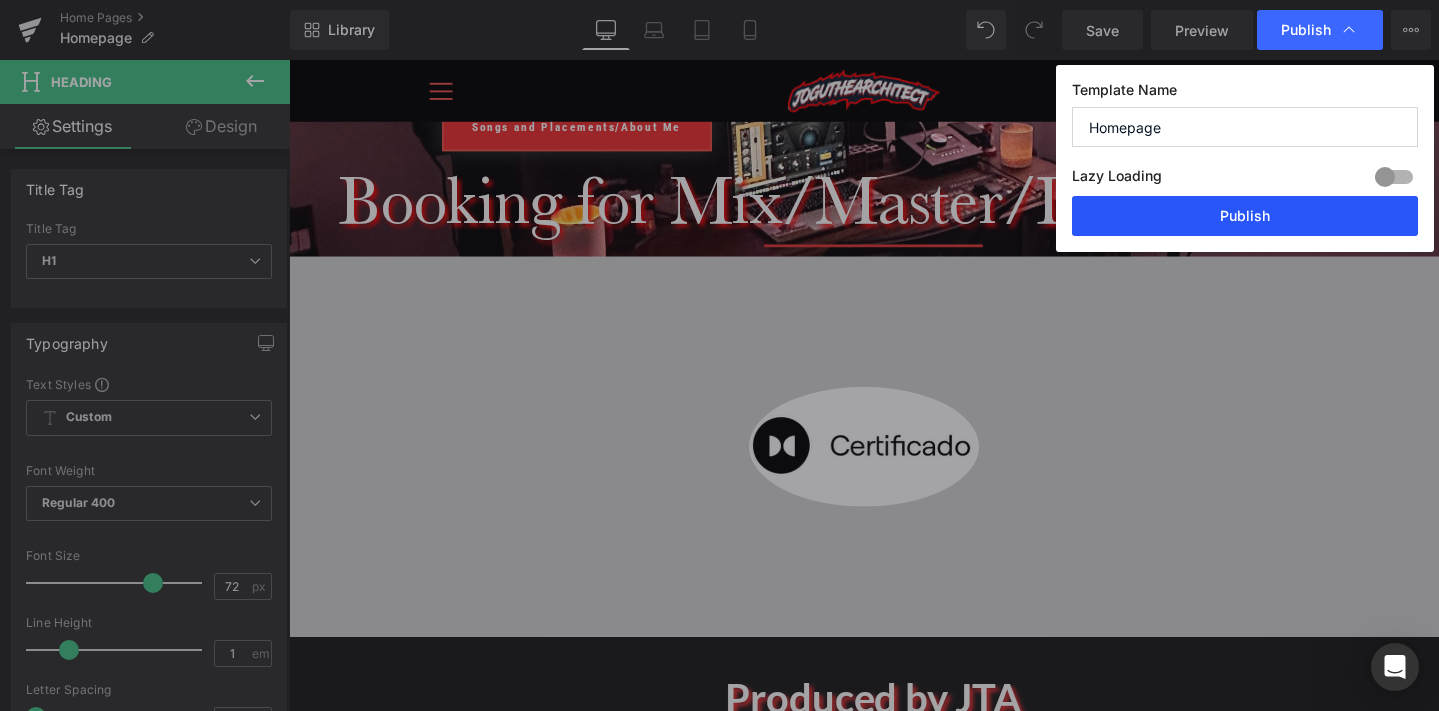 click on "Publish" at bounding box center (1245, 216) 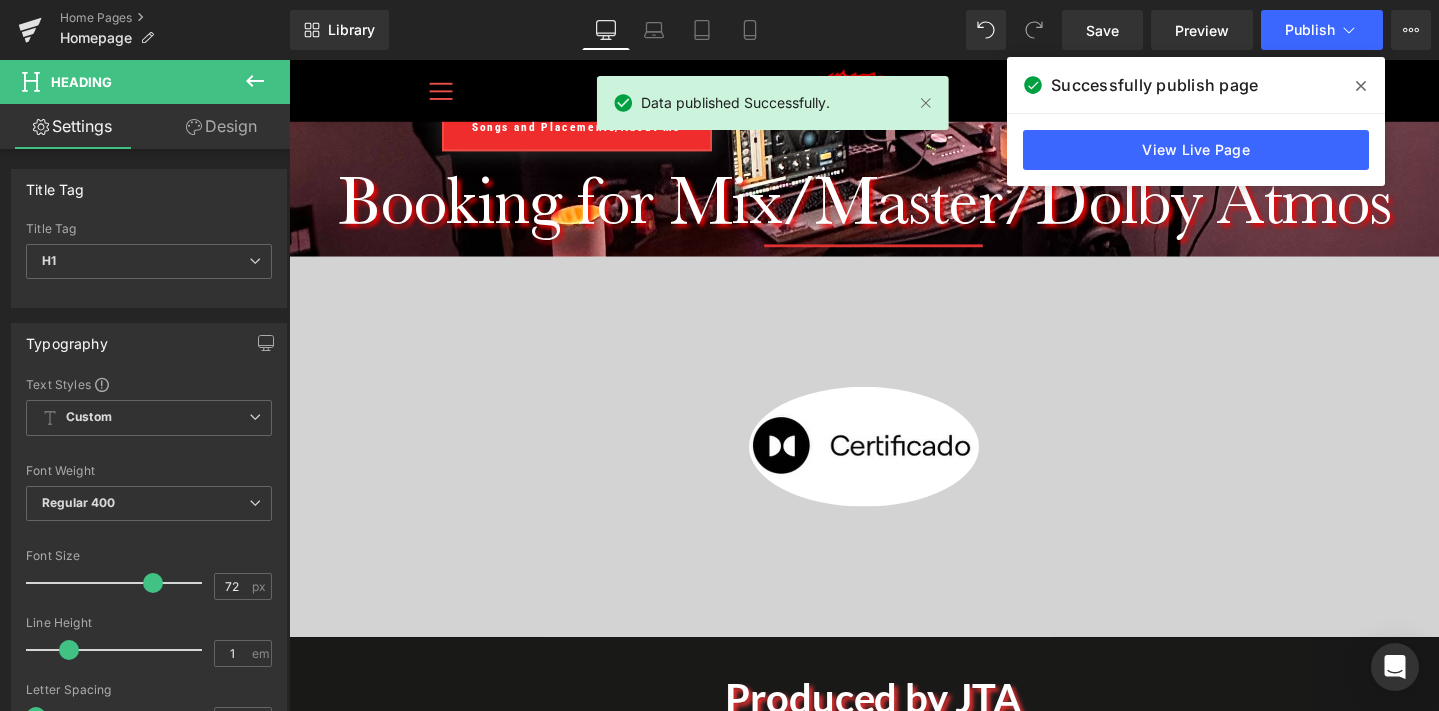 click 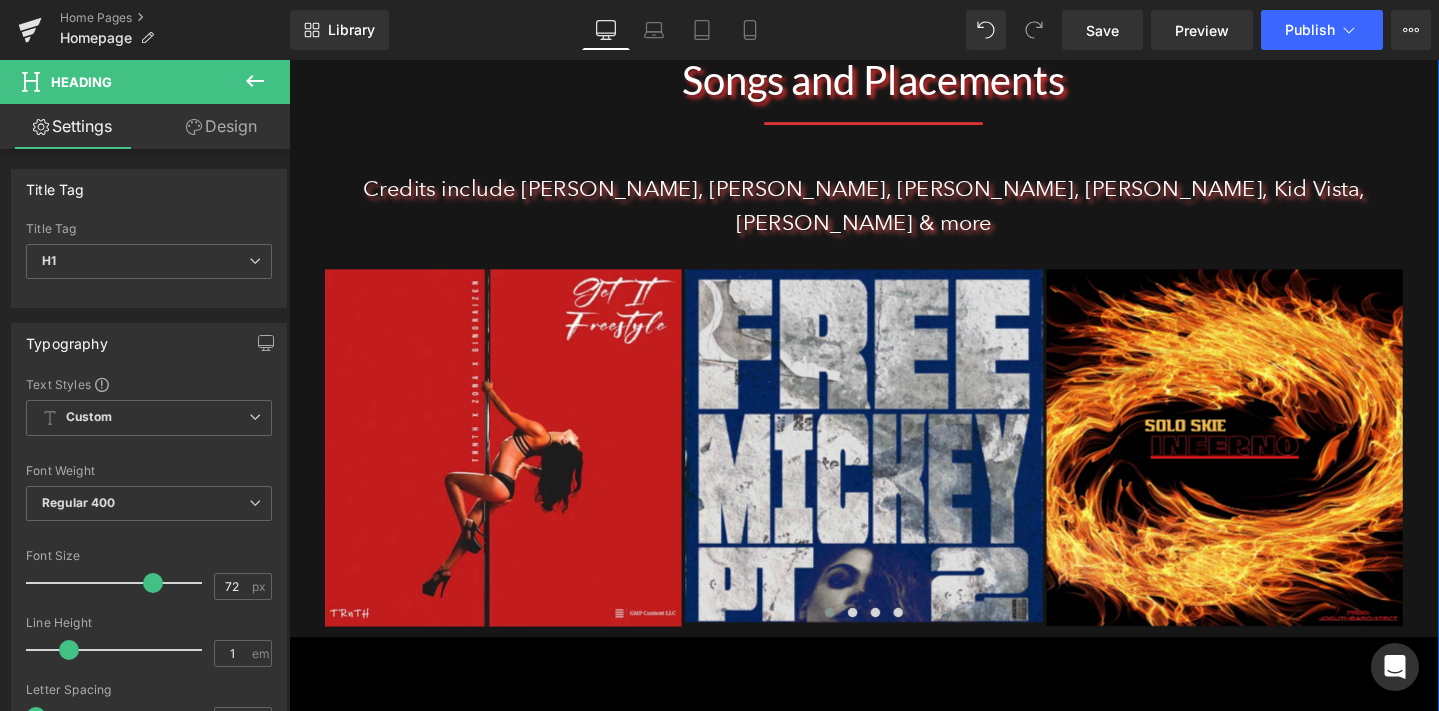 scroll, scrollTop: 1270, scrollLeft: 0, axis: vertical 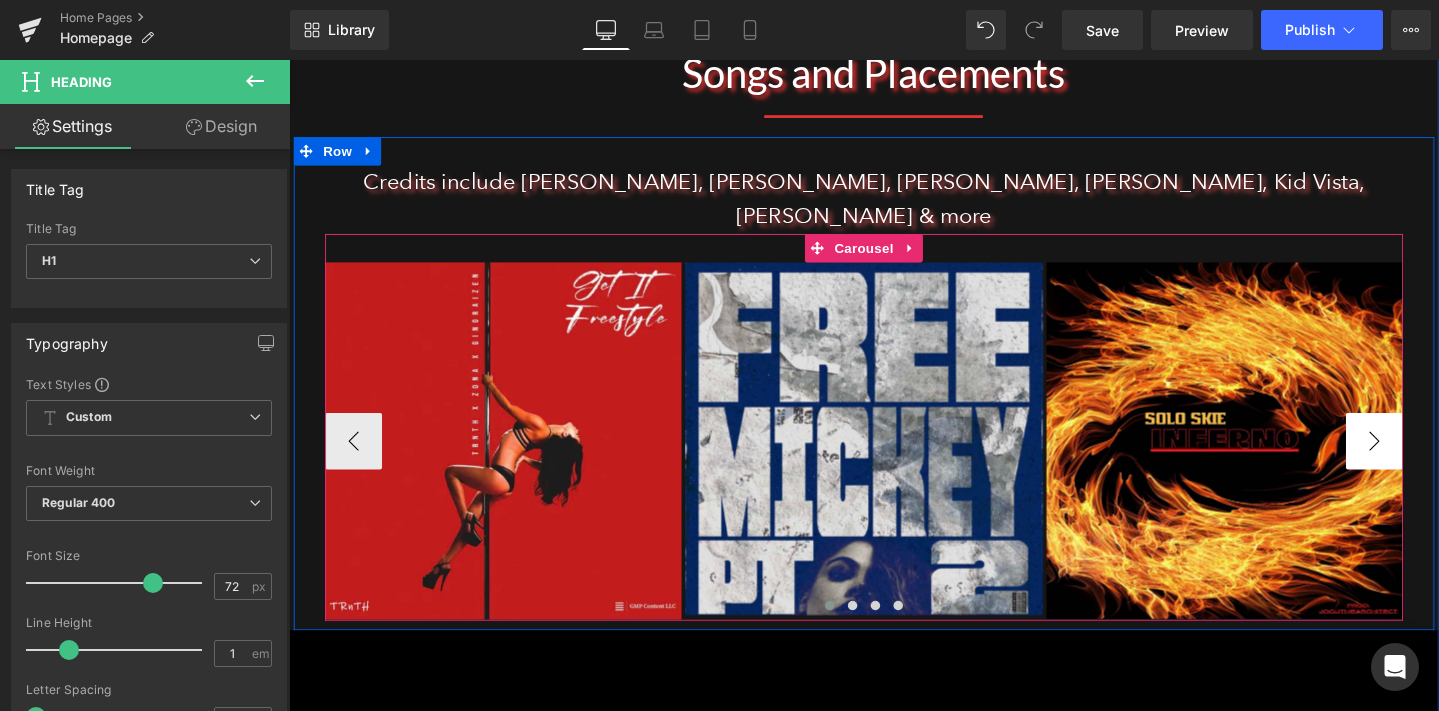 click on "›" at bounding box center [1431, 461] 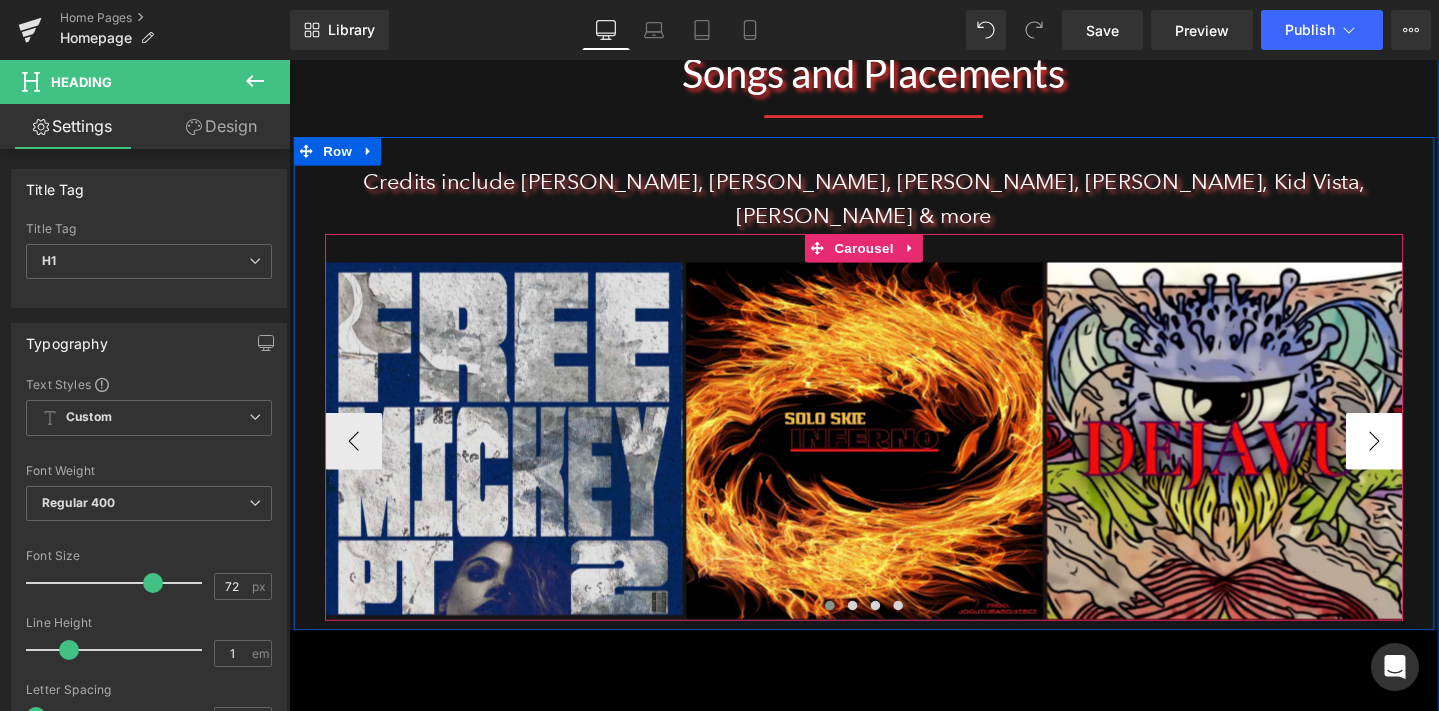 click on "›" at bounding box center (1431, 461) 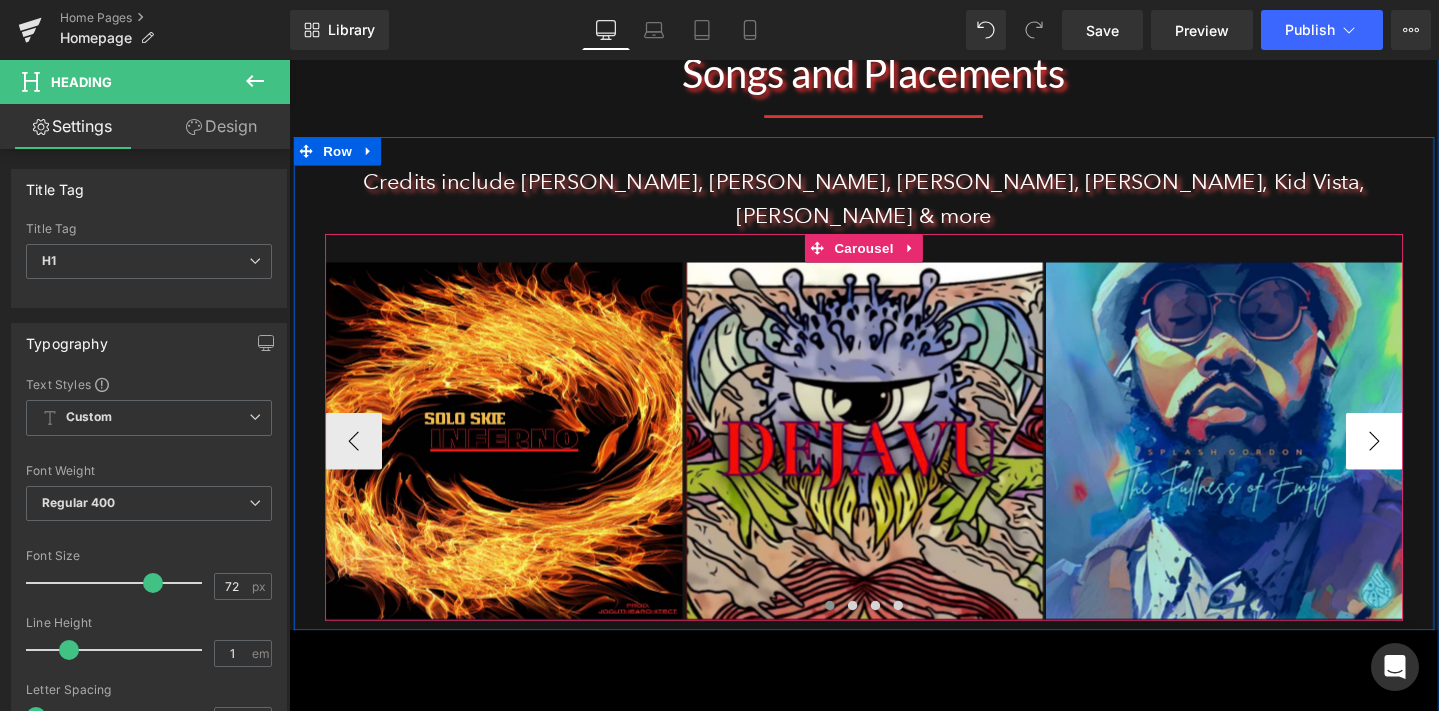 click on "›" at bounding box center [1431, 461] 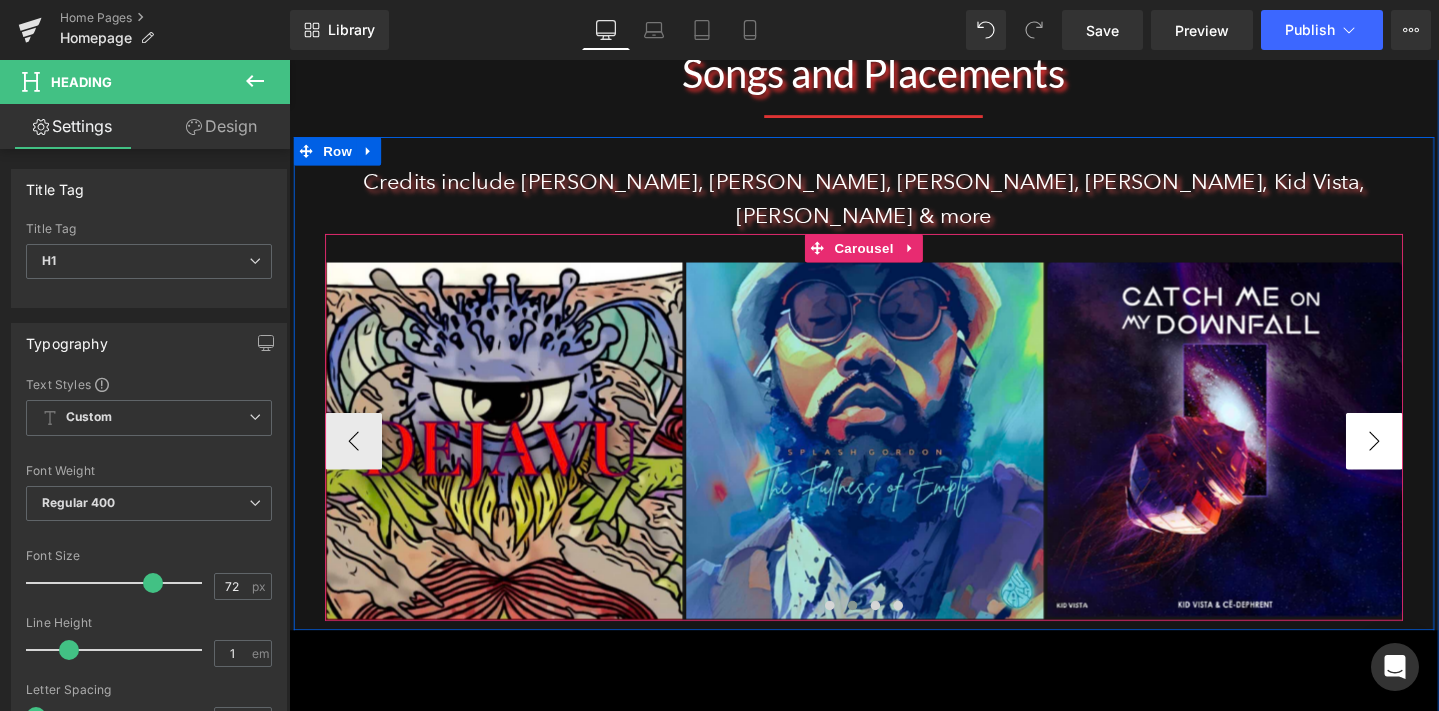 click on "›" at bounding box center [1431, 461] 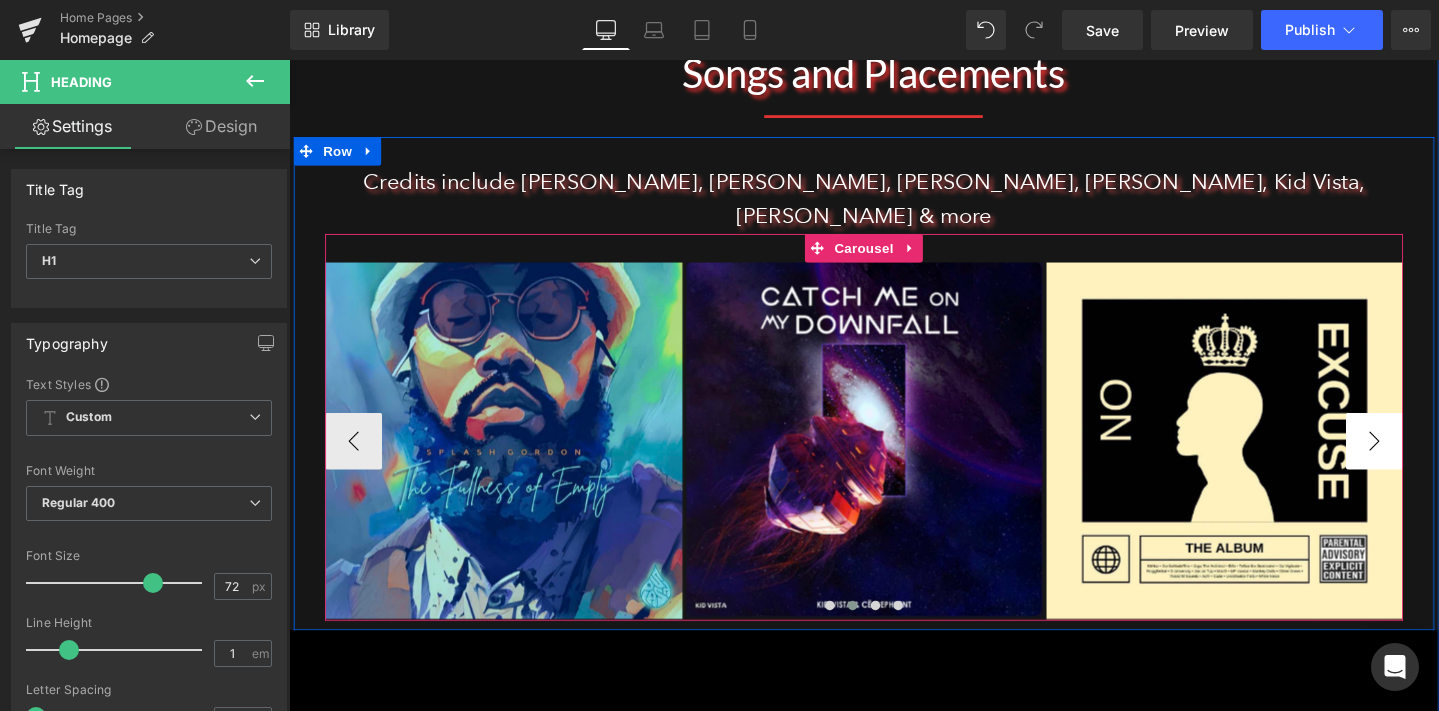 click on "›" at bounding box center (1431, 461) 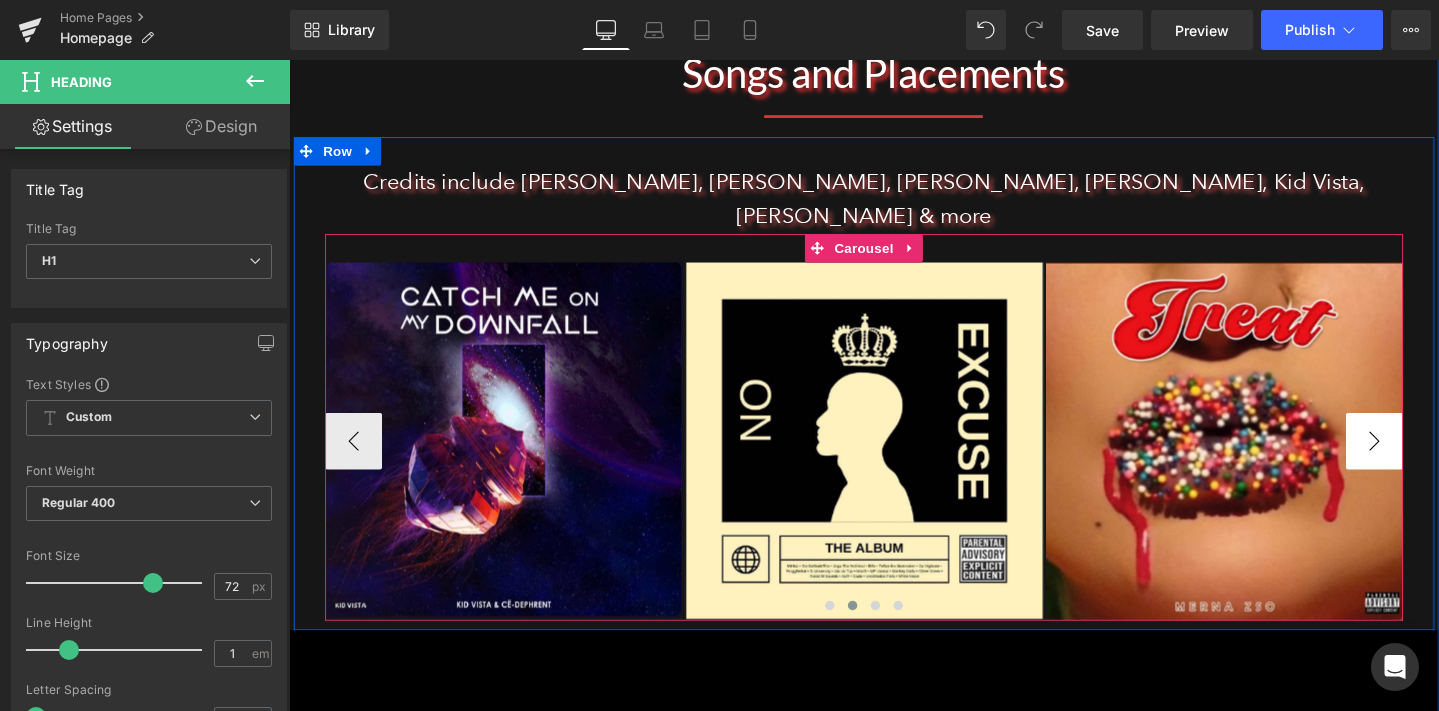 click on "›" at bounding box center (1431, 461) 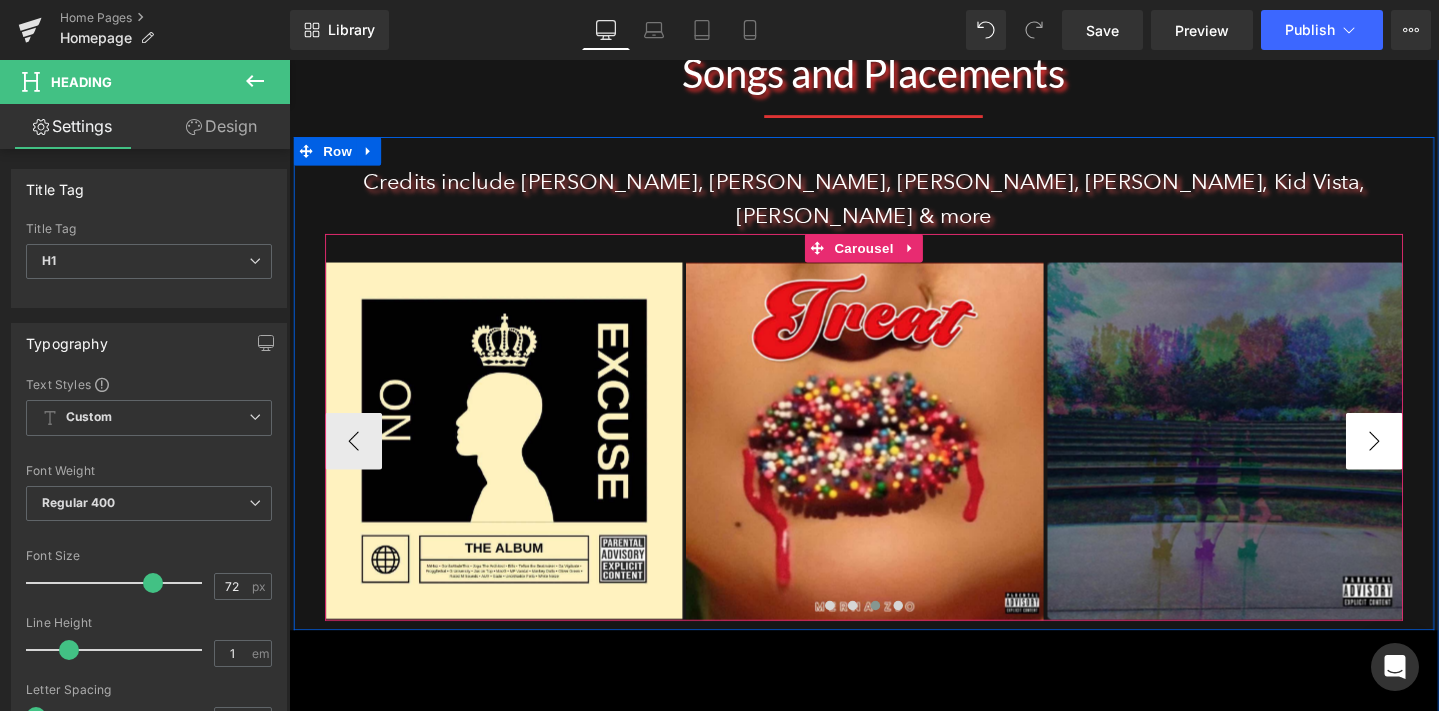 click on "›" at bounding box center [1431, 461] 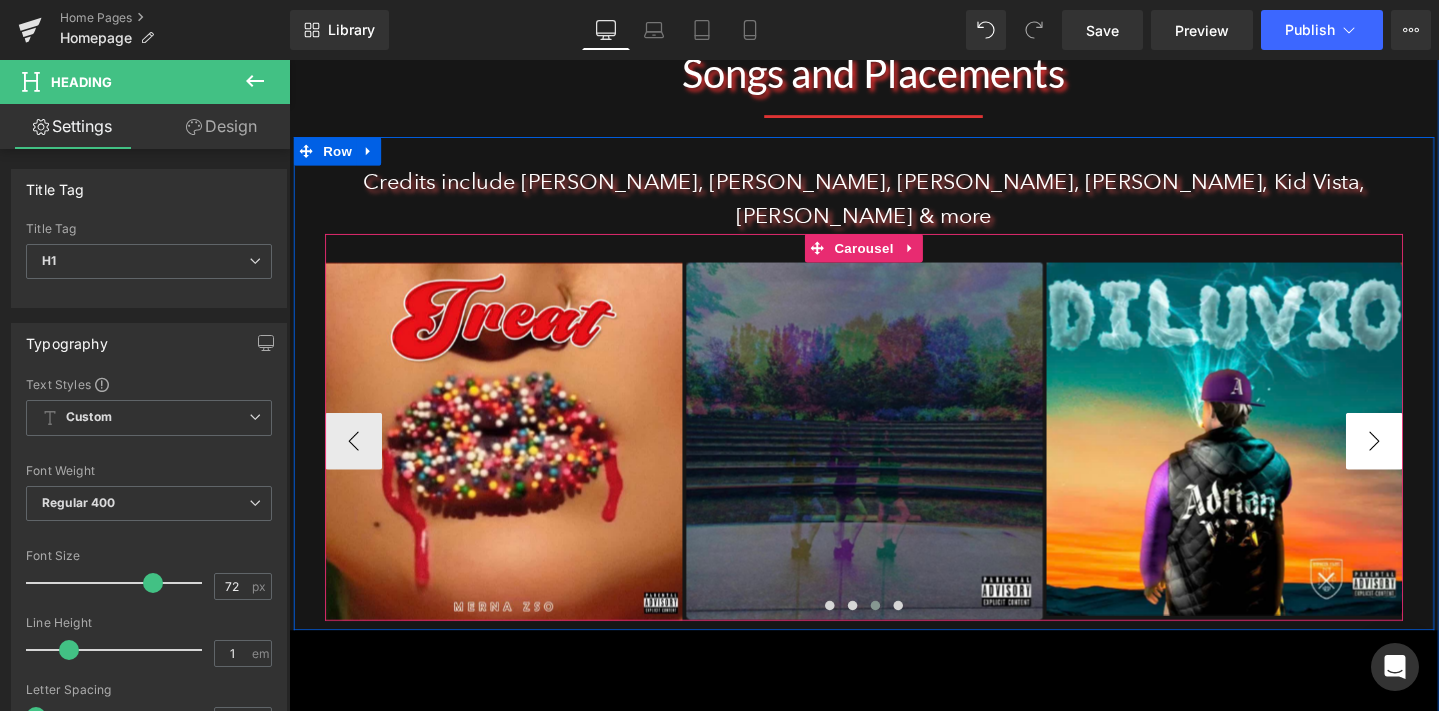 click on "›" at bounding box center [1431, 461] 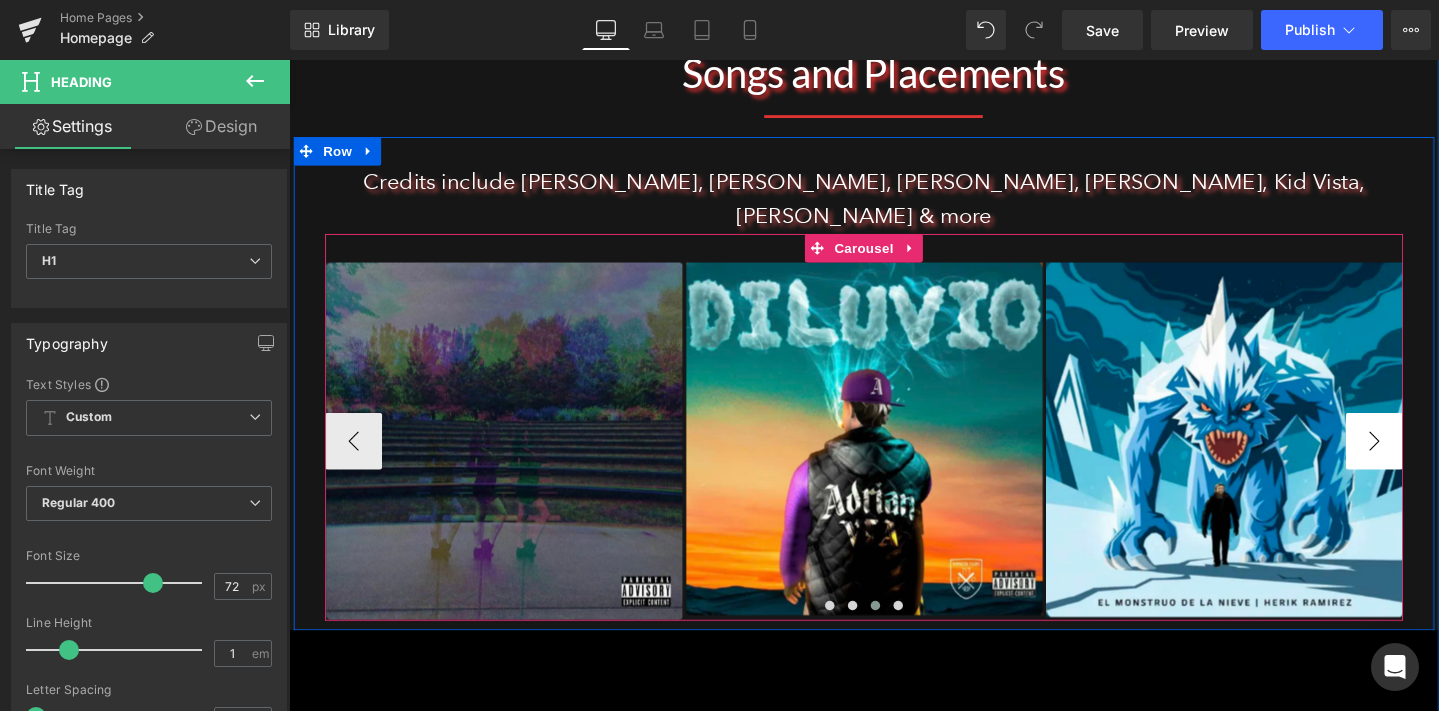 click on "›" at bounding box center [1431, 461] 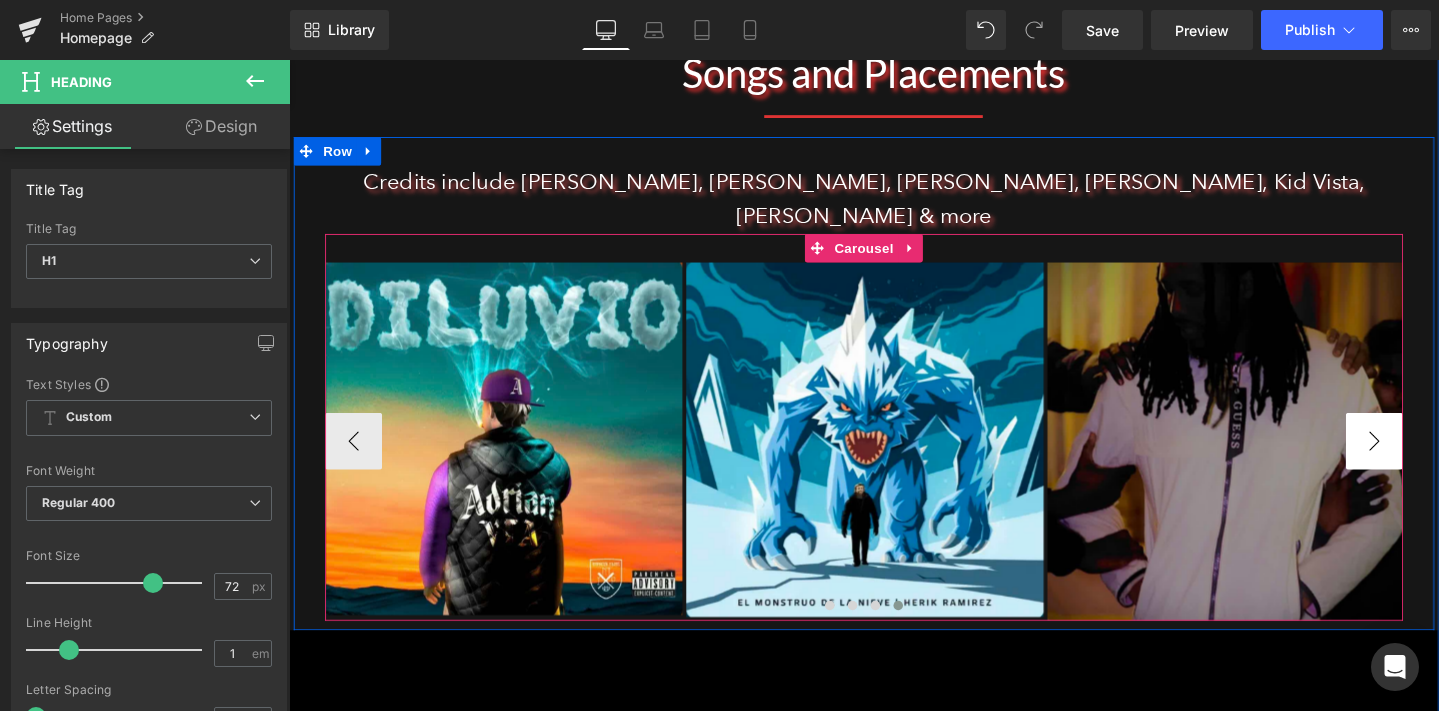 click on "›" at bounding box center [1431, 461] 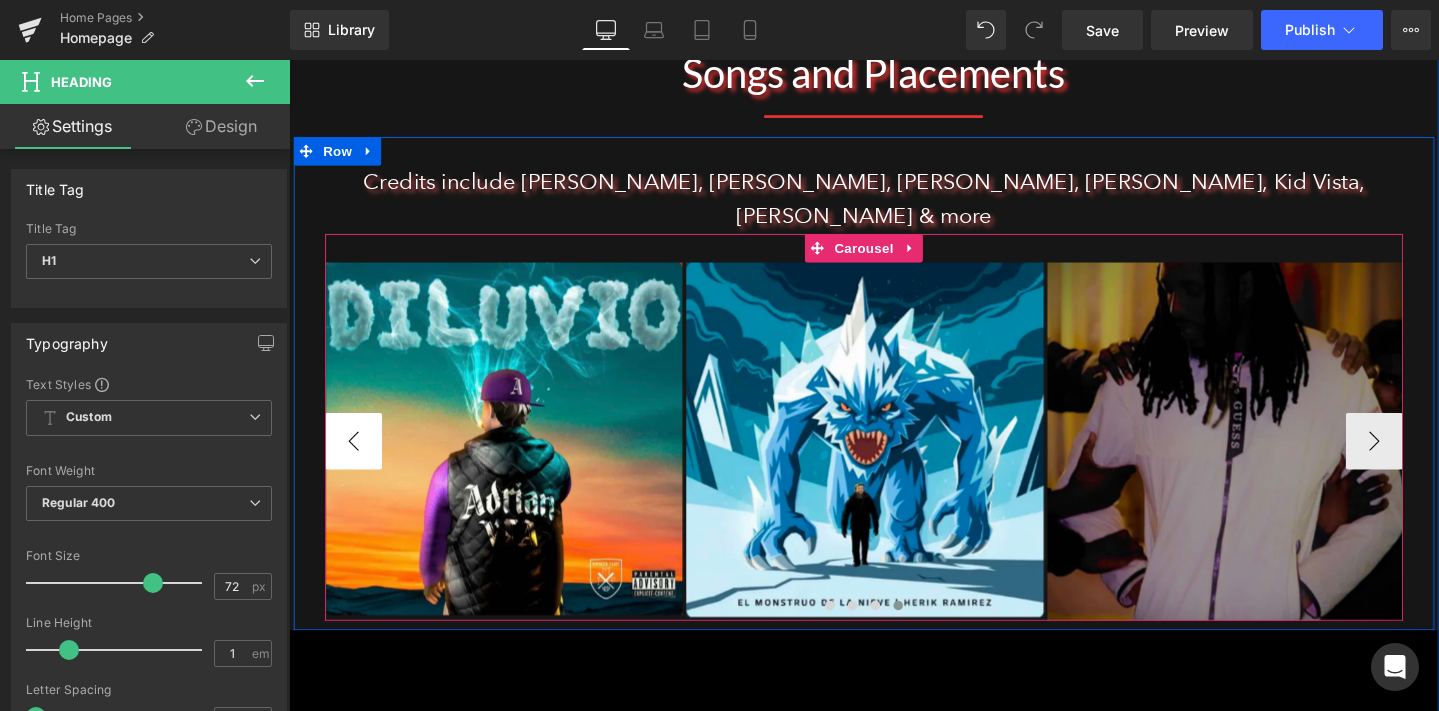 click on "‹" at bounding box center (357, 461) 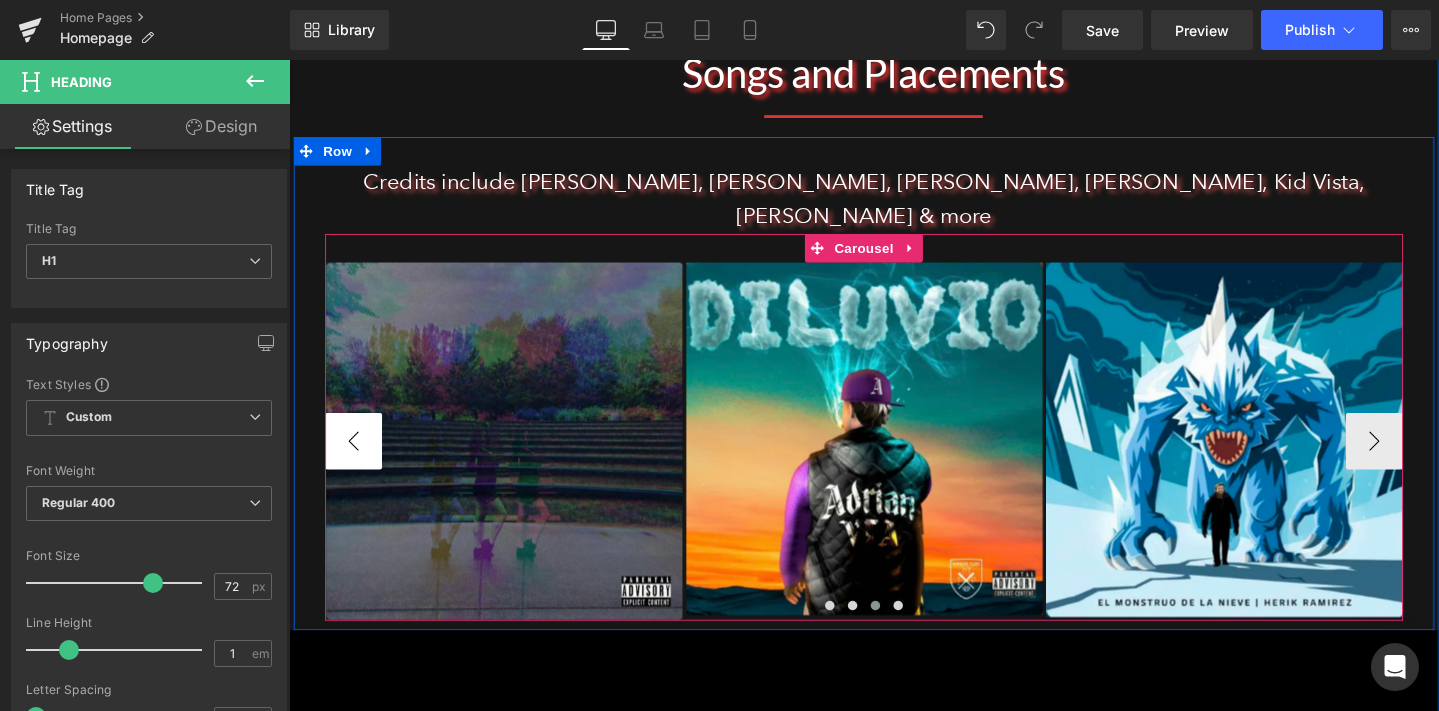 click on "‹" at bounding box center (357, 461) 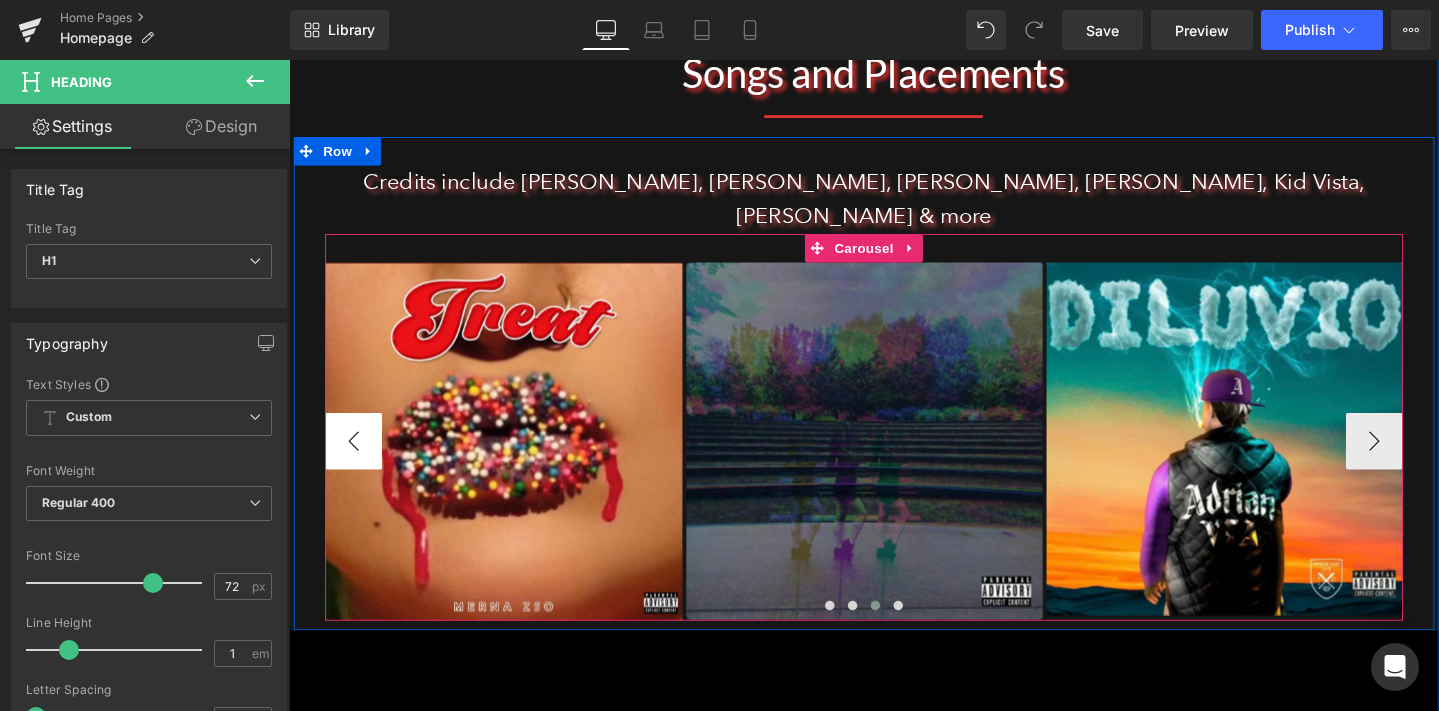 click on "‹" at bounding box center (357, 461) 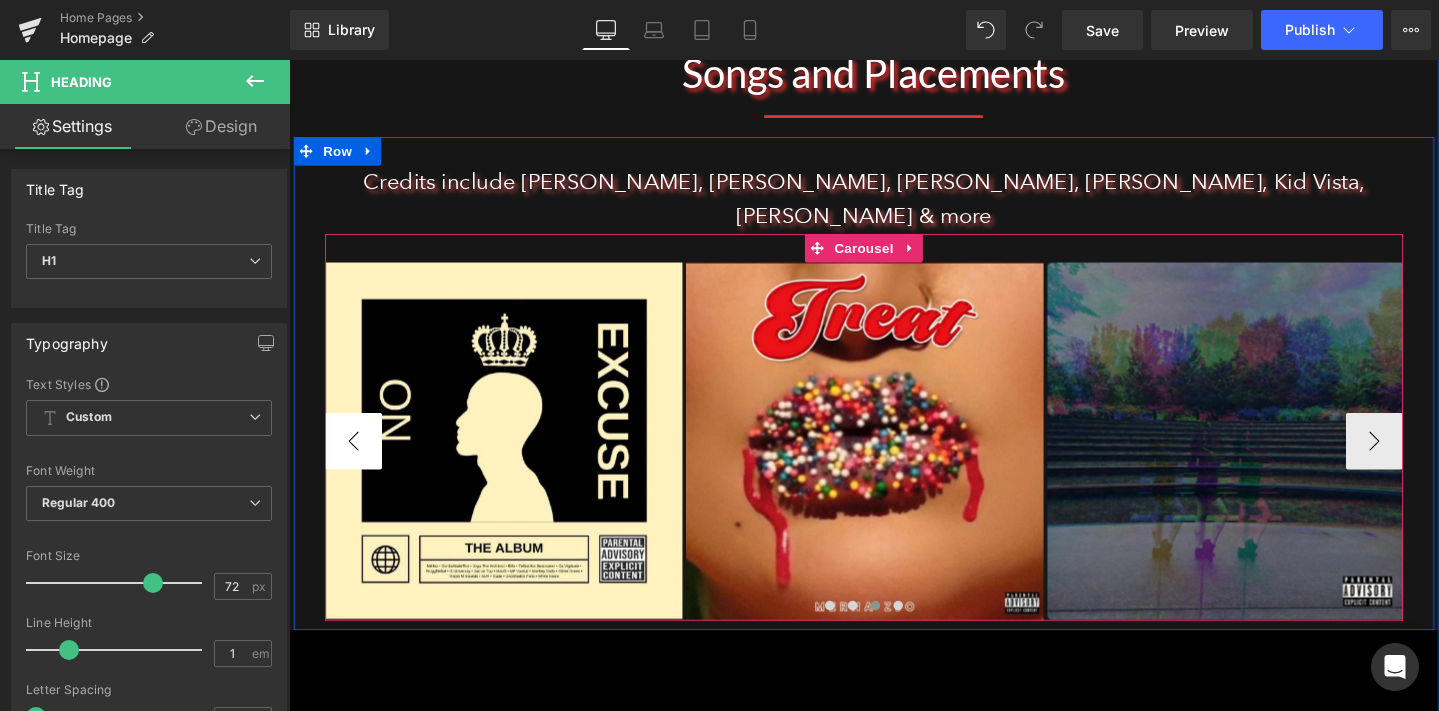 click on "‹" at bounding box center (357, 461) 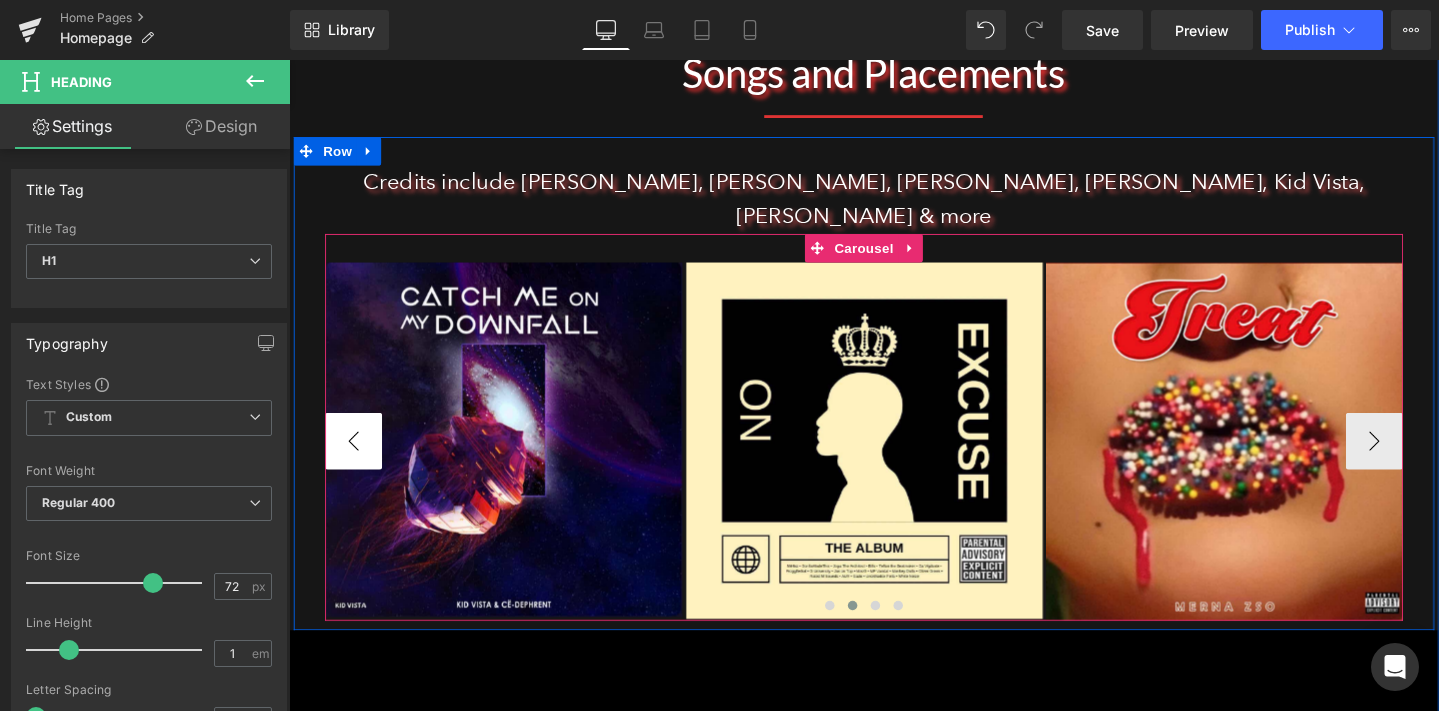 click on "‹" at bounding box center (357, 461) 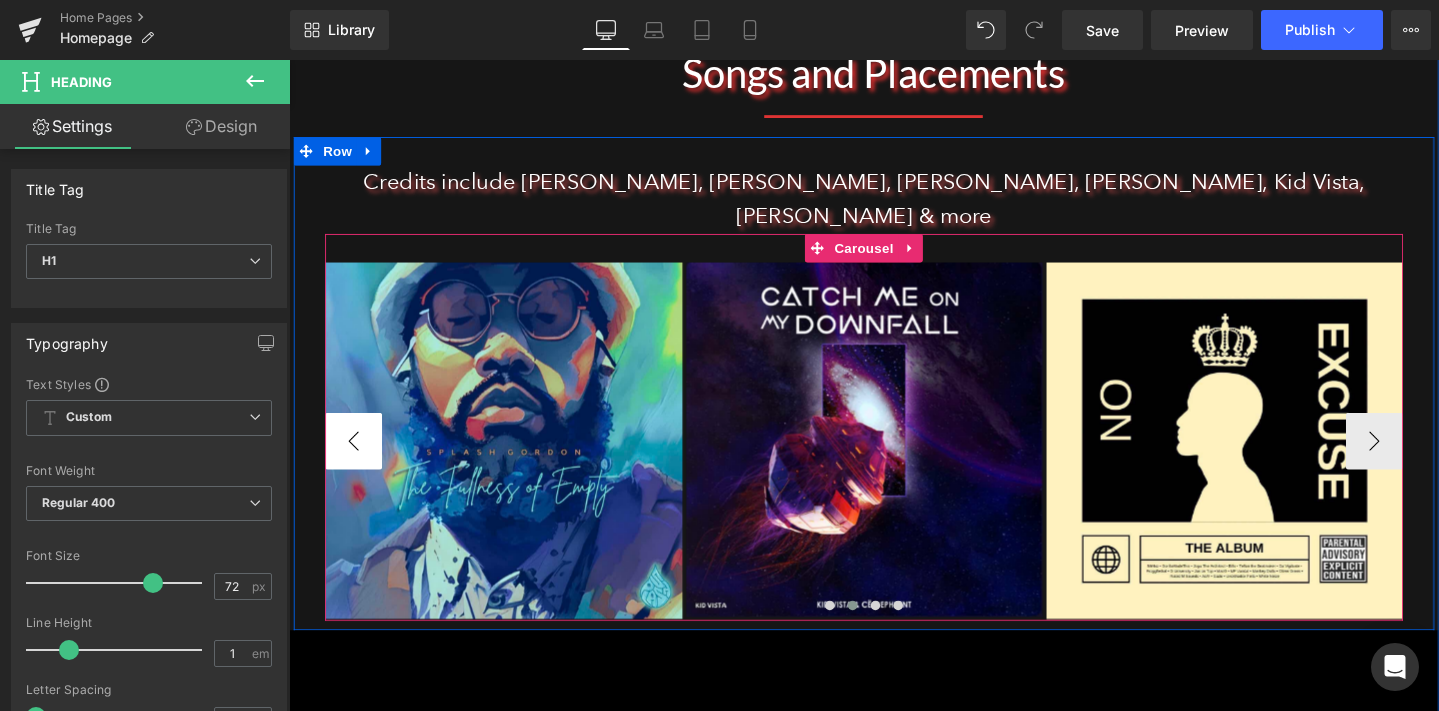 click on "‹" at bounding box center (357, 461) 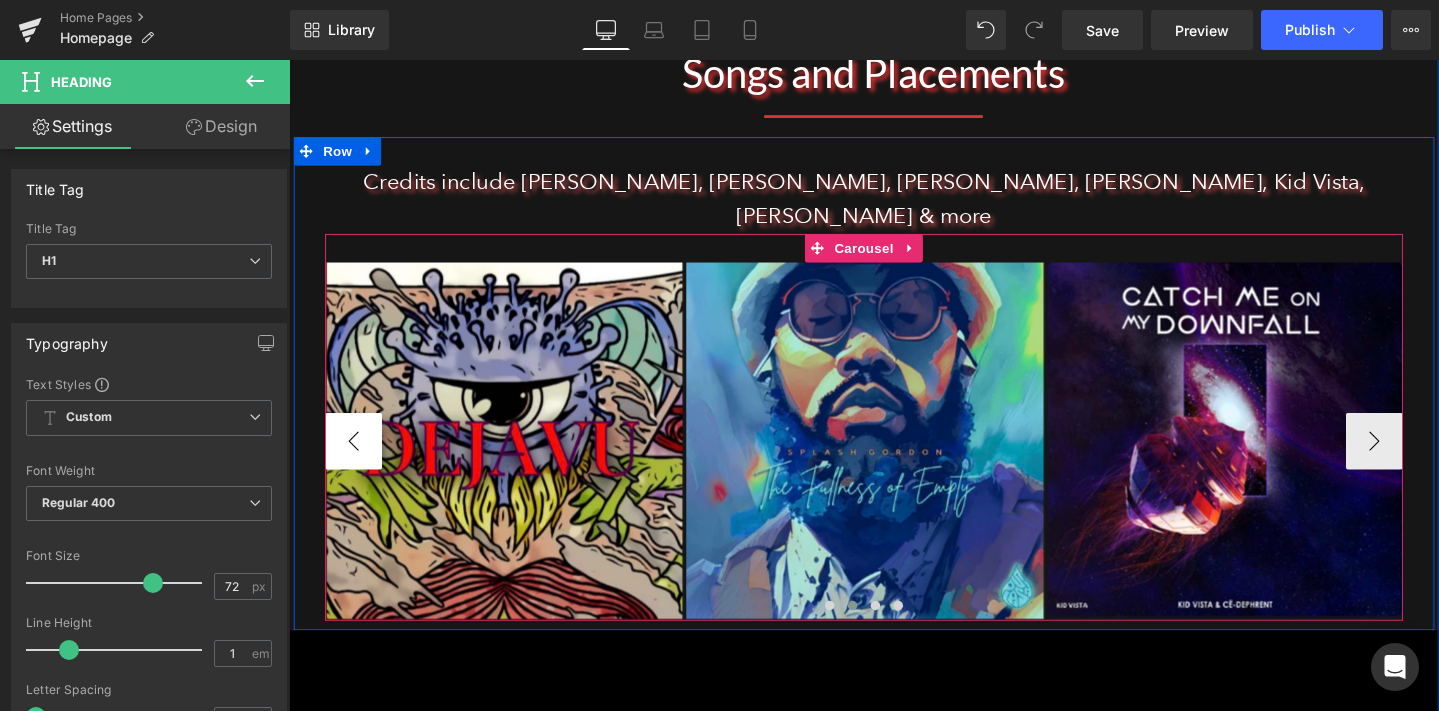 click on "‹" at bounding box center [357, 461] 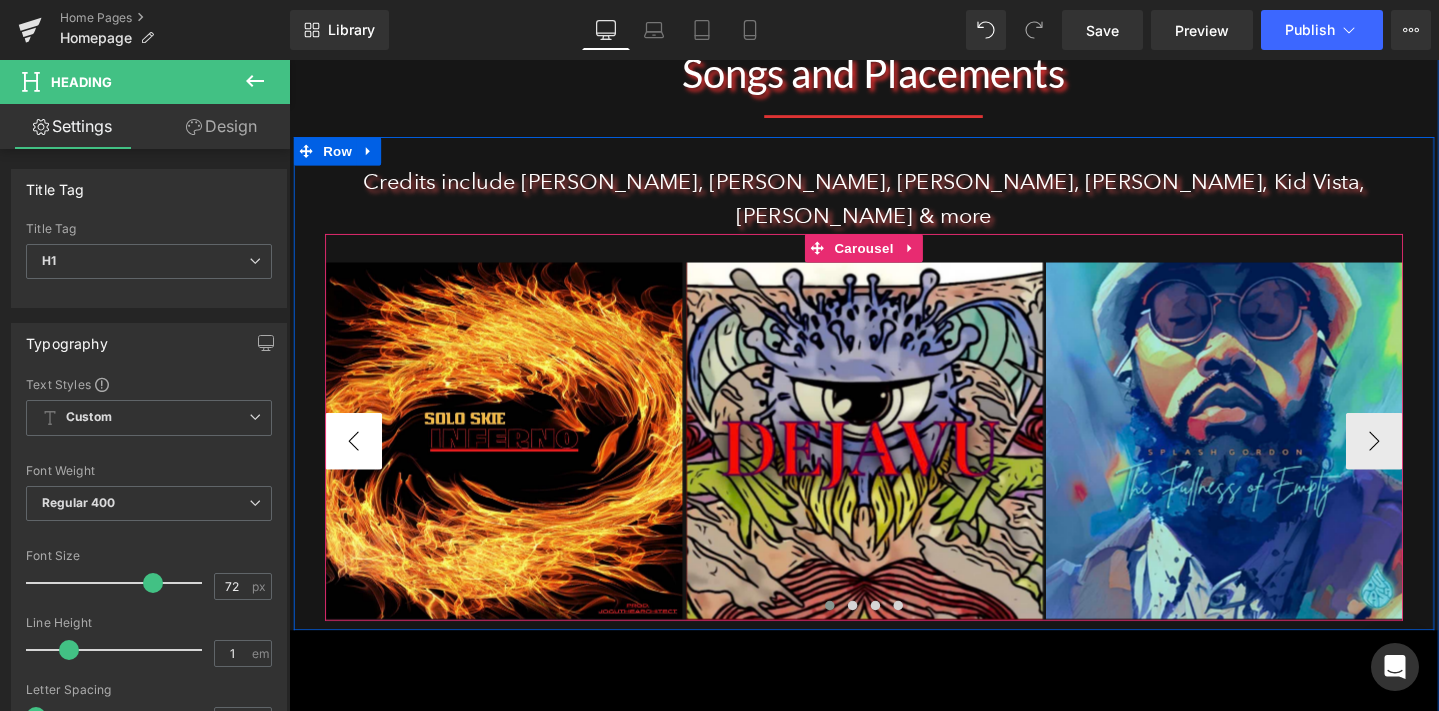 click on "‹" at bounding box center [357, 461] 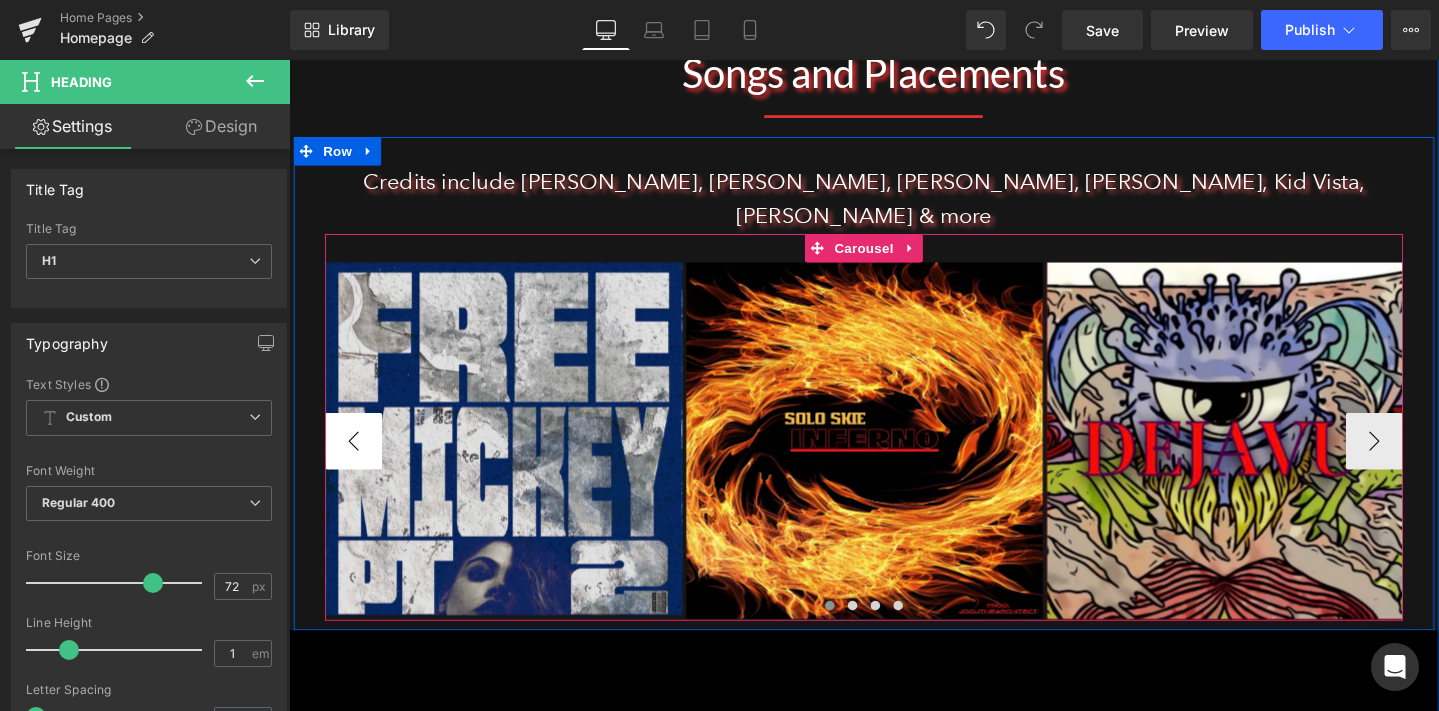click on "‹" at bounding box center (357, 461) 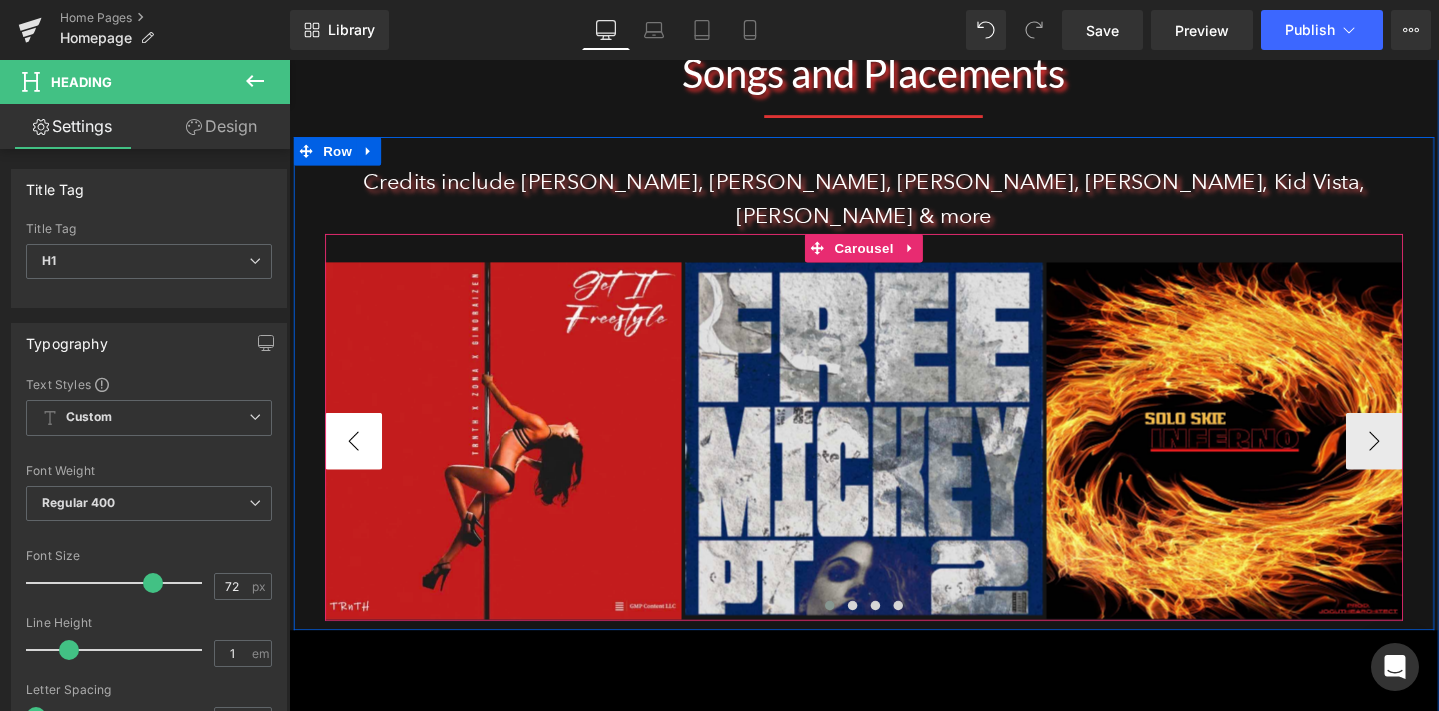 click on "‹" at bounding box center (357, 461) 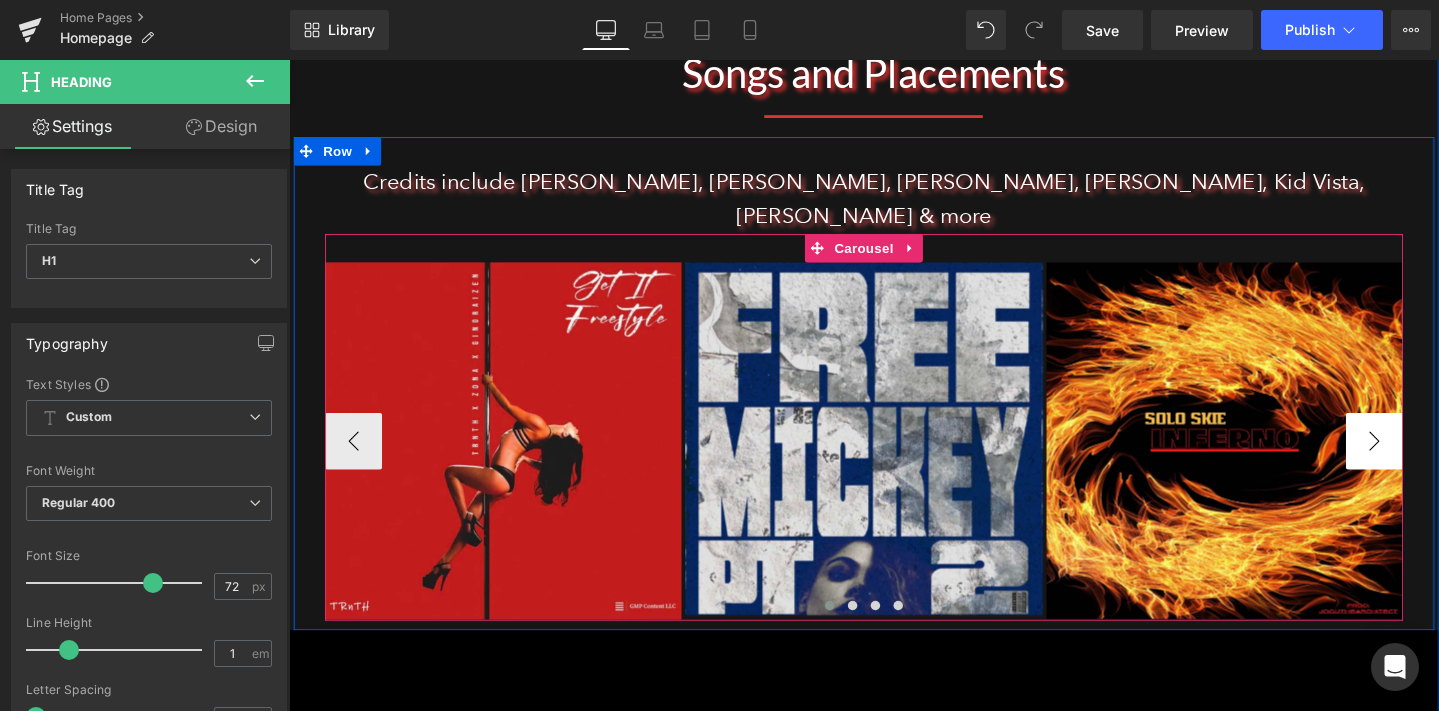 click on "›" at bounding box center (1431, 461) 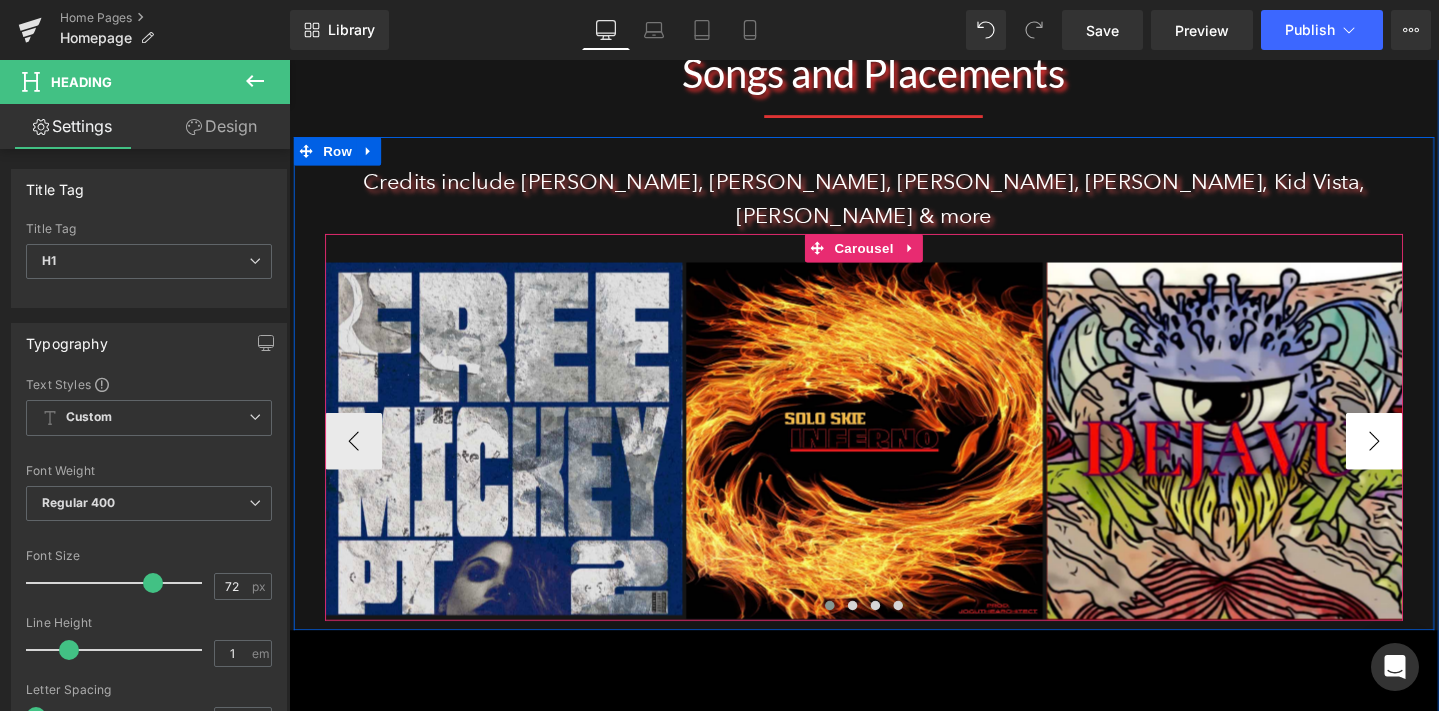 click on "›" at bounding box center [1431, 461] 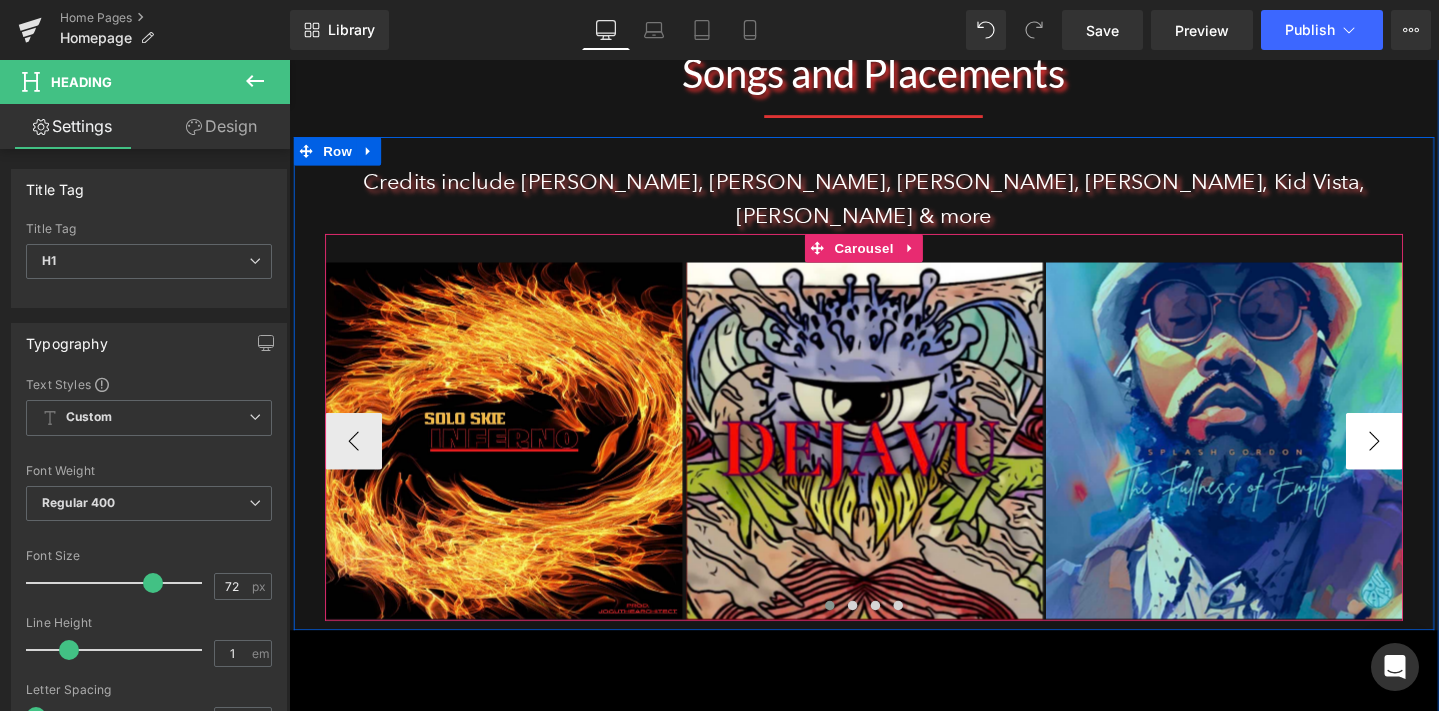 click on "›" at bounding box center [1431, 461] 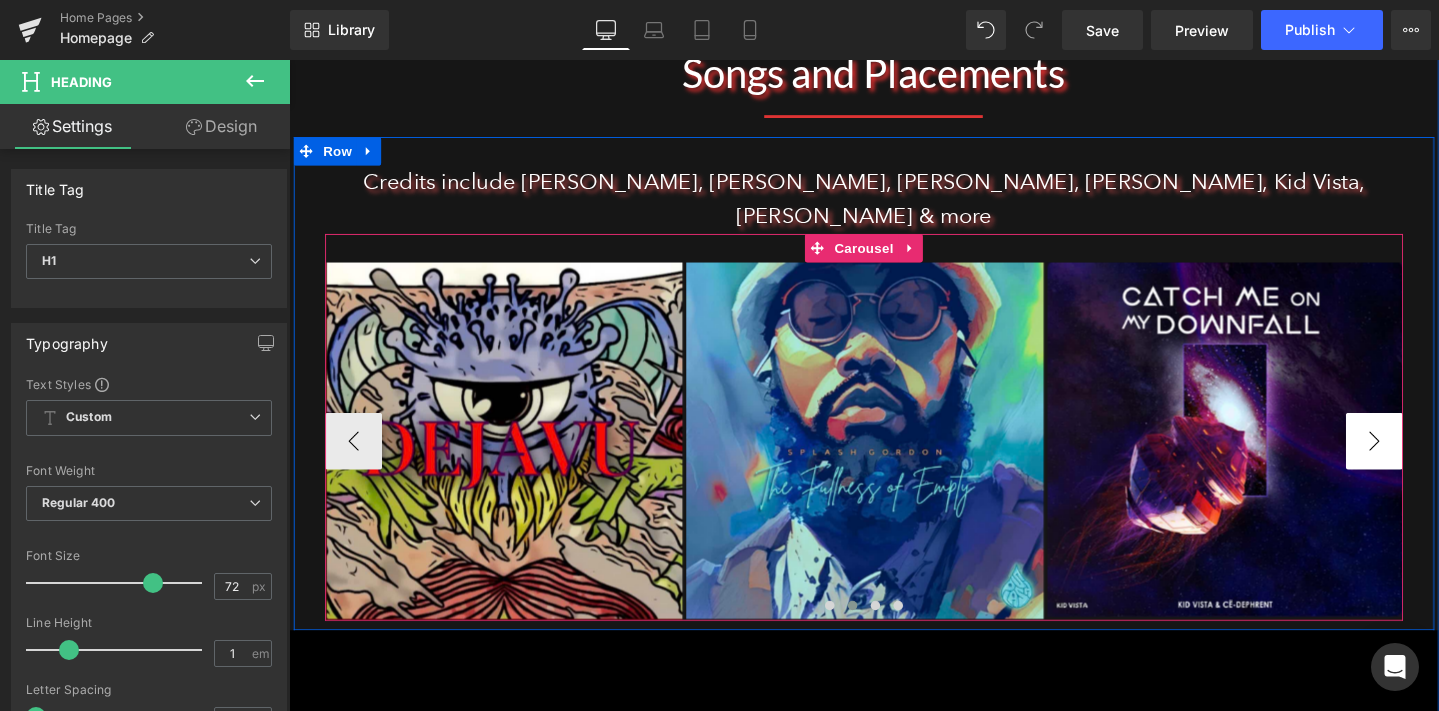 click on "›" at bounding box center (1431, 461) 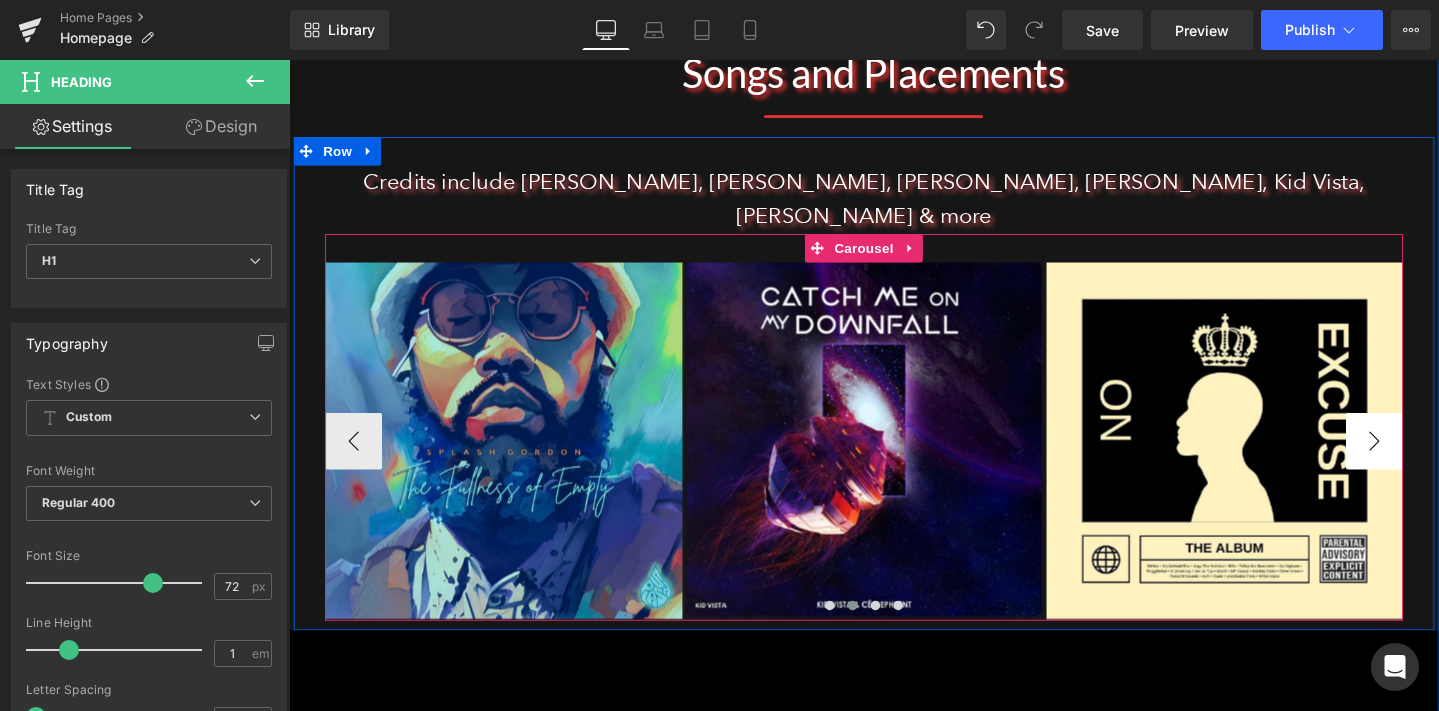click on "›" at bounding box center (1431, 461) 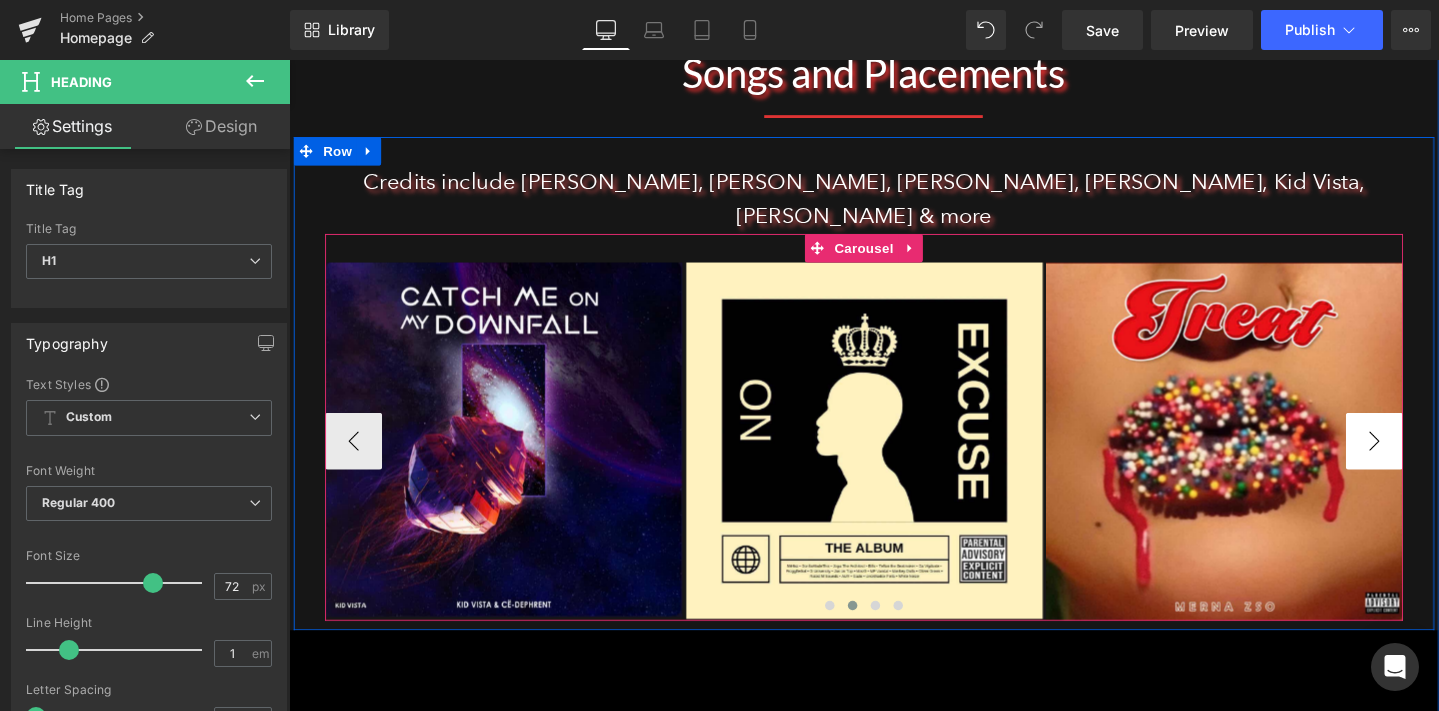 click on "›" at bounding box center [1431, 461] 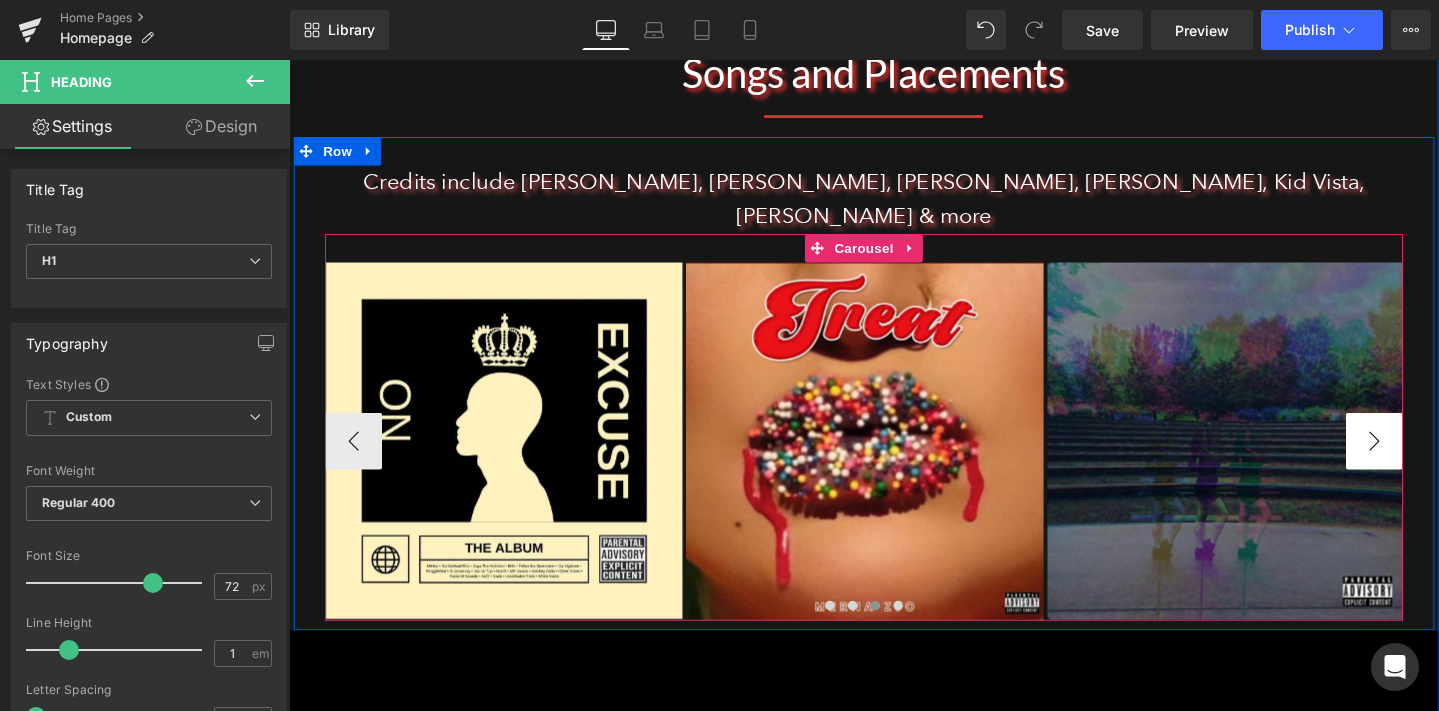 click on "›" at bounding box center [1431, 461] 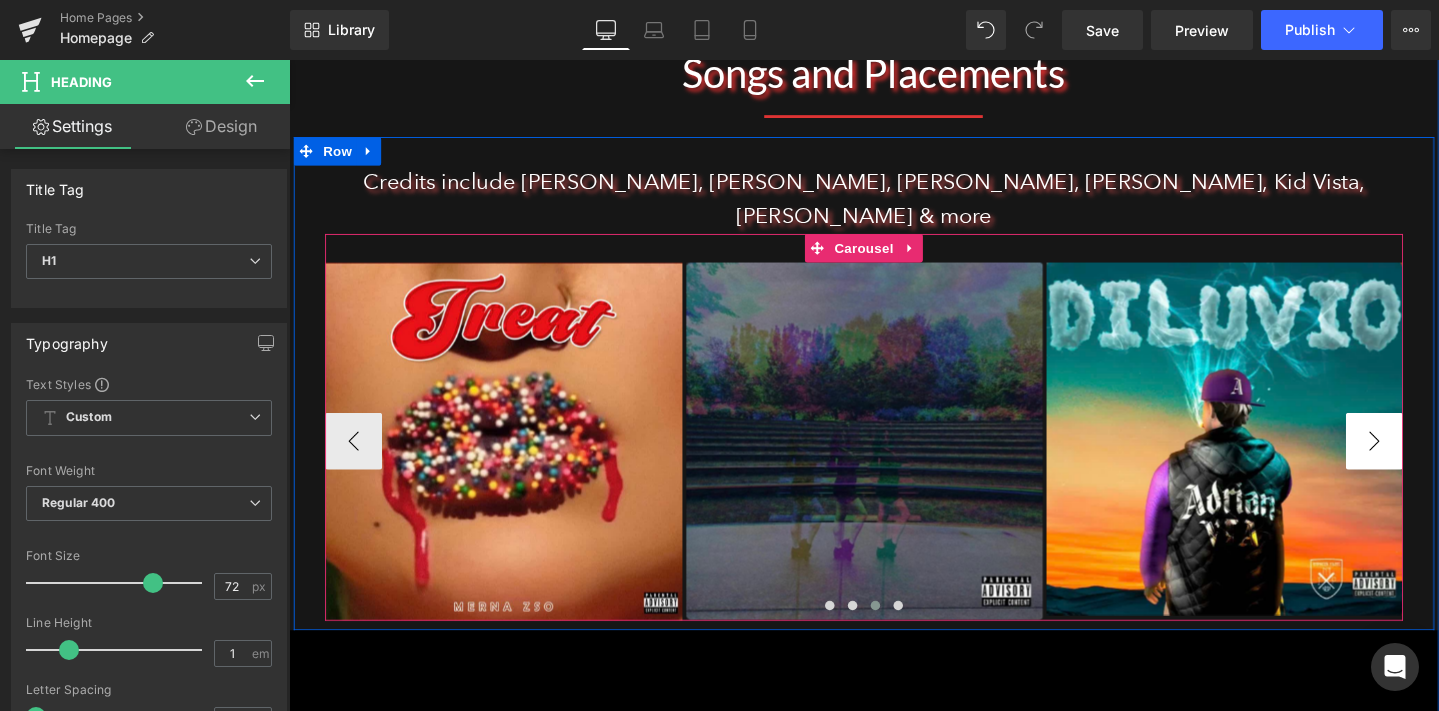 click on "›" at bounding box center [1431, 461] 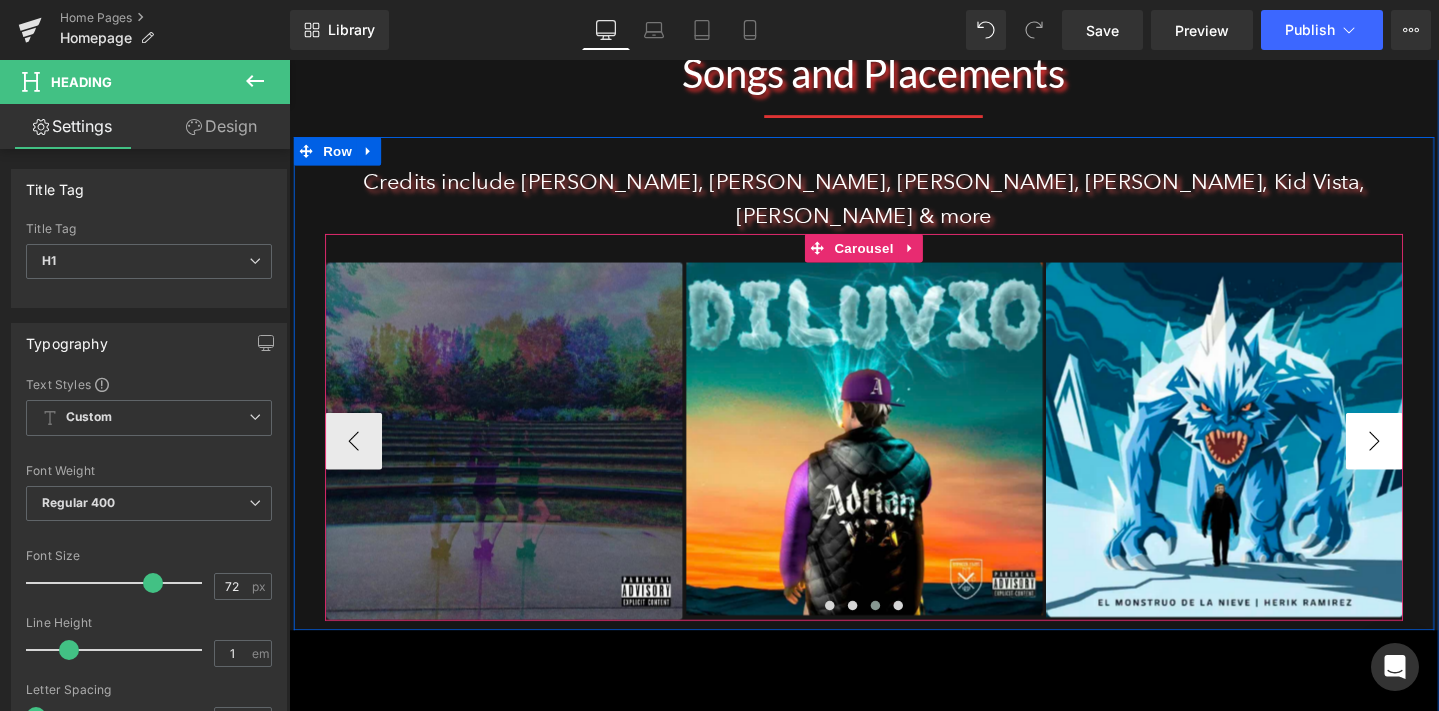 click on "›" at bounding box center [1431, 461] 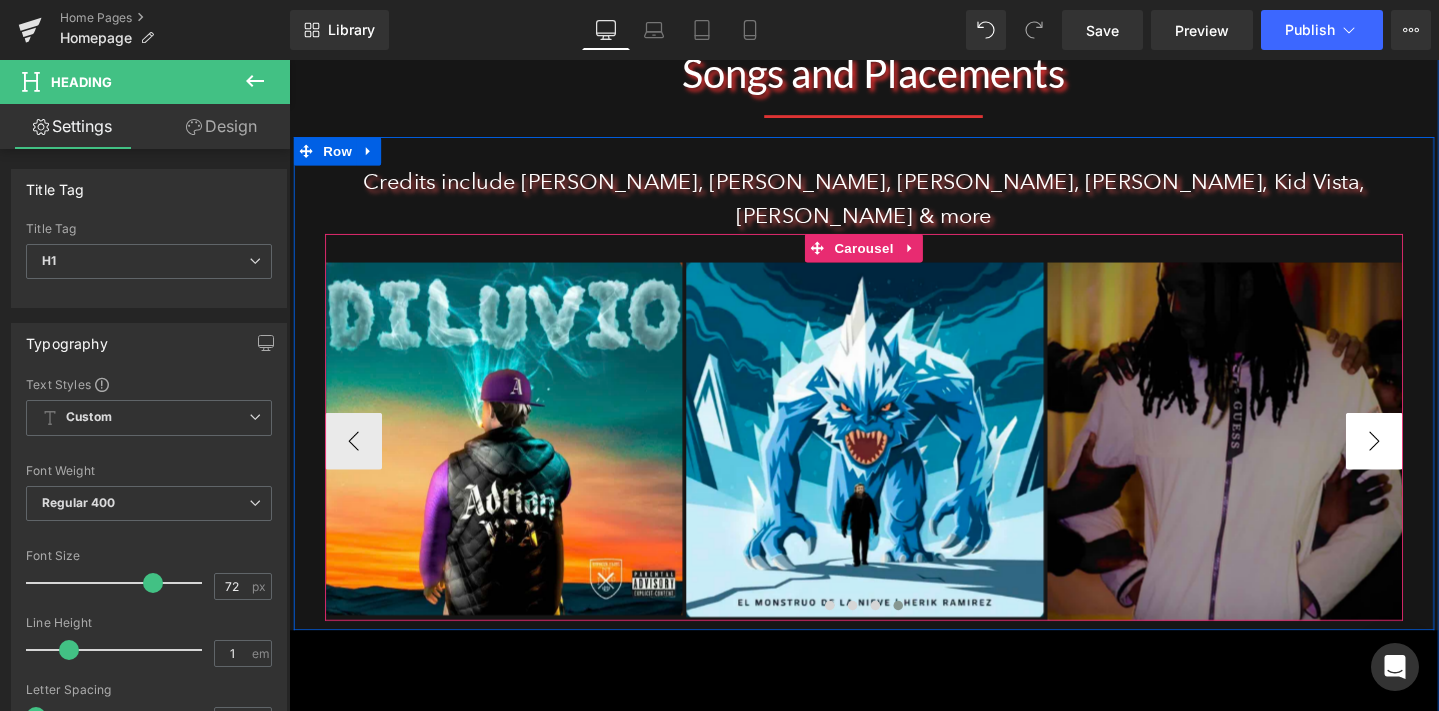 click on "›" at bounding box center [1431, 461] 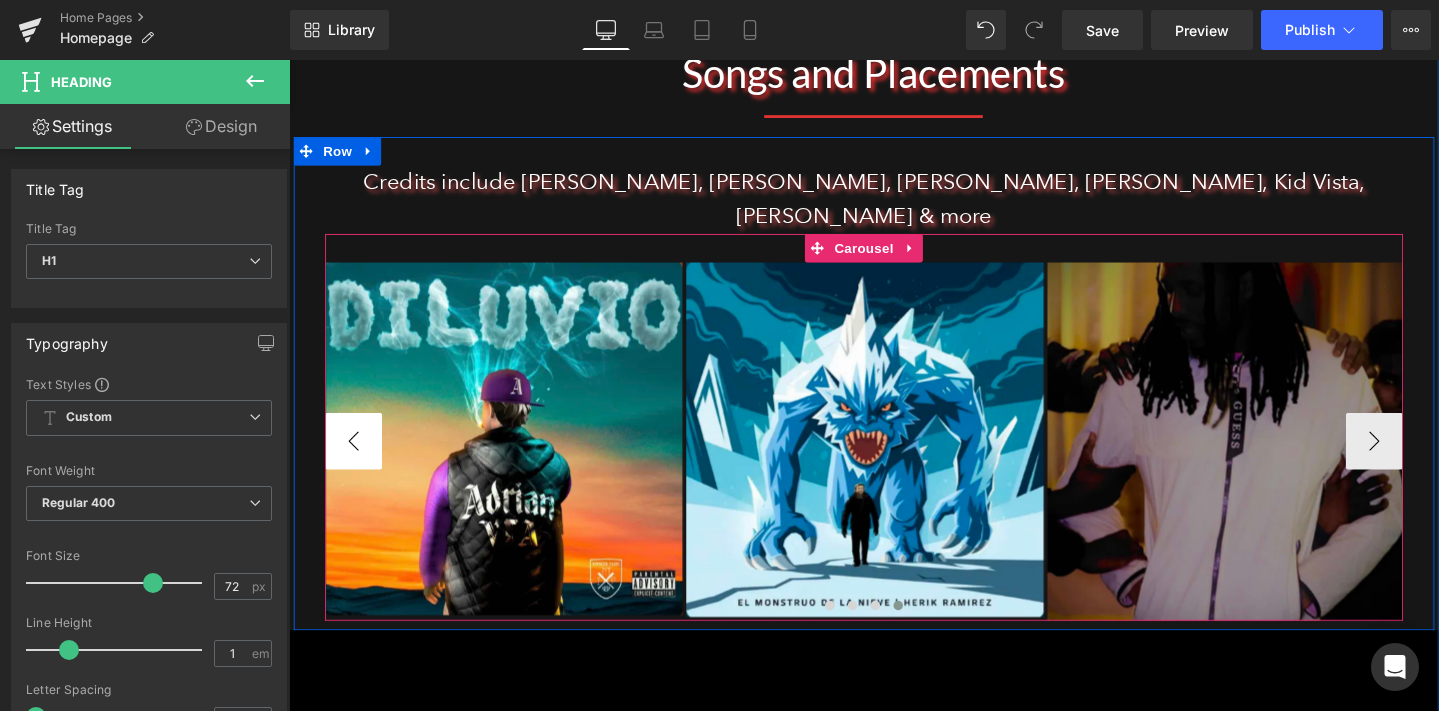 click on "‹" at bounding box center (357, 461) 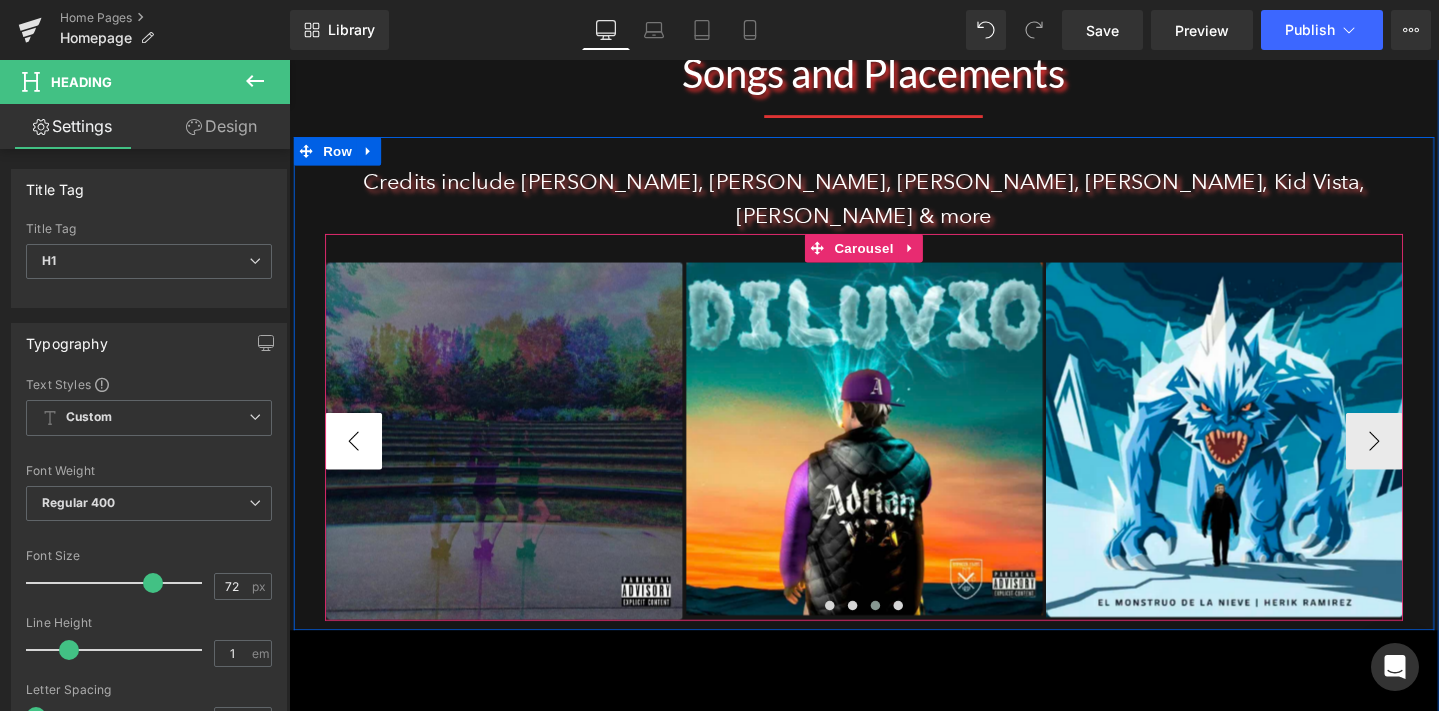 click on "‹" at bounding box center [357, 461] 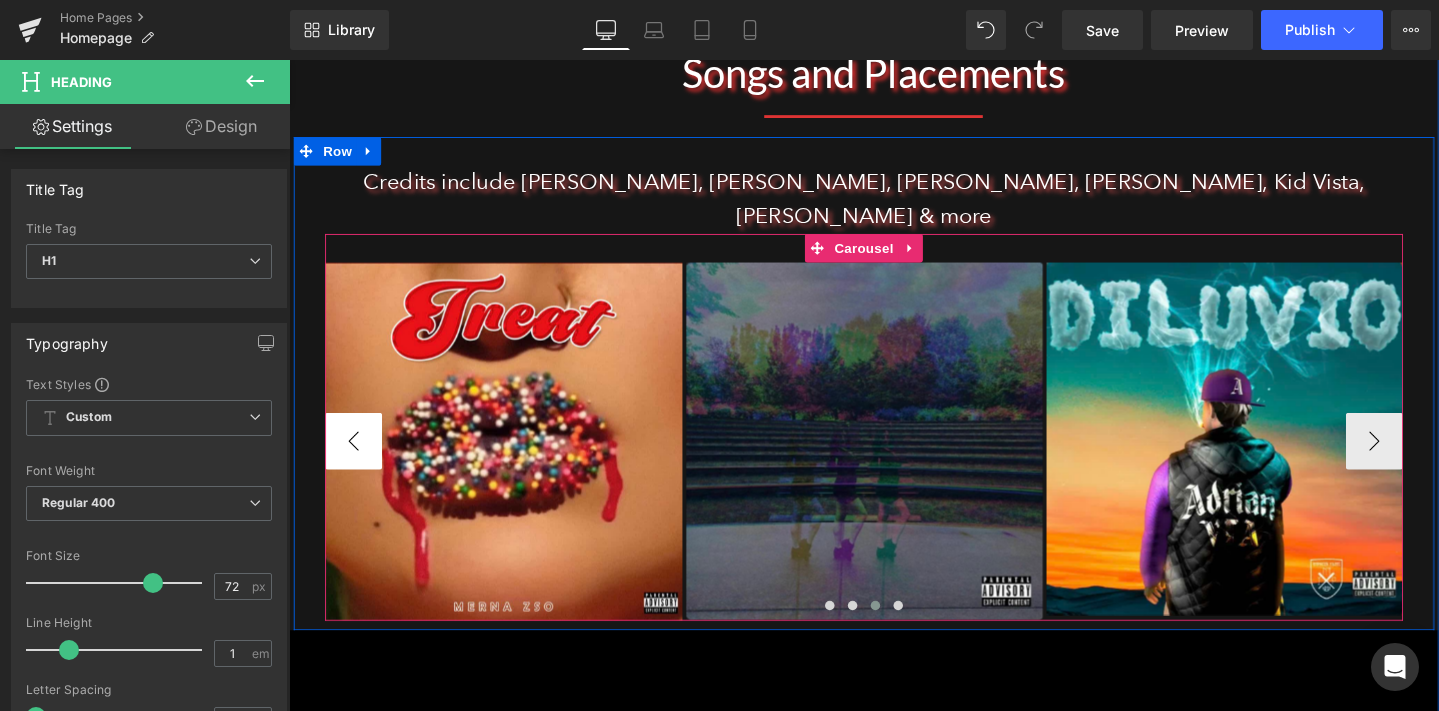 click on "‹" at bounding box center (357, 461) 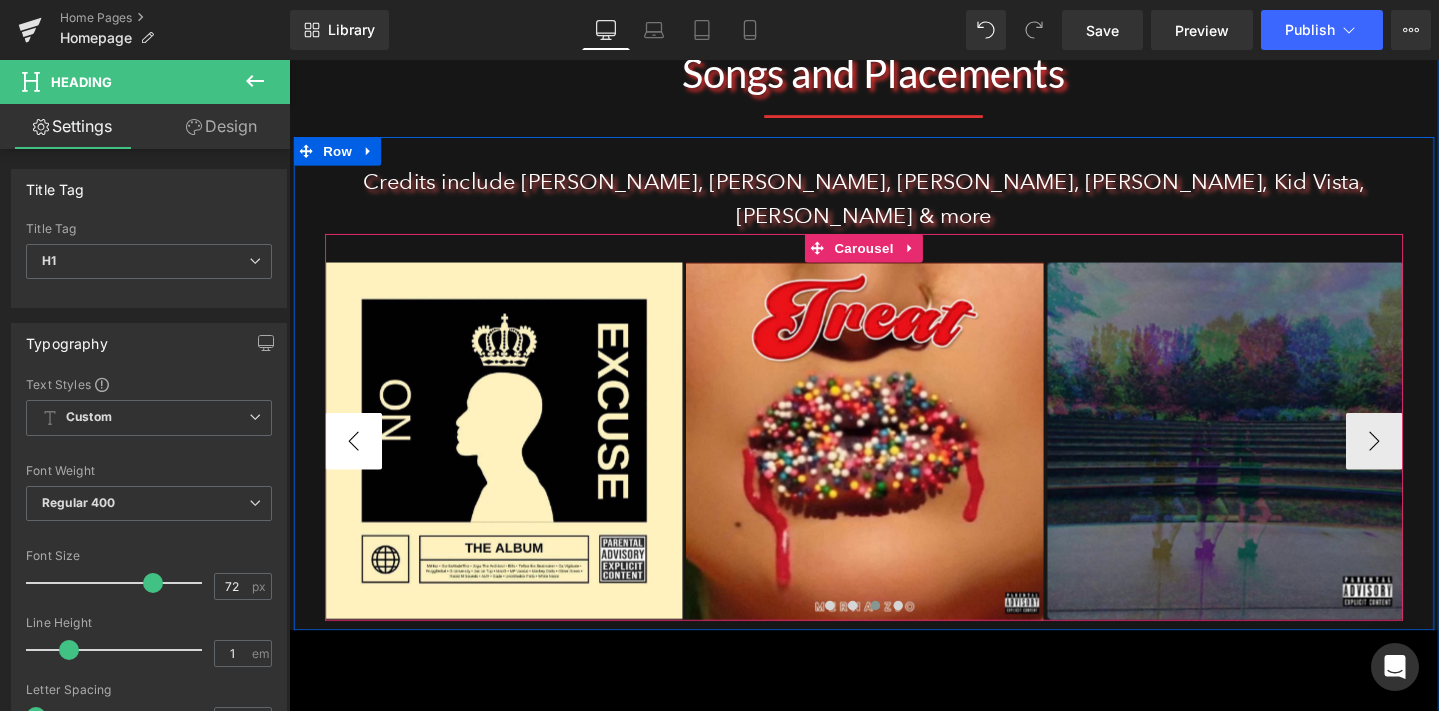 click on "‹" at bounding box center [357, 461] 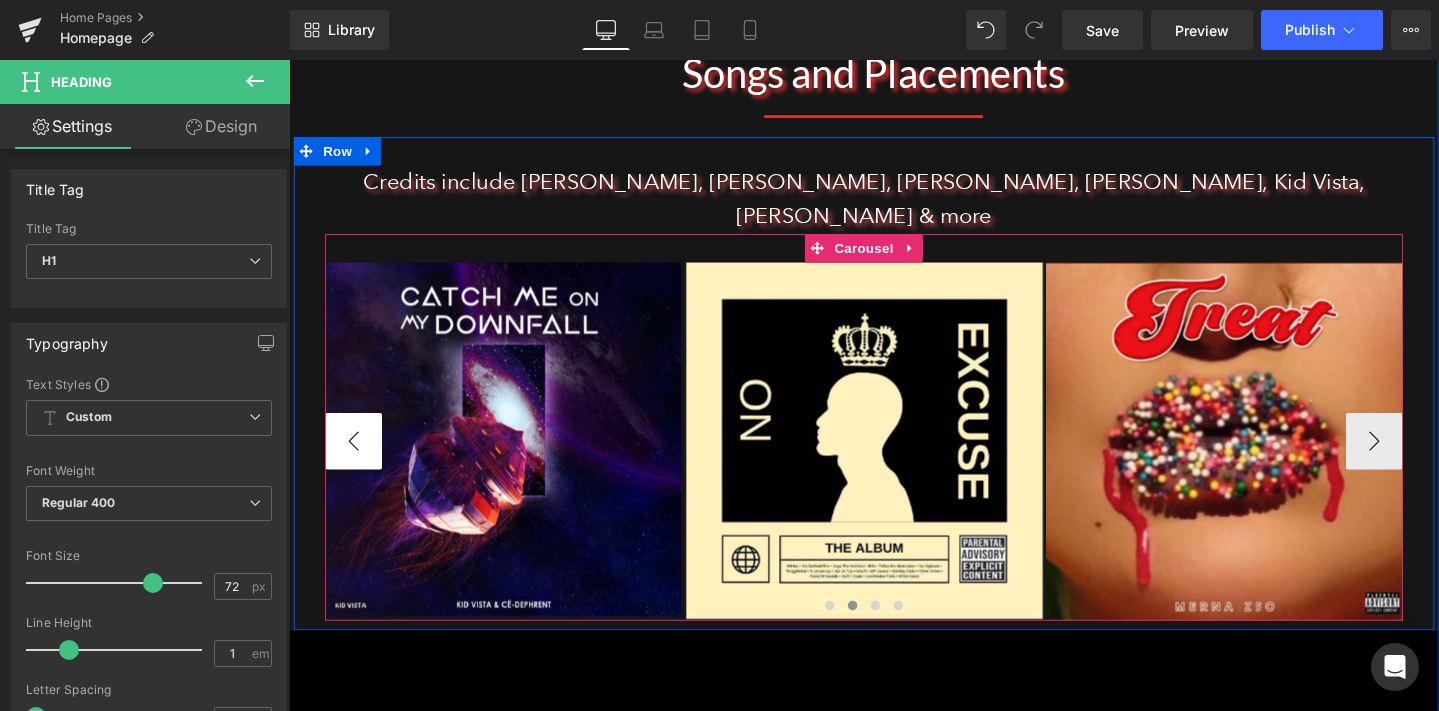 click on "‹" at bounding box center [357, 461] 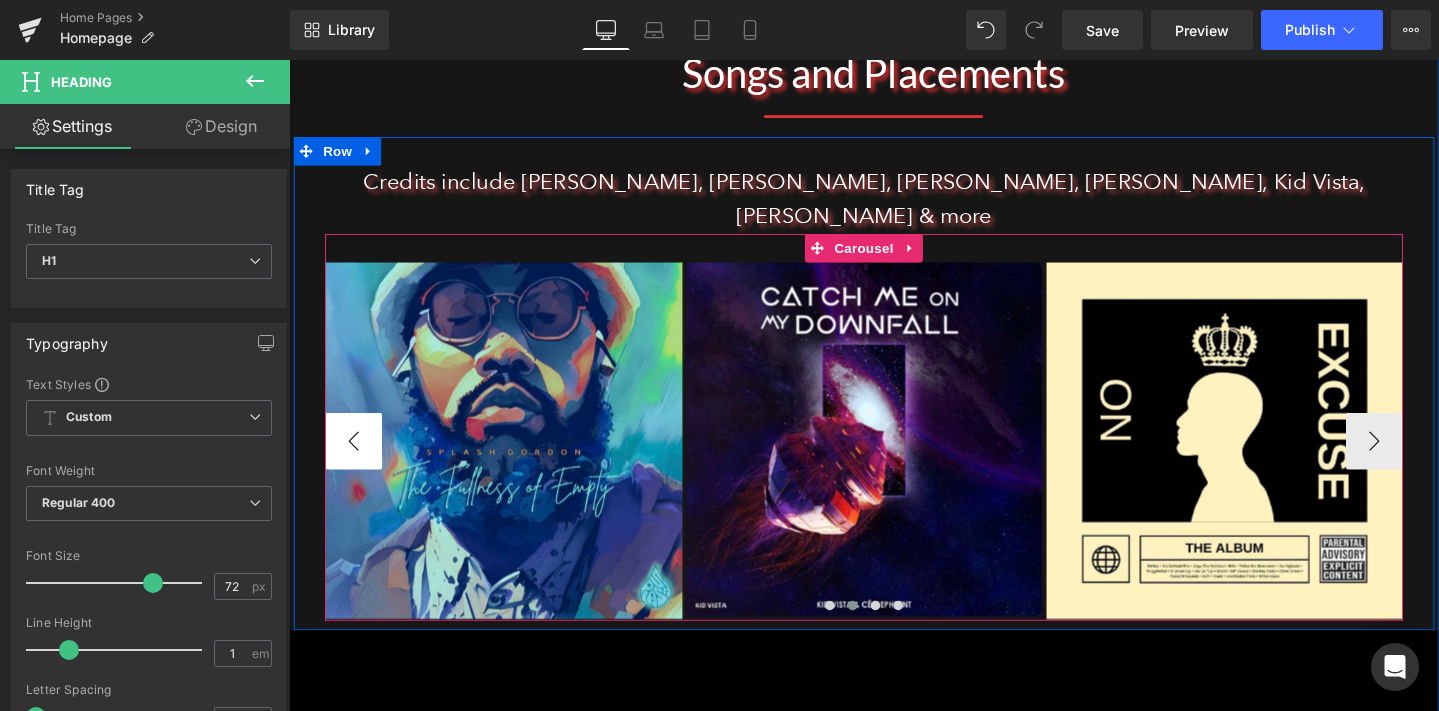 click on "‹" at bounding box center (357, 461) 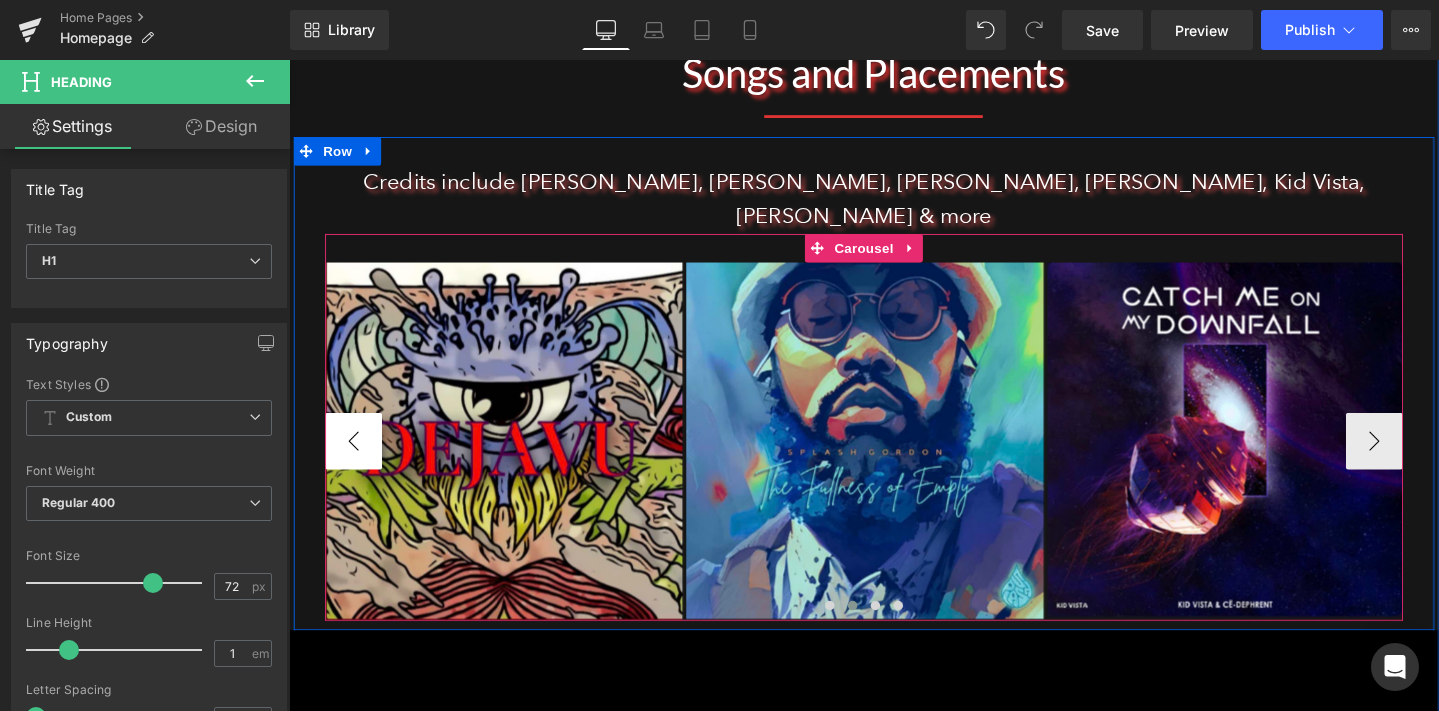 click on "‹" at bounding box center [357, 461] 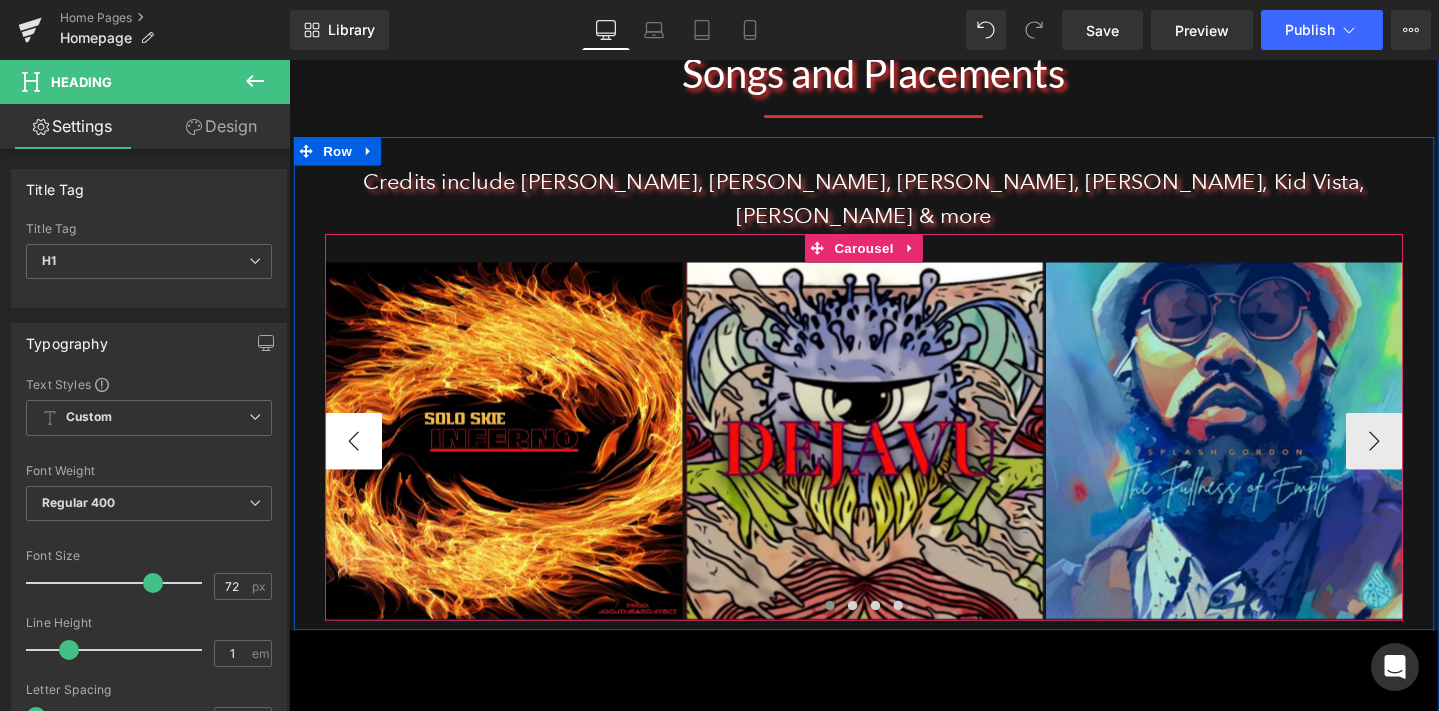 click on "‹" at bounding box center [357, 461] 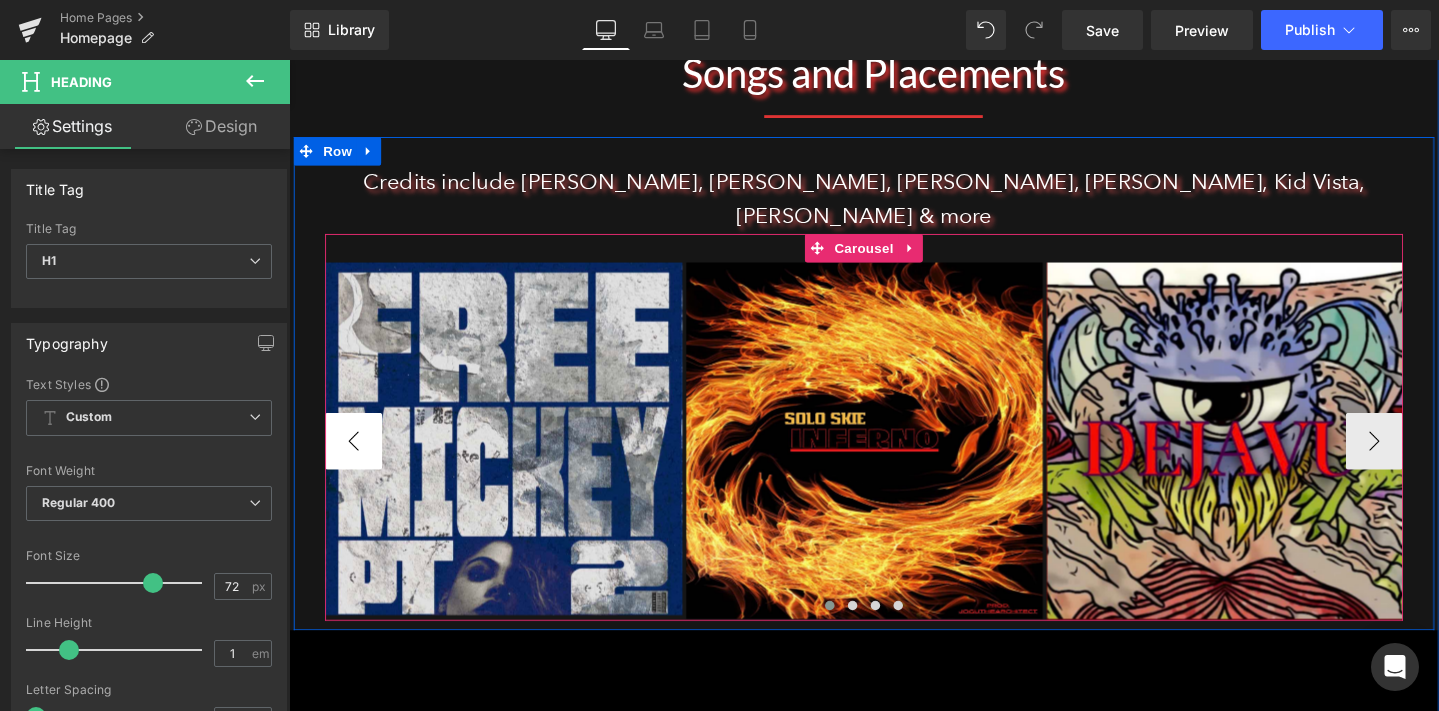 click on "‹" at bounding box center [357, 461] 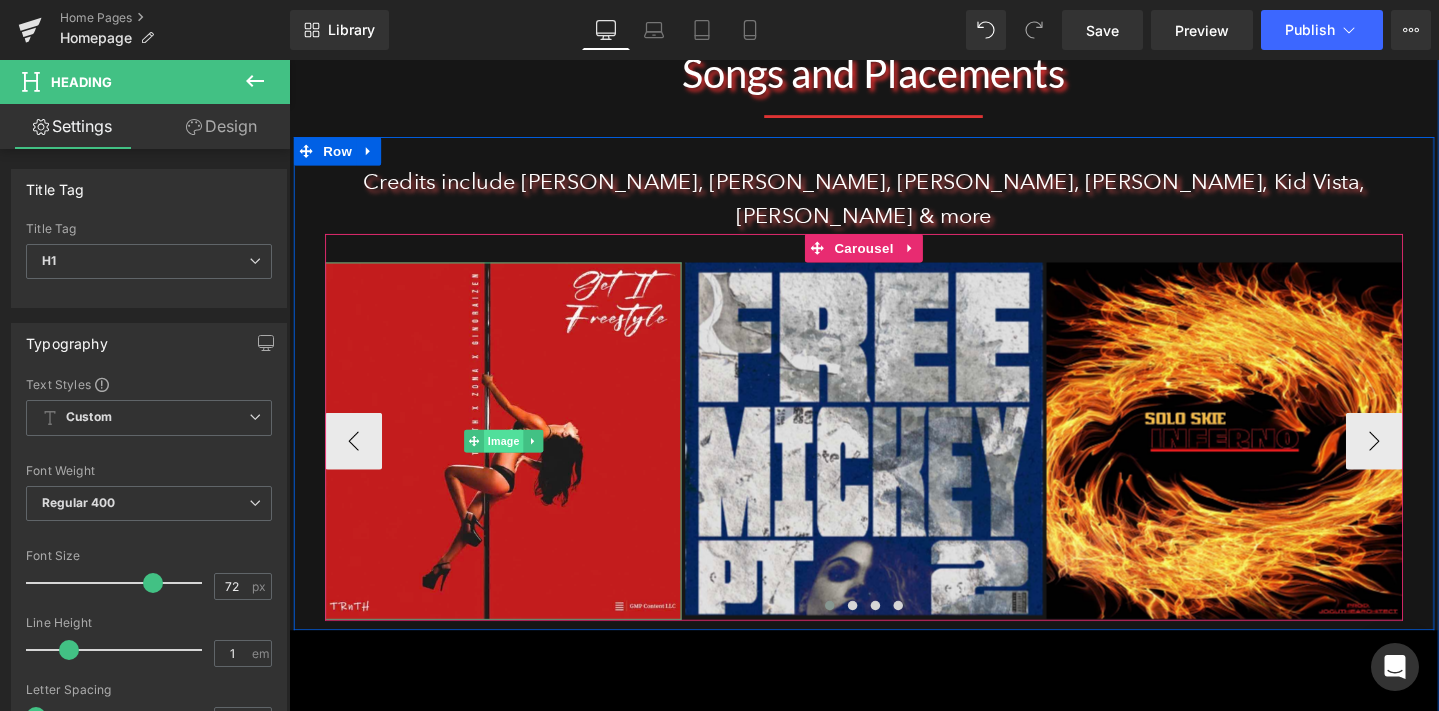 click on "Image" at bounding box center (515, 461) 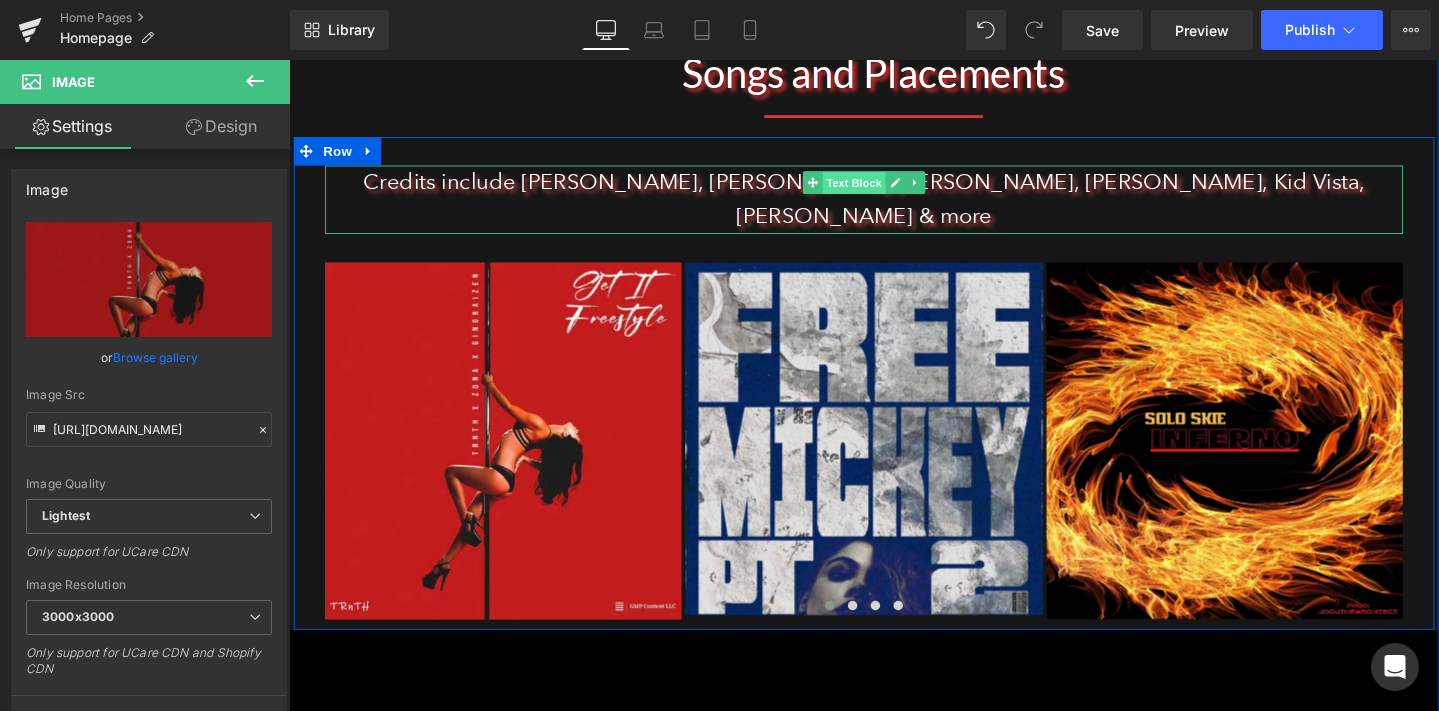 click on "Text Block" at bounding box center (883, 190) 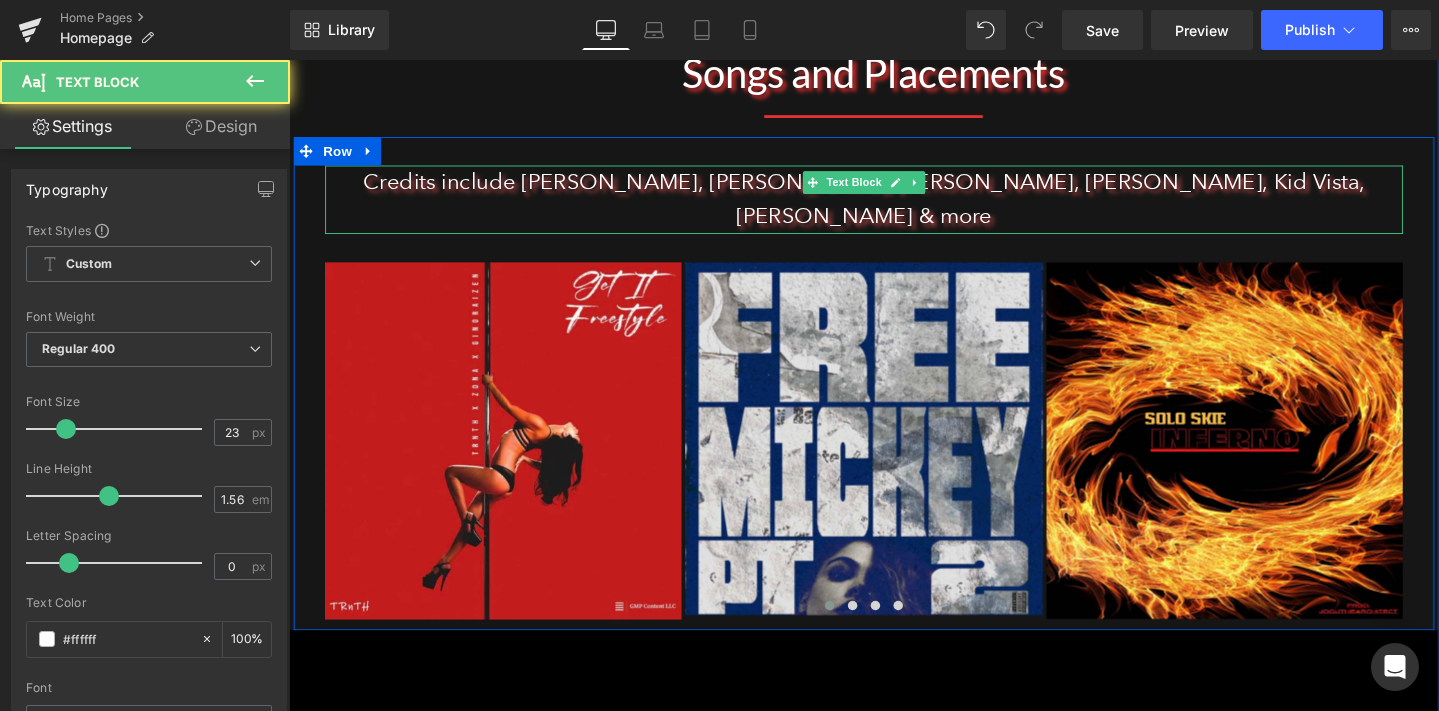 click on "Credits include [PERSON_NAME], [PERSON_NAME], [PERSON_NAME], [PERSON_NAME], Kid Vista, [PERSON_NAME] & more" at bounding box center [894, 207] 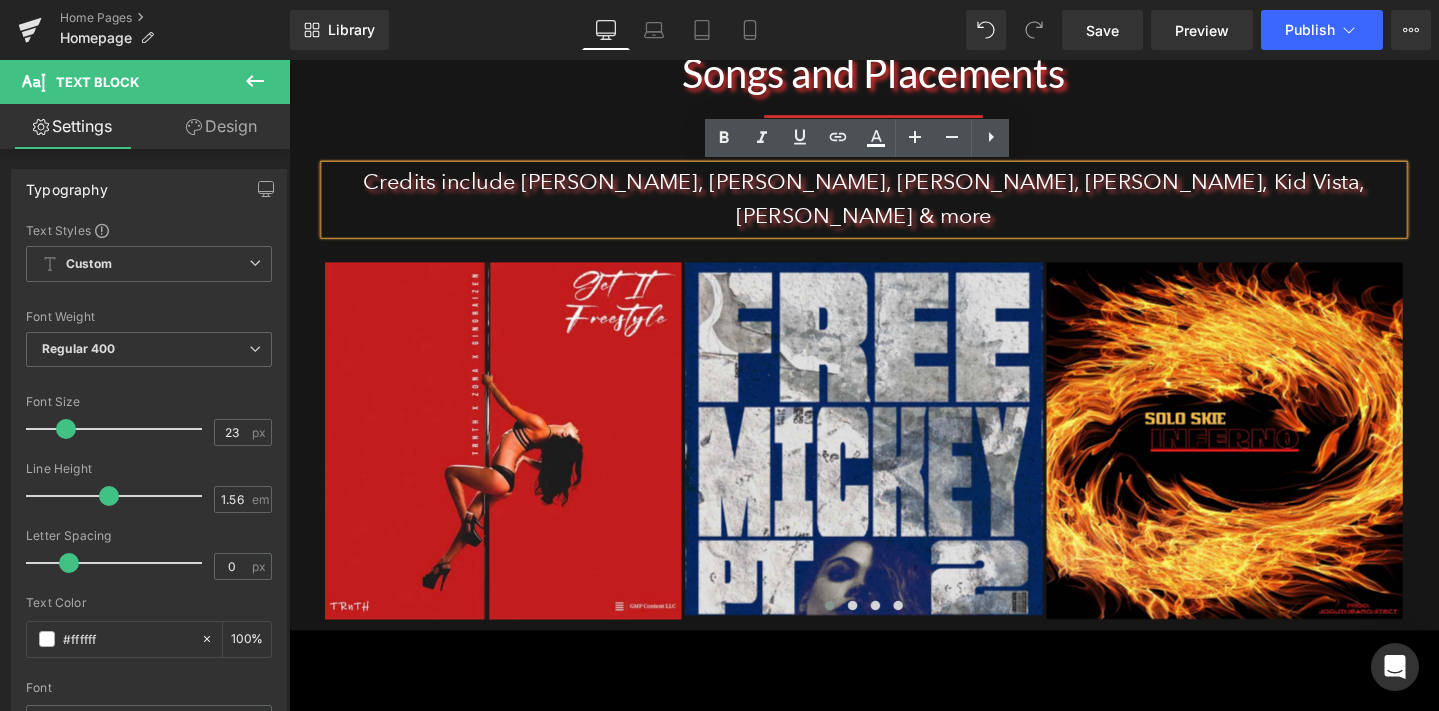 click on "Credits include [PERSON_NAME], [PERSON_NAME], [PERSON_NAME], [PERSON_NAME], Kid Vista, [PERSON_NAME] & more" at bounding box center [894, 207] 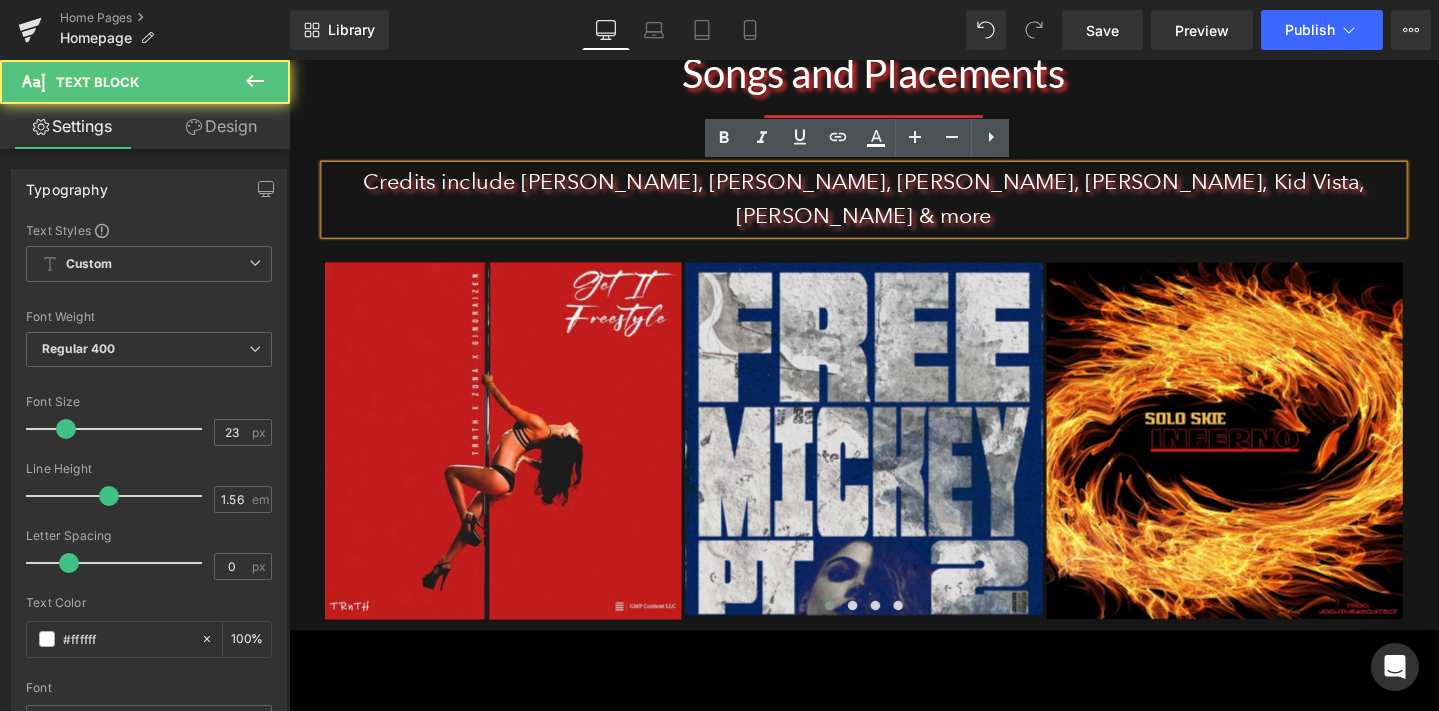 type 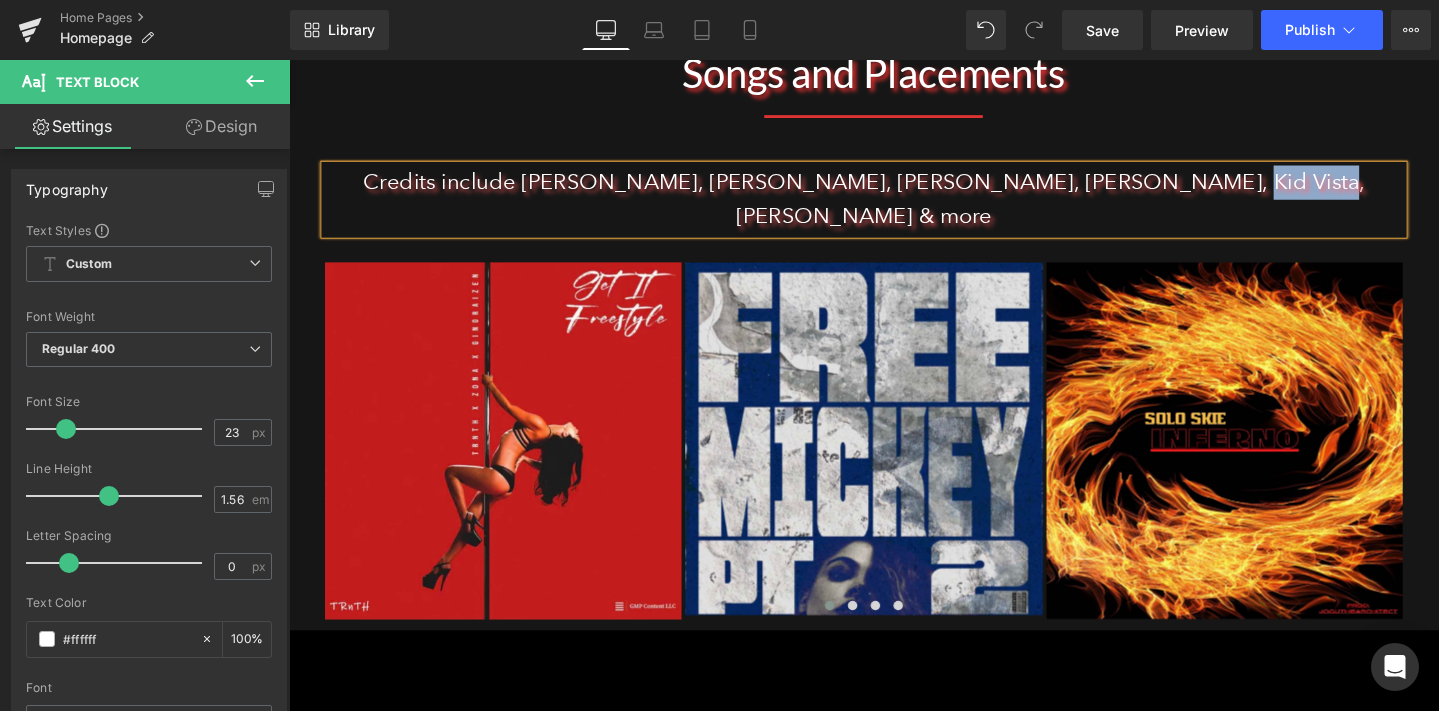 drag, startPoint x: 1241, startPoint y: 192, endPoint x: 1153, endPoint y: 194, distance: 88.02273 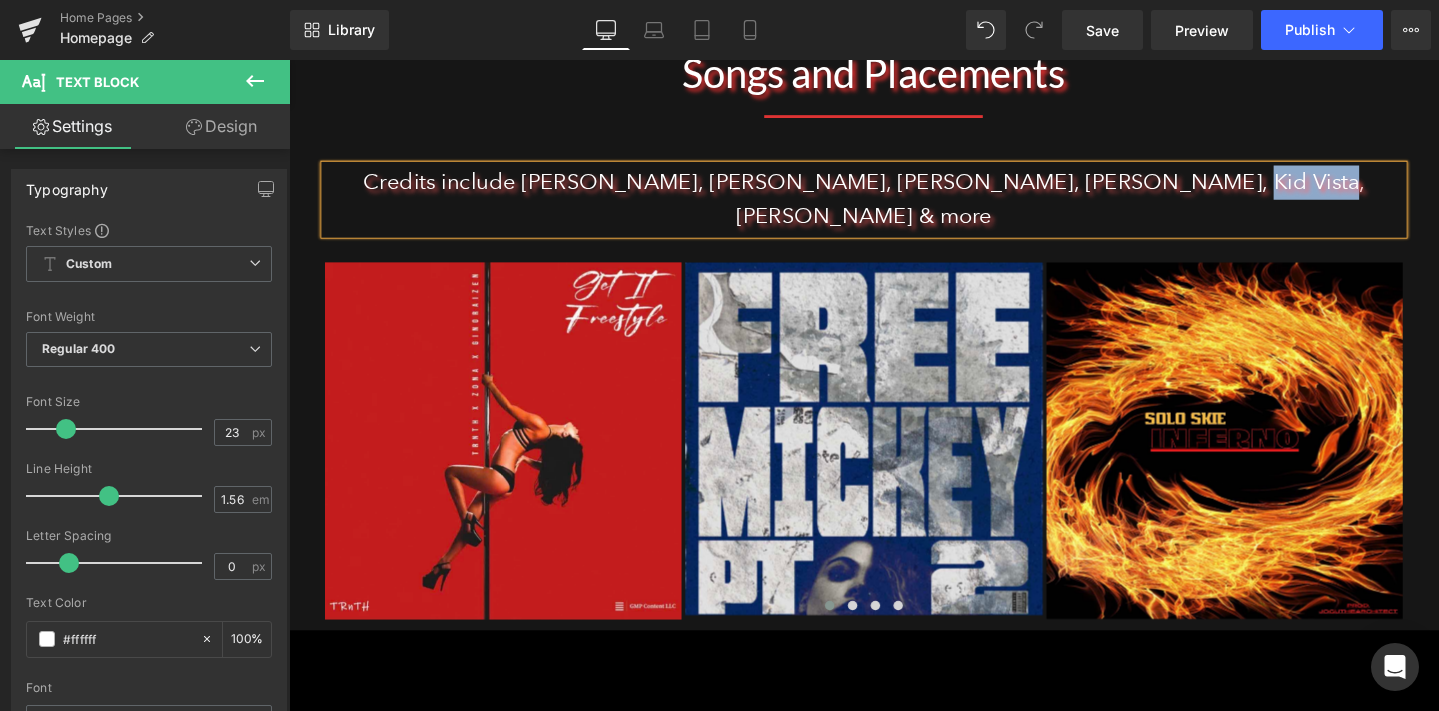 click on "Credits include [PERSON_NAME], [PERSON_NAME], [PERSON_NAME], [PERSON_NAME], Kid Vista, [PERSON_NAME] & more" at bounding box center [894, 207] 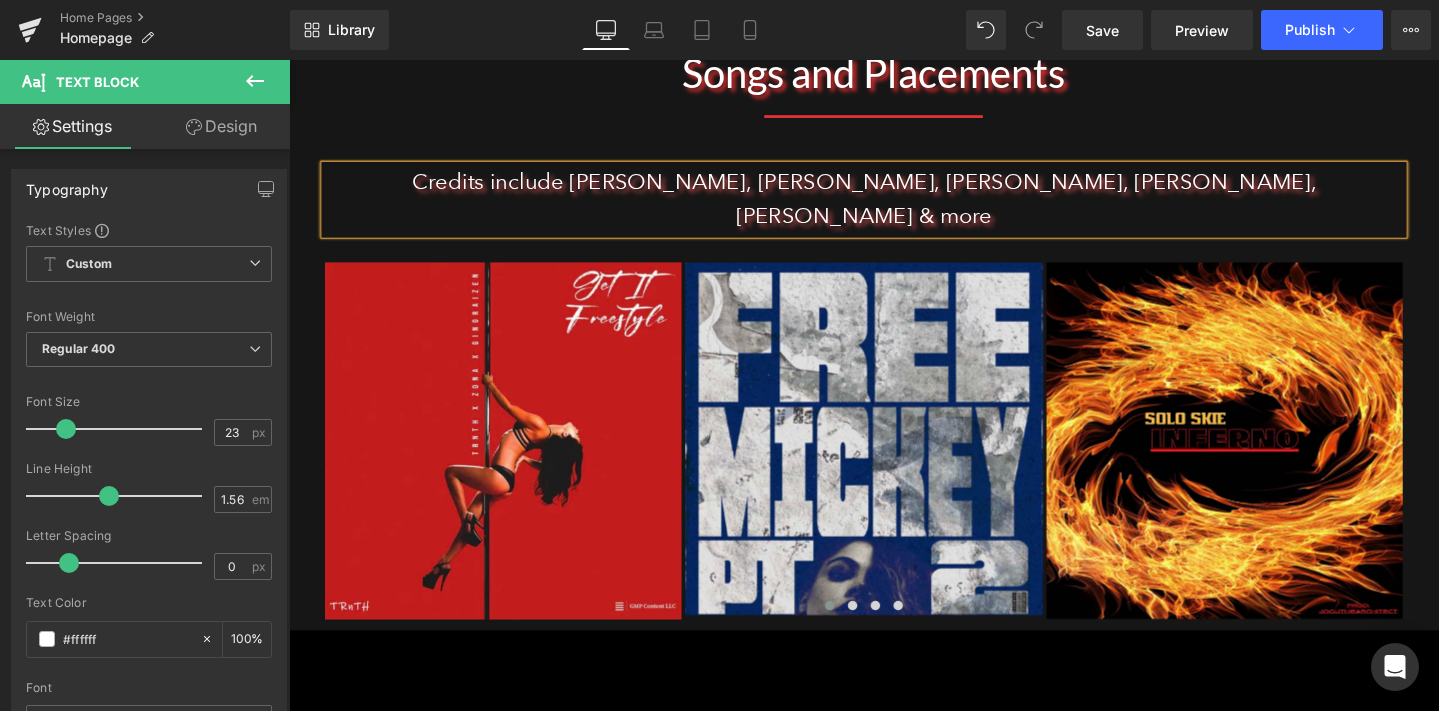 click on "Credits include [PERSON_NAME], [PERSON_NAME], [PERSON_NAME], [PERSON_NAME], [PERSON_NAME] & more" at bounding box center (894, 207) 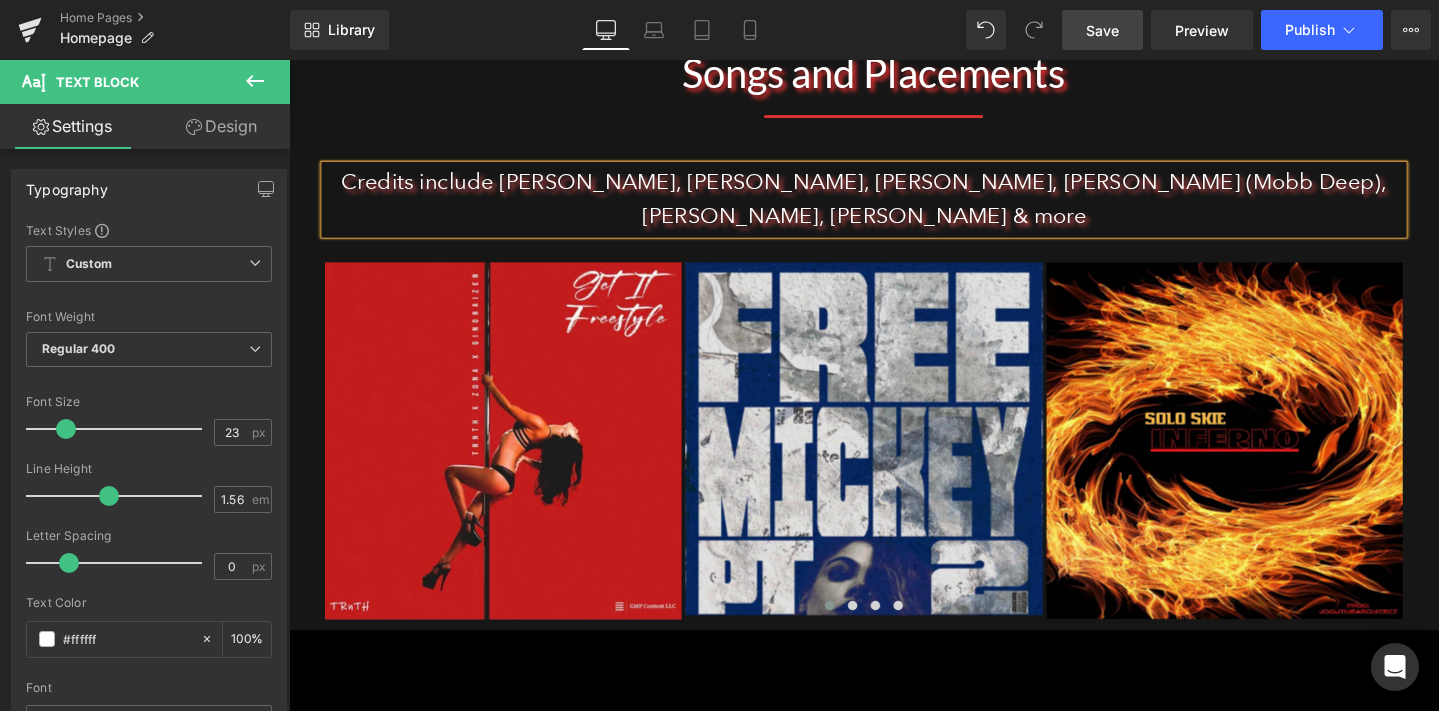click on "Save" at bounding box center (1102, 30) 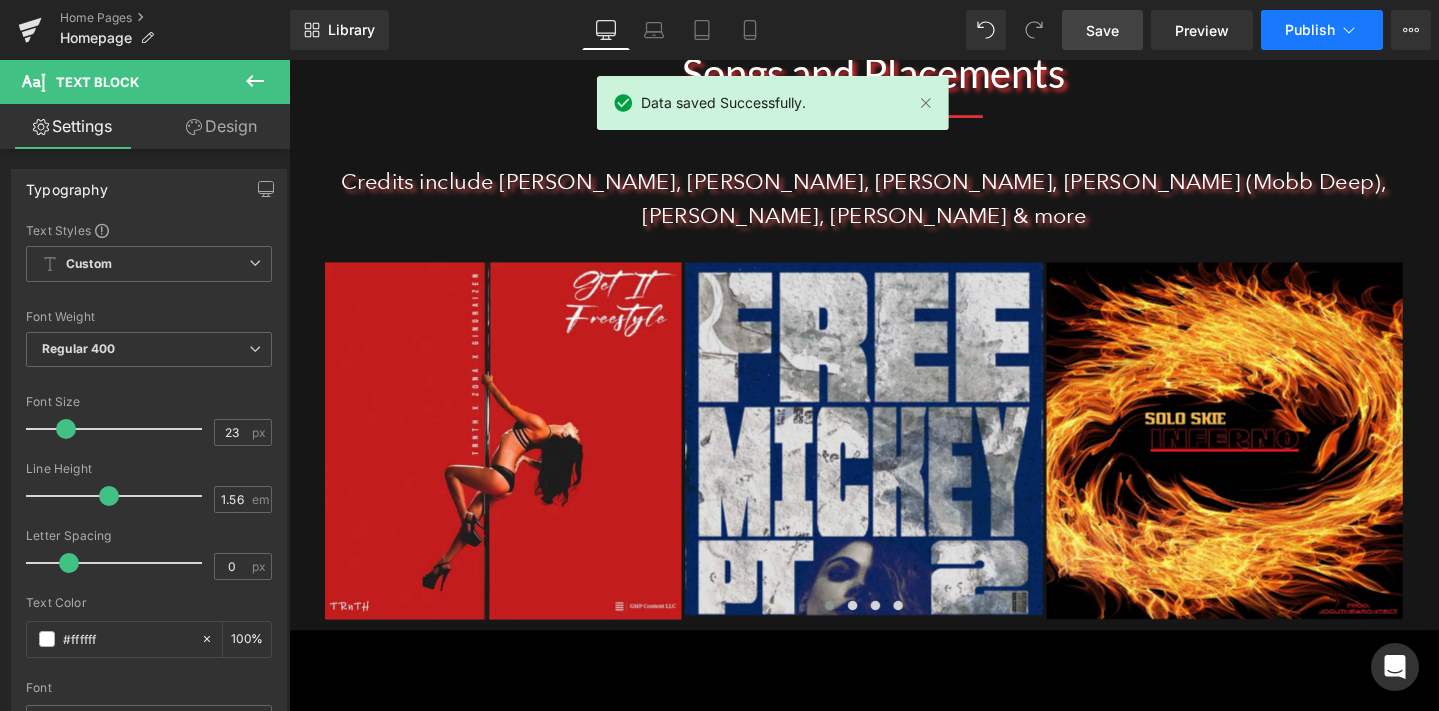 click on "Publish" at bounding box center [1310, 30] 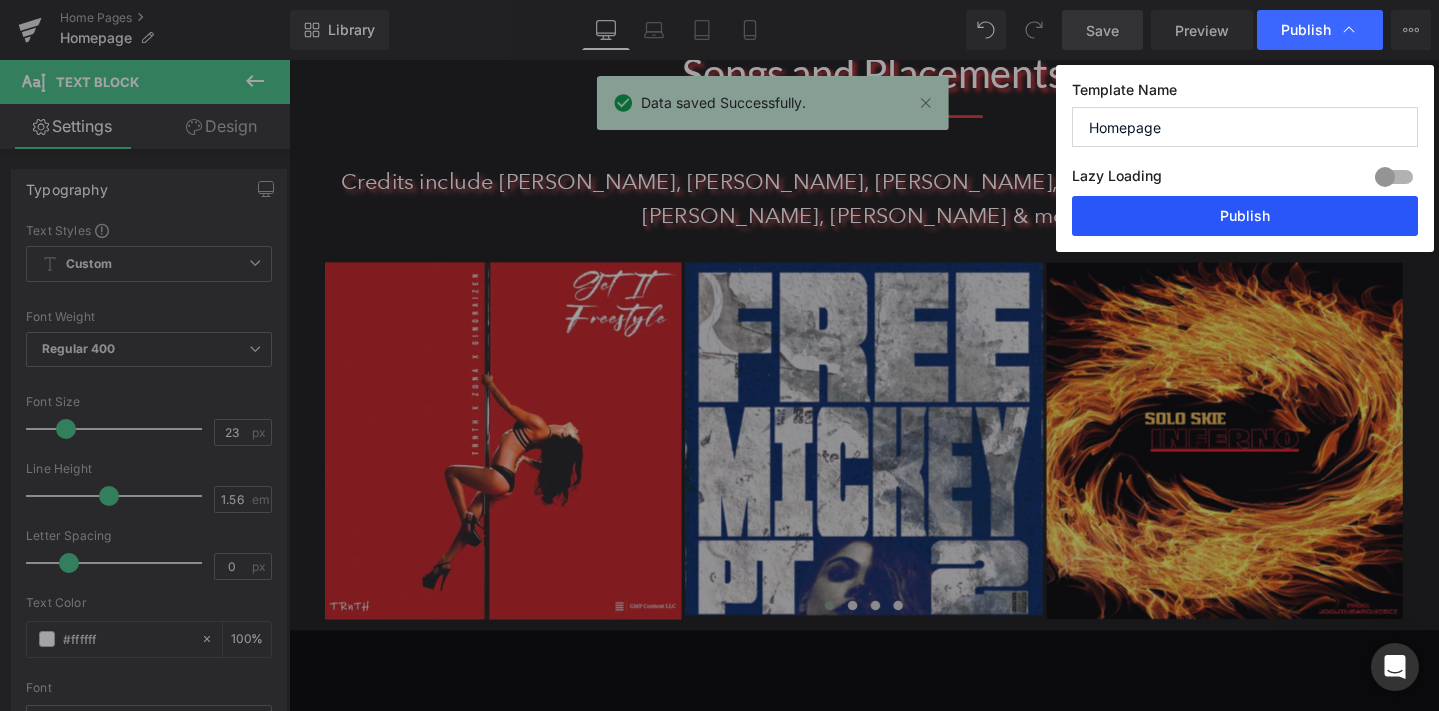 click on "Publish" at bounding box center [1245, 216] 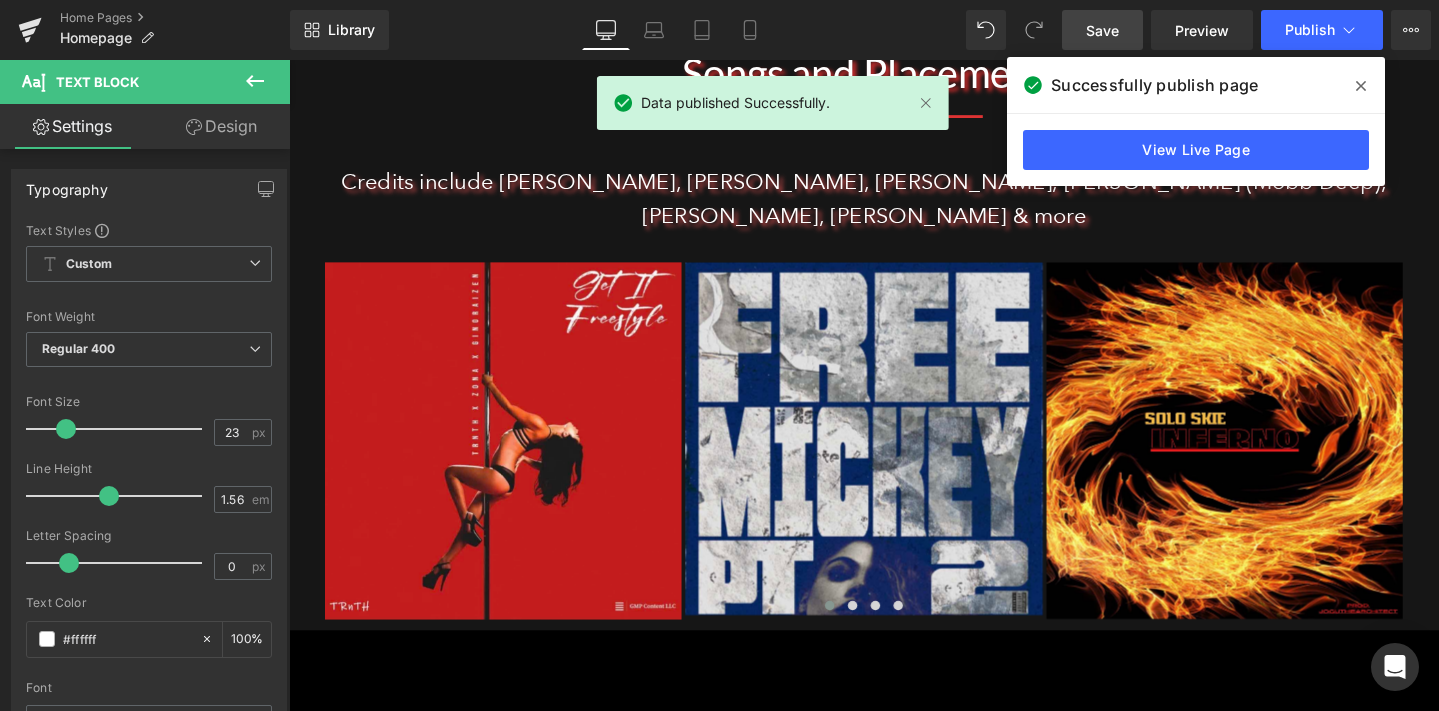 click 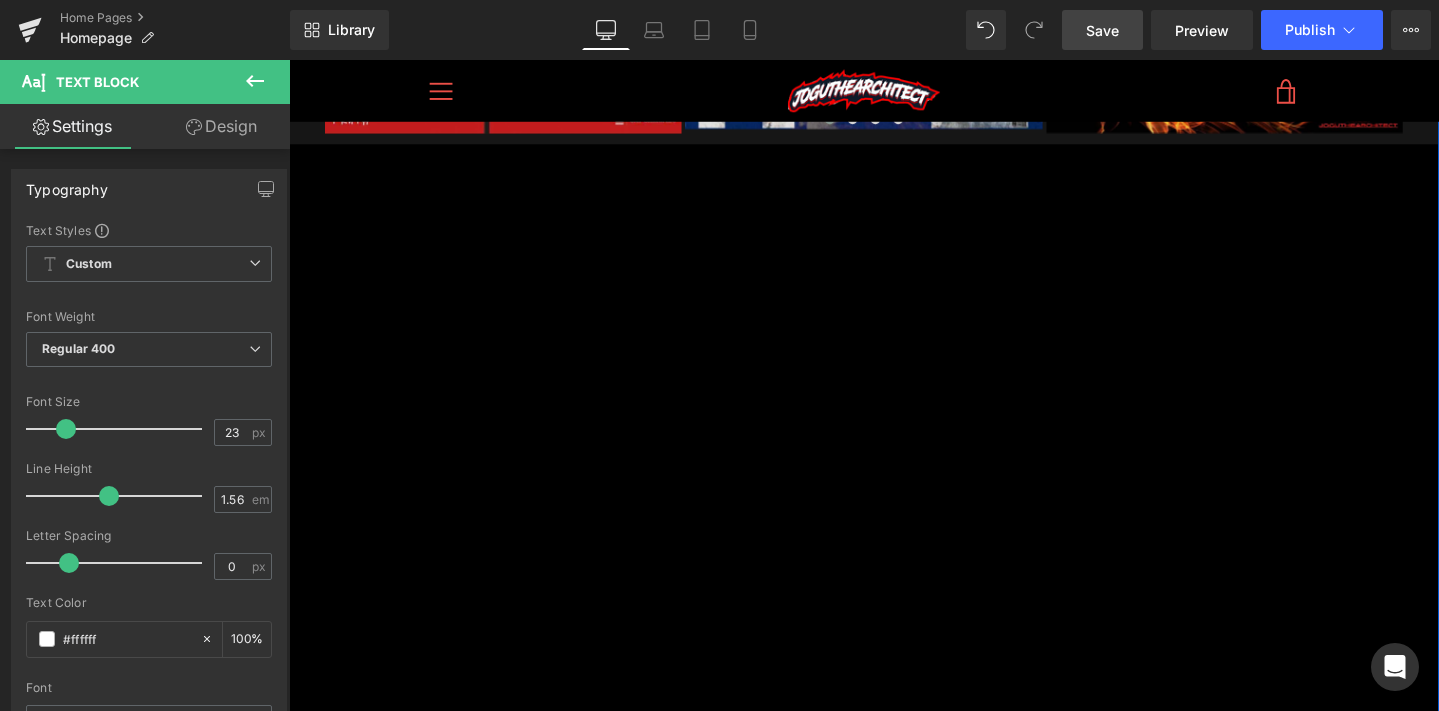 scroll, scrollTop: 1339, scrollLeft: 0, axis: vertical 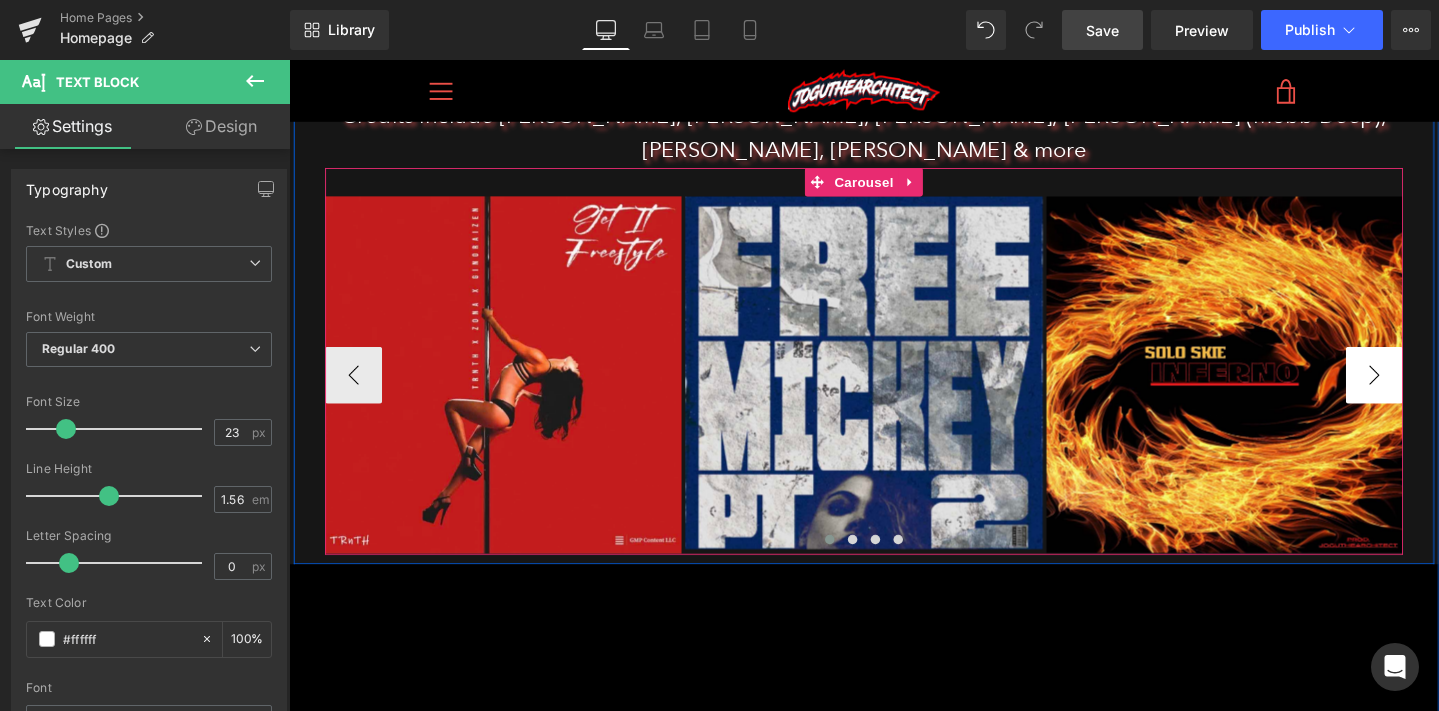 click on "›" at bounding box center [1431, 392] 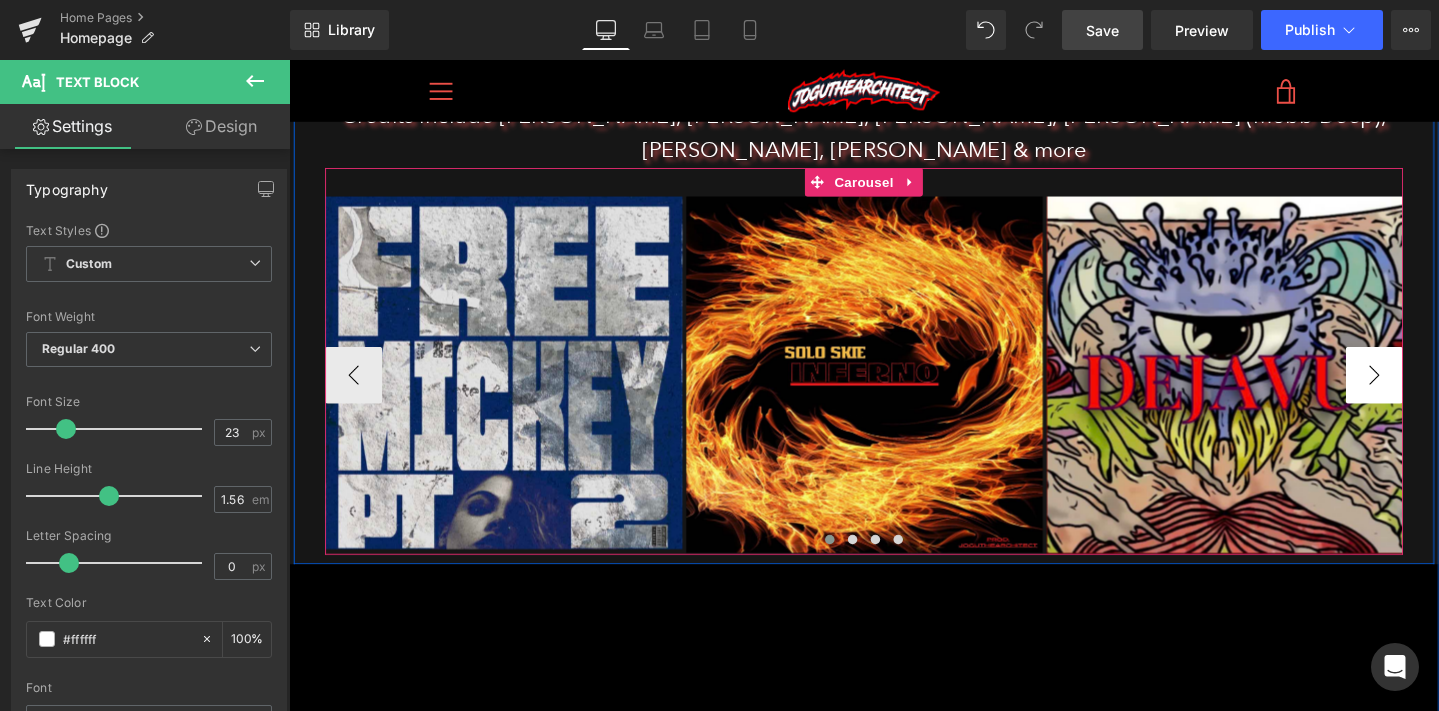 click on "›" at bounding box center (1431, 392) 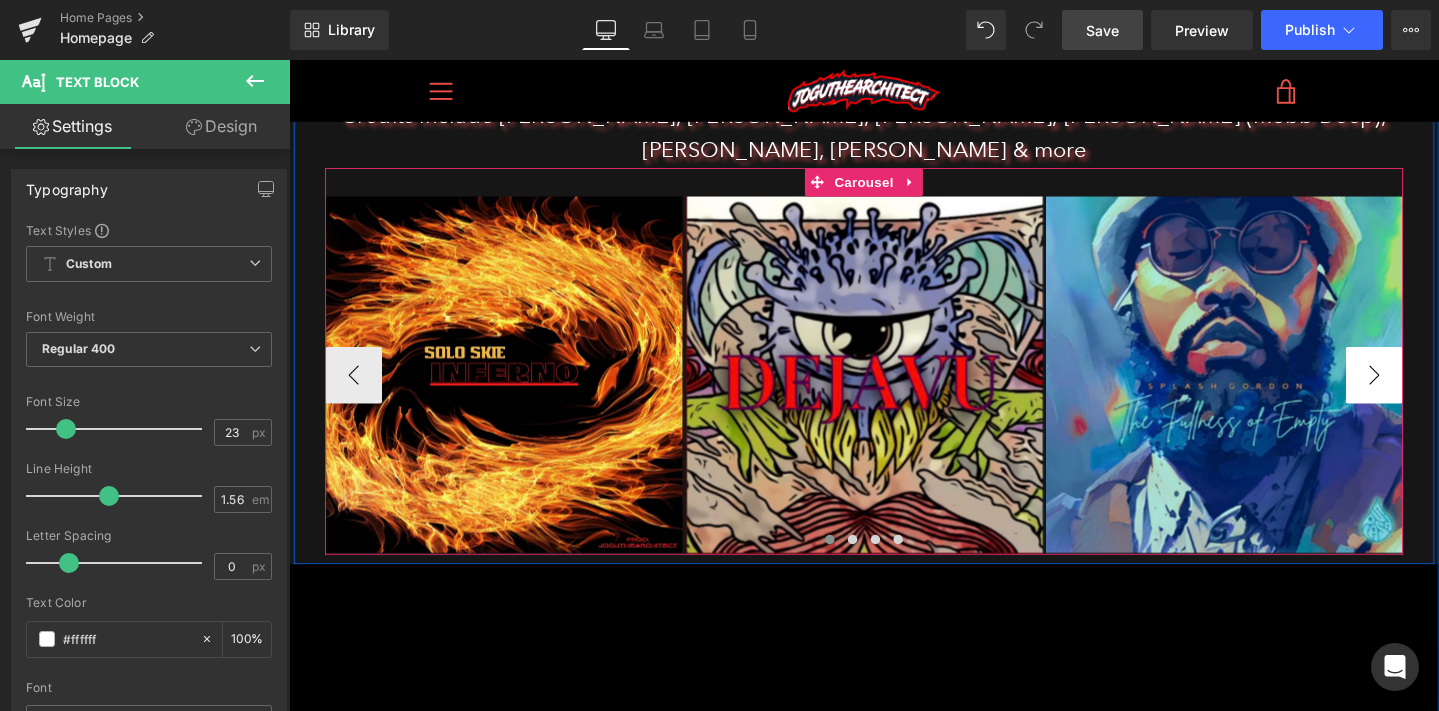 click on "›" at bounding box center (1431, 392) 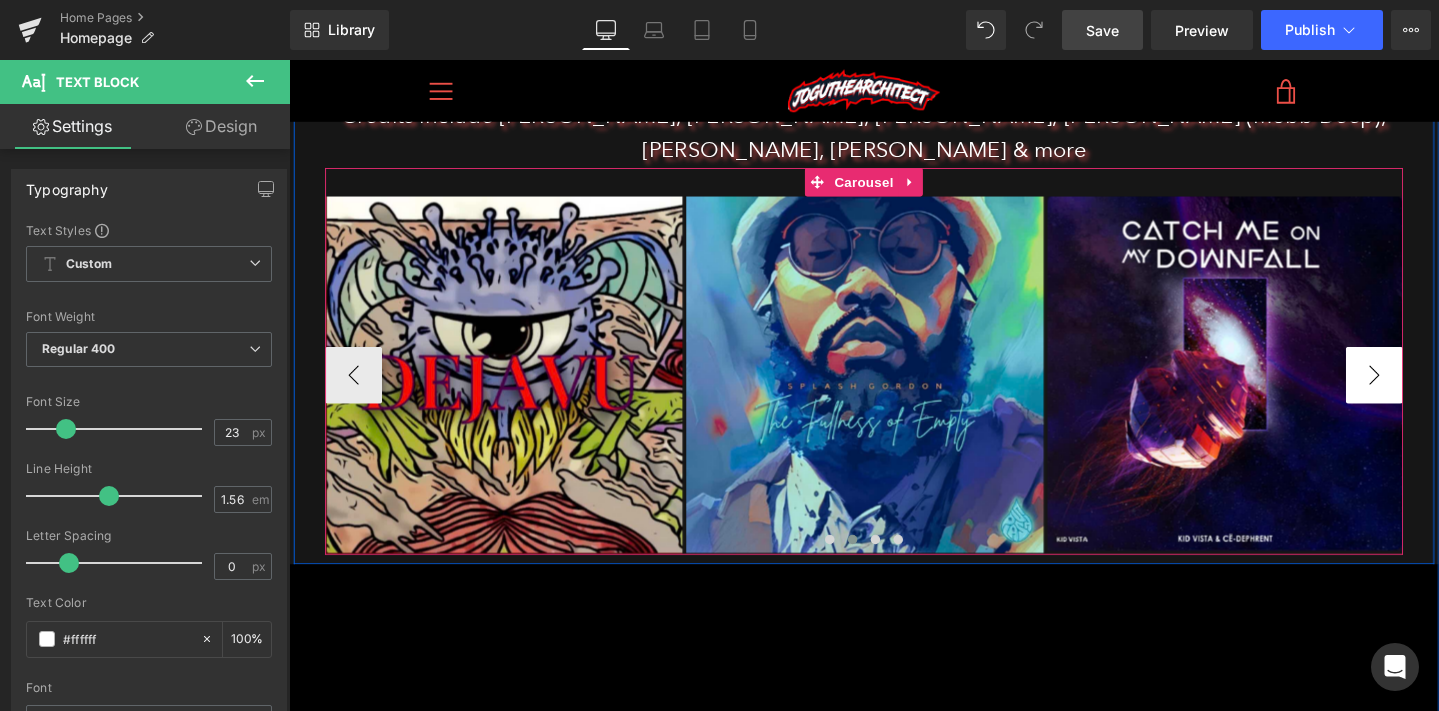 click on "›" at bounding box center [1431, 392] 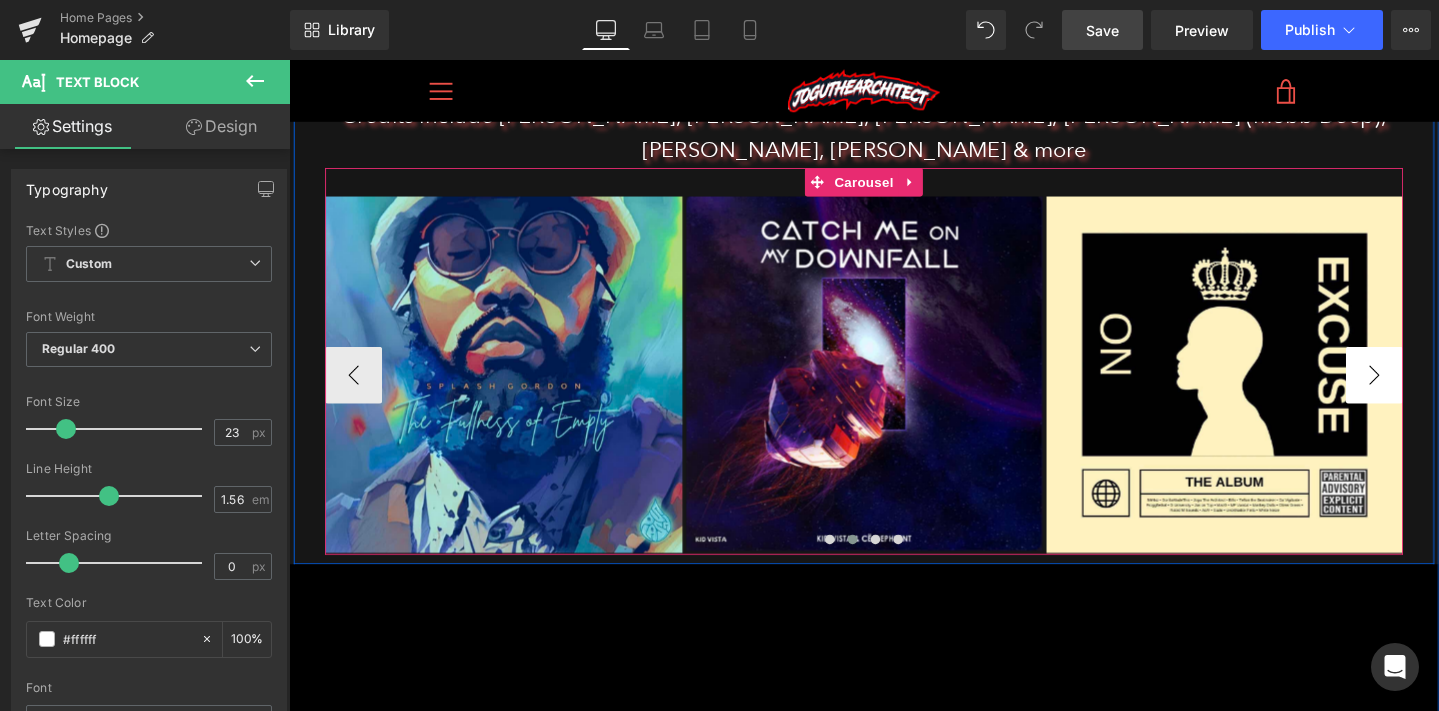 click on "›" at bounding box center [1431, 392] 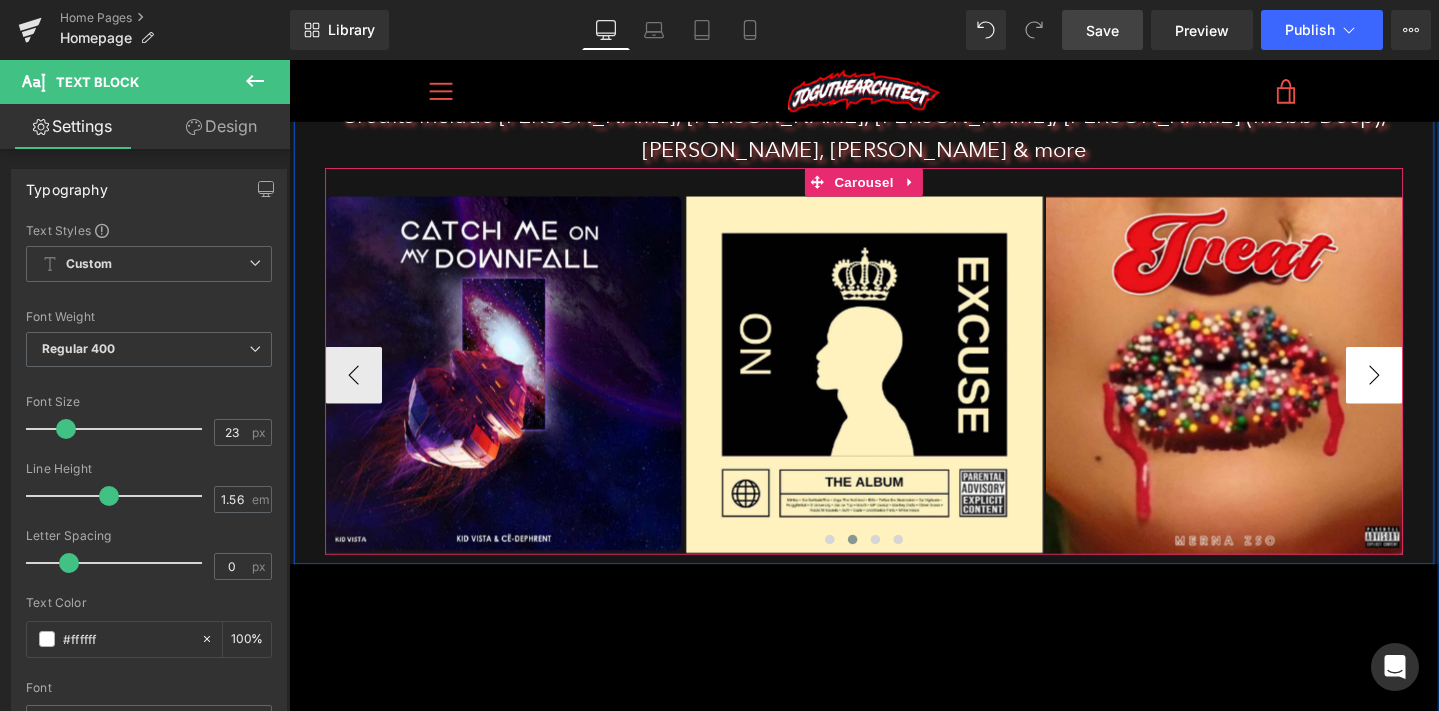 click on "›" at bounding box center (1431, 392) 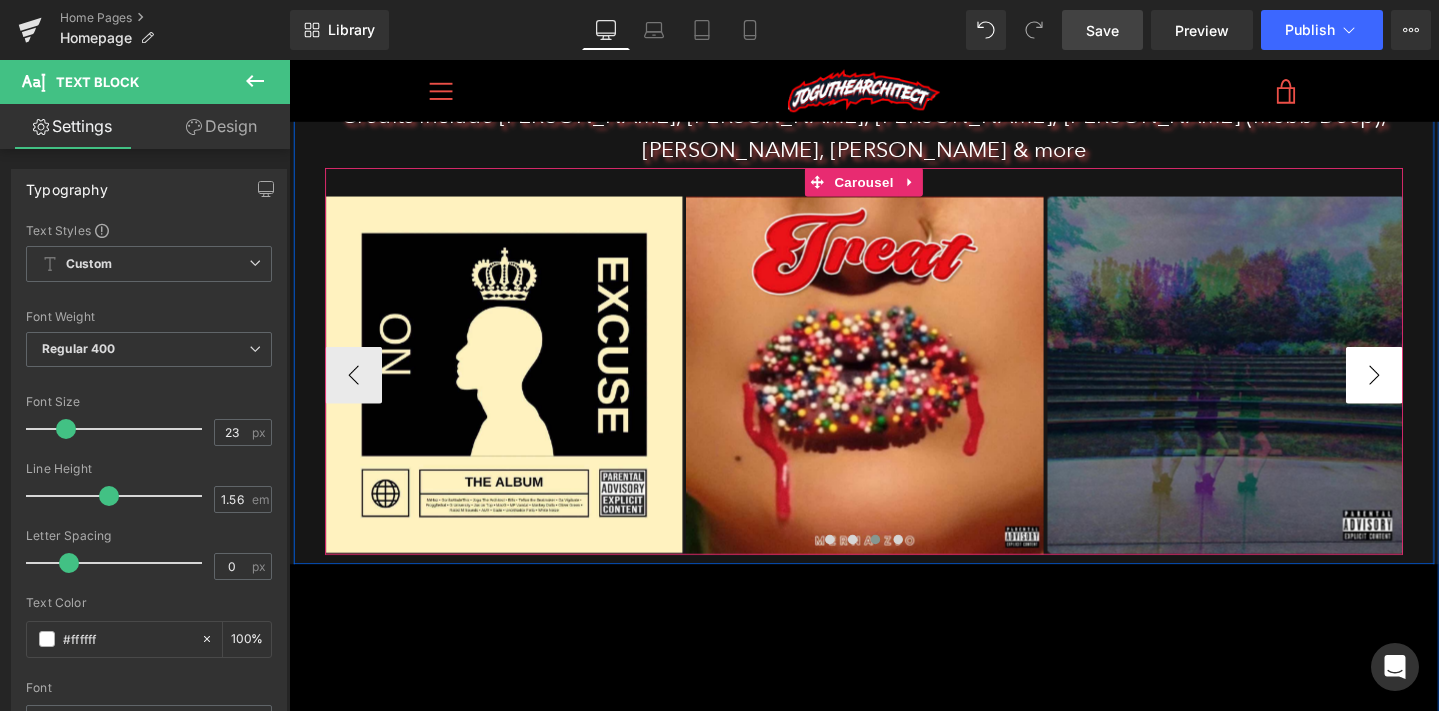 click on "›" at bounding box center (1431, 392) 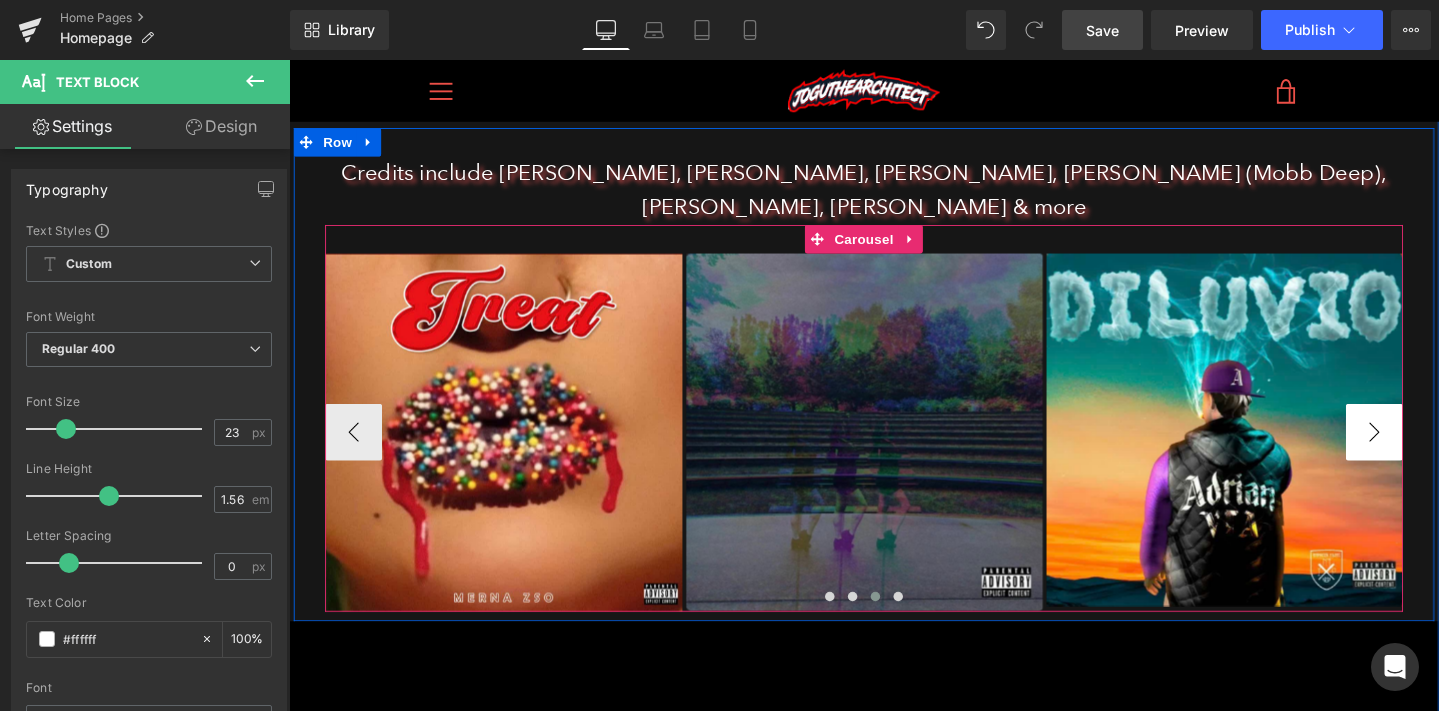 scroll, scrollTop: 1234, scrollLeft: 0, axis: vertical 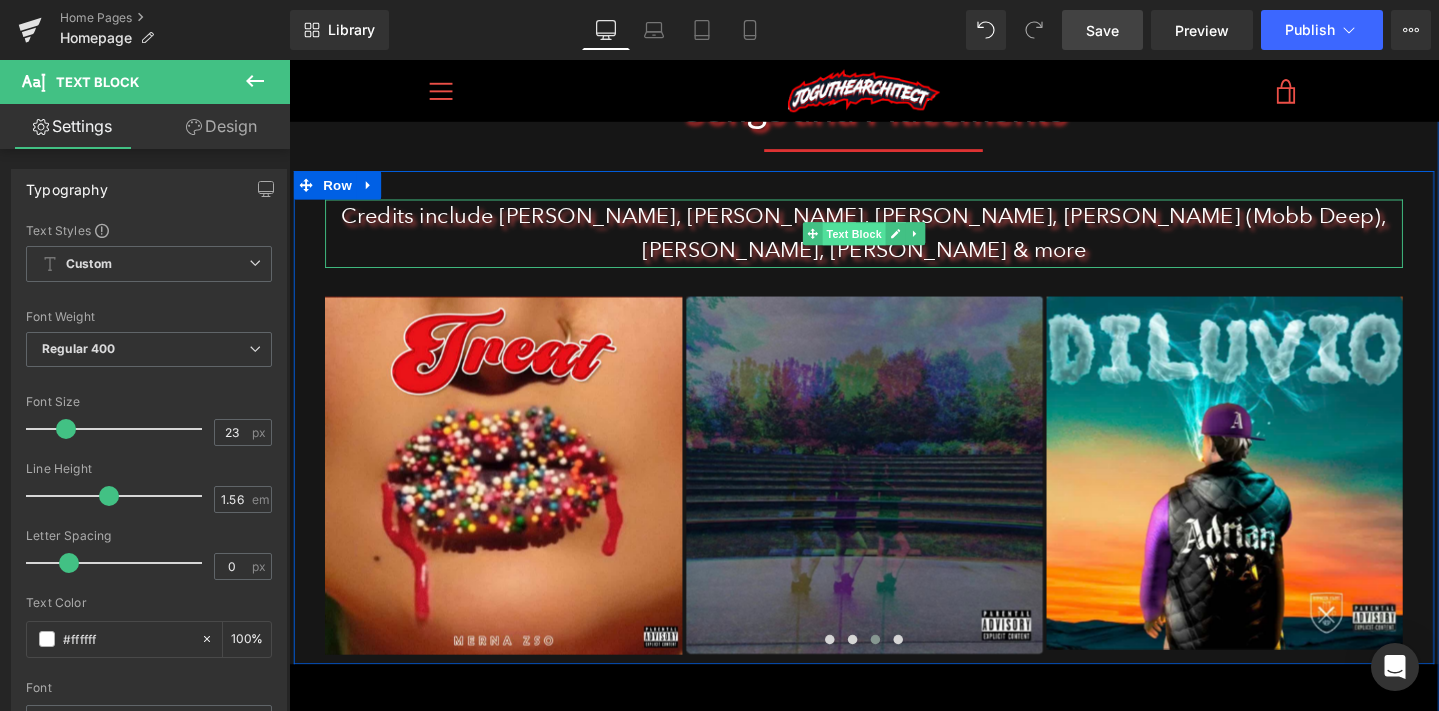 click on "Text Block" at bounding box center [883, 244] 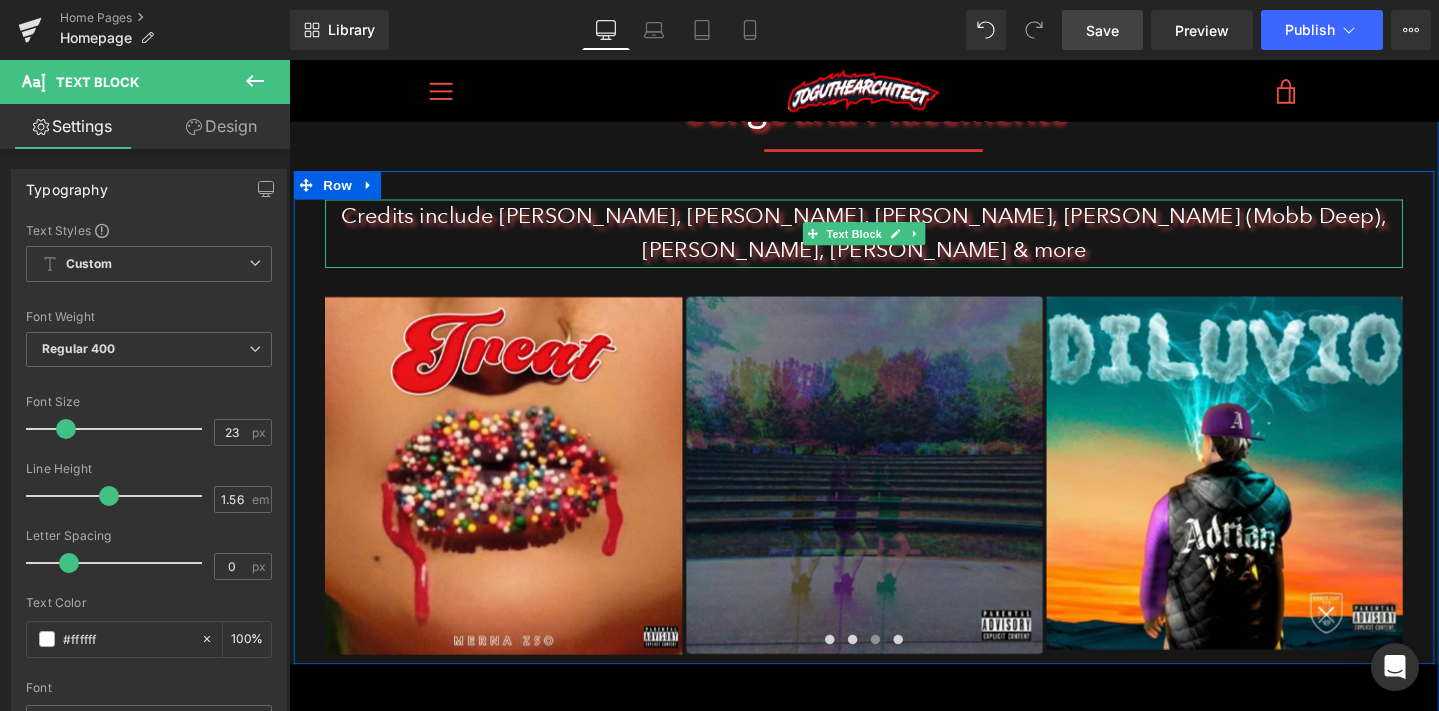 click on "Credits include [PERSON_NAME], [PERSON_NAME], [PERSON_NAME], [PERSON_NAME] (Mobb Deep), [PERSON_NAME], [PERSON_NAME] & more" at bounding box center (894, 243) 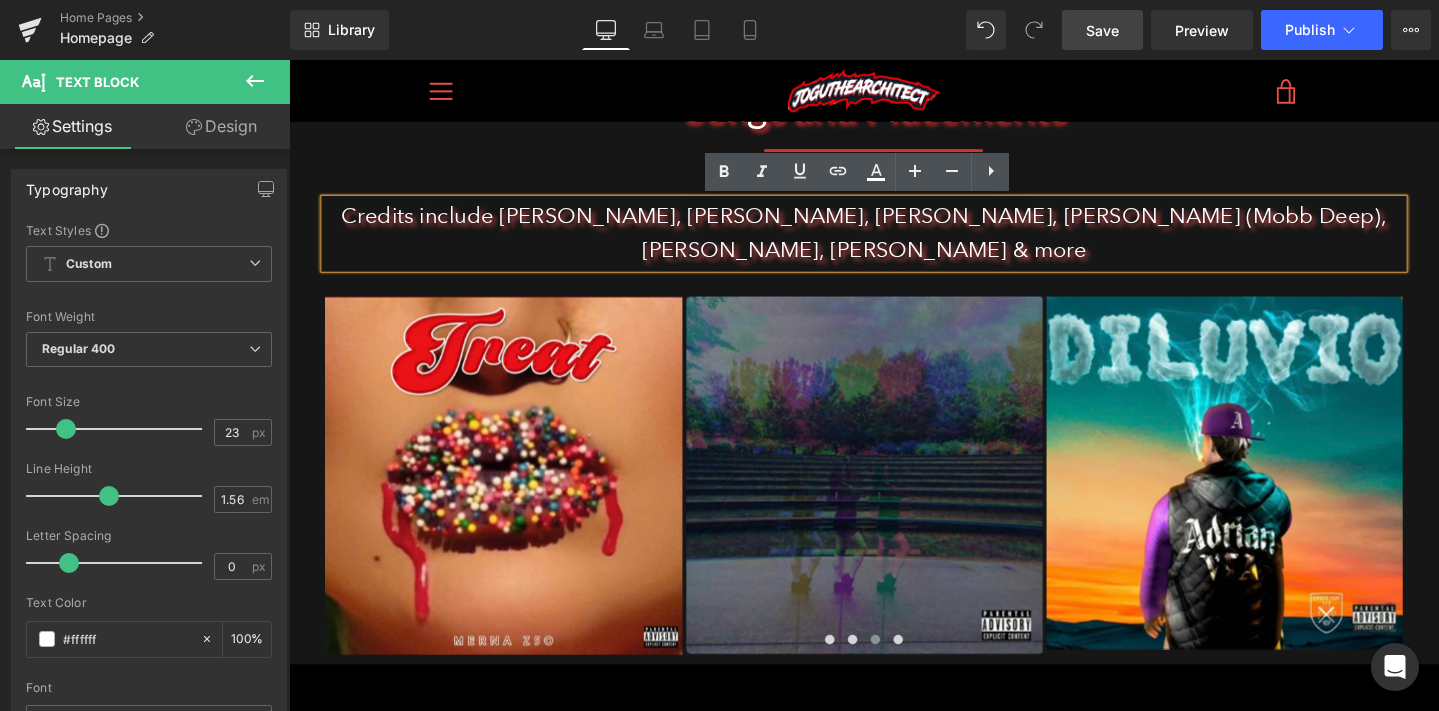 click on "Credits include [PERSON_NAME], [PERSON_NAME], [PERSON_NAME], [PERSON_NAME] (Mobb Deep), [PERSON_NAME], [PERSON_NAME] & more" at bounding box center (894, 243) 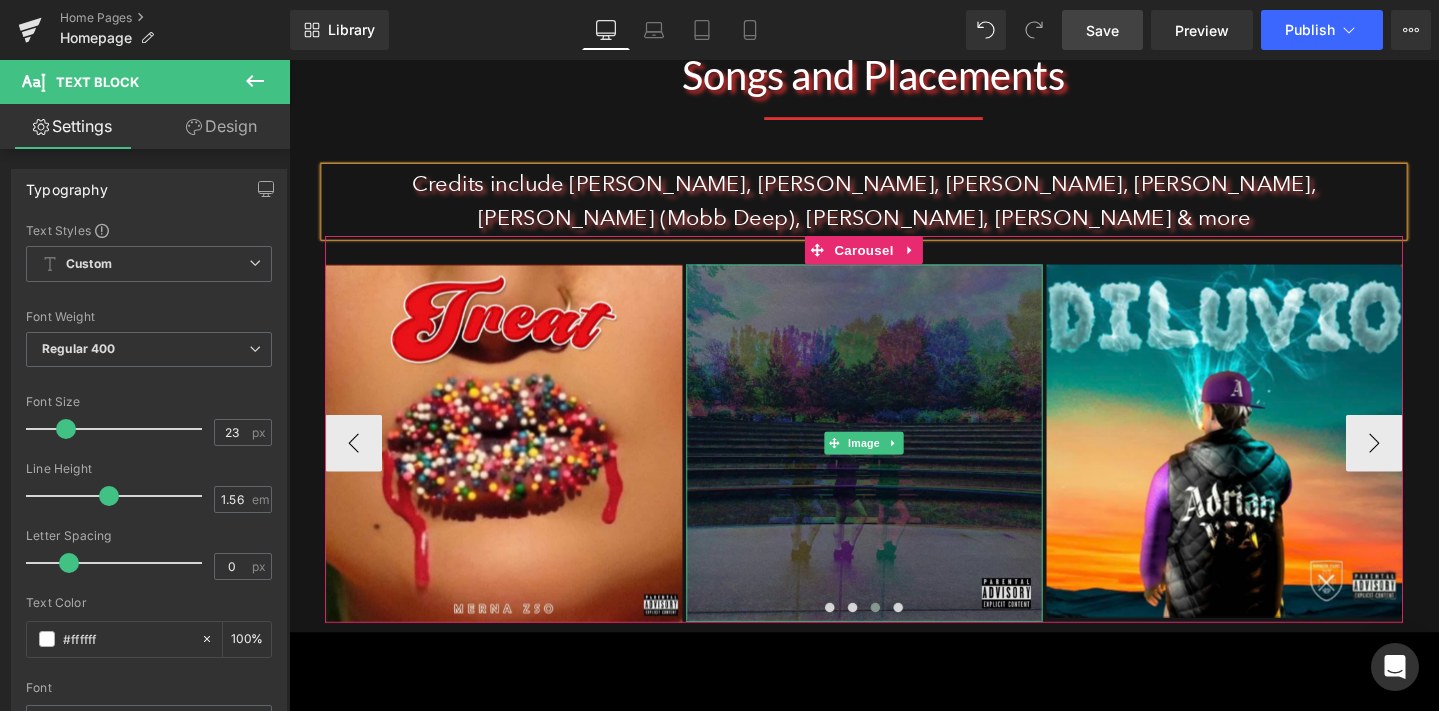 scroll, scrollTop: 1321, scrollLeft: 0, axis: vertical 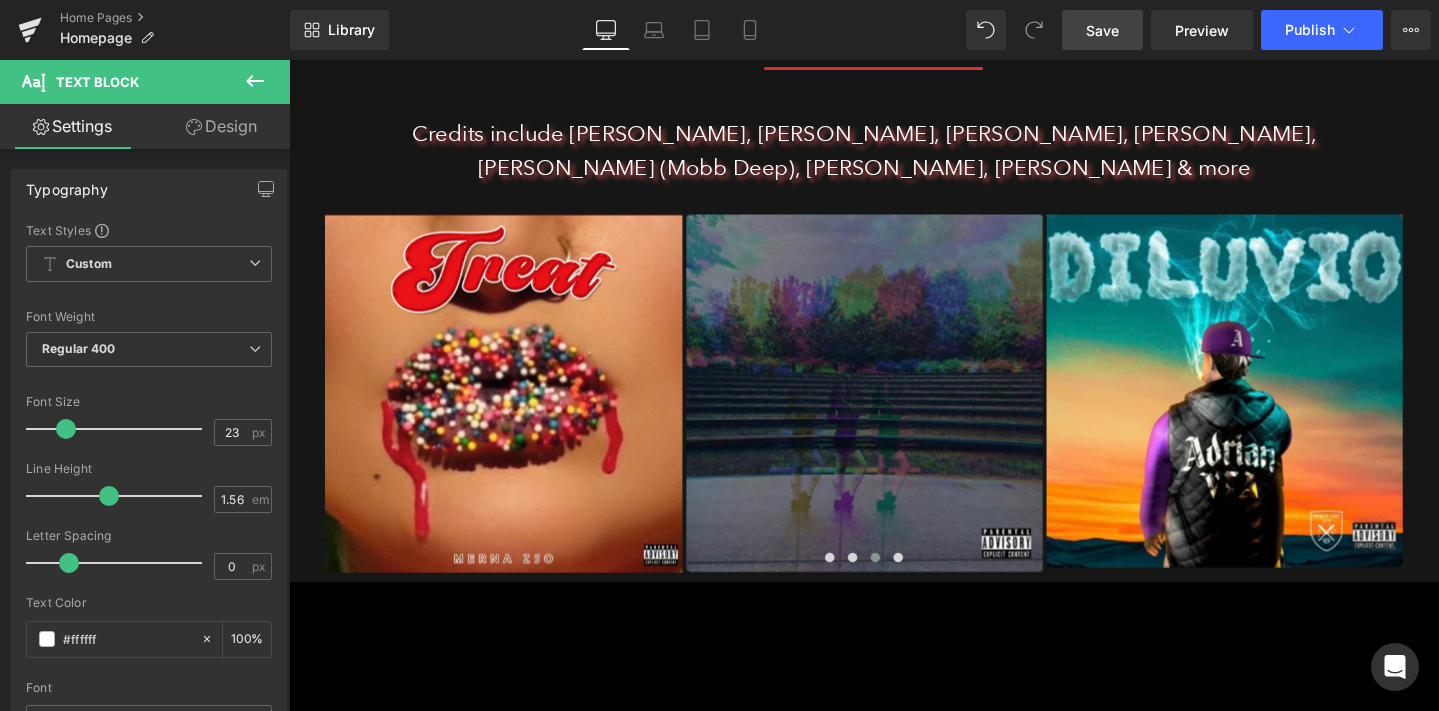 click on "Save" at bounding box center (1102, 30) 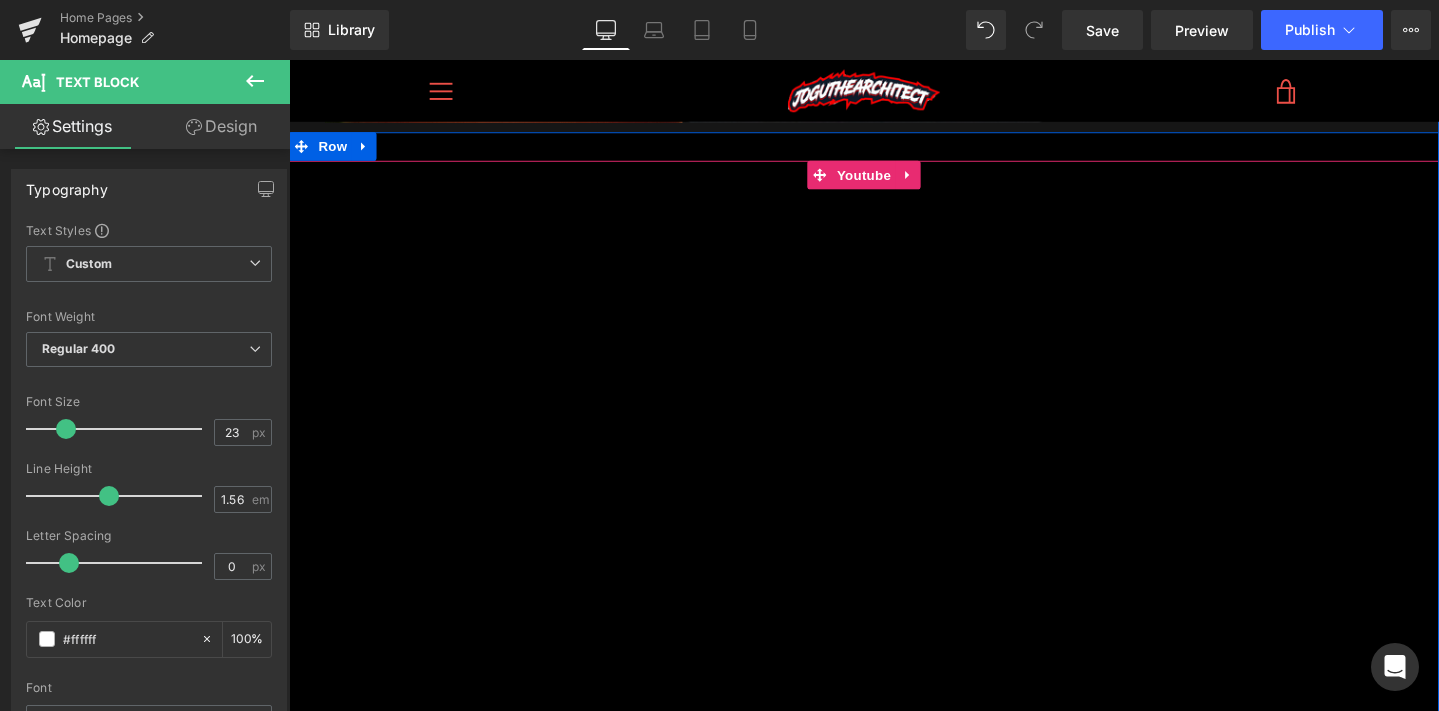 scroll, scrollTop: 1792, scrollLeft: 0, axis: vertical 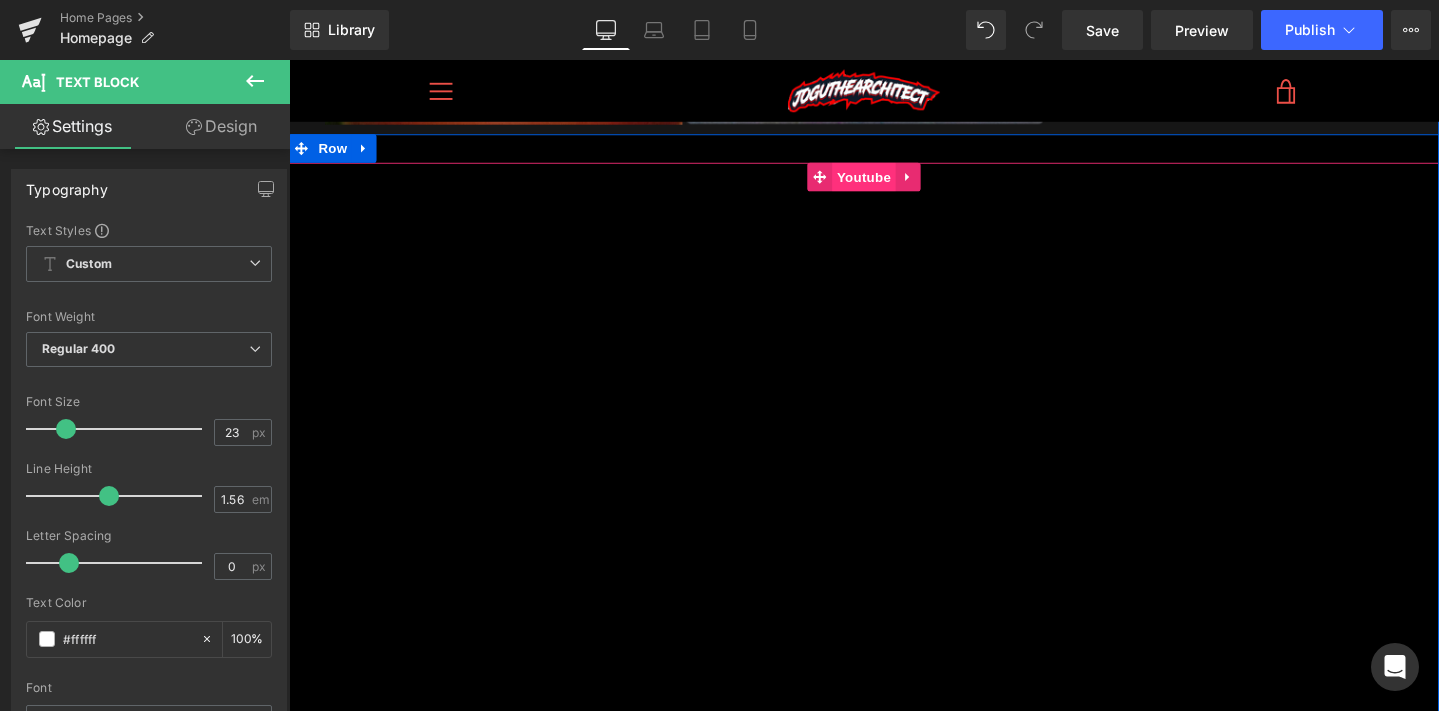 click on "Youtube" at bounding box center (893, 183) 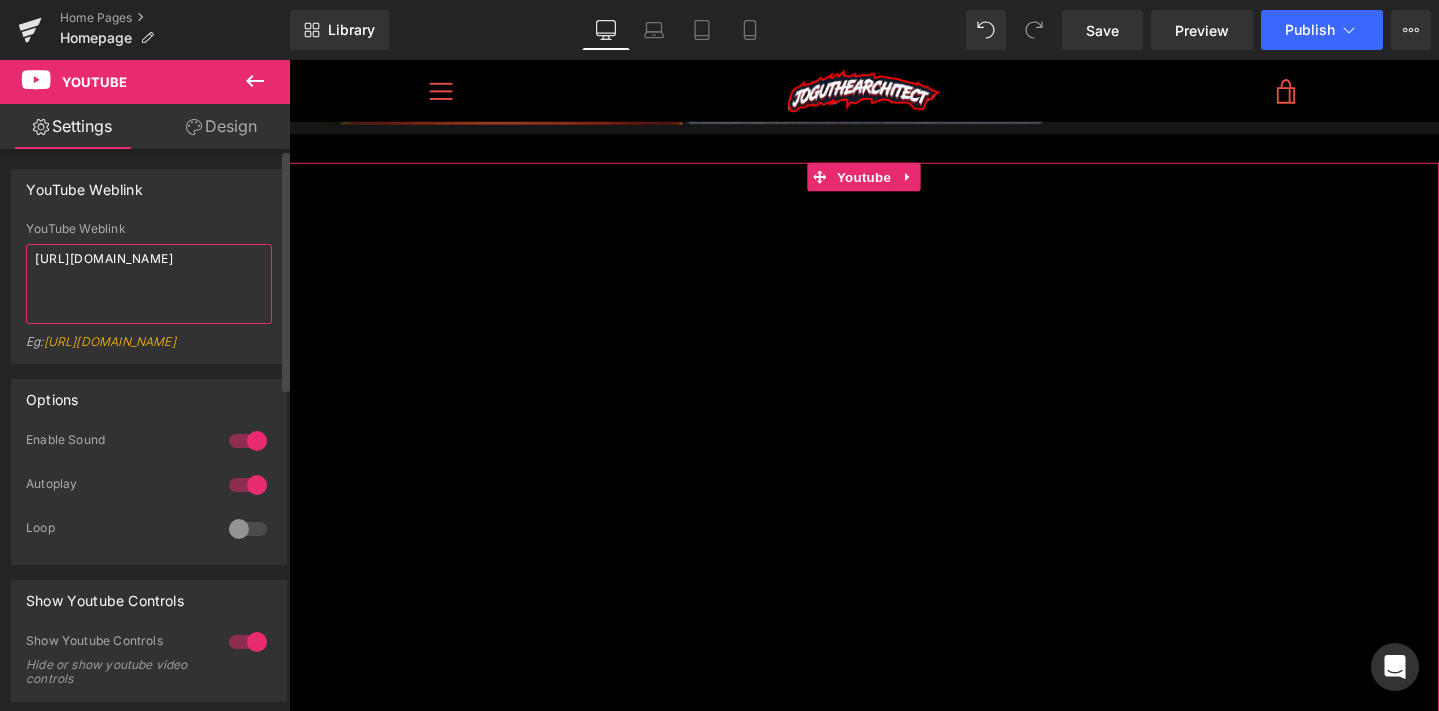 click on "[URL][DOMAIN_NAME]" at bounding box center (149, 284) 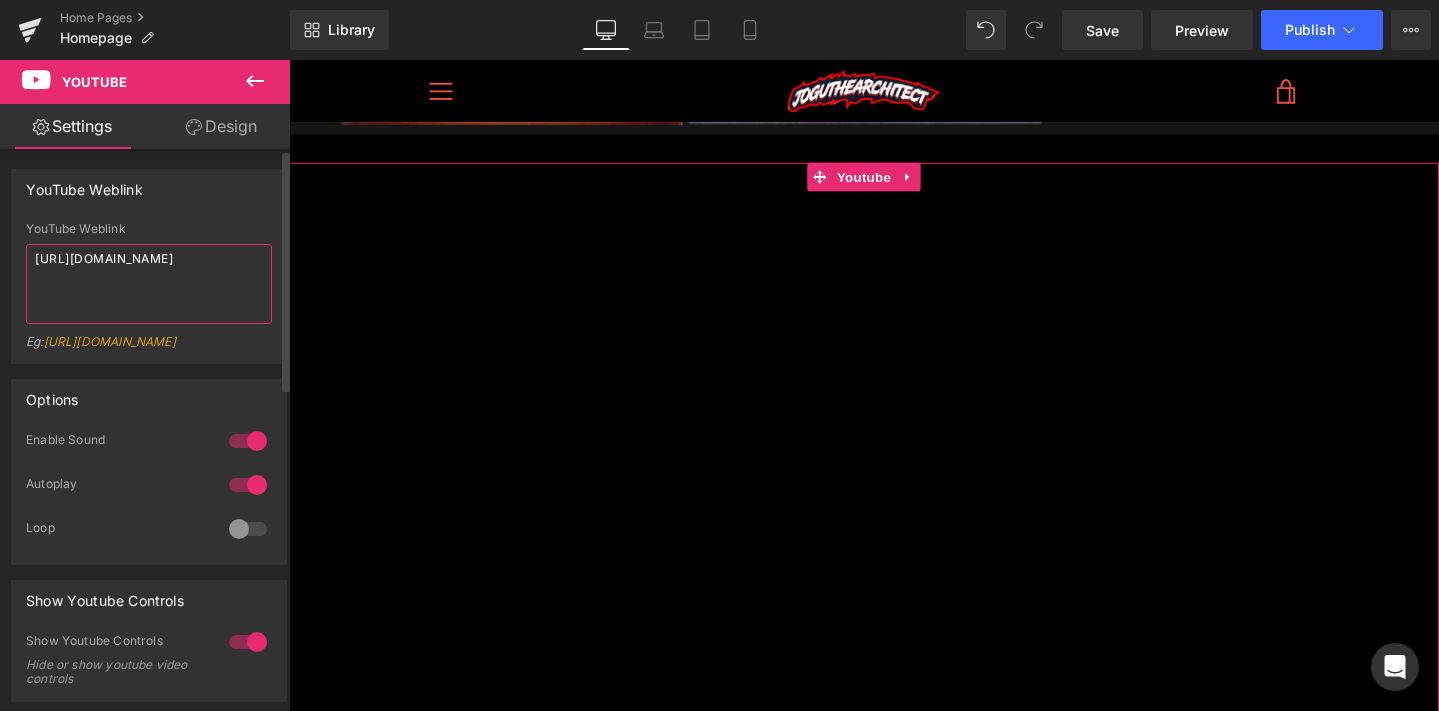 drag, startPoint x: 219, startPoint y: 291, endPoint x: 1, endPoint y: 252, distance: 221.46106 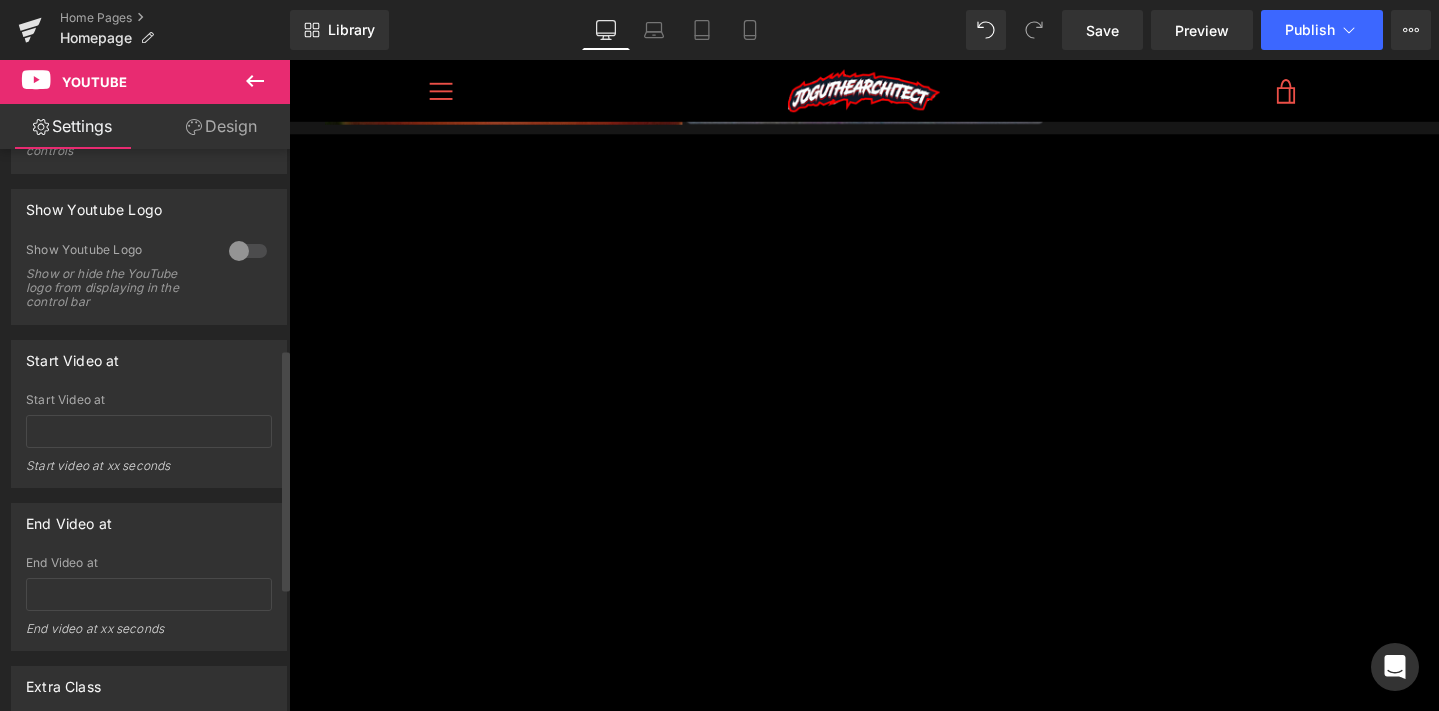 scroll, scrollTop: 463, scrollLeft: 0, axis: vertical 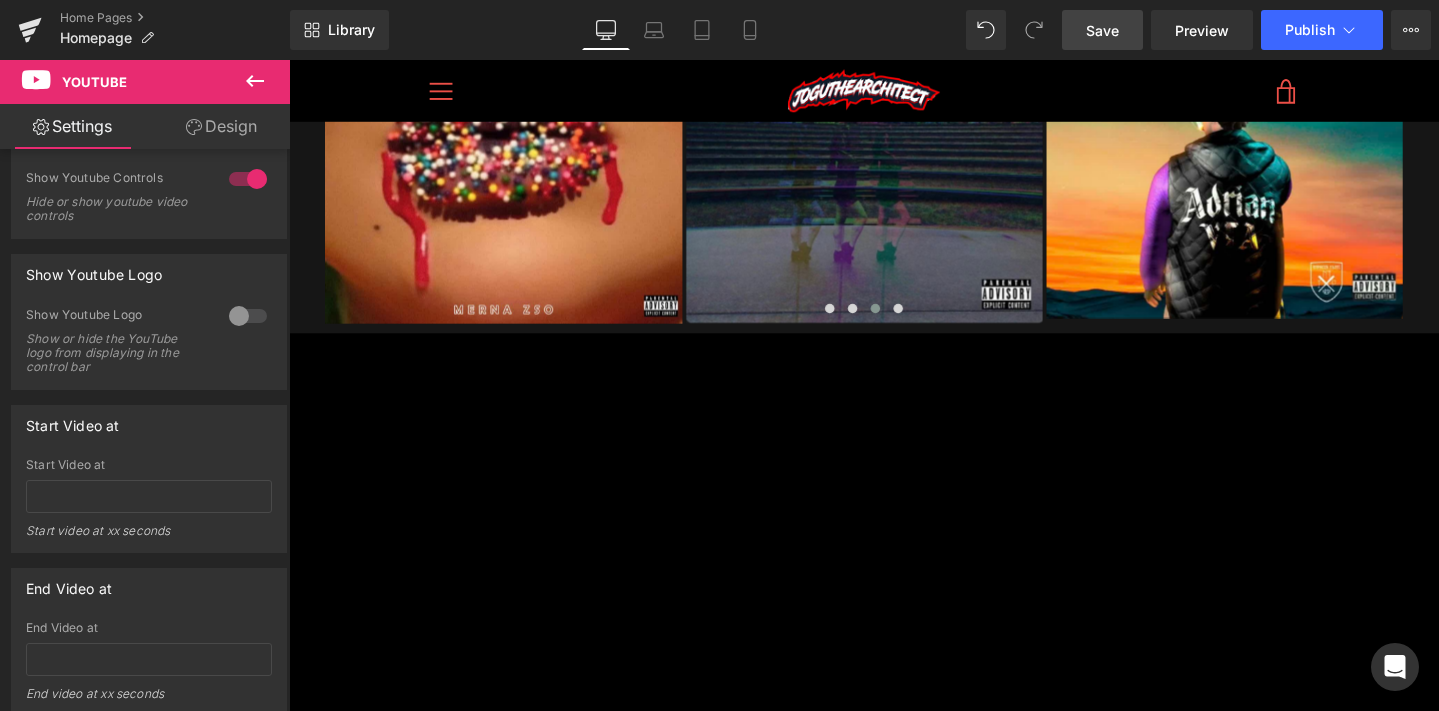 type on "[URL][DOMAIN_NAME]" 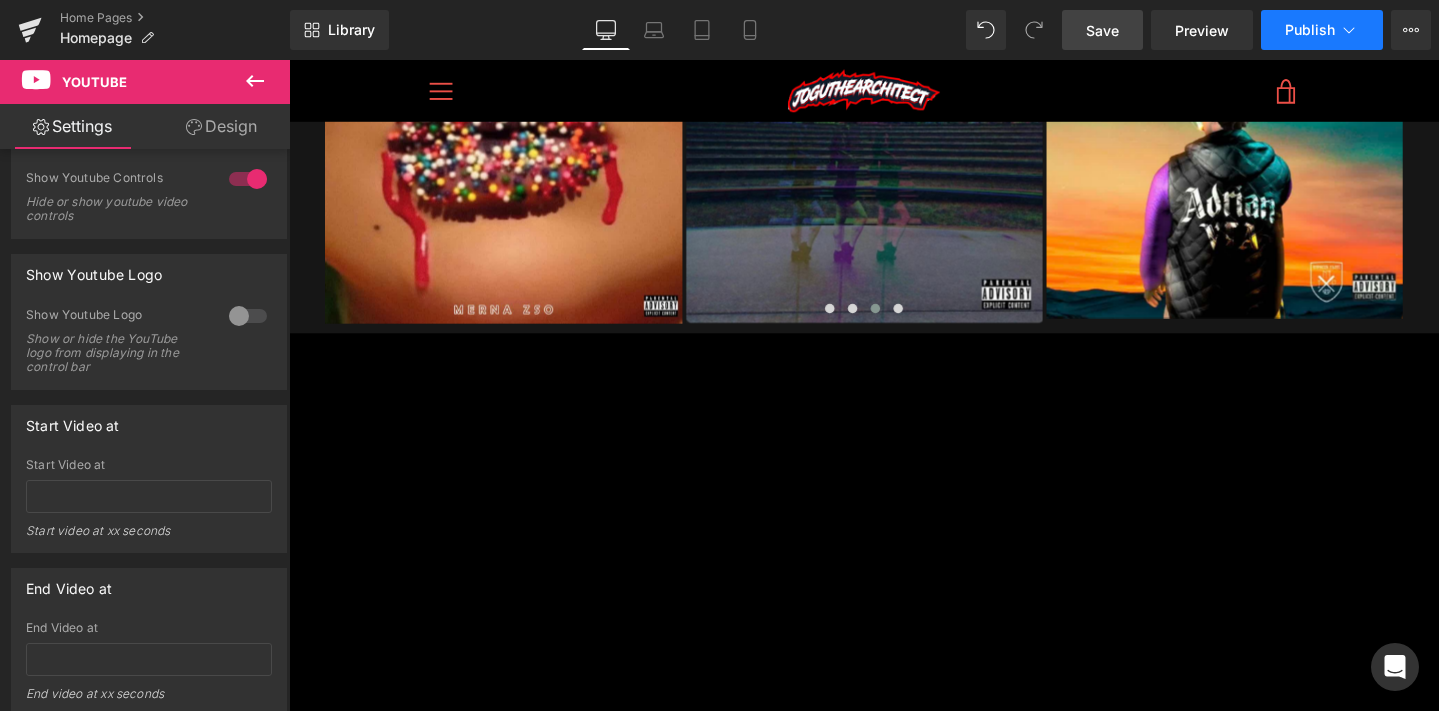 click on "Publish" at bounding box center (1310, 30) 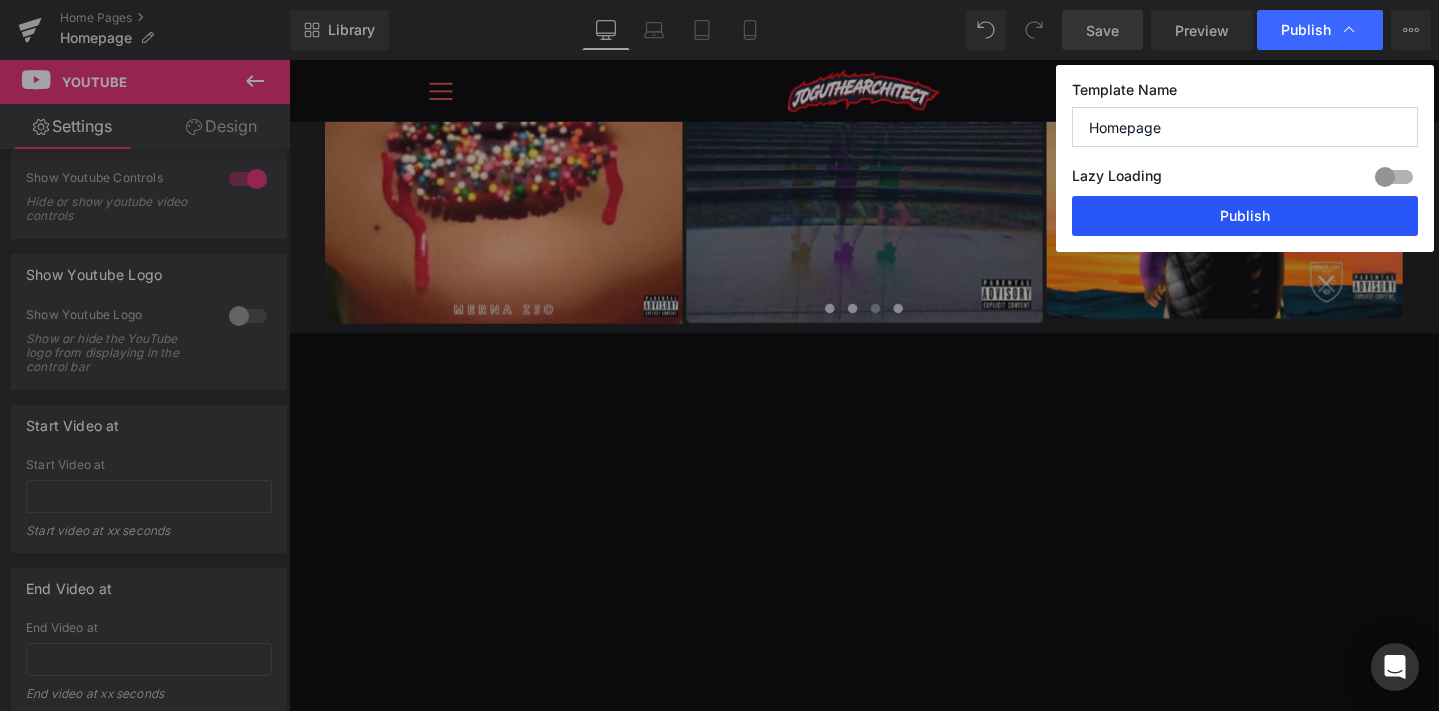 click on "Publish" at bounding box center (1245, 216) 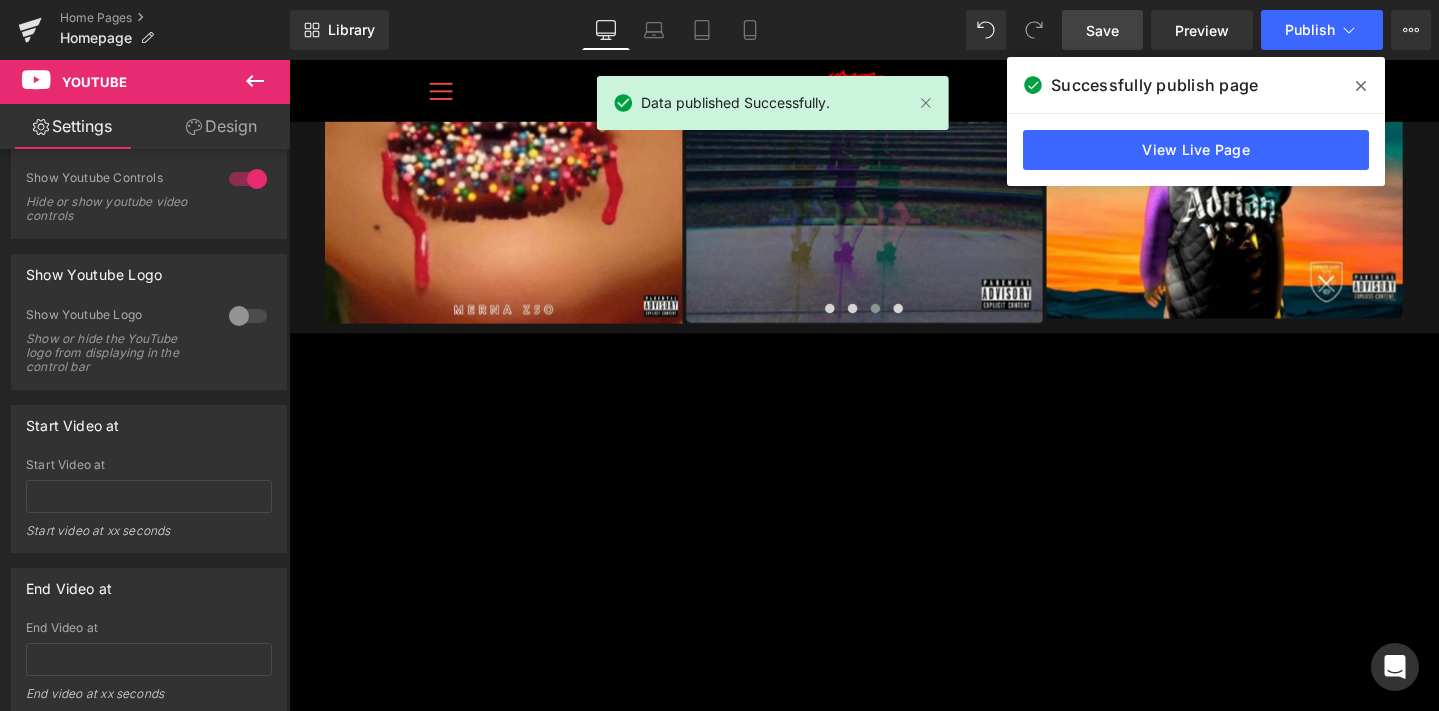 click 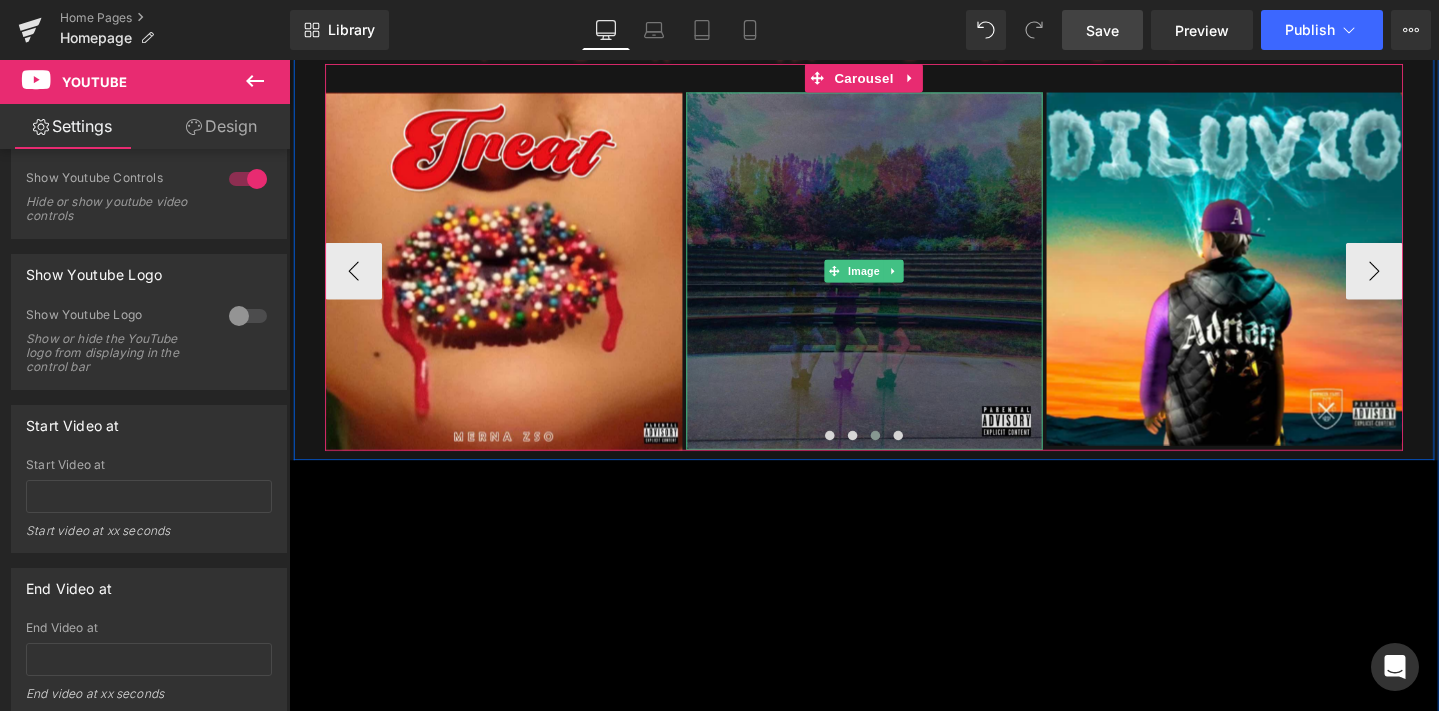 scroll, scrollTop: 1456, scrollLeft: 0, axis: vertical 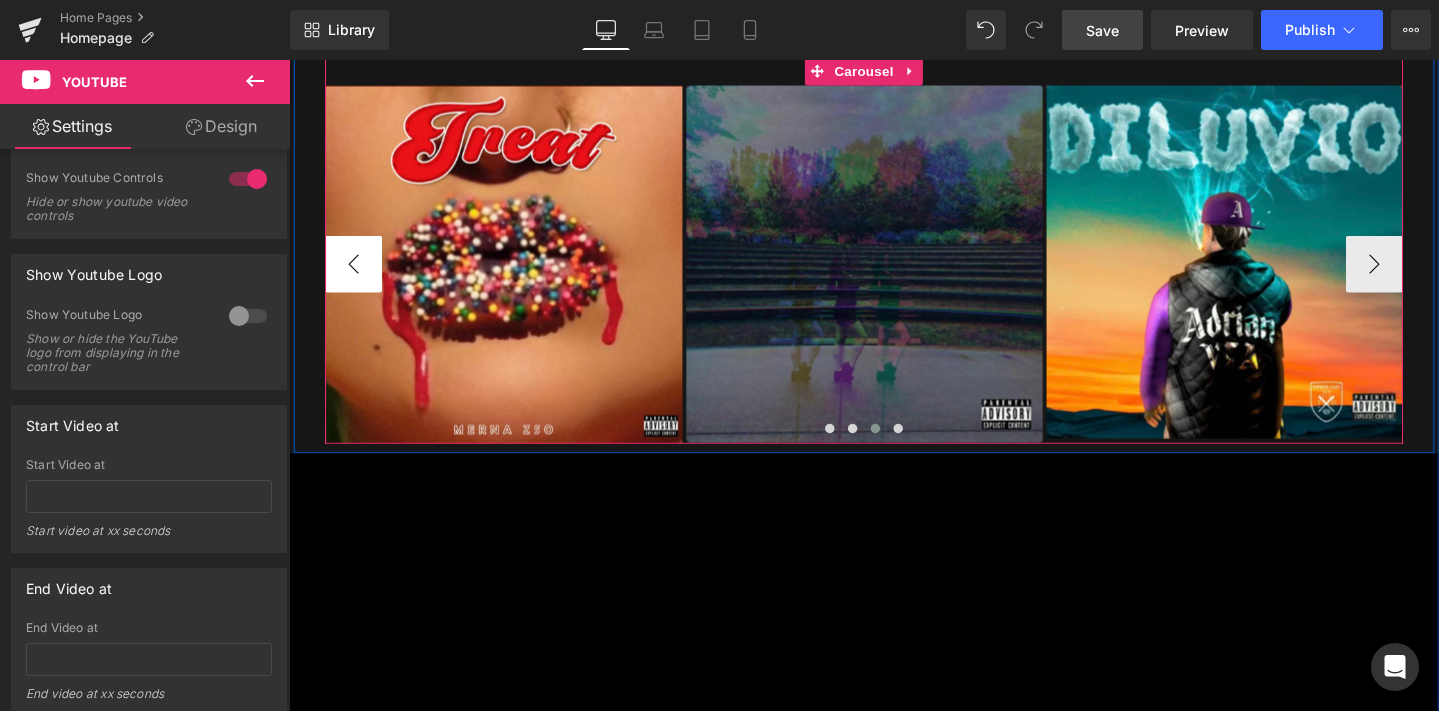 click on "‹" at bounding box center [357, 275] 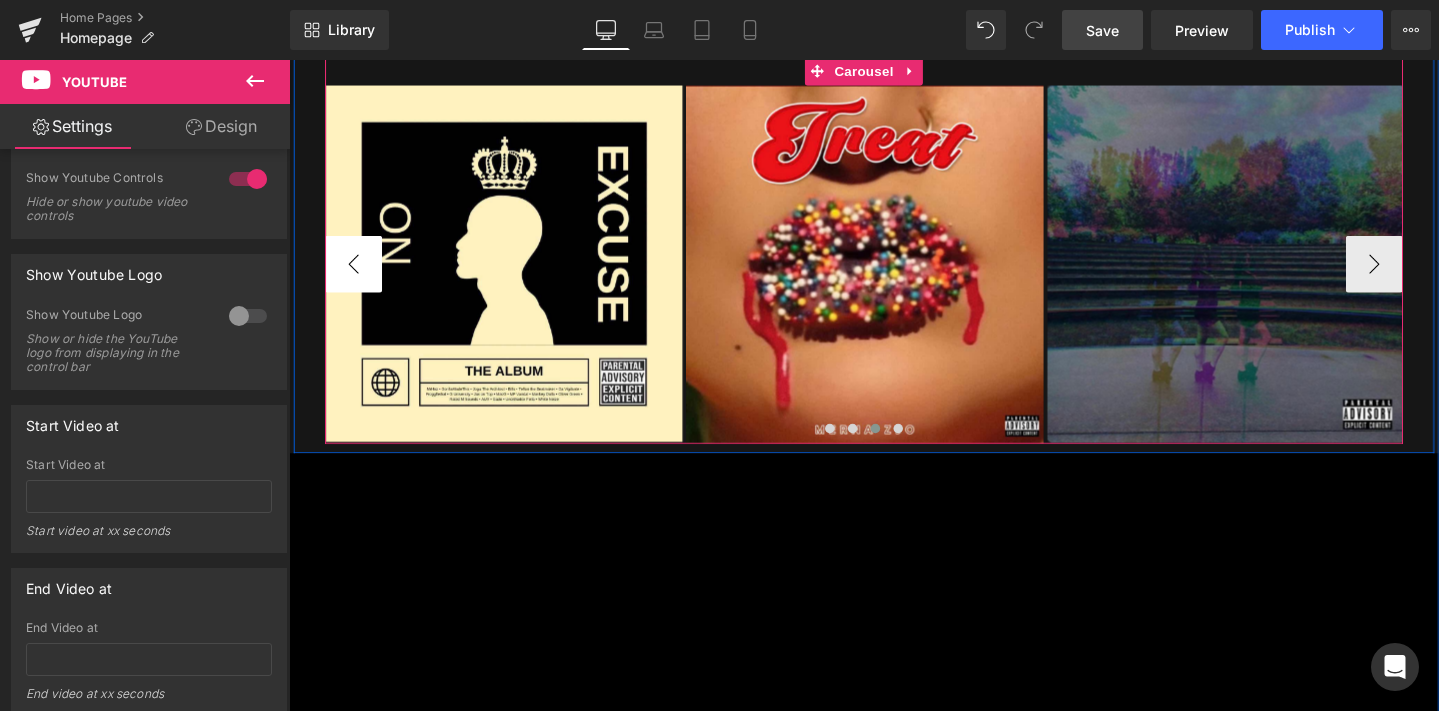 click on "‹" at bounding box center (357, 275) 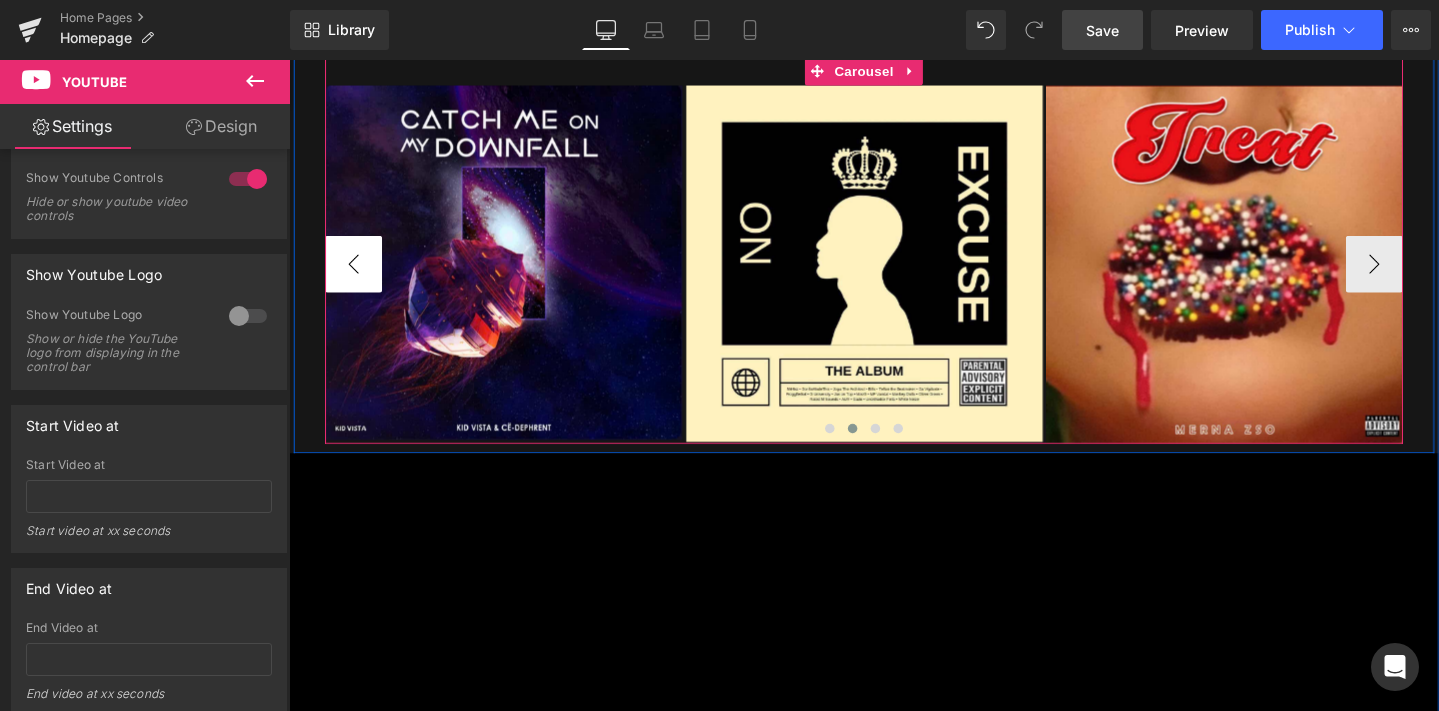 click on "‹" at bounding box center [357, 275] 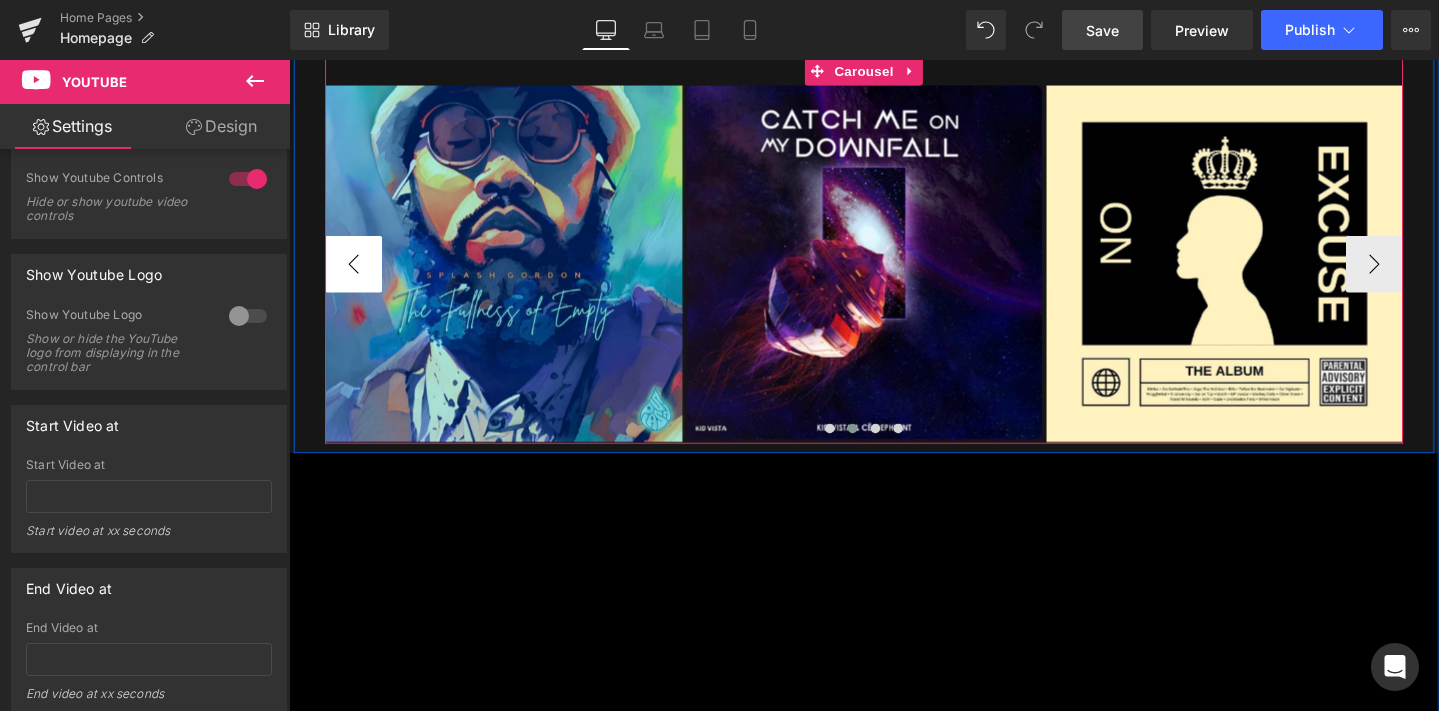 click on "‹" at bounding box center [357, 275] 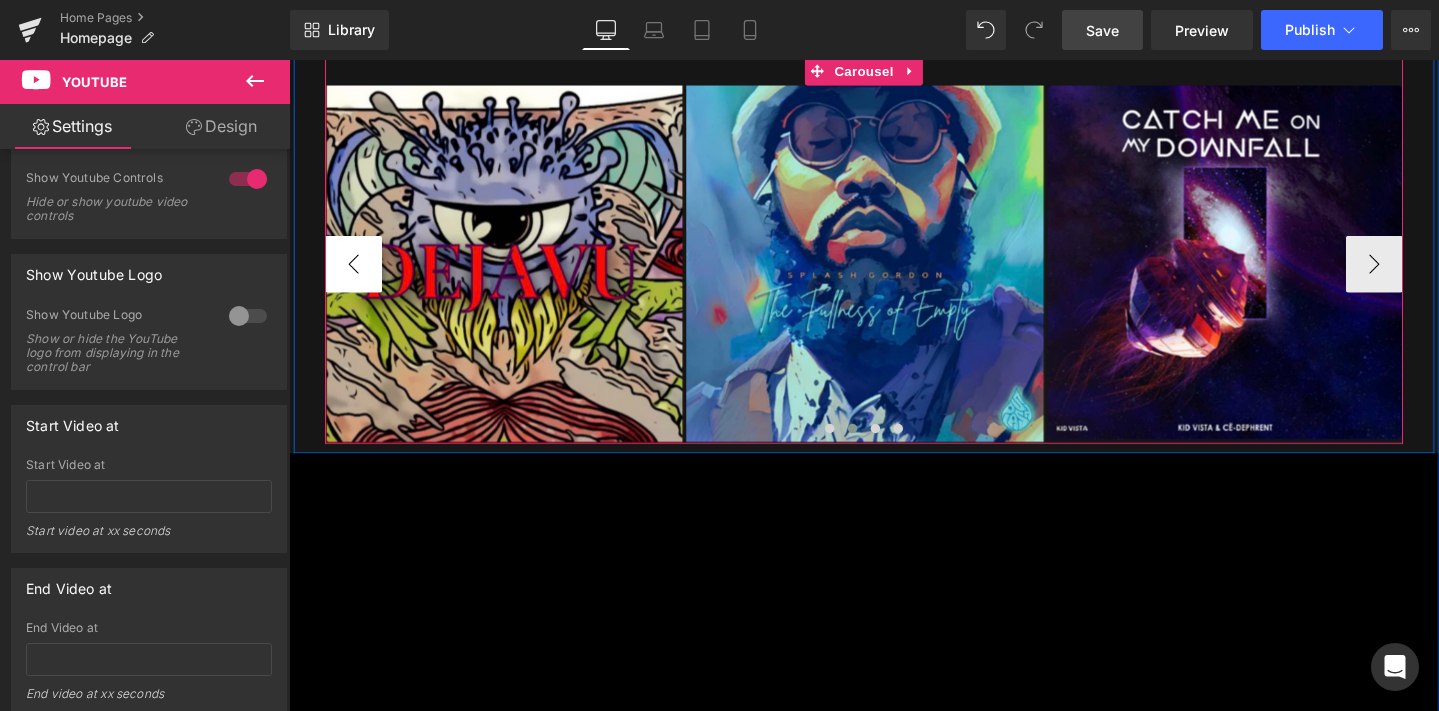 click on "‹" at bounding box center [357, 275] 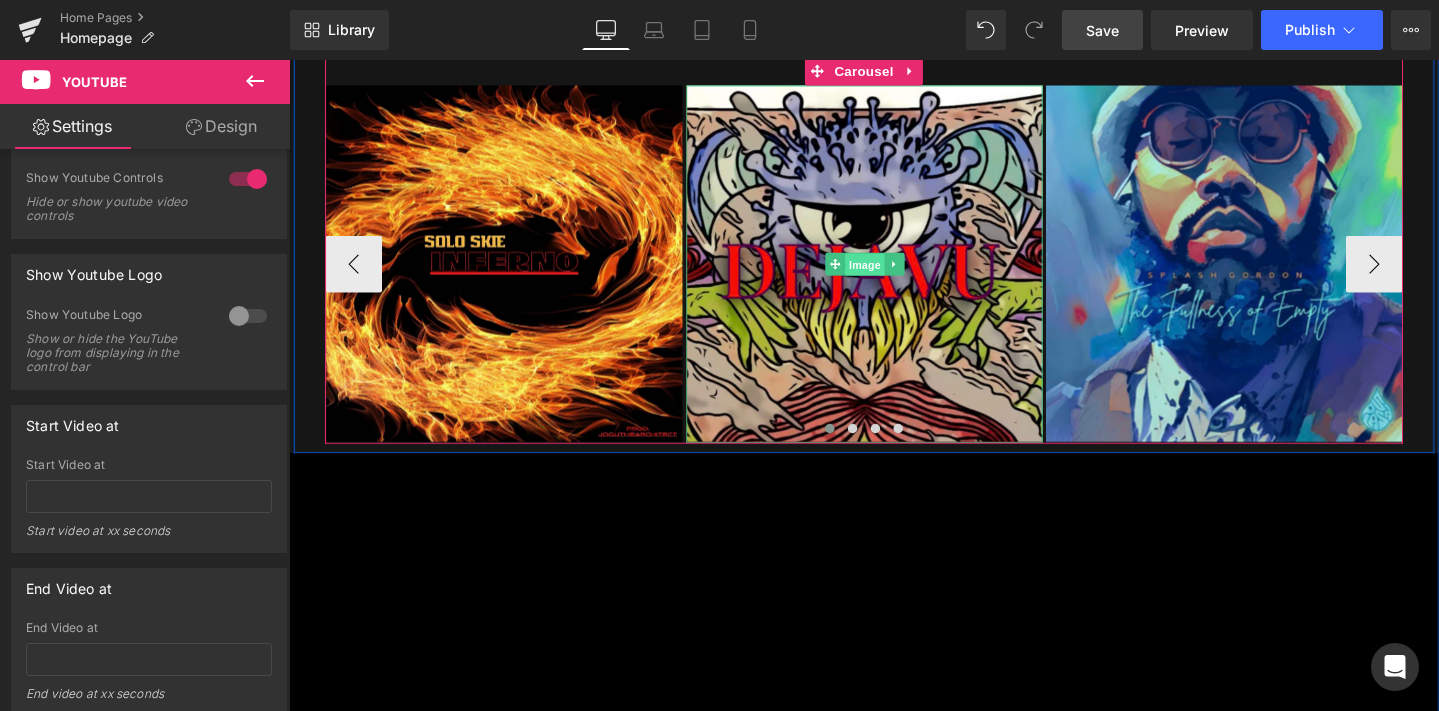 click on "Image" at bounding box center [895, 275] 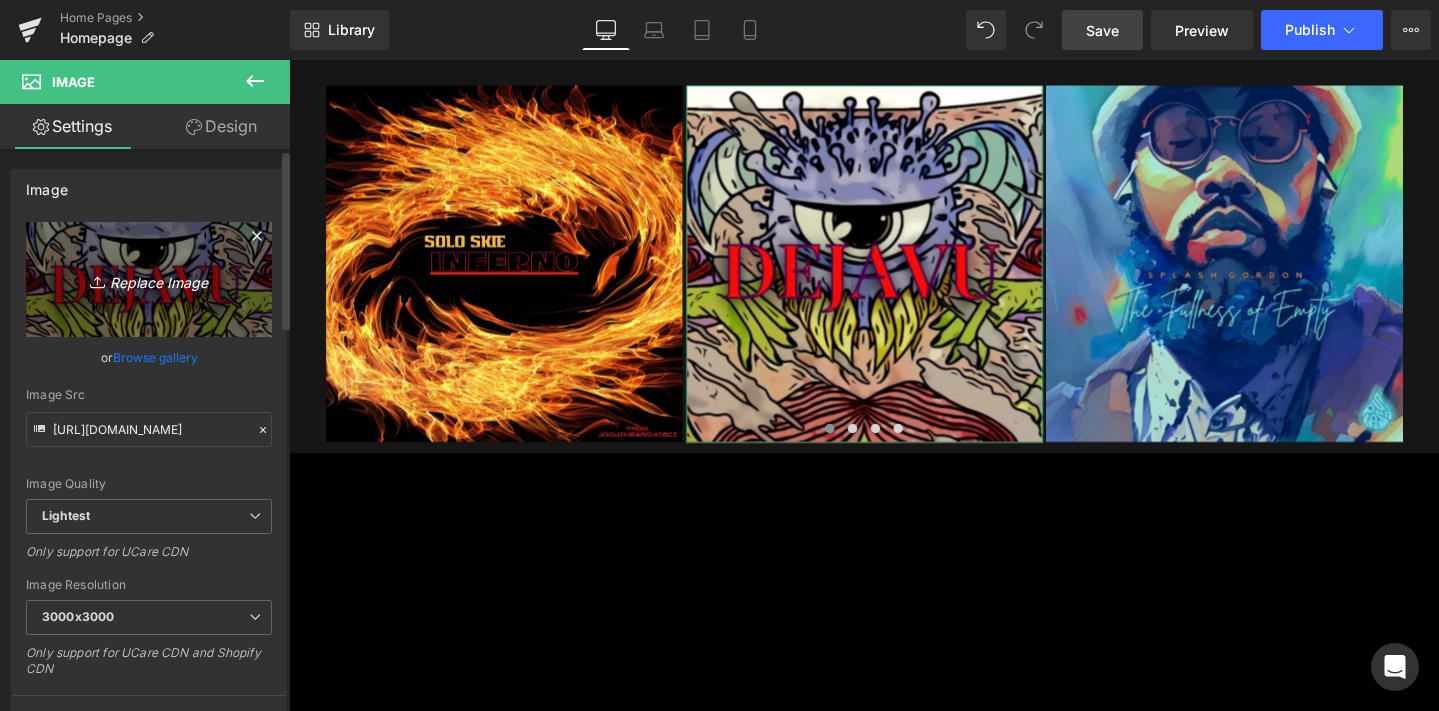 click on "Replace Image" at bounding box center (149, 279) 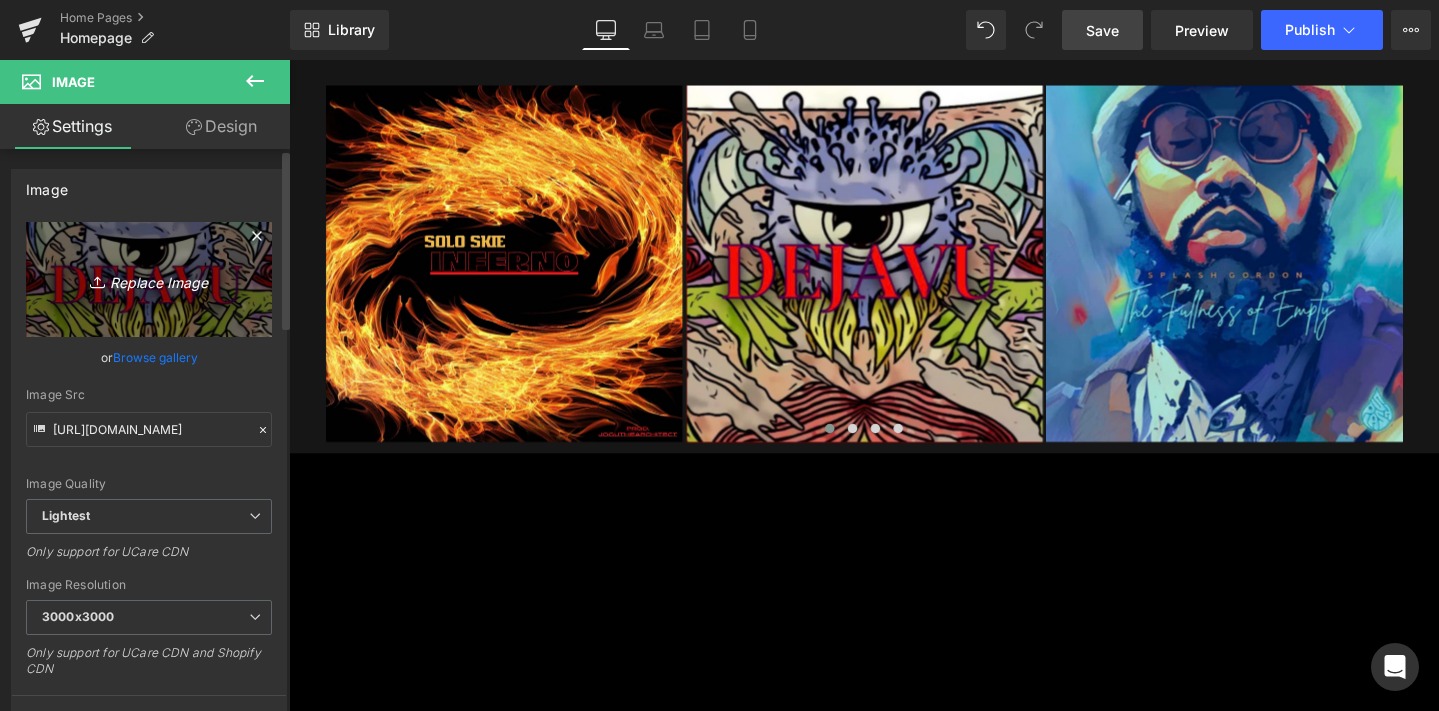 type on "C:\fakepath\175EAD33-C085-4932-A9AA-A6A4BFB87DDA.jpeg" 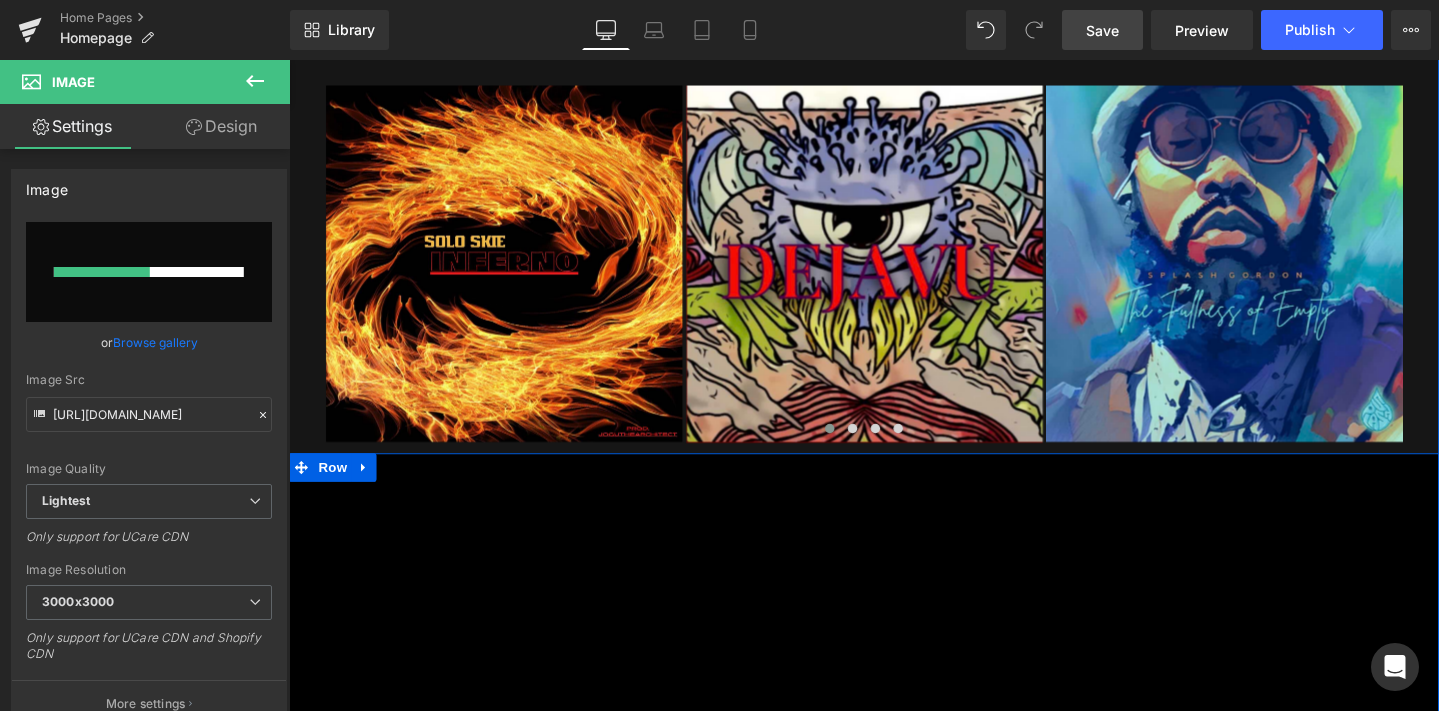 type 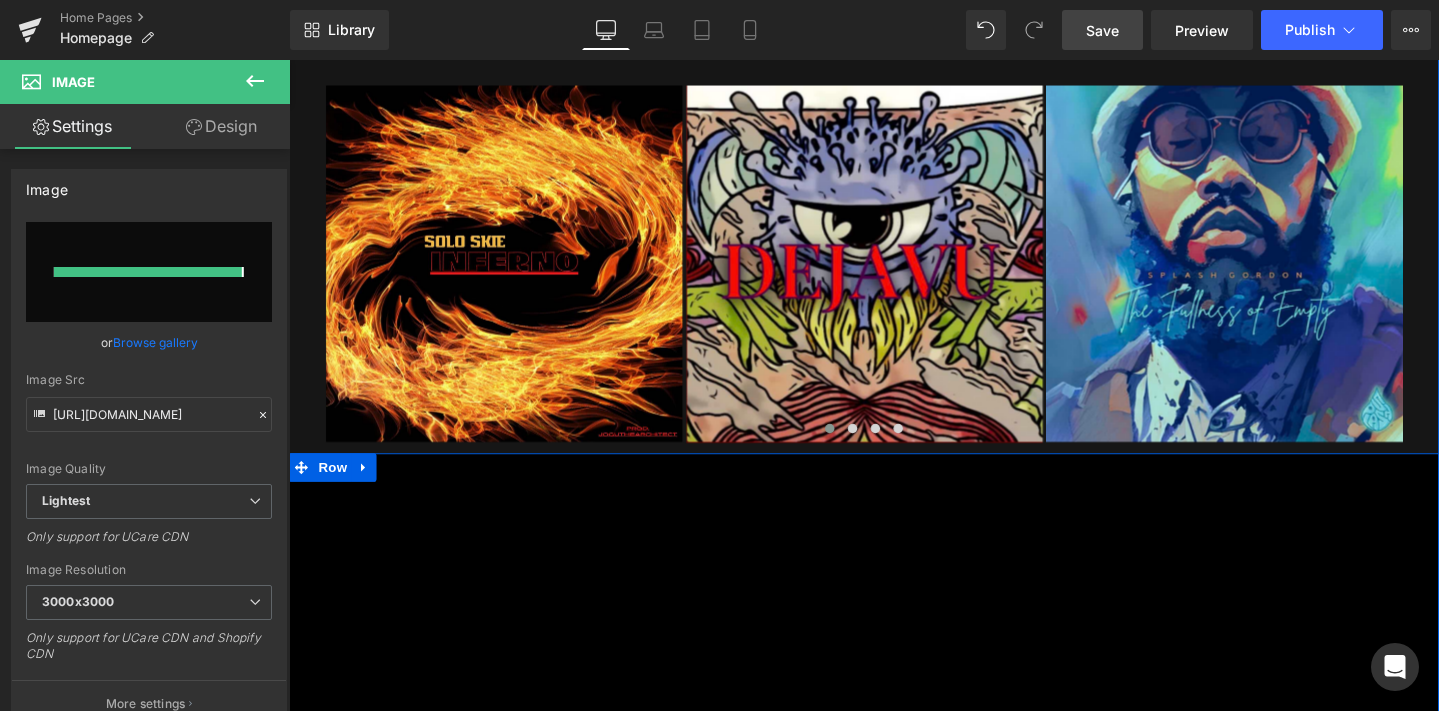 type on "[URL][DOMAIN_NAME]" 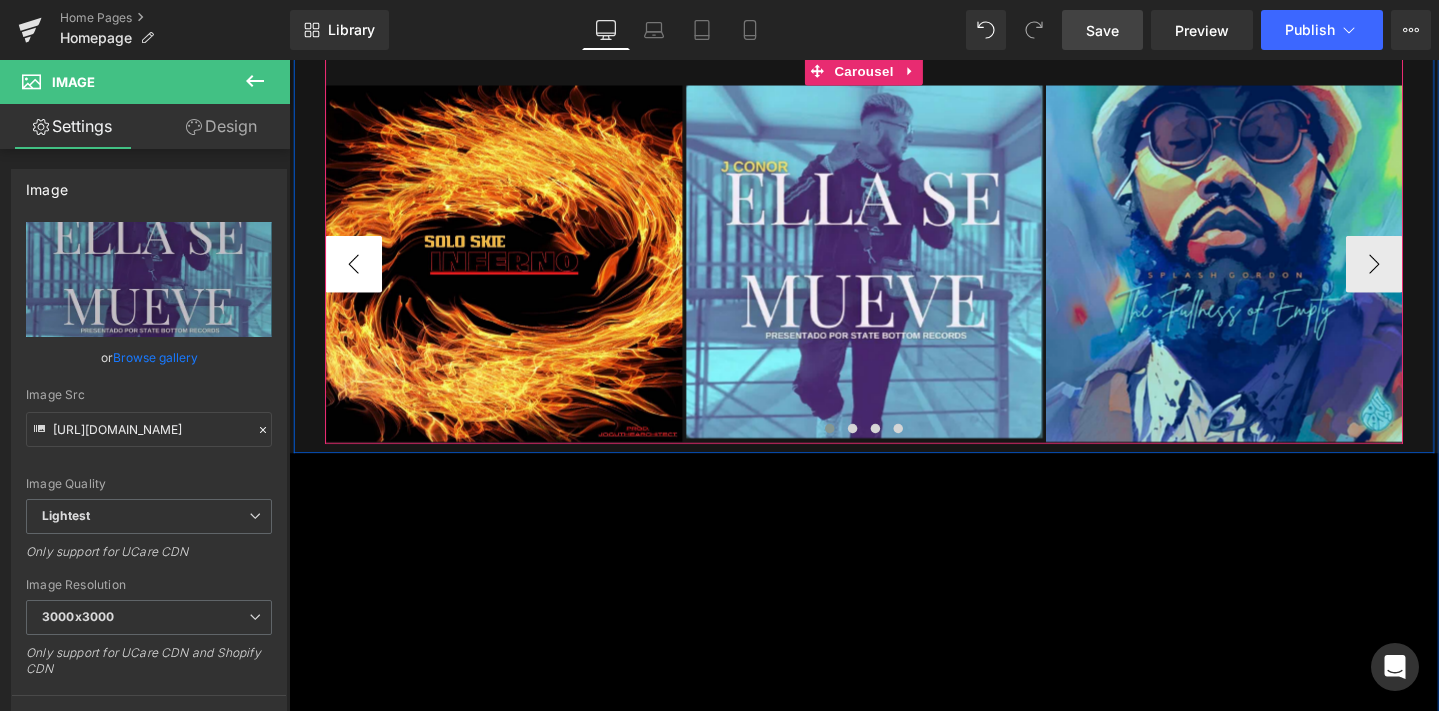 click on "‹" at bounding box center (357, 275) 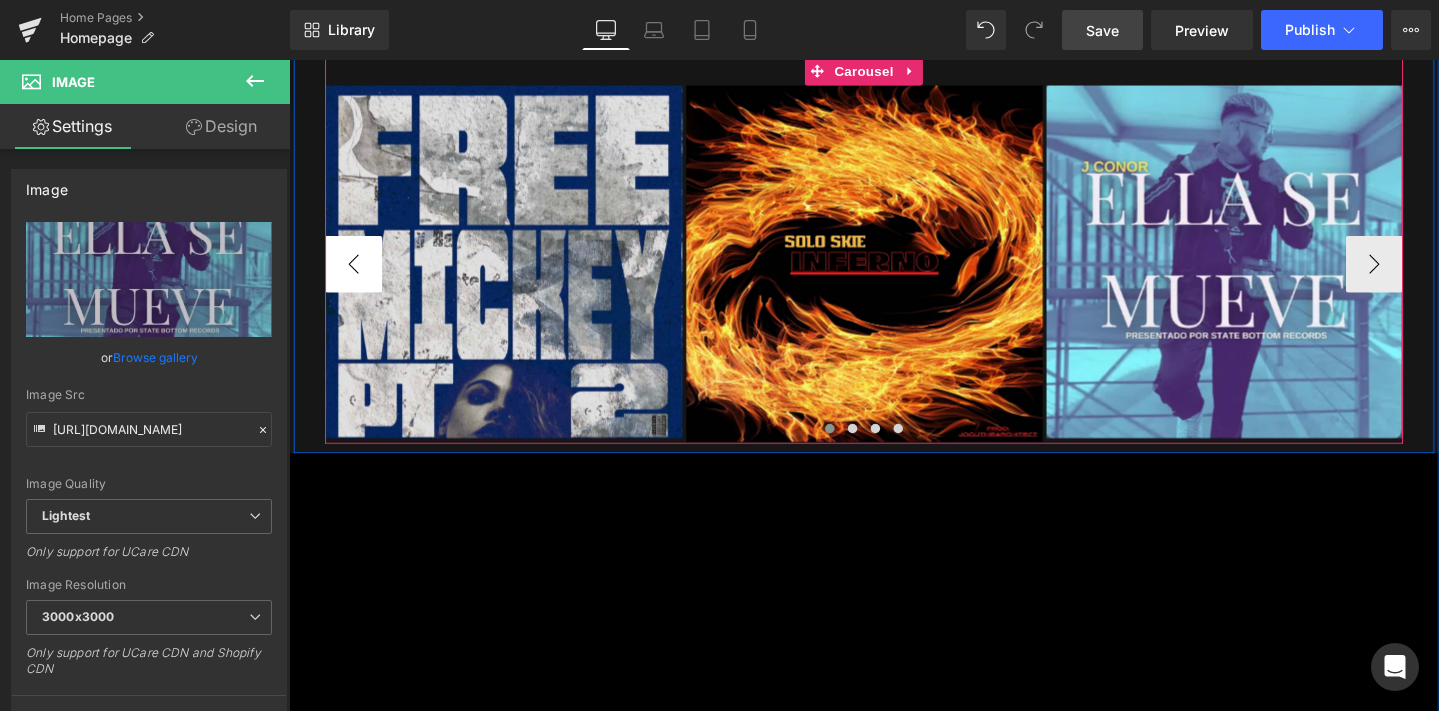click on "‹" at bounding box center (357, 275) 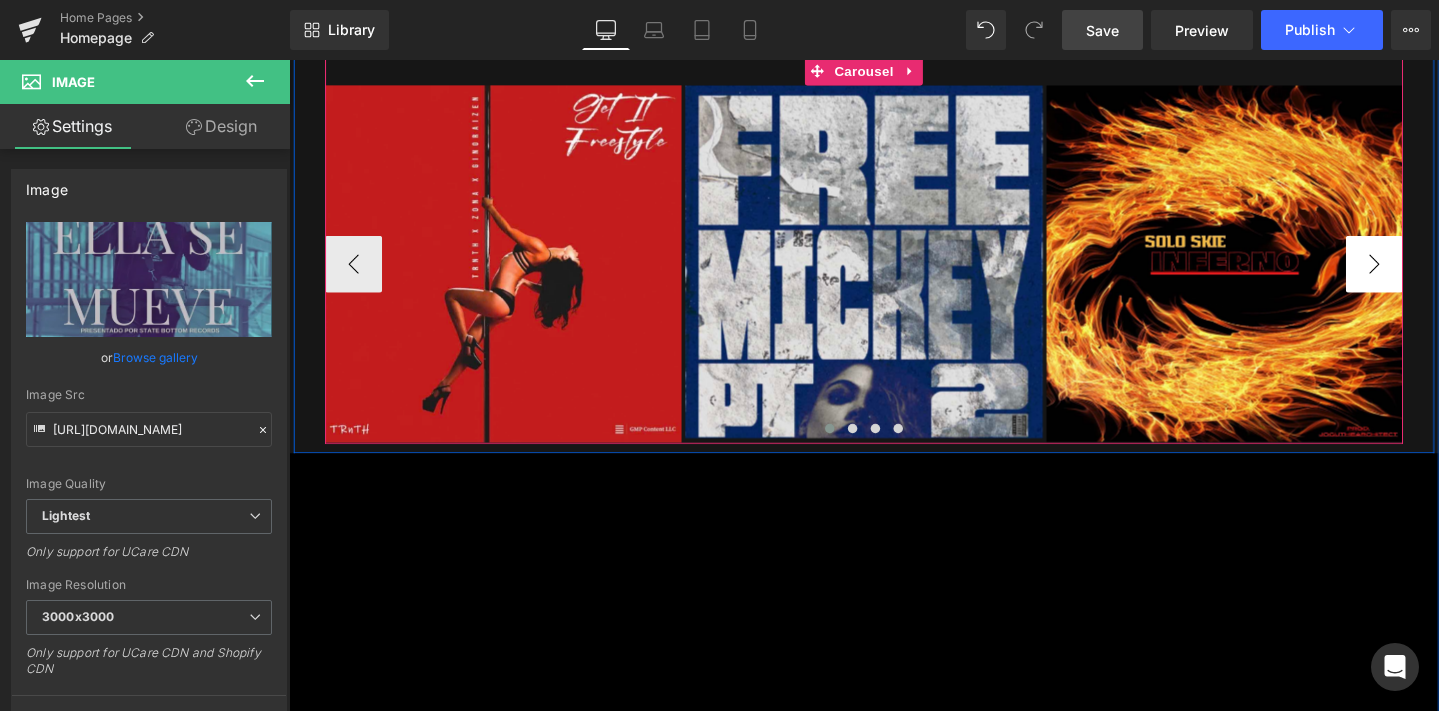 click on "›" at bounding box center (1431, 275) 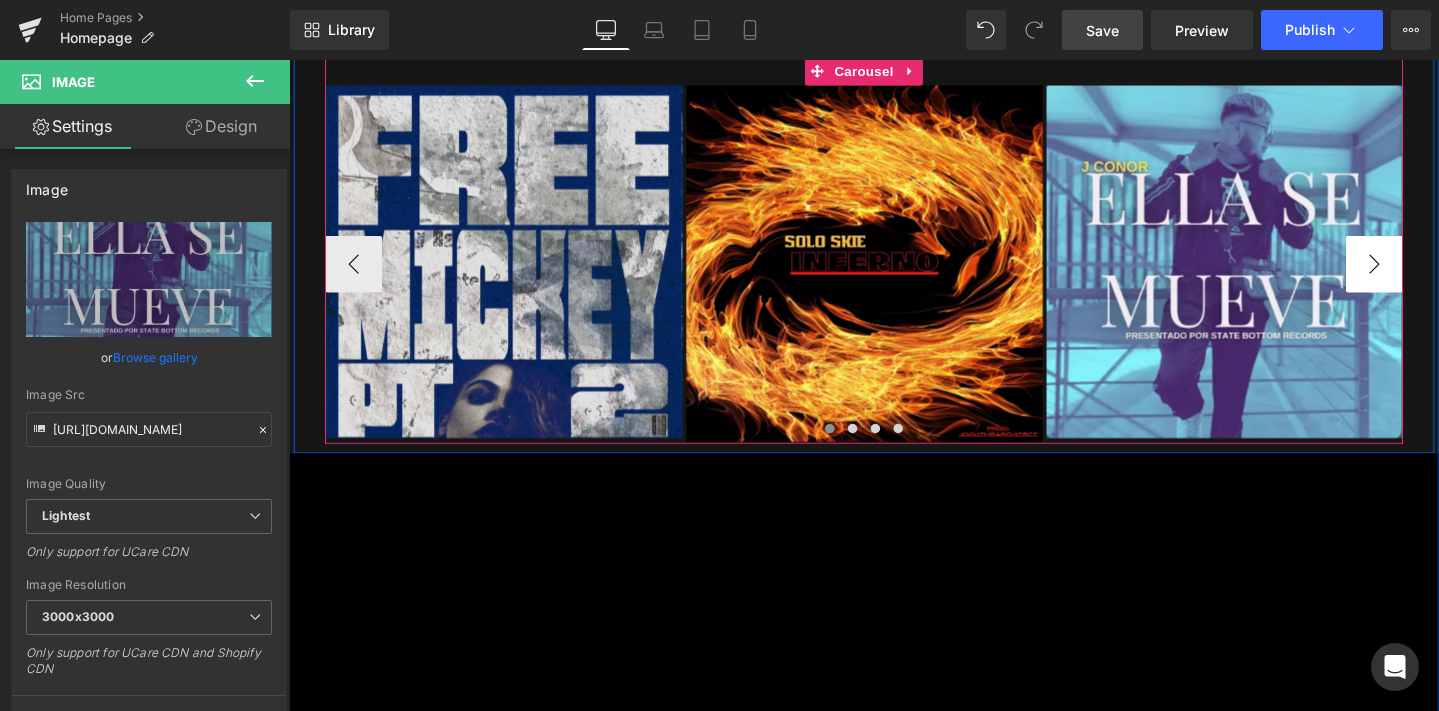 click on "›" at bounding box center [1431, 275] 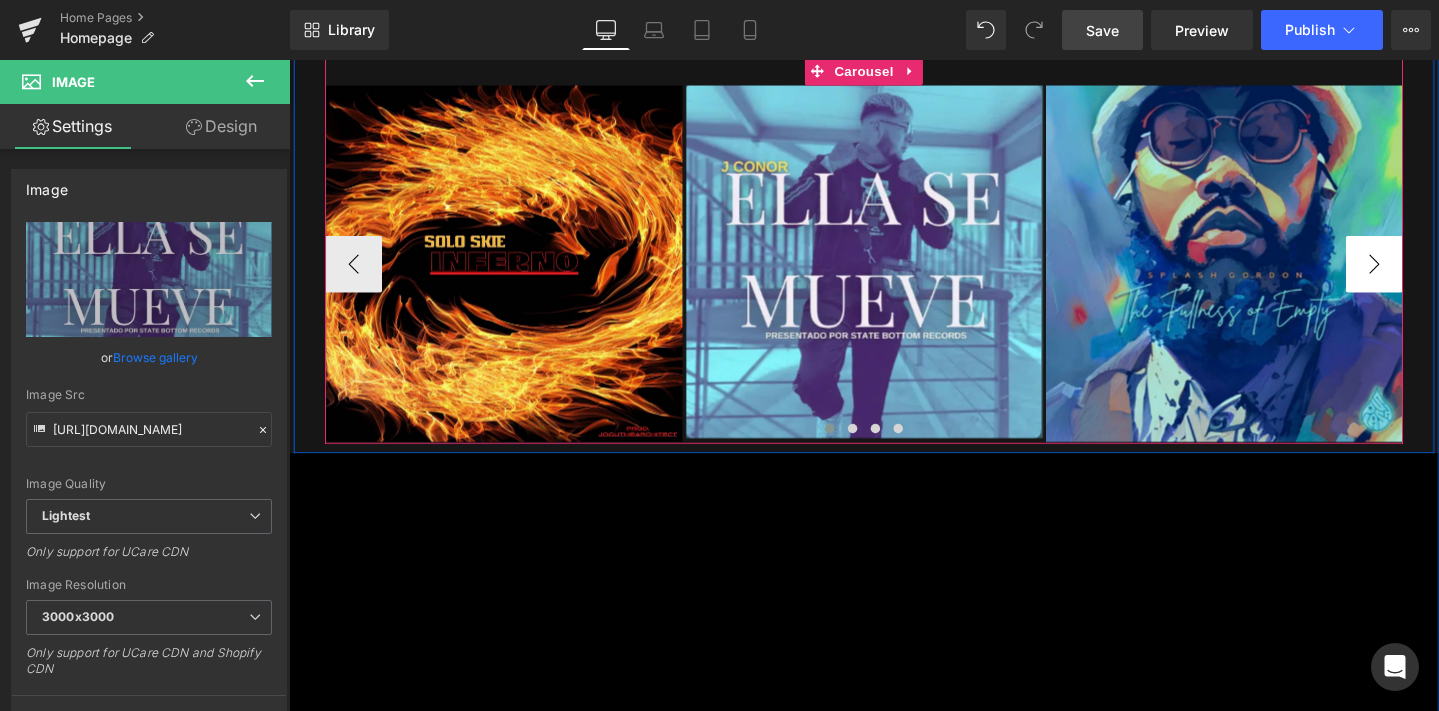 click on "›" at bounding box center [1431, 275] 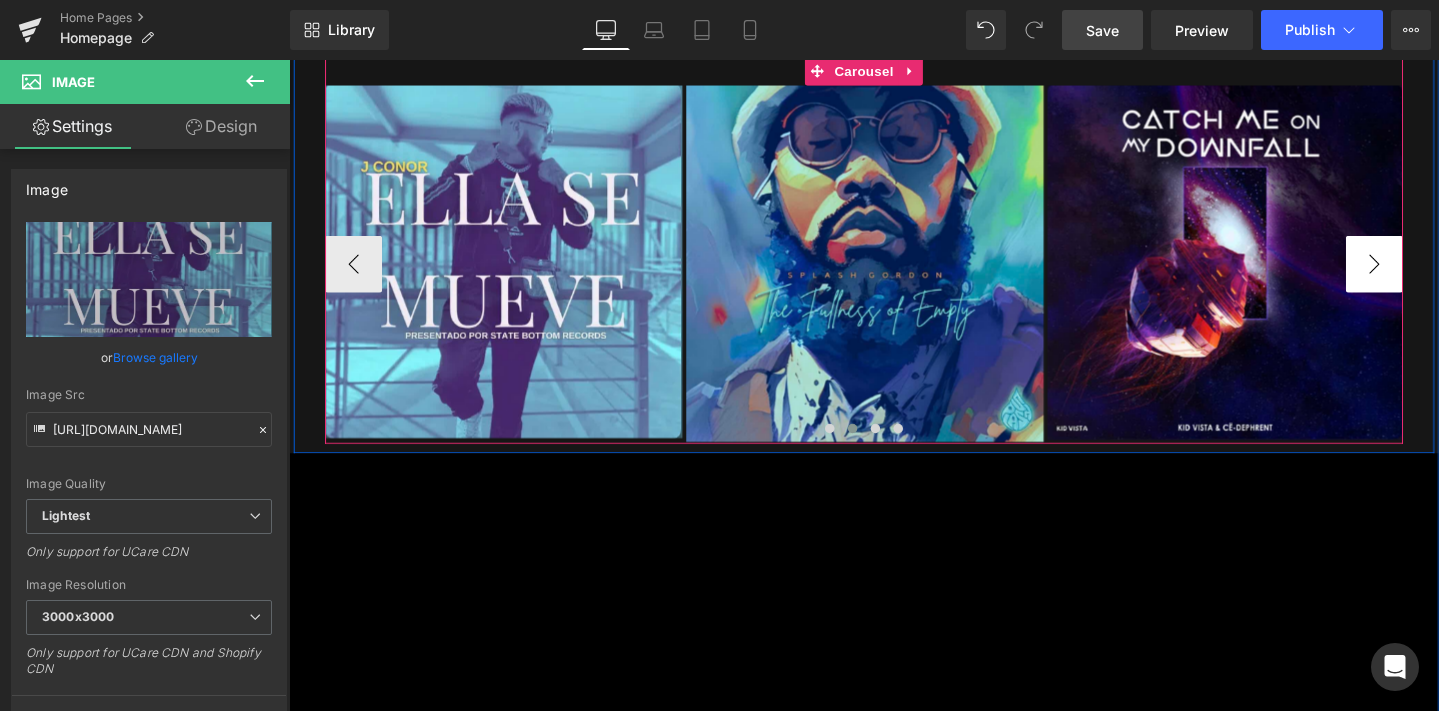 click on "›" at bounding box center [1431, 275] 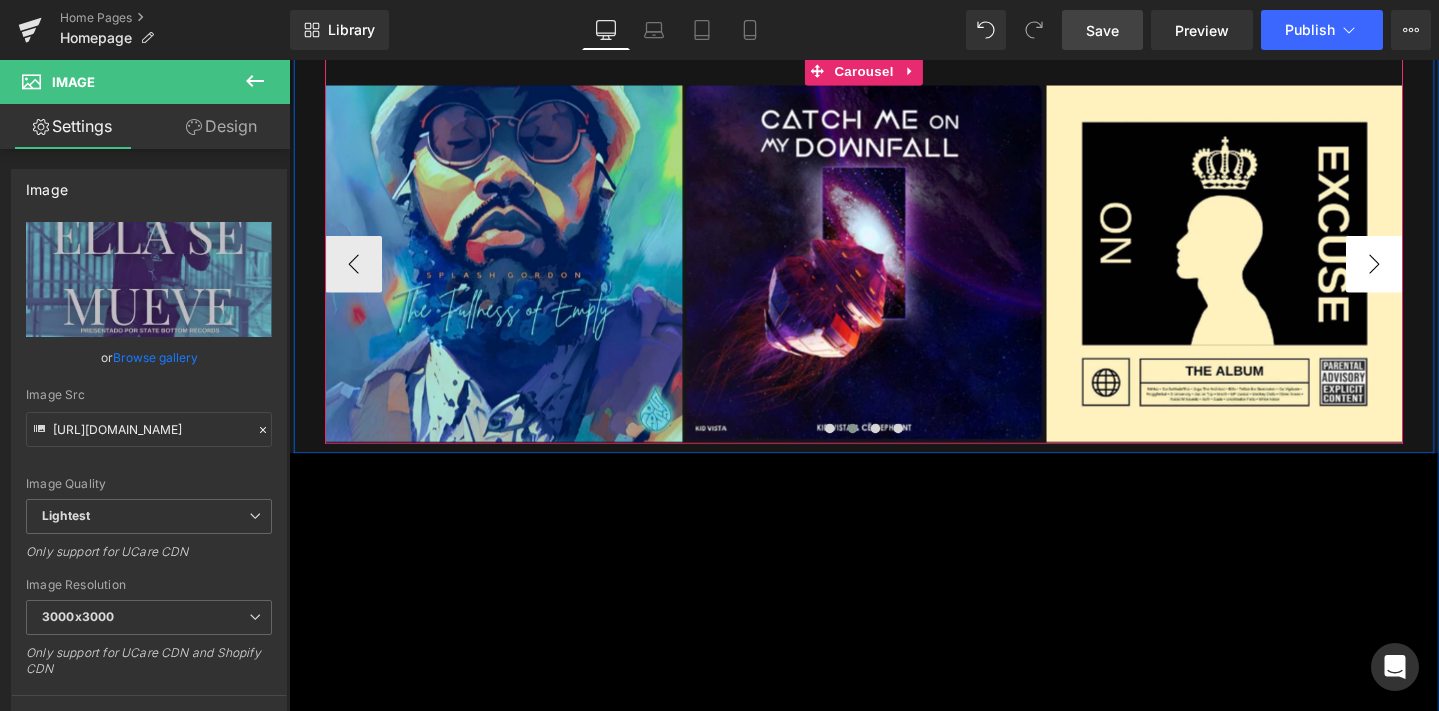 click on "›" at bounding box center [1431, 275] 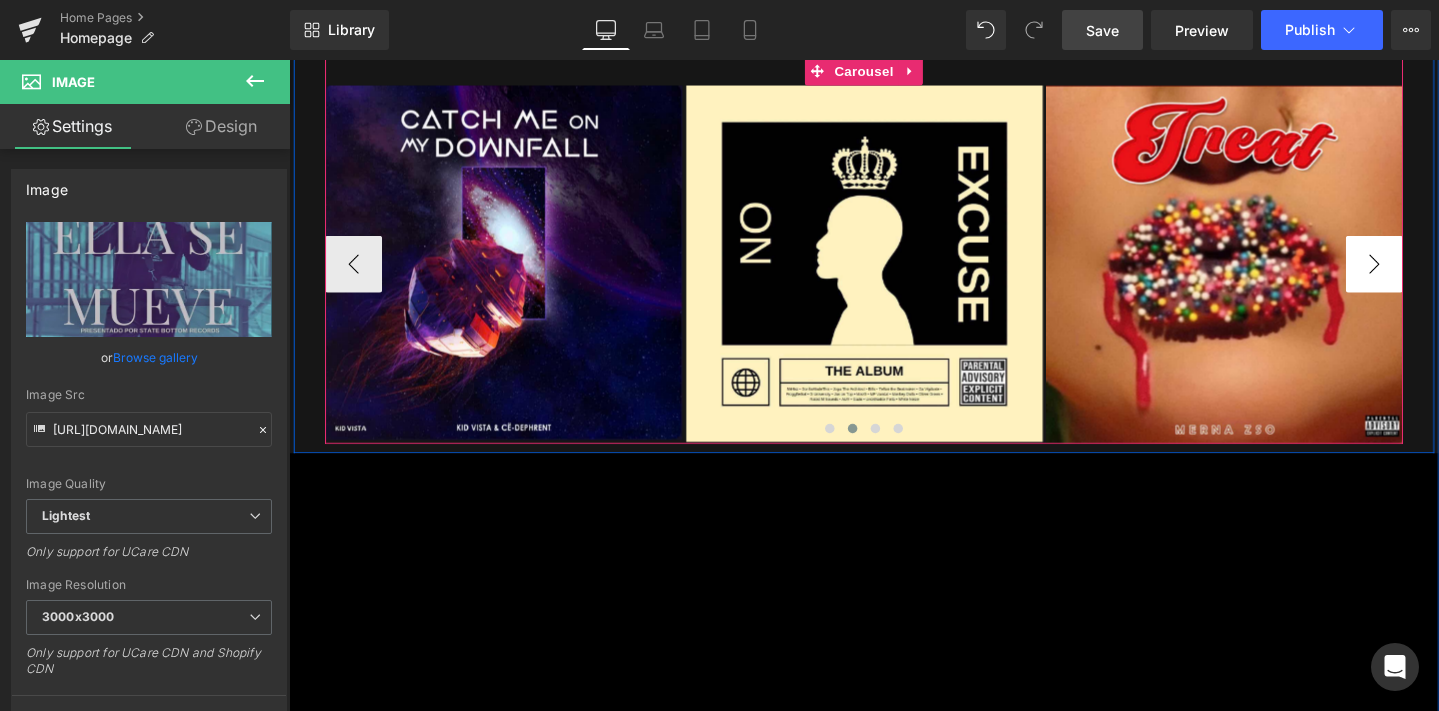 click on "›" at bounding box center (1431, 275) 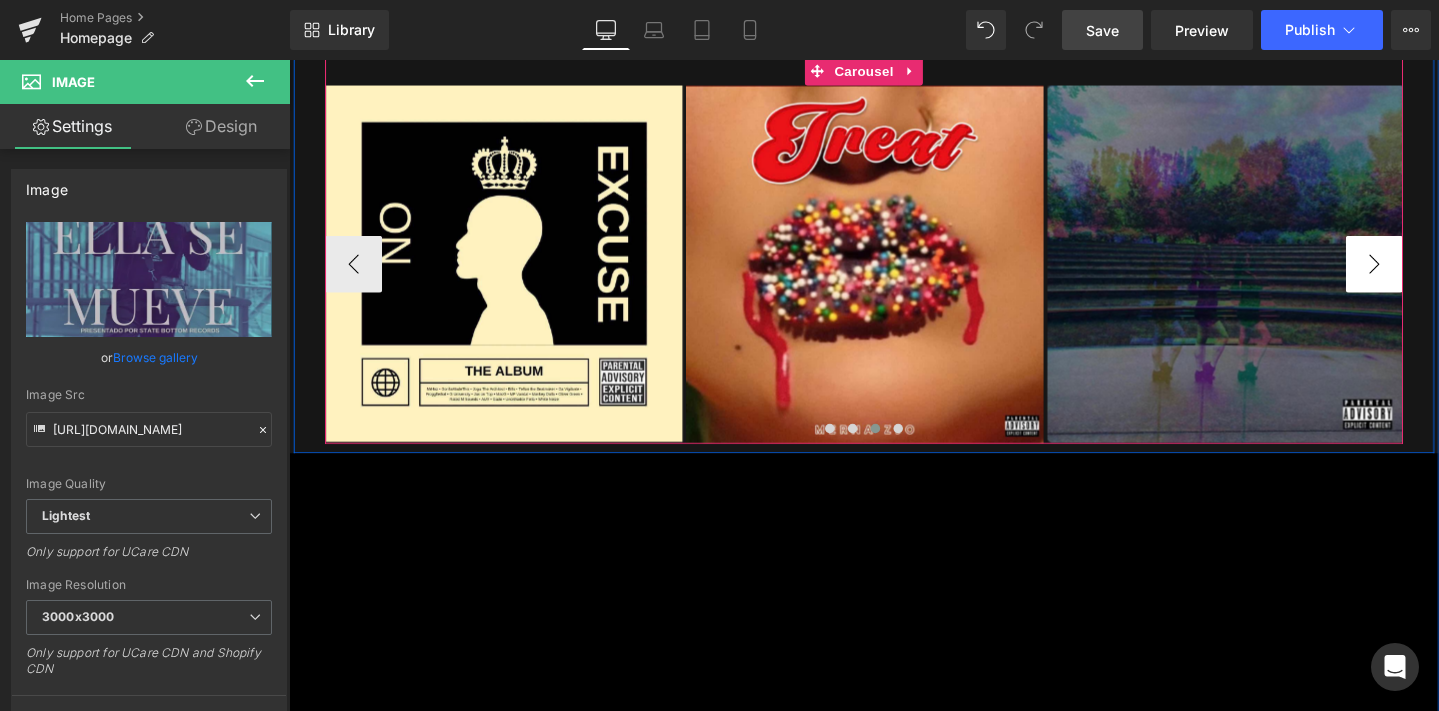 click on "›" at bounding box center (1431, 275) 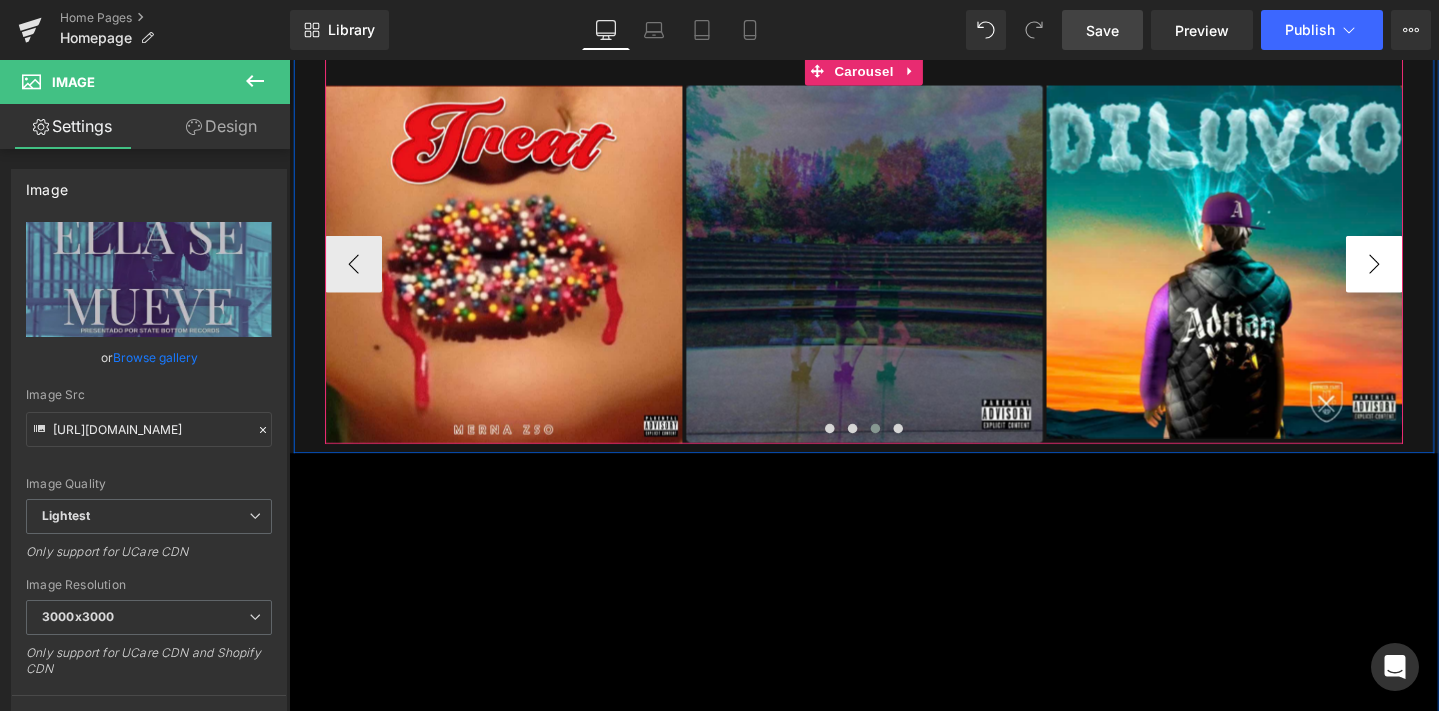 click on "›" at bounding box center [1431, 275] 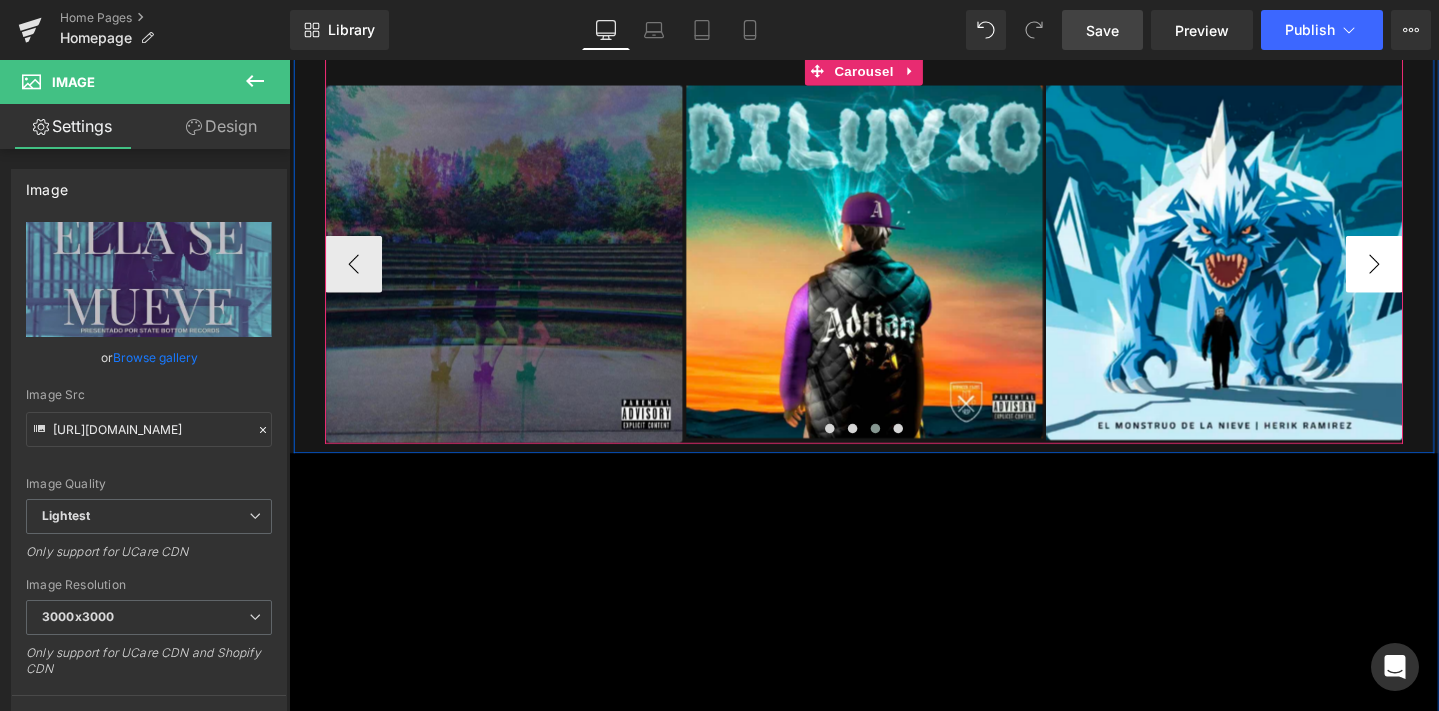click on "›" at bounding box center (1431, 275) 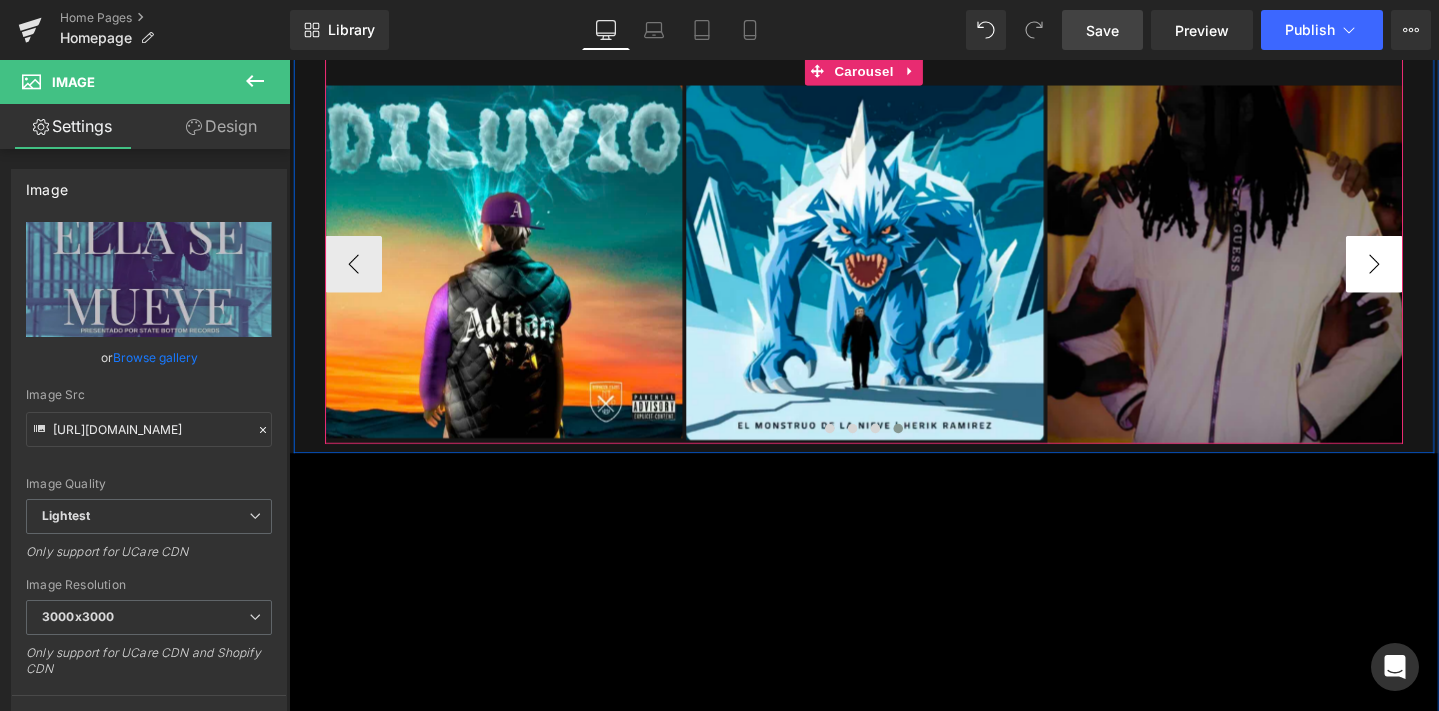 click on "›" at bounding box center (1431, 275) 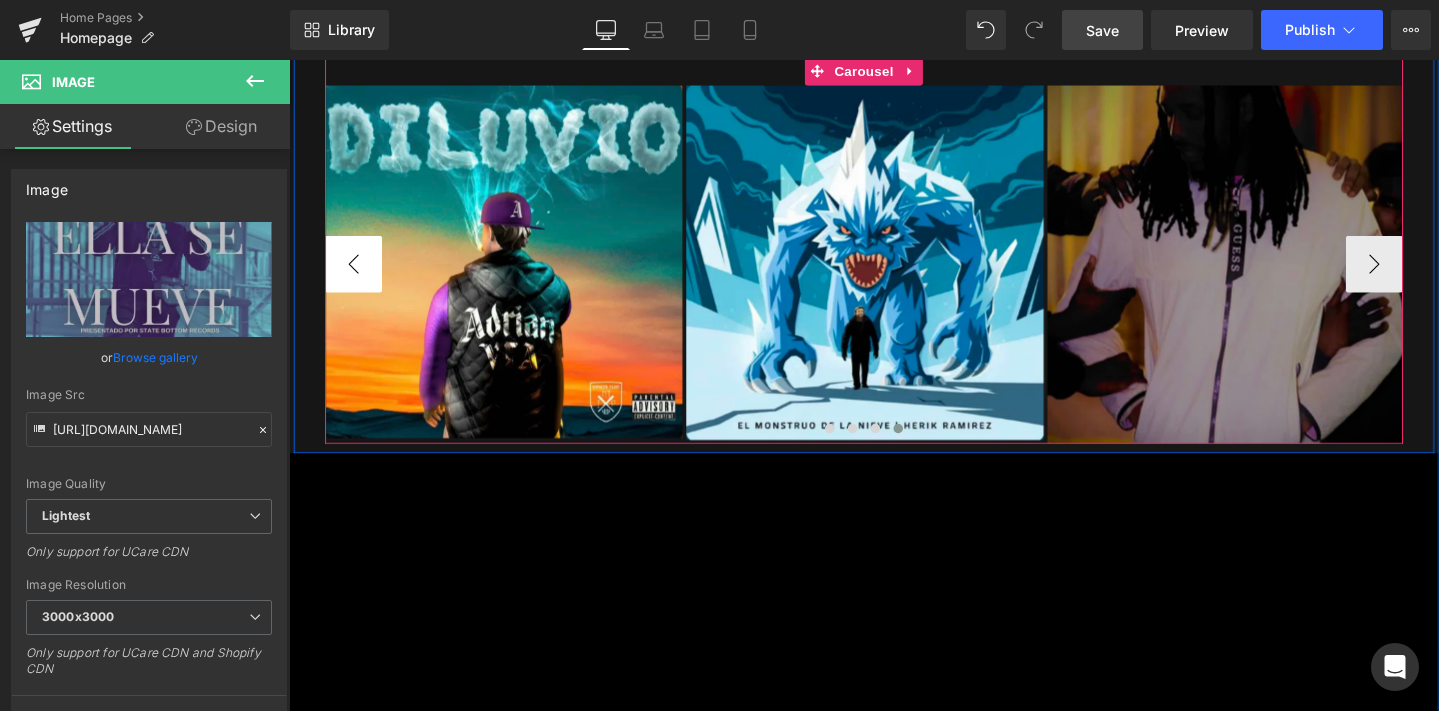 click on "‹" at bounding box center [357, 275] 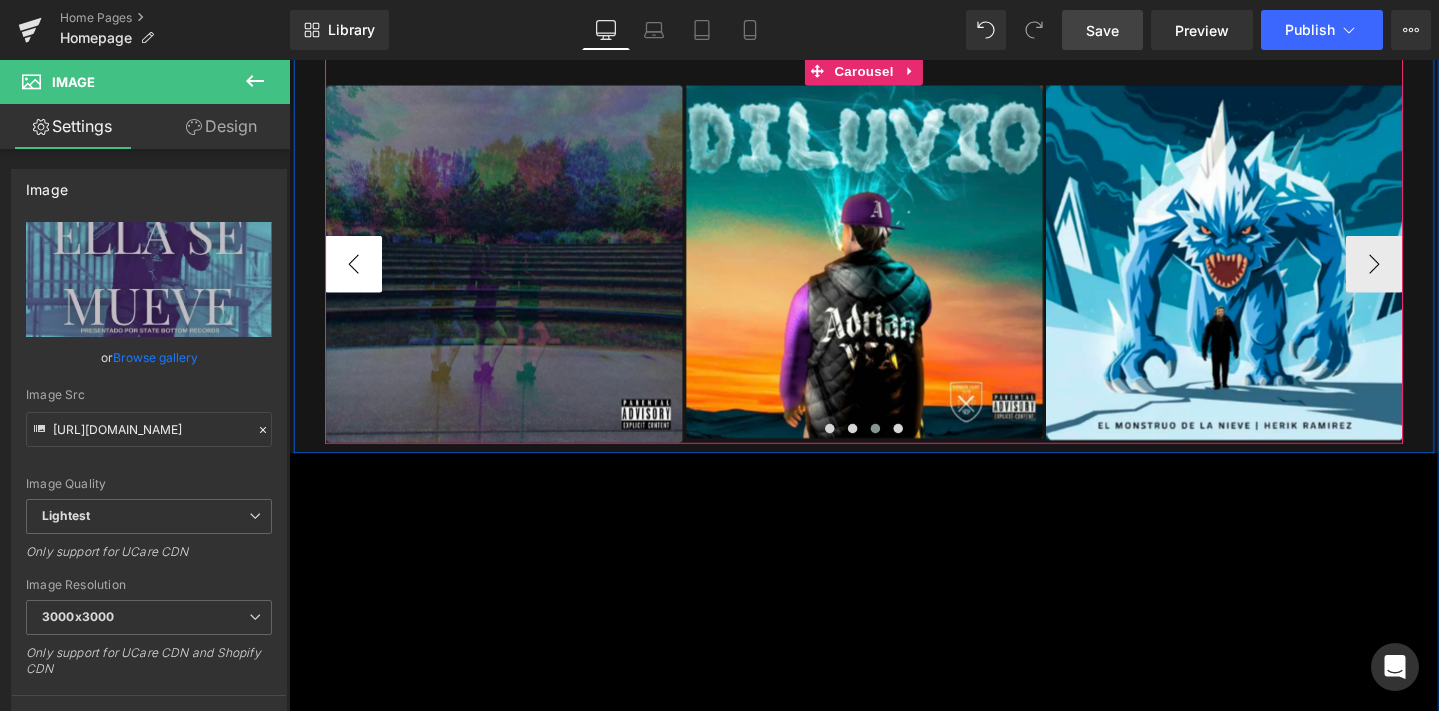 click on "‹" at bounding box center (357, 275) 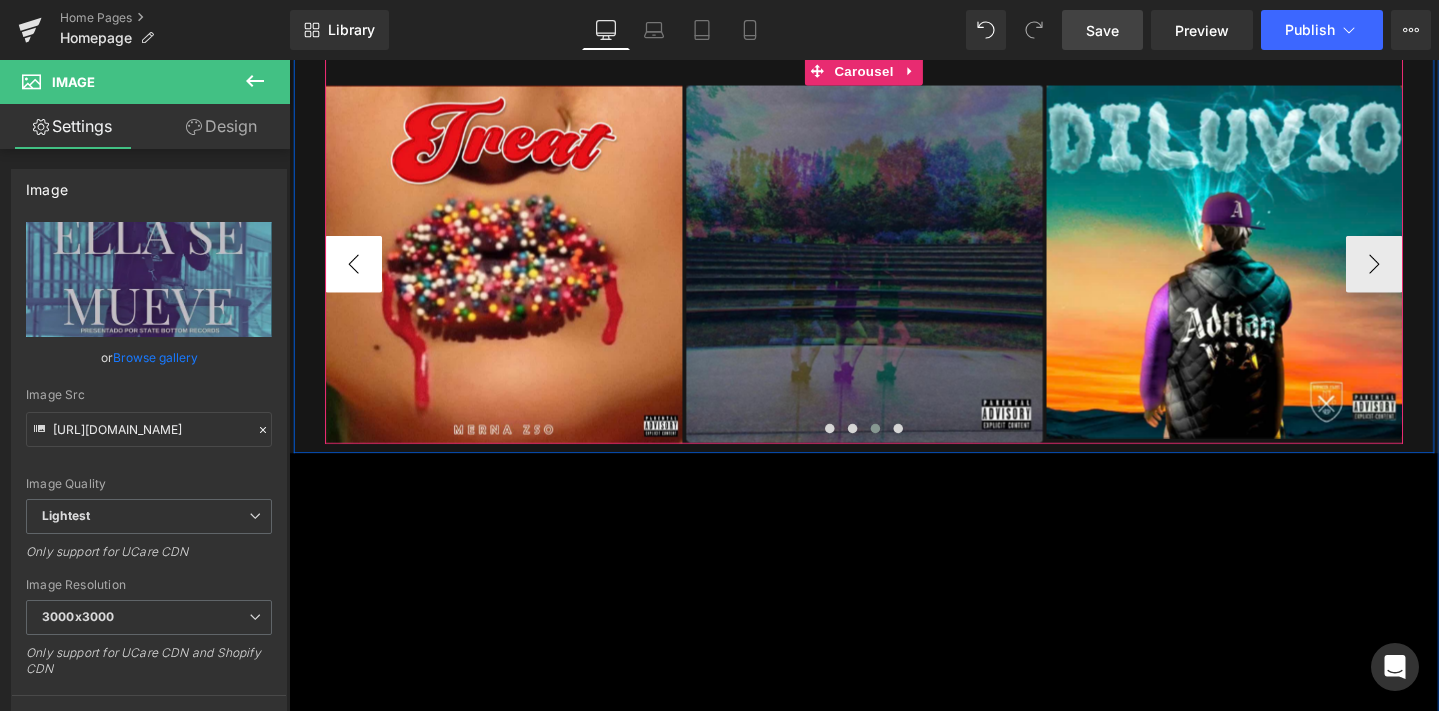 click on "‹" at bounding box center (357, 275) 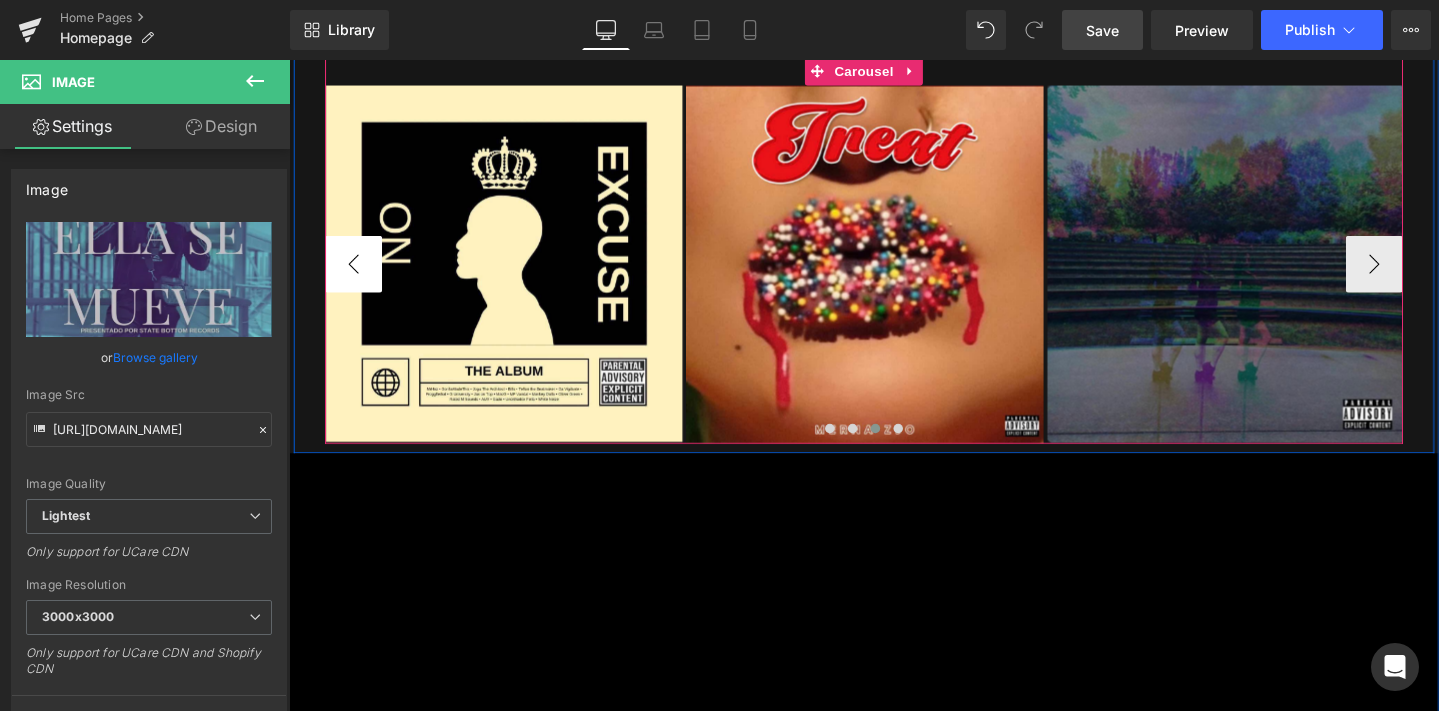 click on "‹" at bounding box center (357, 275) 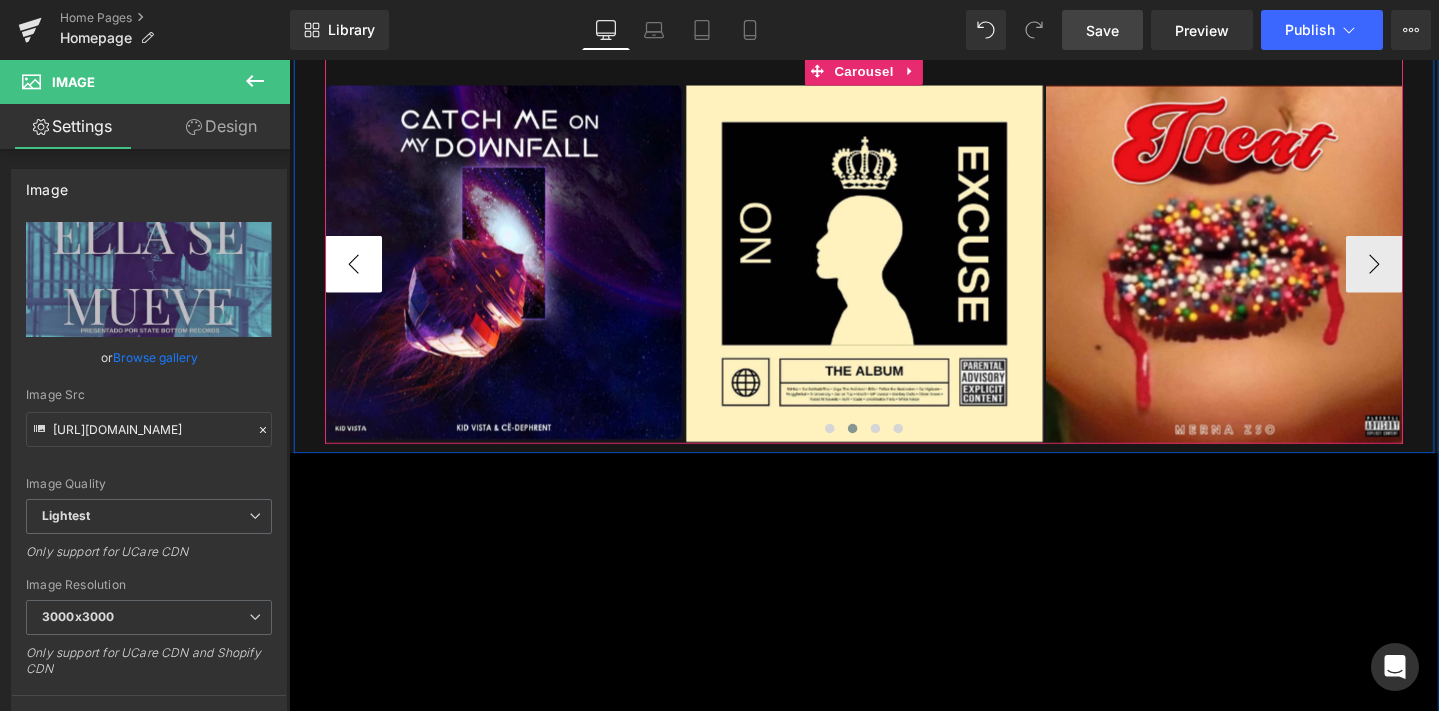 click on "‹" at bounding box center [357, 275] 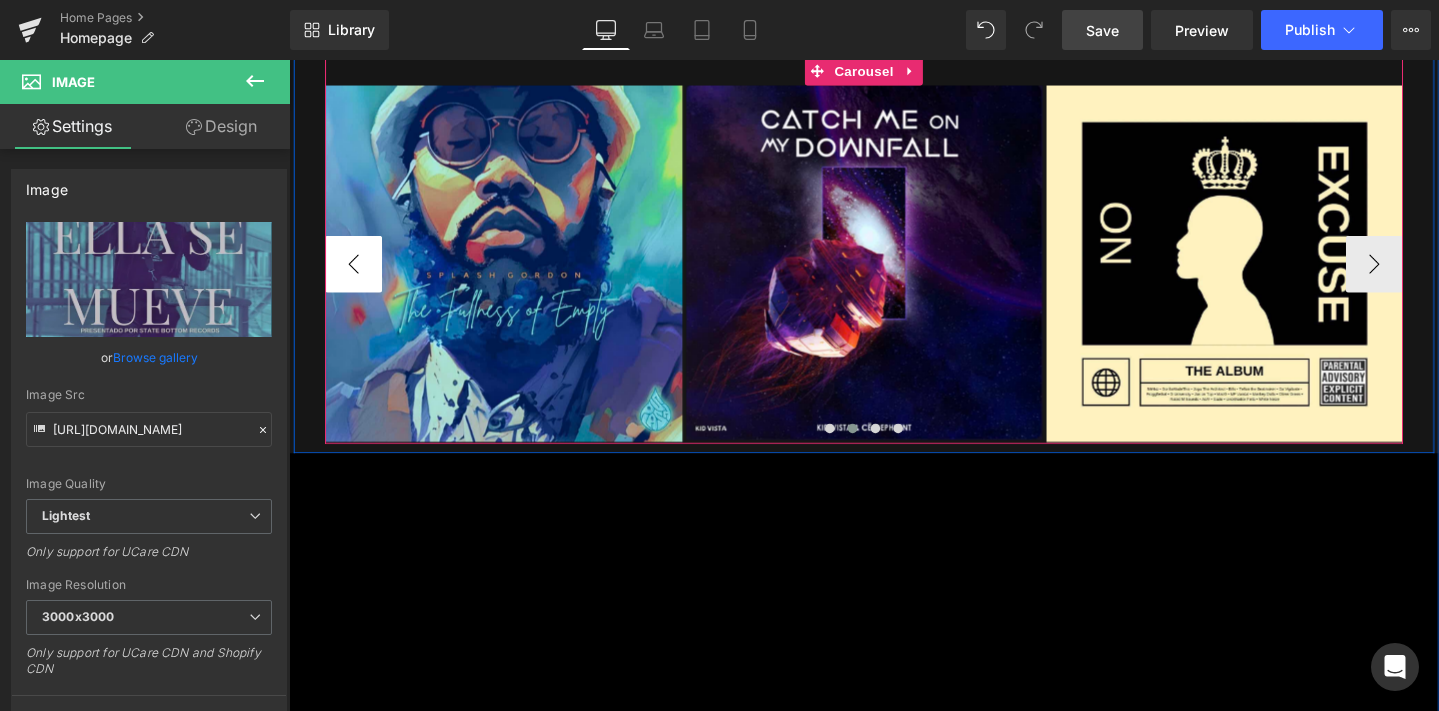 click on "‹" at bounding box center [357, 275] 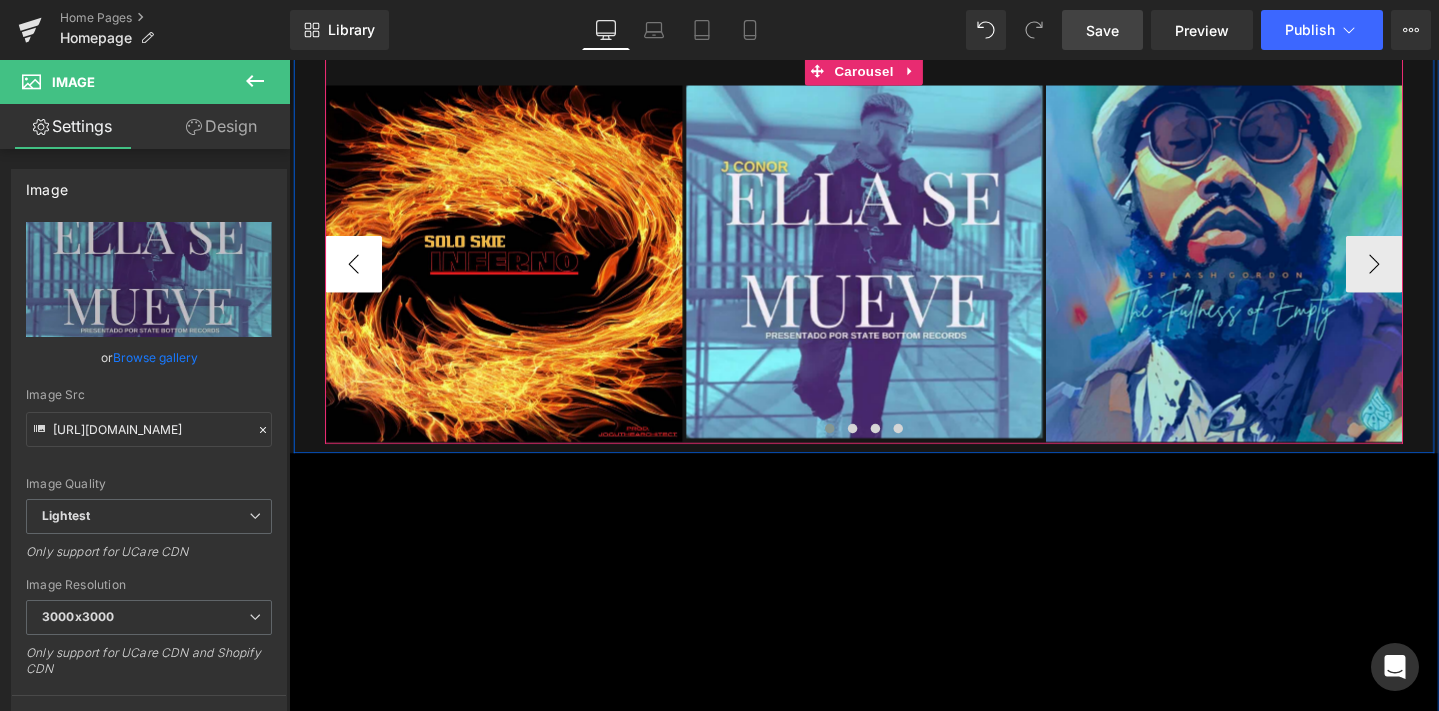click on "‹" at bounding box center [357, 275] 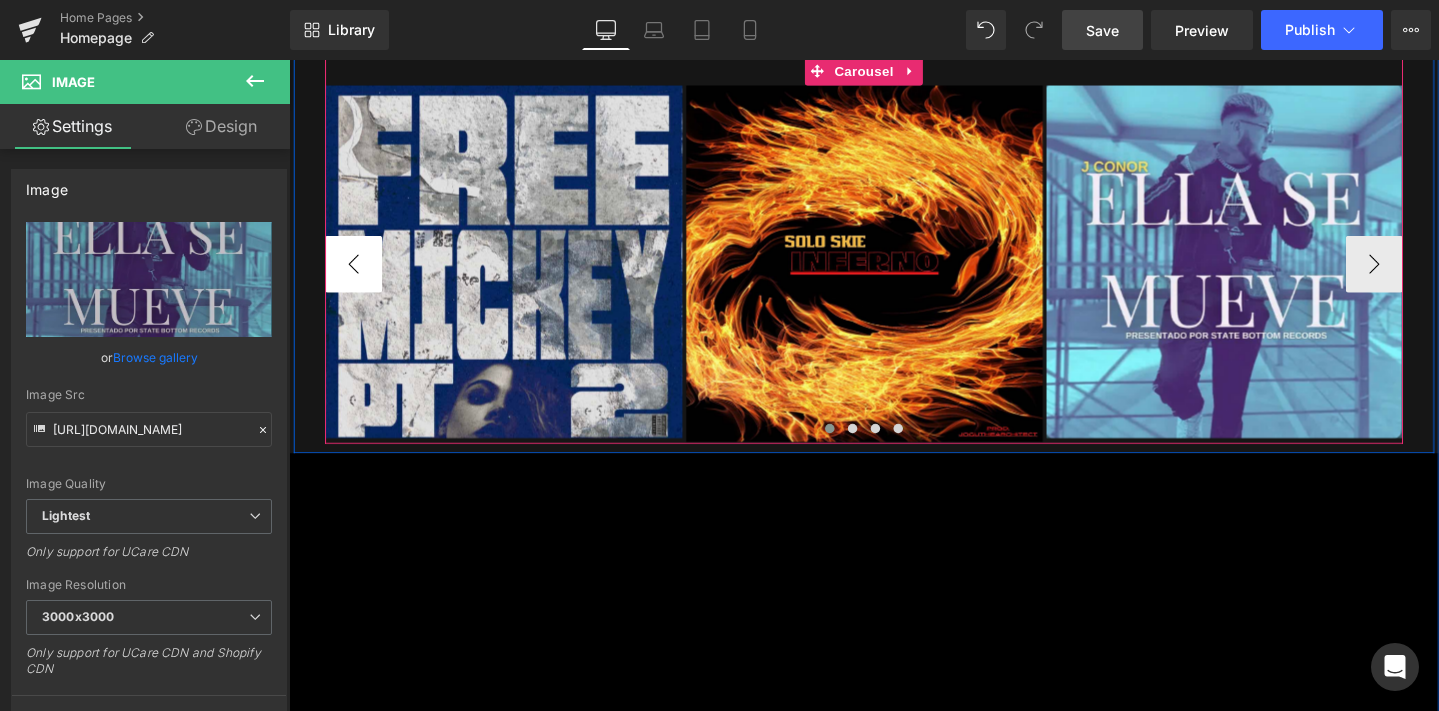click on "‹" at bounding box center (357, 275) 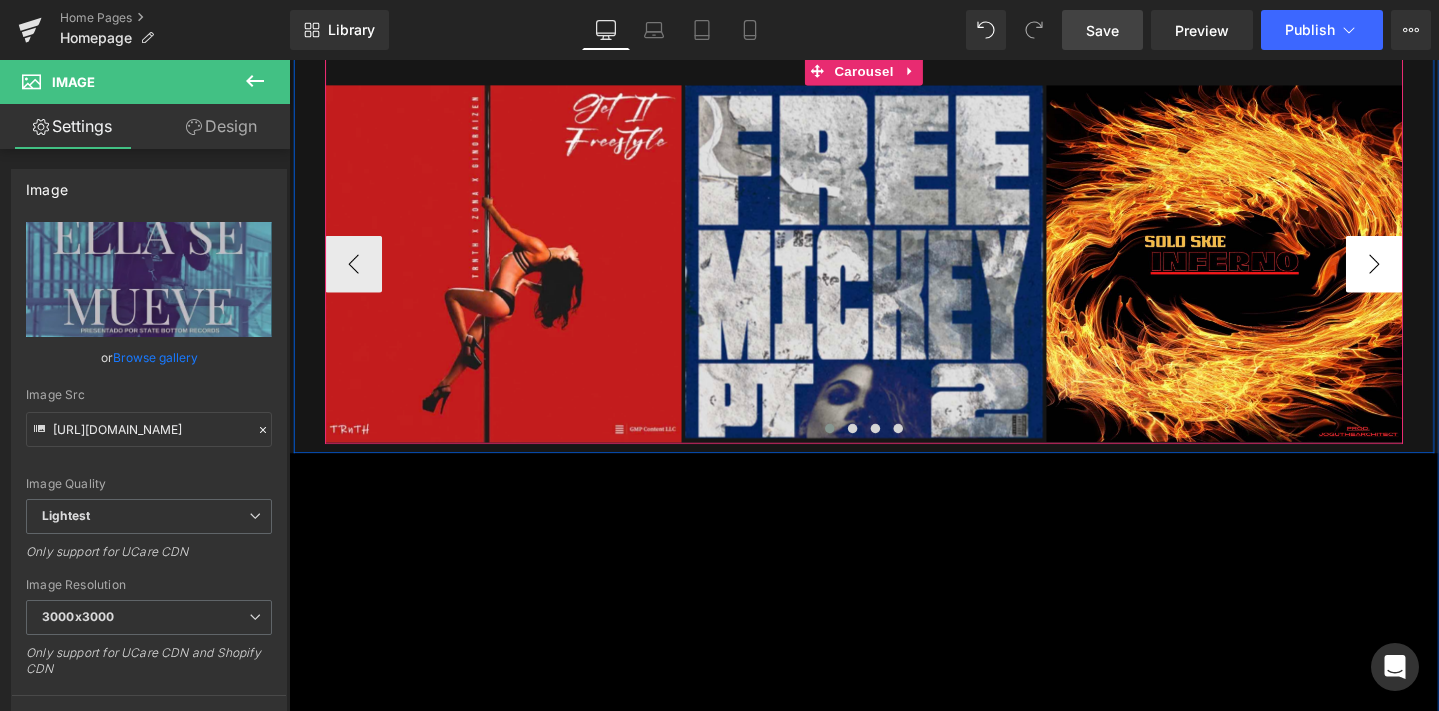 click on "›" at bounding box center [1431, 275] 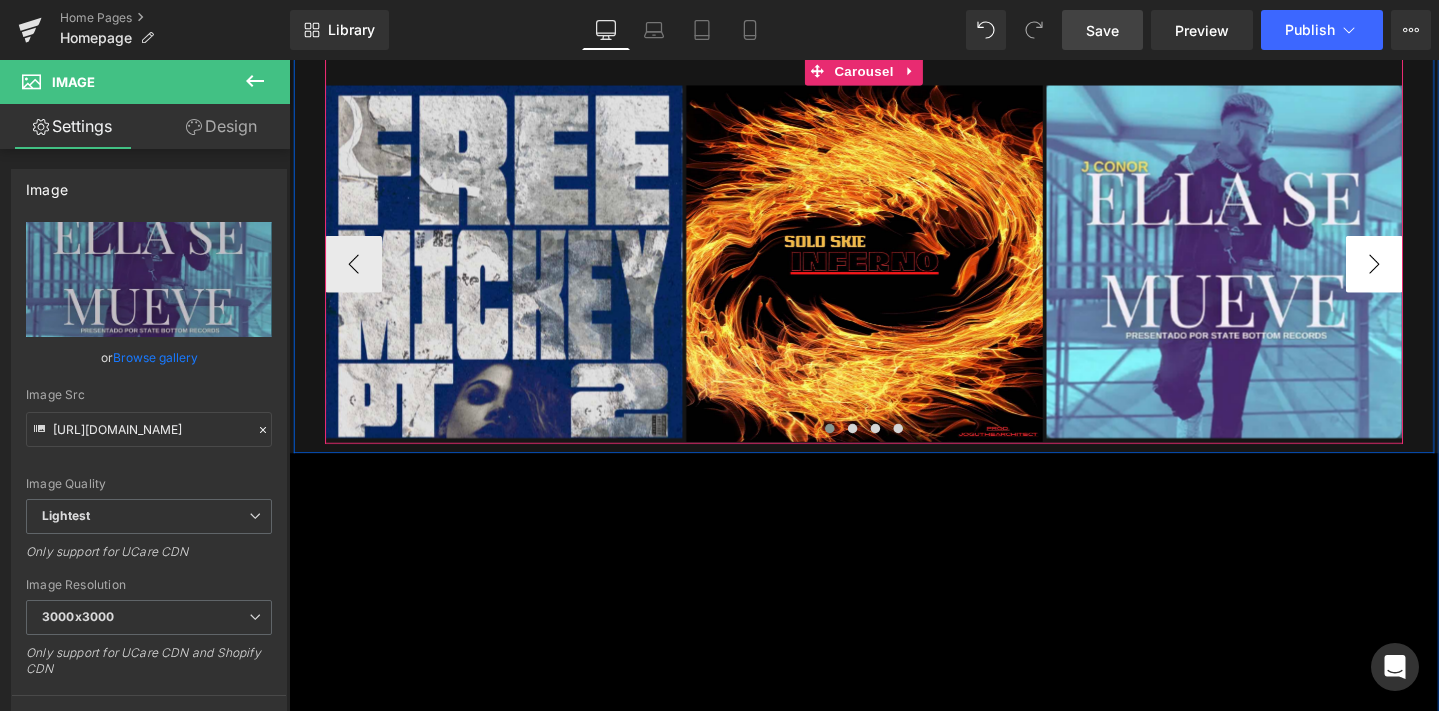 click on "›" at bounding box center (1431, 275) 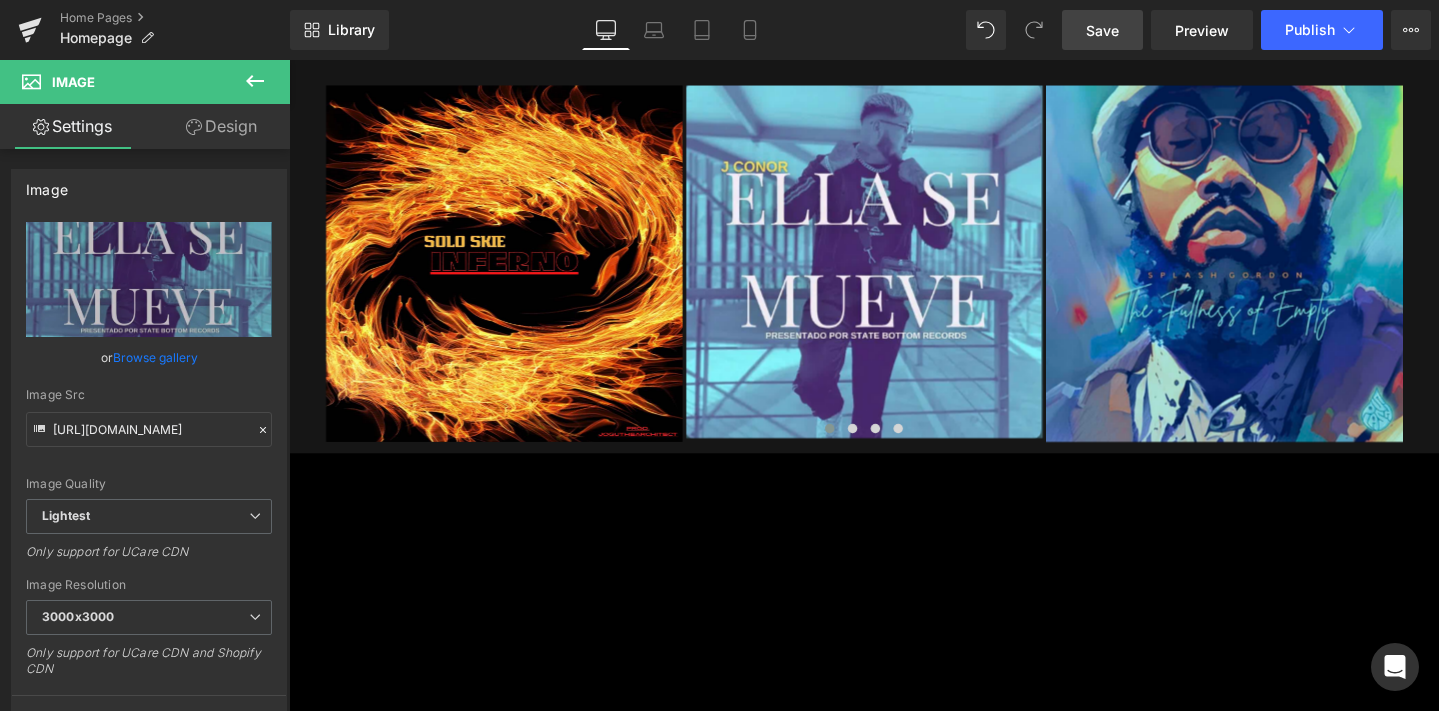 click on "Save" at bounding box center [1102, 30] 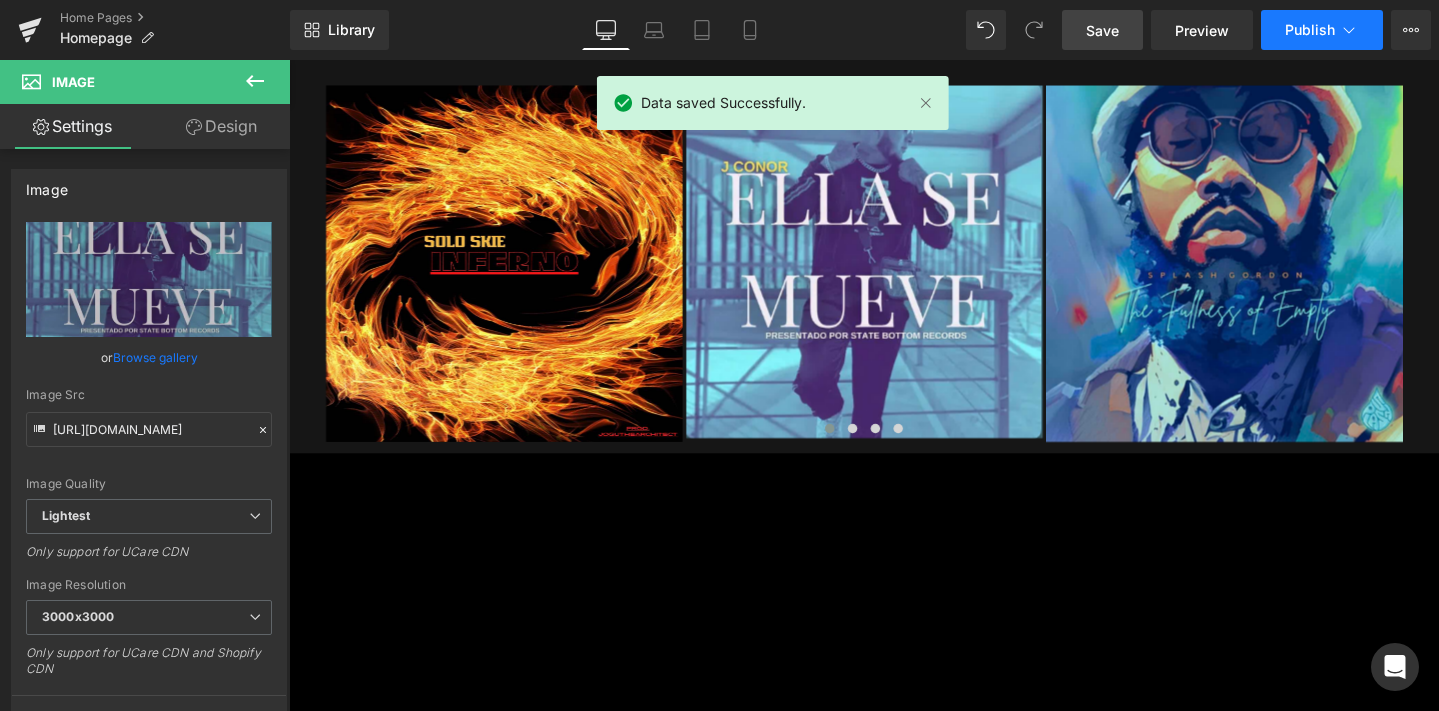 click on "Publish" at bounding box center [1310, 30] 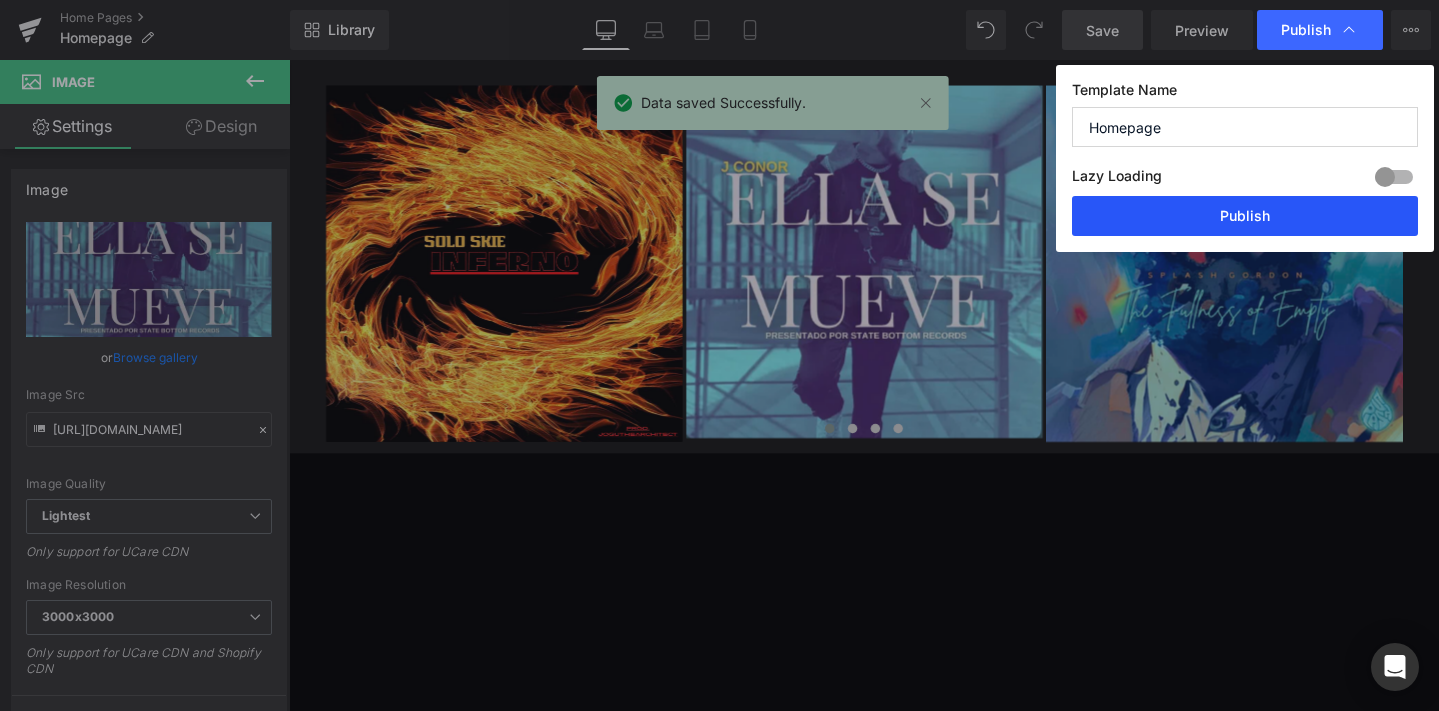 click on "Publish" at bounding box center (1245, 216) 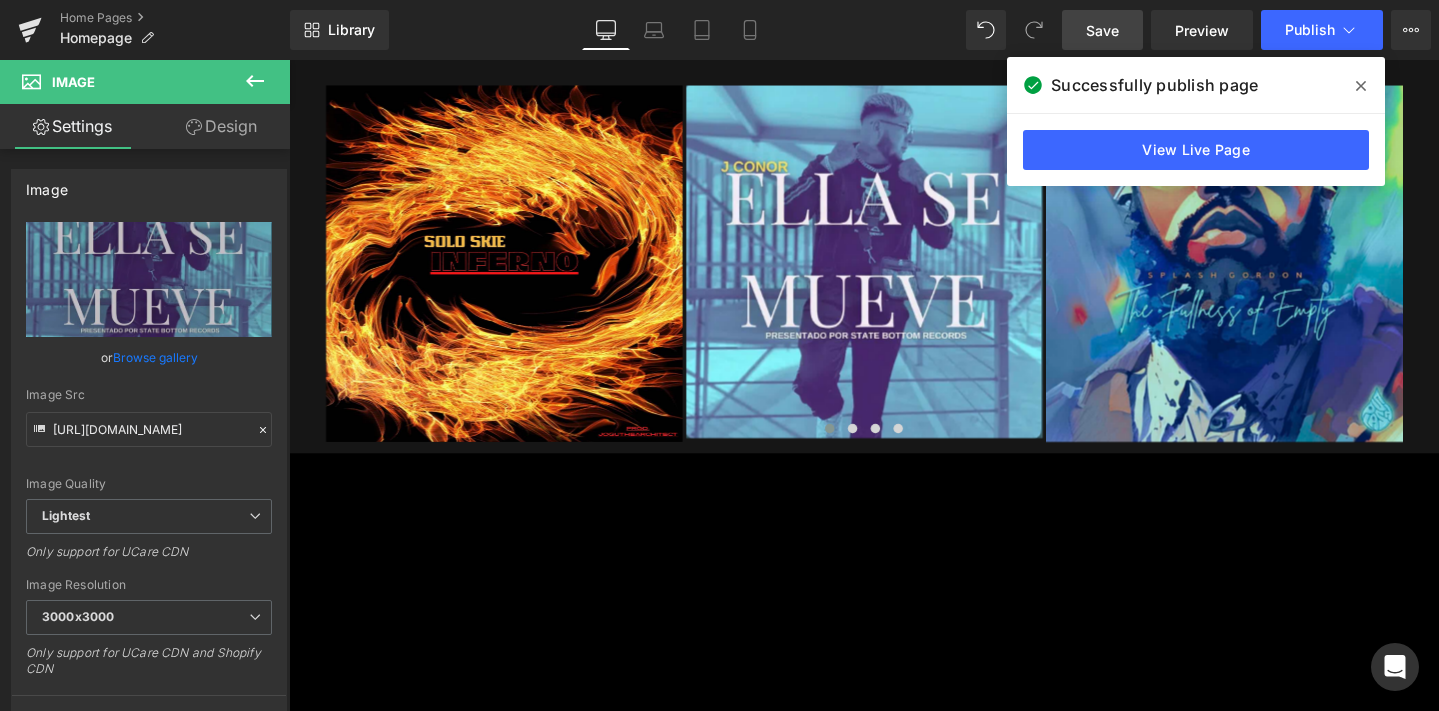 click 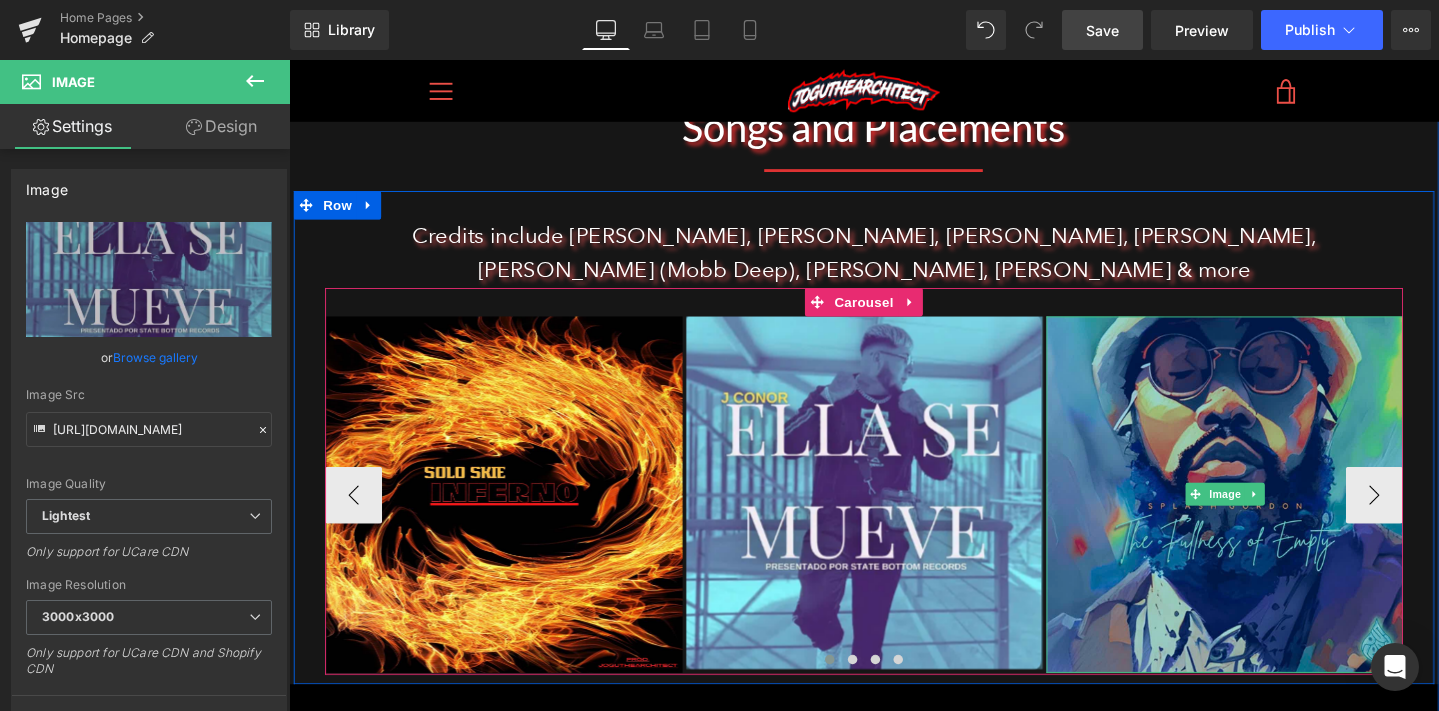 scroll, scrollTop: 1210, scrollLeft: 0, axis: vertical 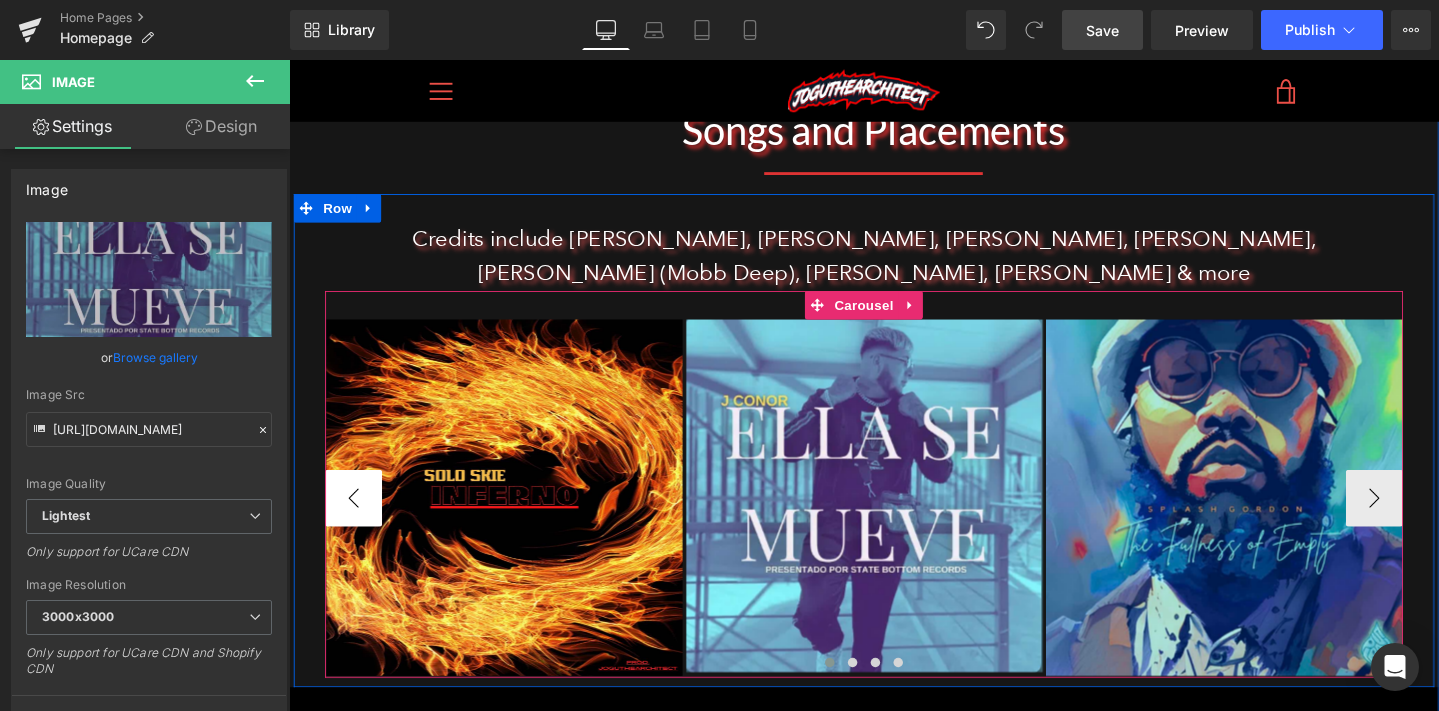 click on "‹" at bounding box center (357, 521) 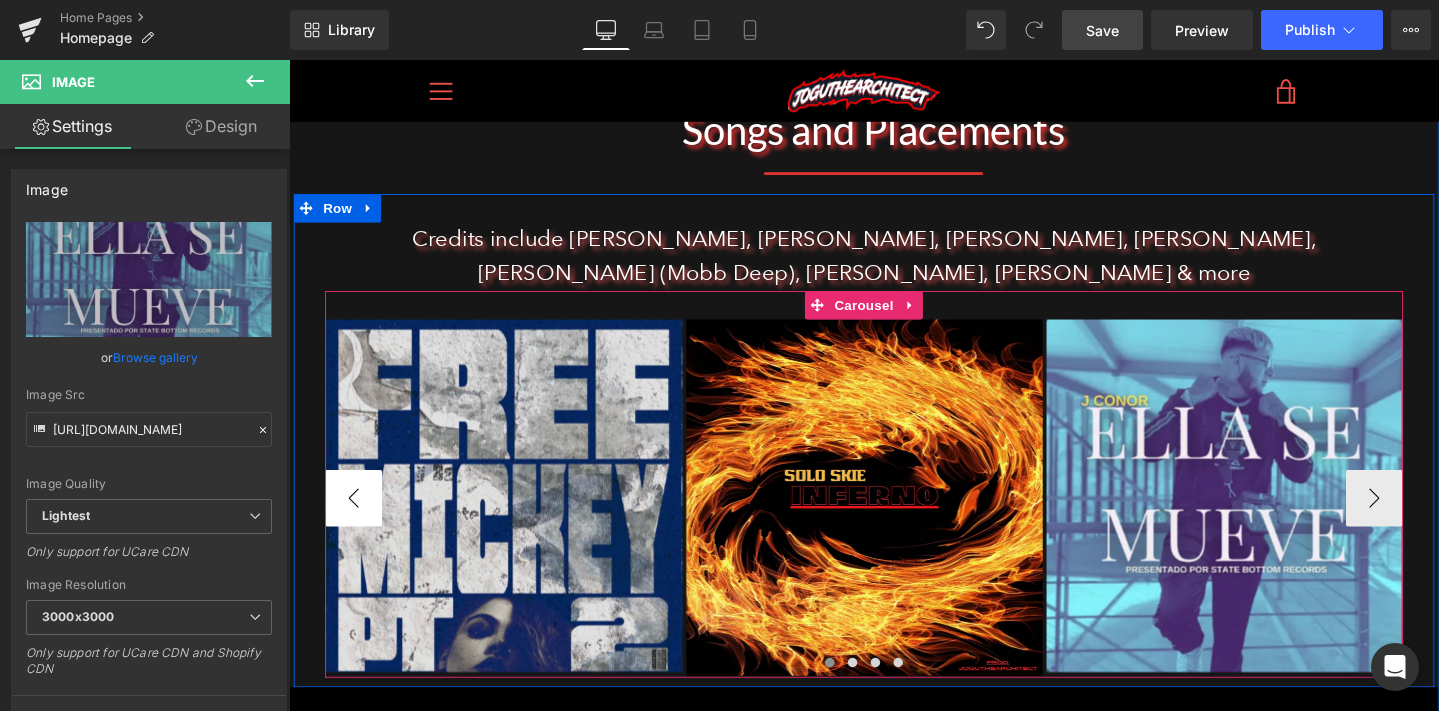 click on "‹" at bounding box center [357, 521] 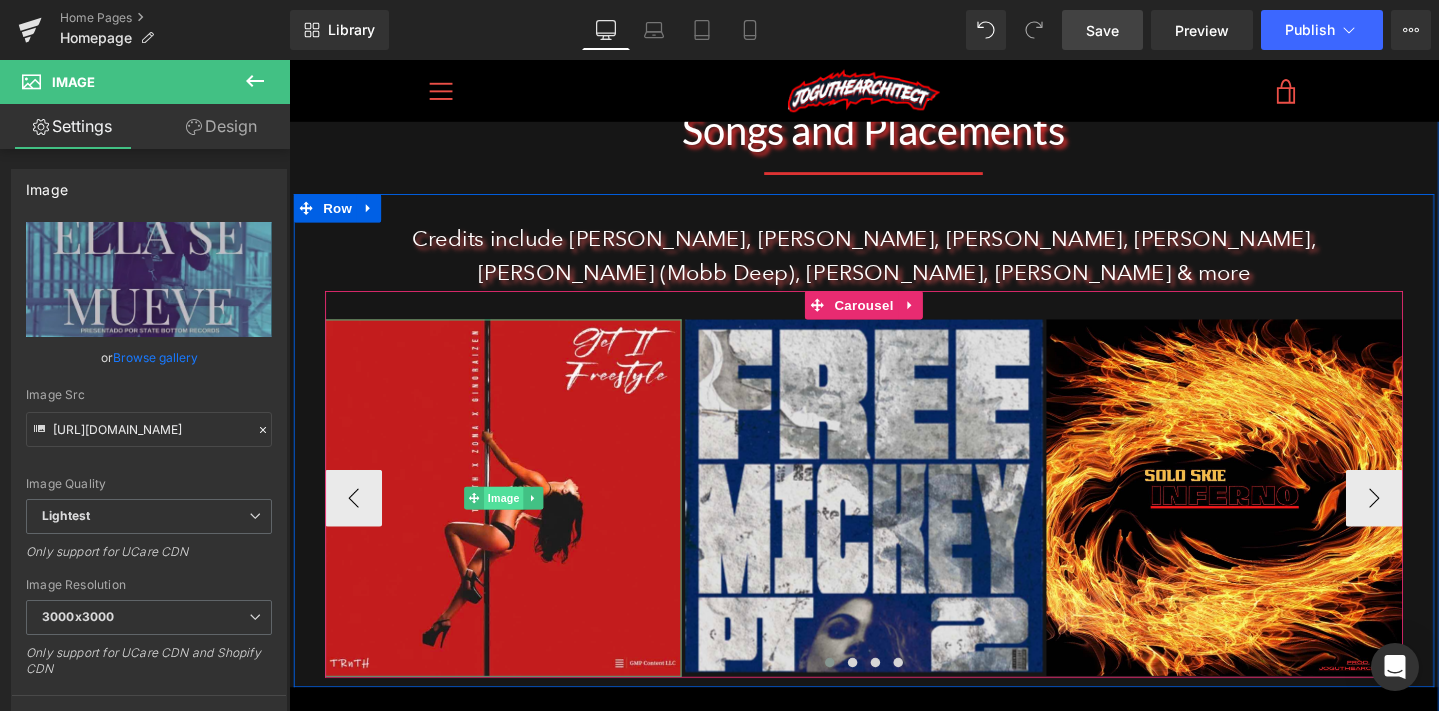 click on "Image" at bounding box center (515, 521) 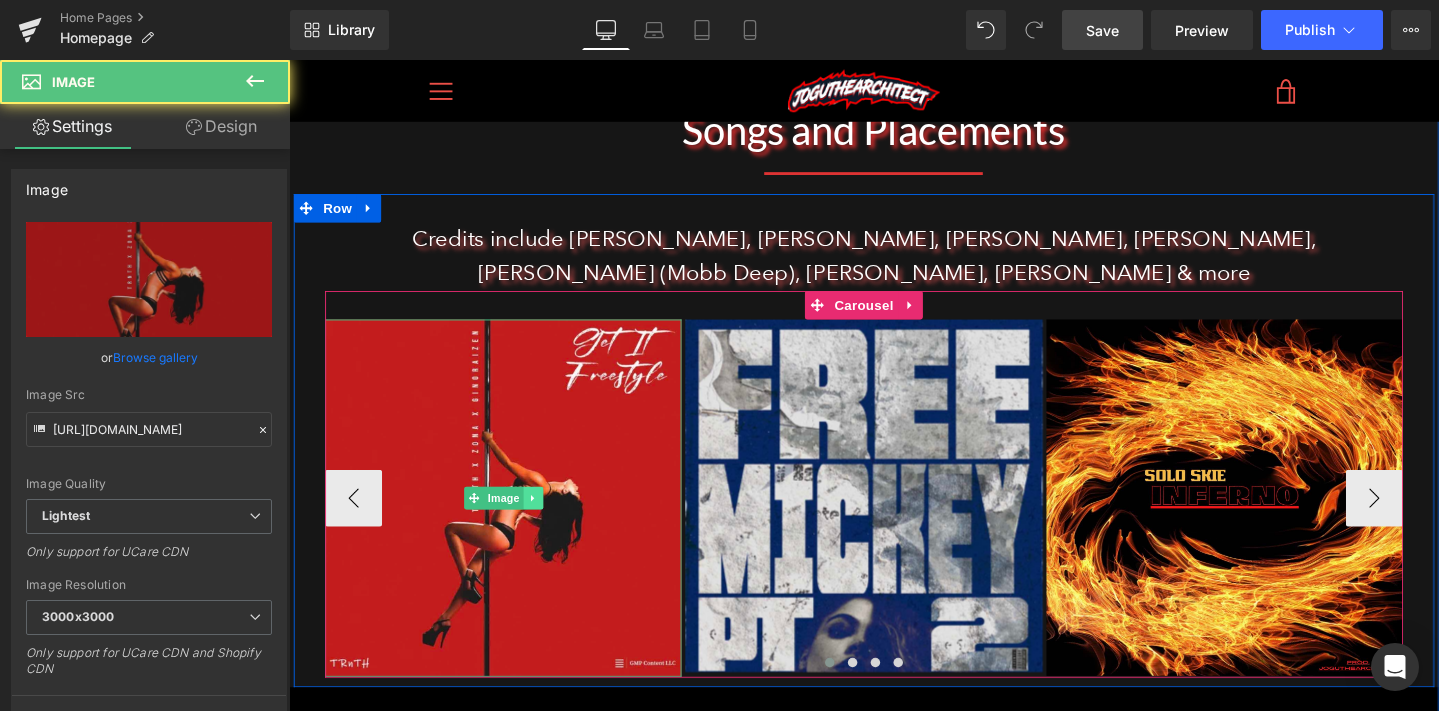 click 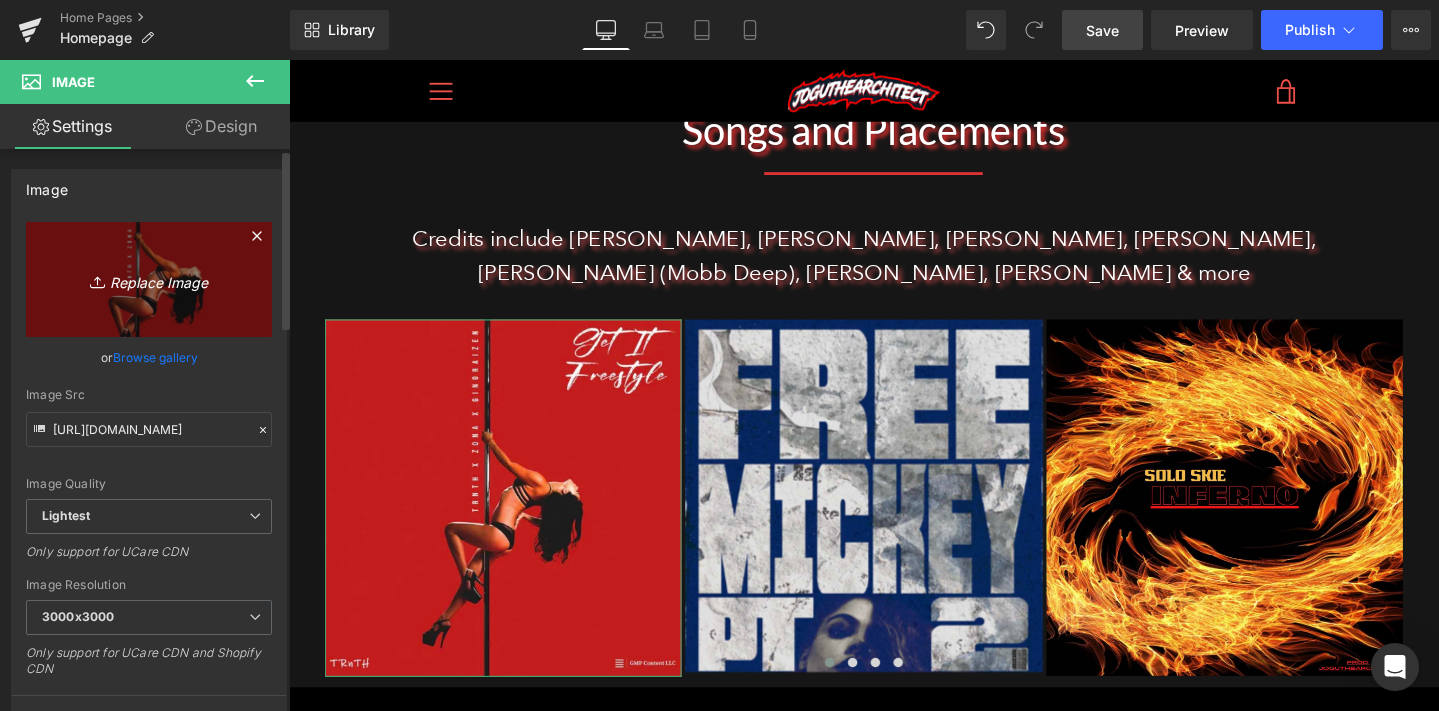click on "Replace Image" at bounding box center [149, 279] 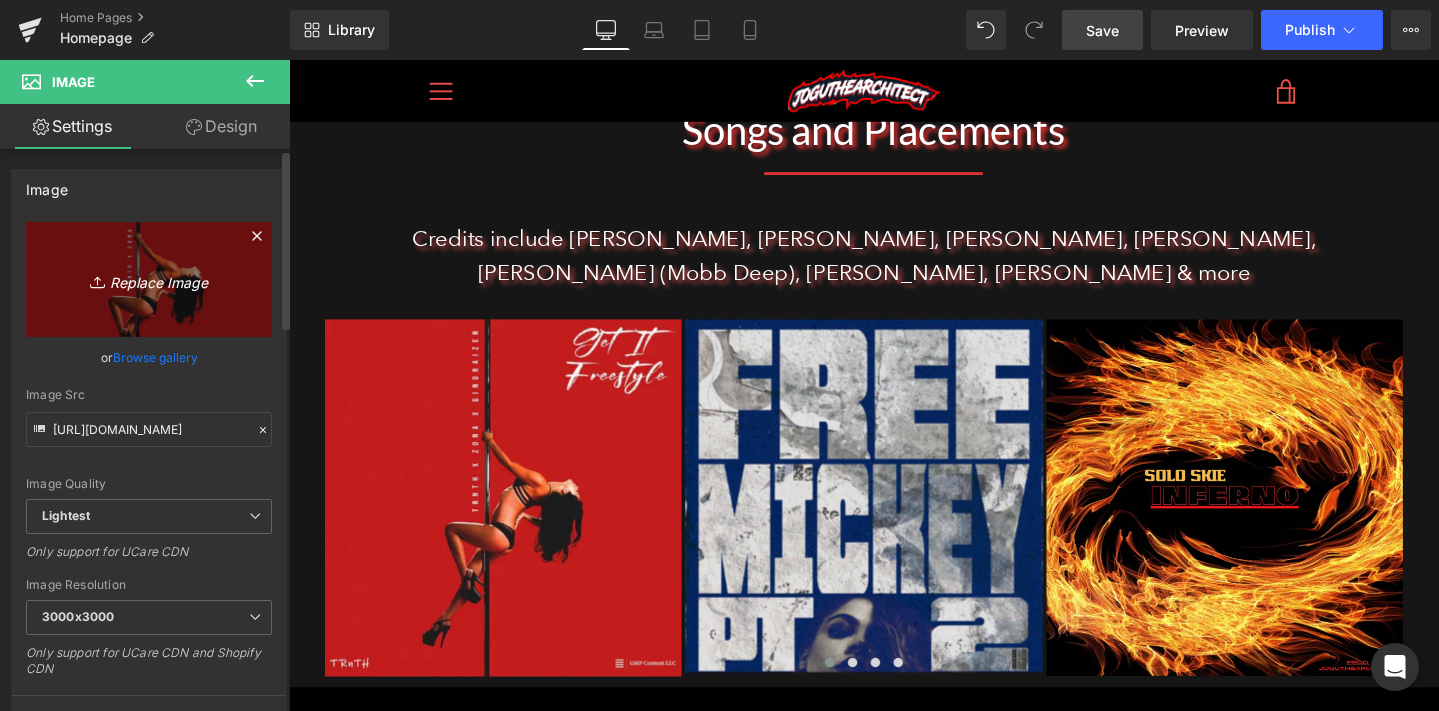 type on "C:\fakepath\IMG_0792.jpeg" 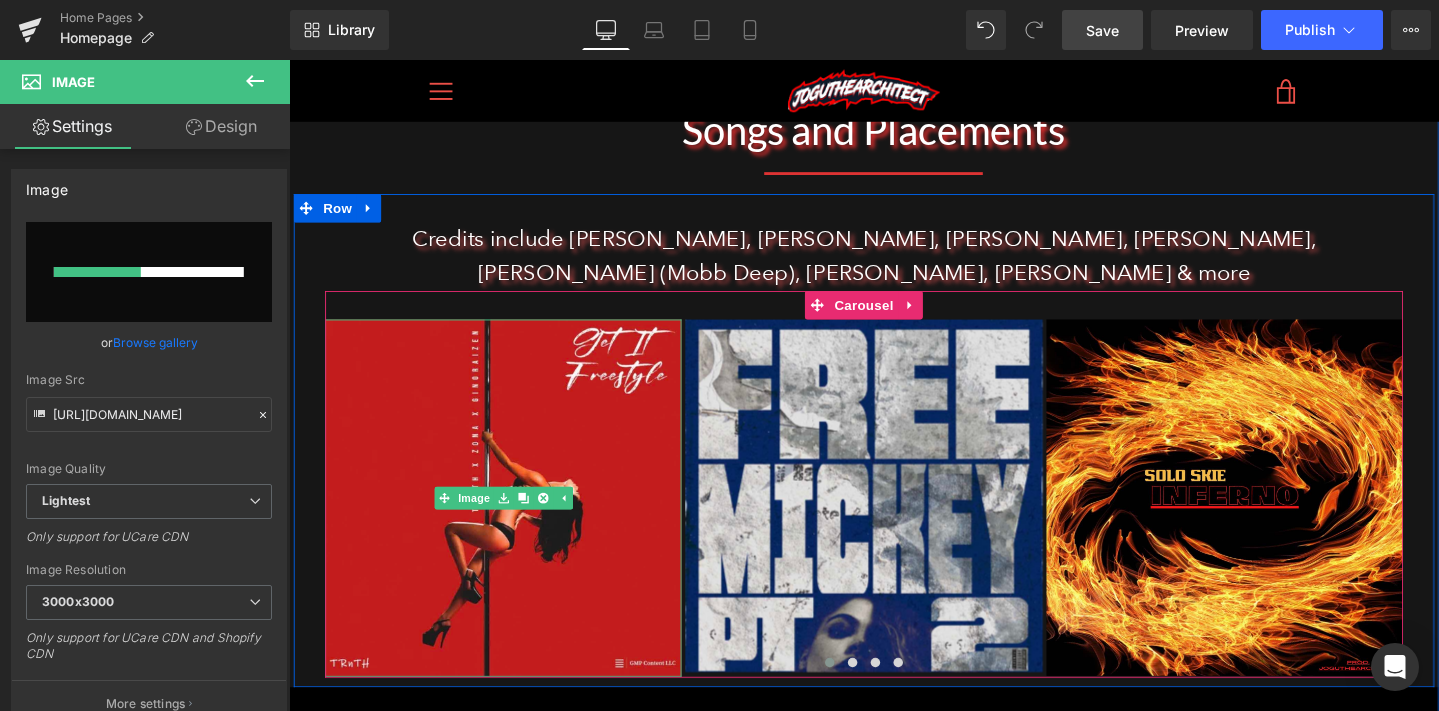 type 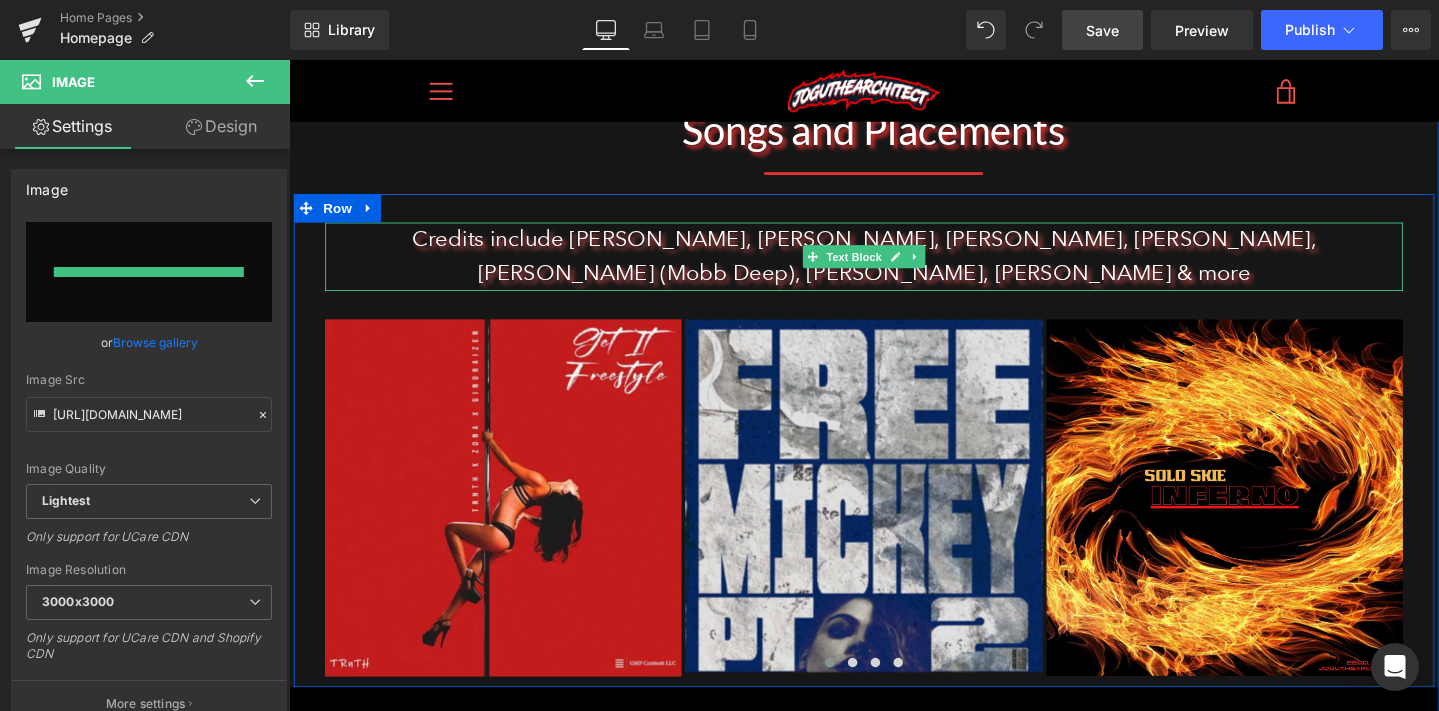 type on "[URL][DOMAIN_NAME]" 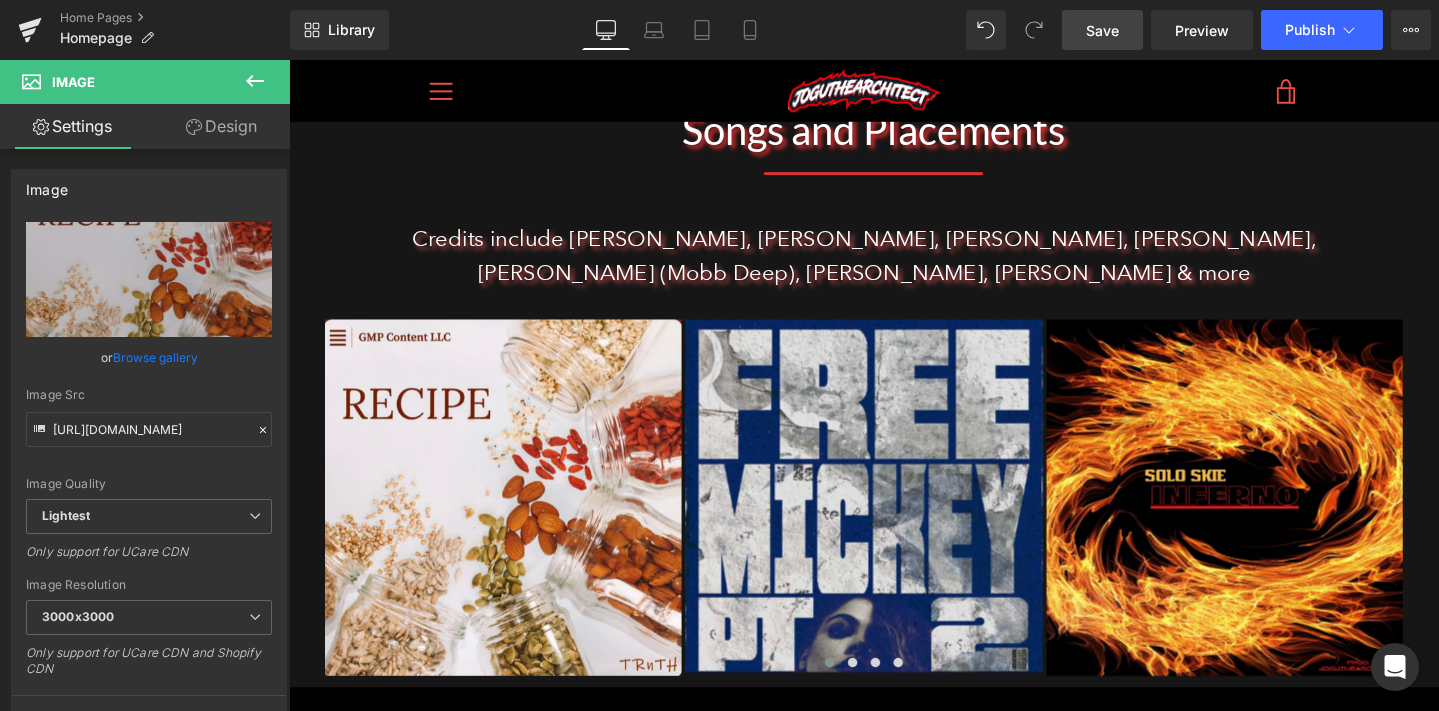 click on "Save" at bounding box center [1102, 30] 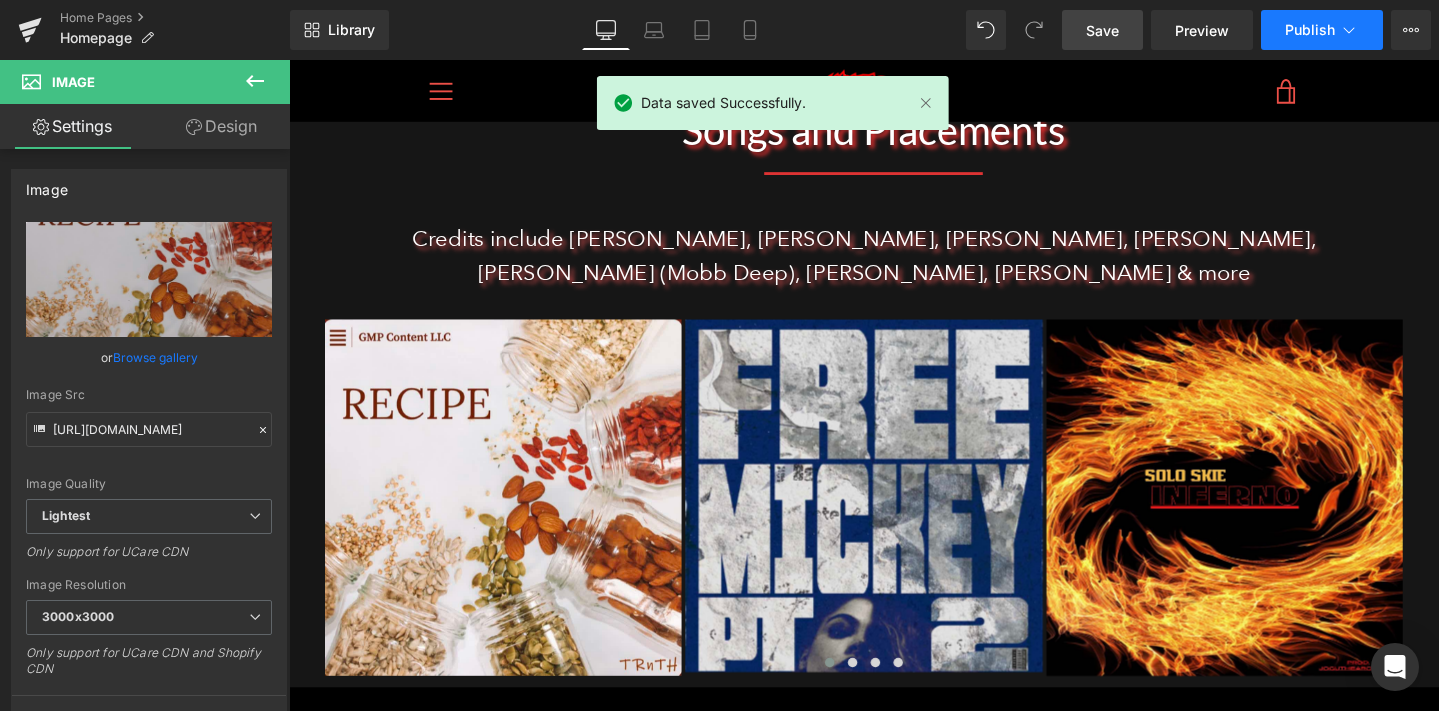 click 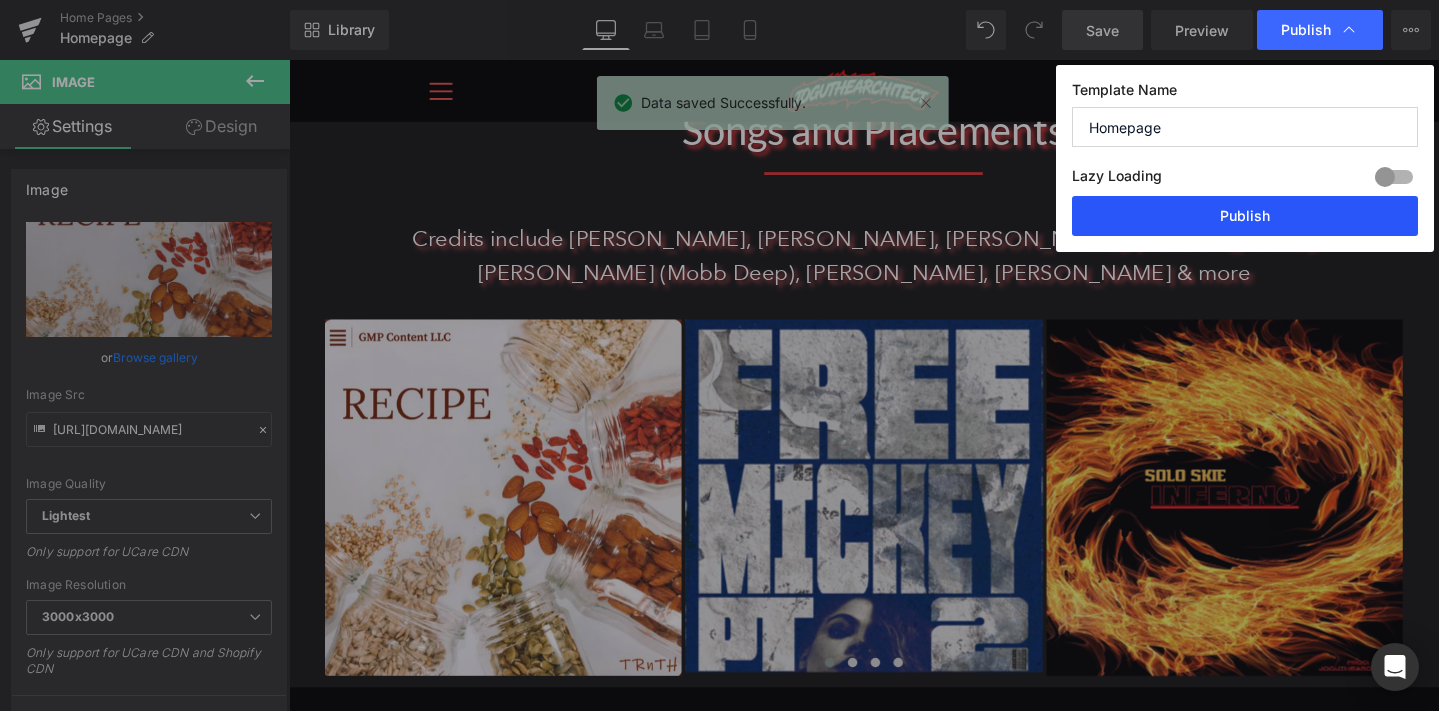 drag, startPoint x: 1260, startPoint y: 204, endPoint x: 1021, endPoint y: 152, distance: 244.59149 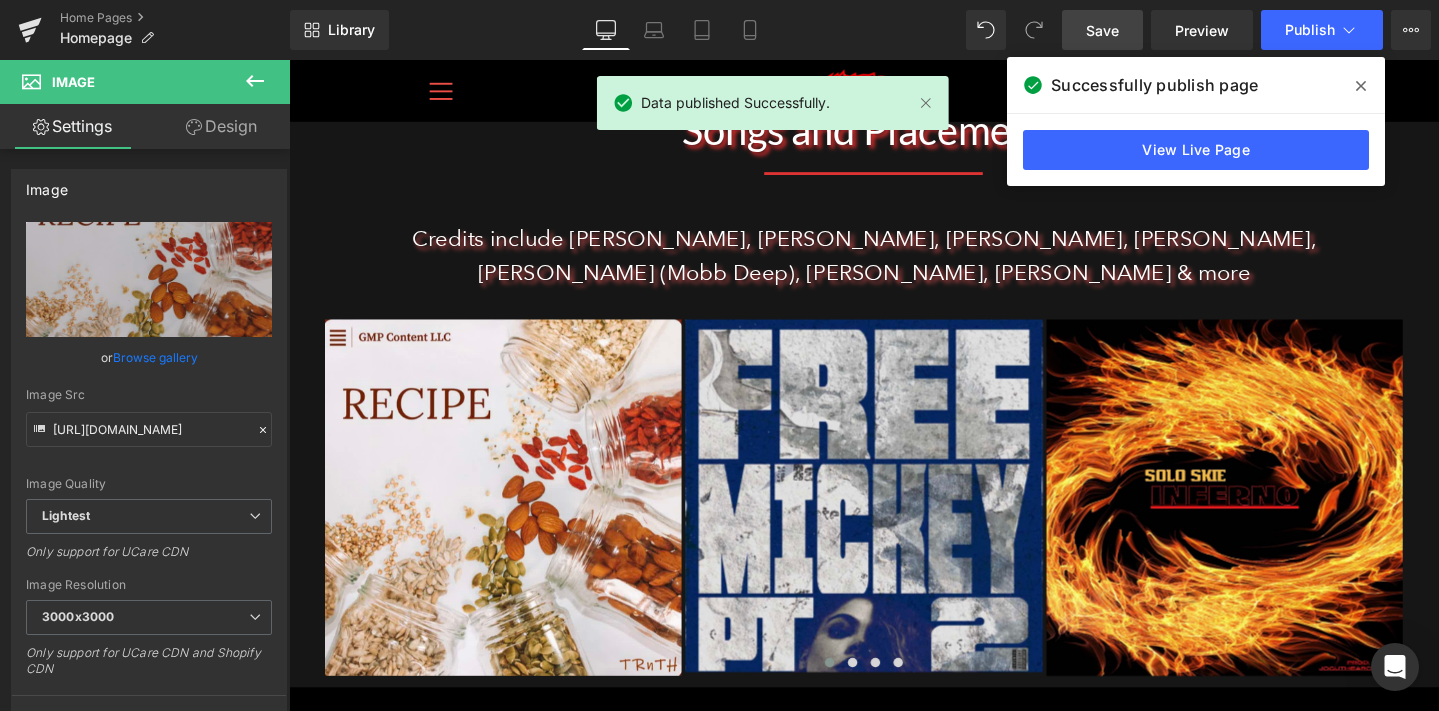 click 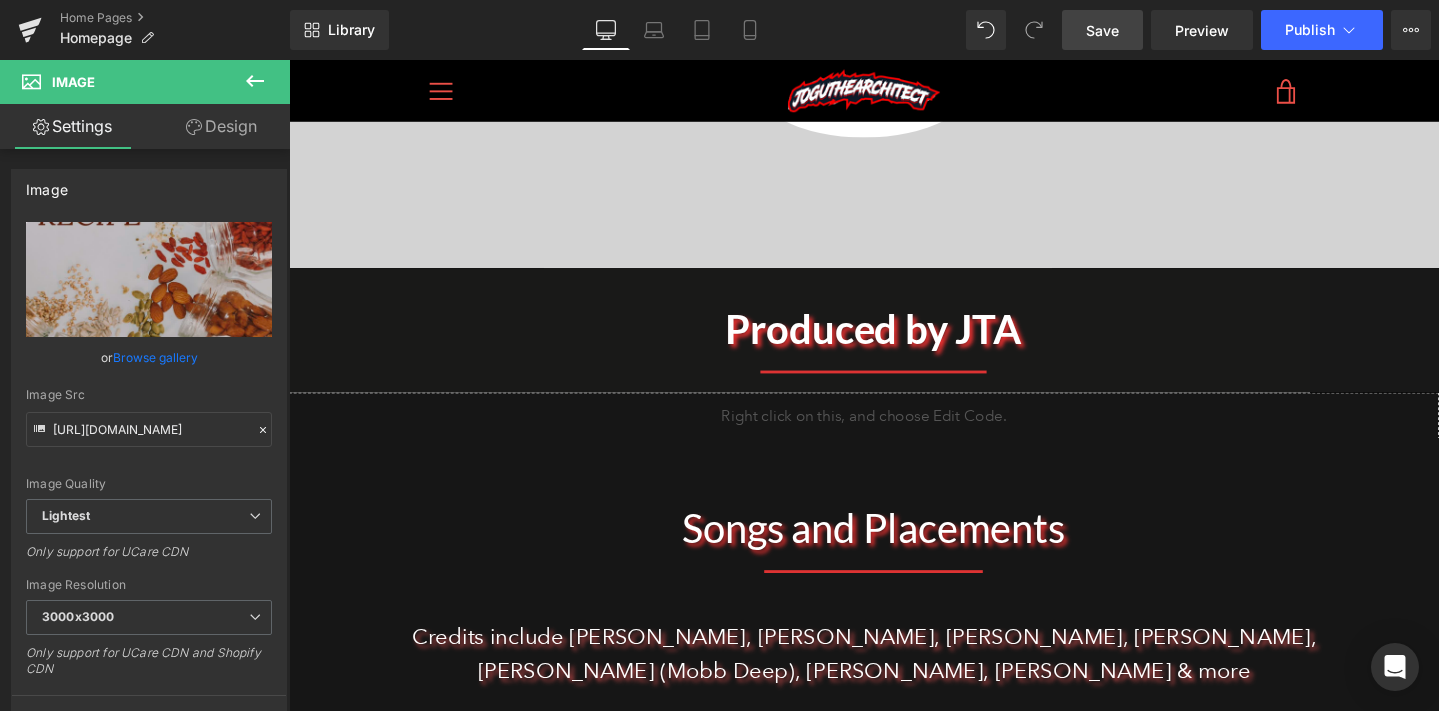 scroll, scrollTop: 778, scrollLeft: 0, axis: vertical 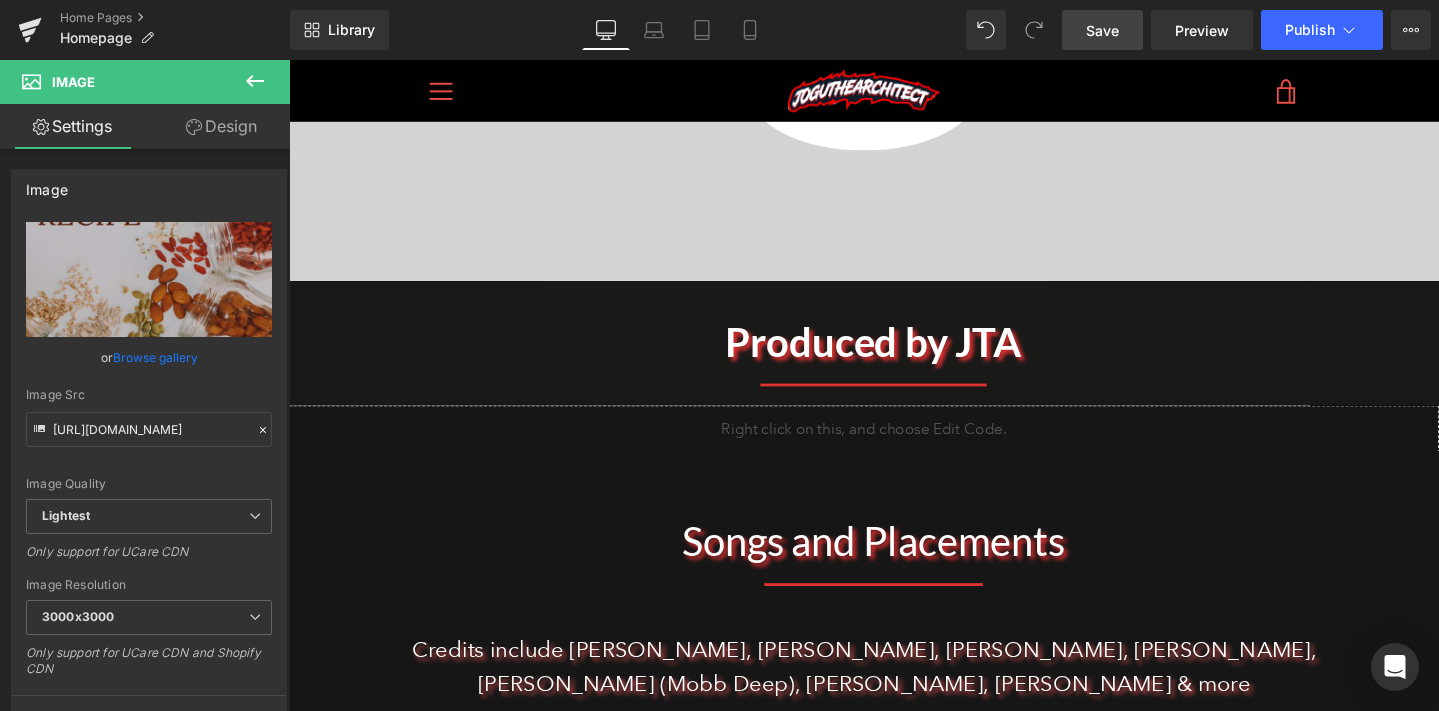 click on "Save" at bounding box center [1102, 30] 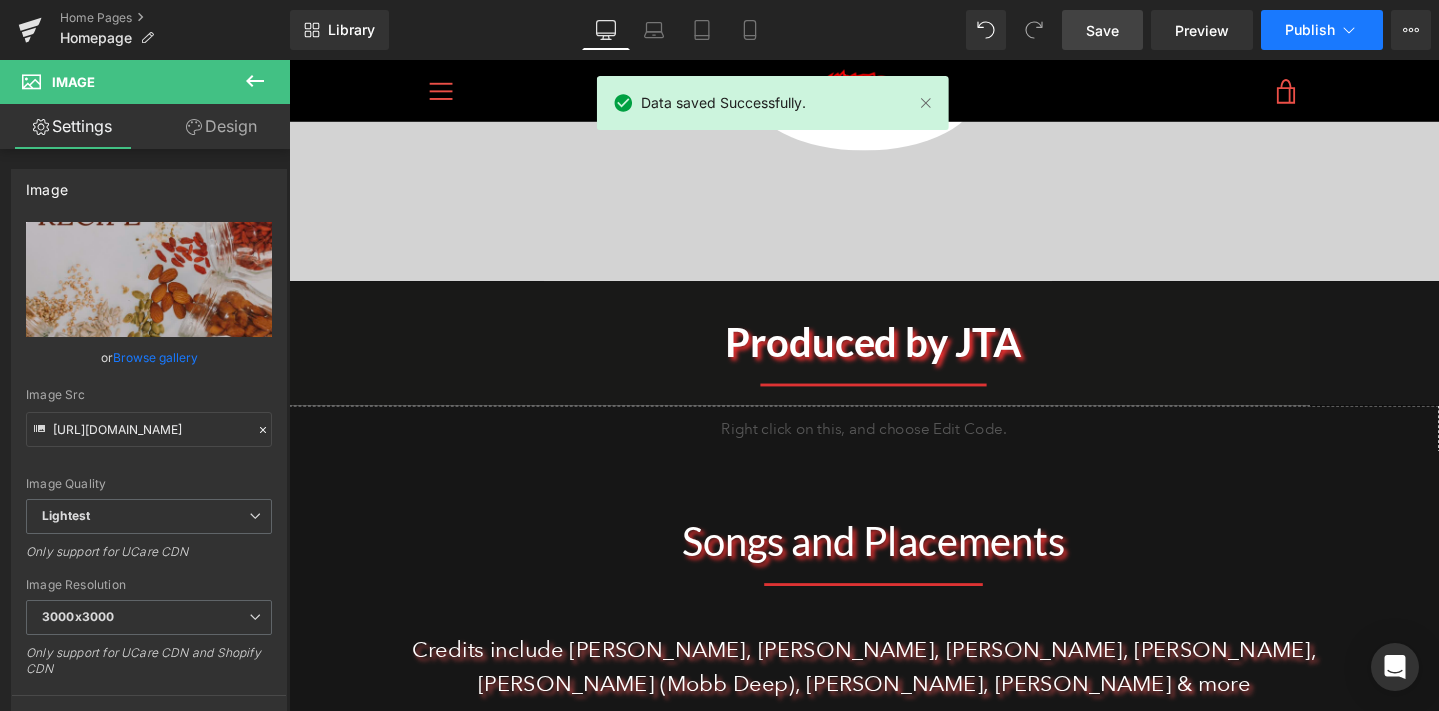 click on "Publish" at bounding box center [1310, 30] 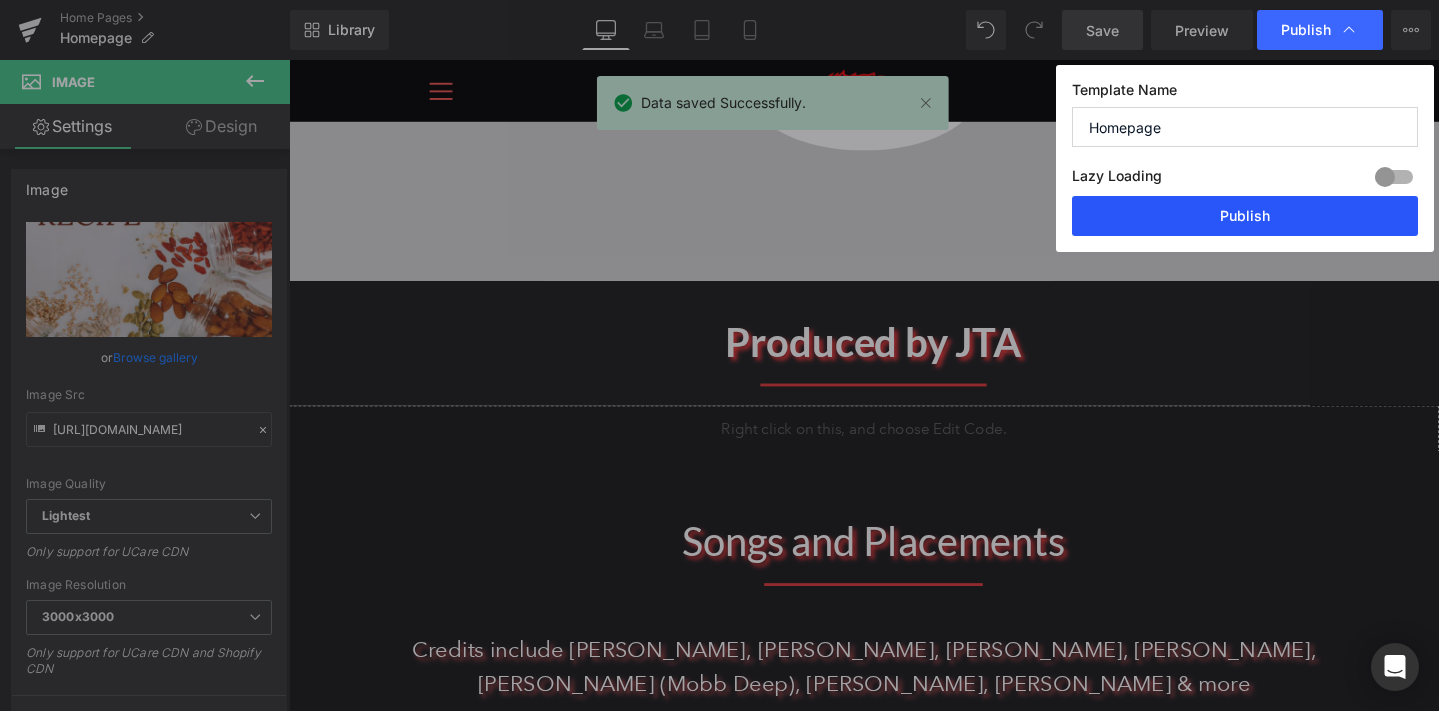 click on "Publish" at bounding box center (1245, 216) 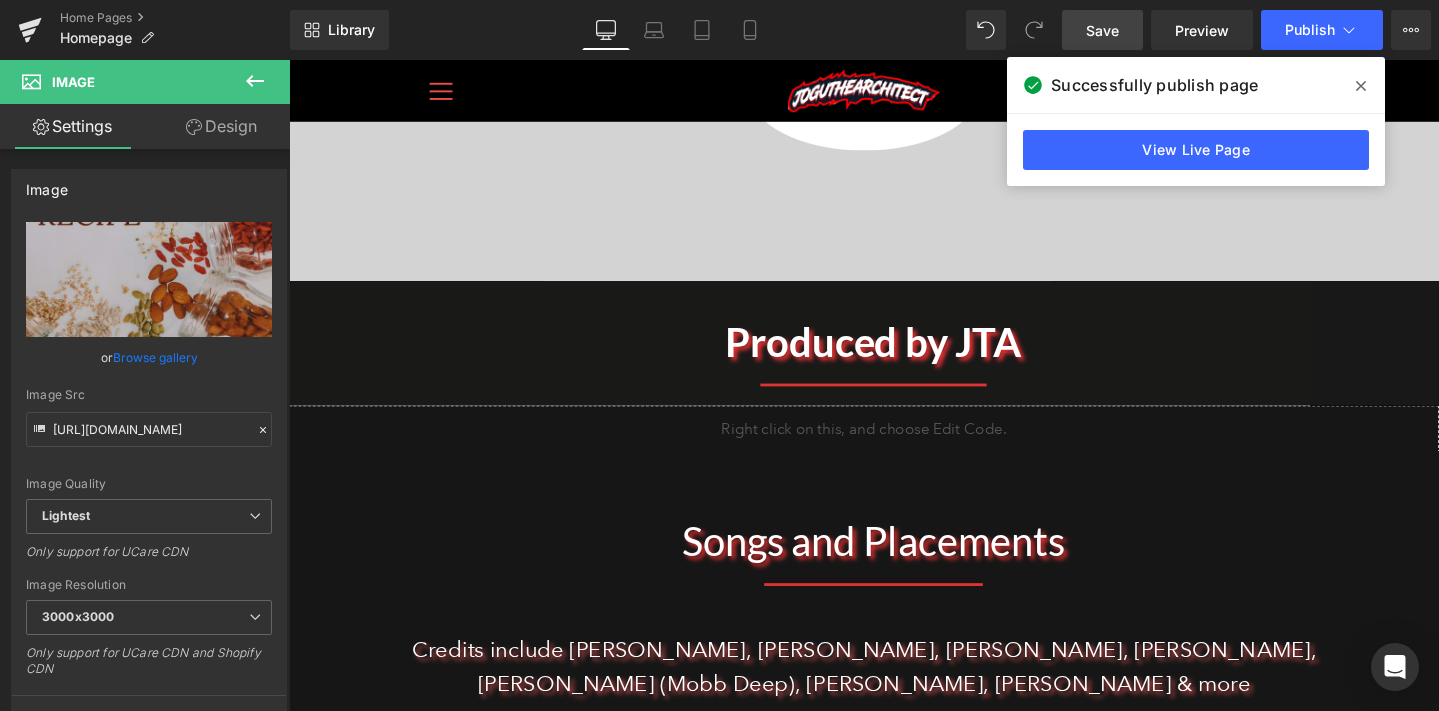 click at bounding box center (1361, 86) 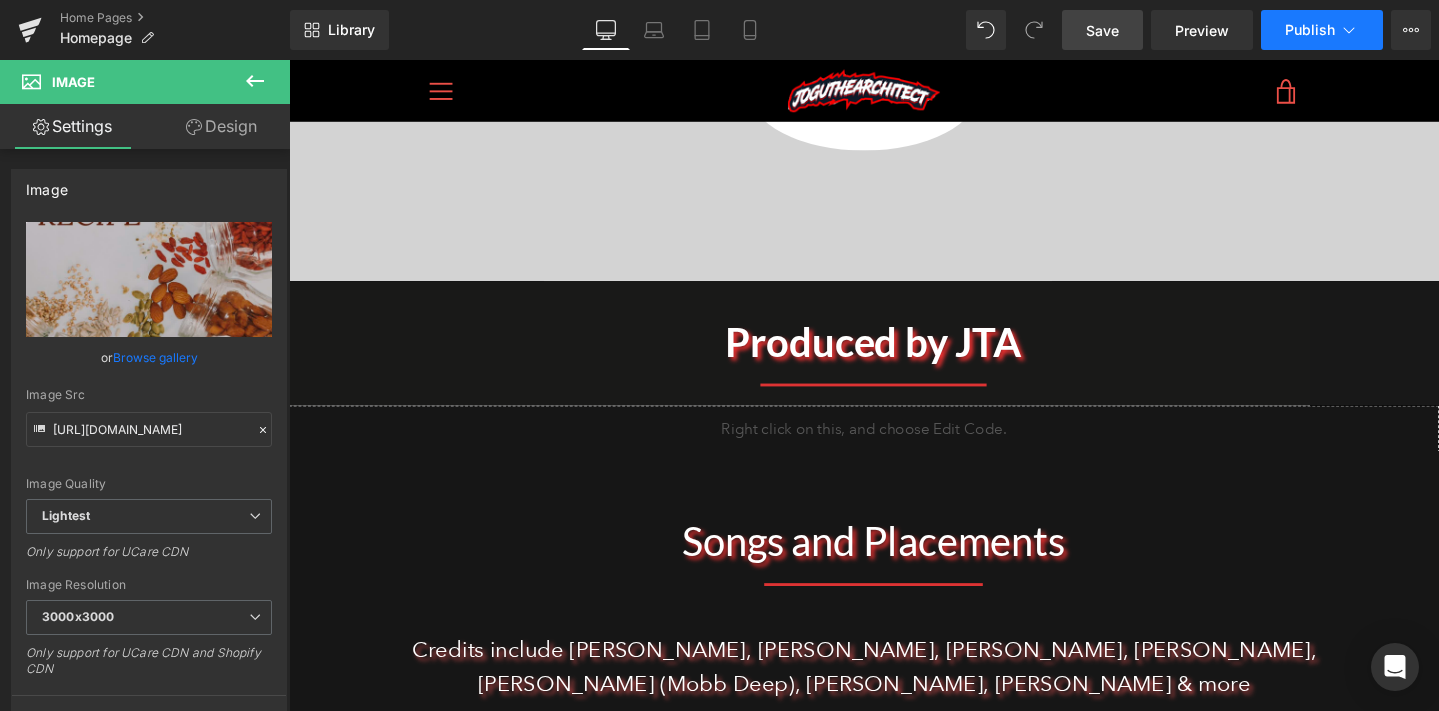 click 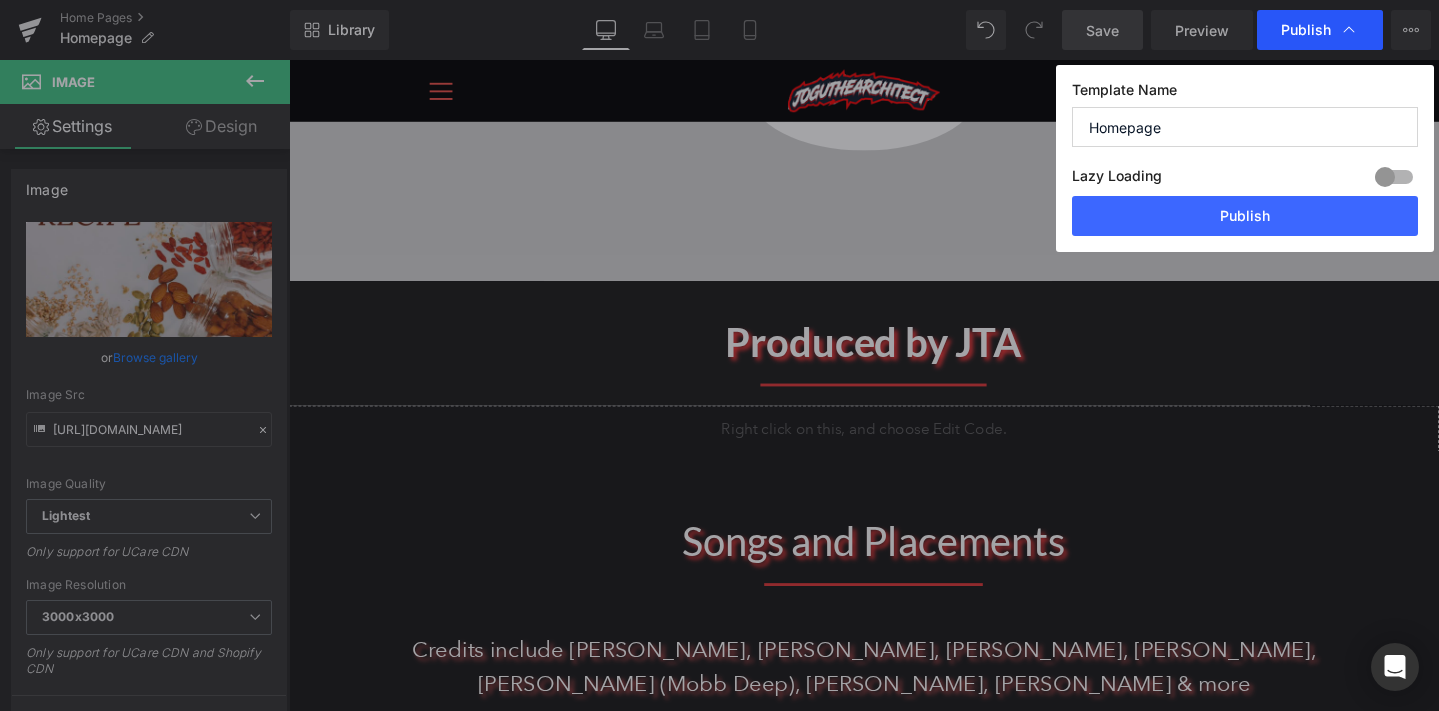 click 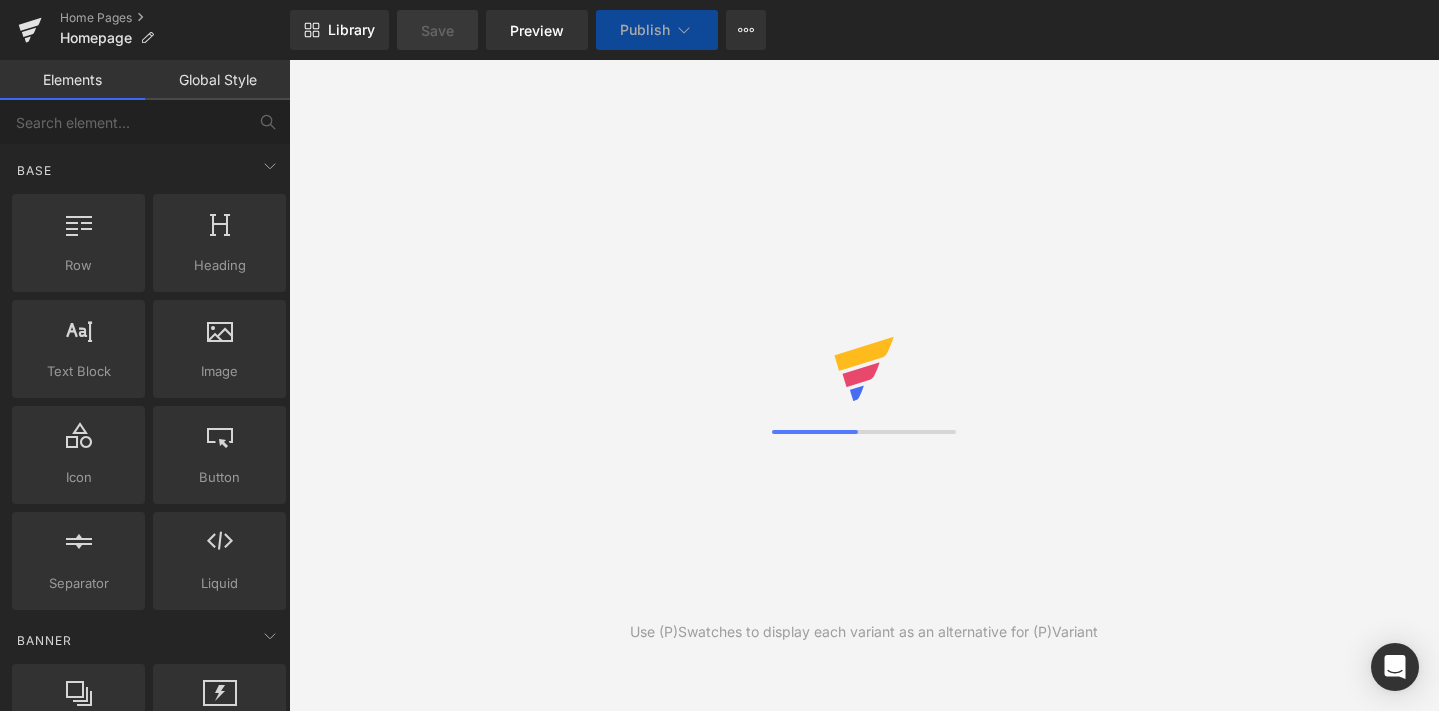 scroll, scrollTop: 0, scrollLeft: 0, axis: both 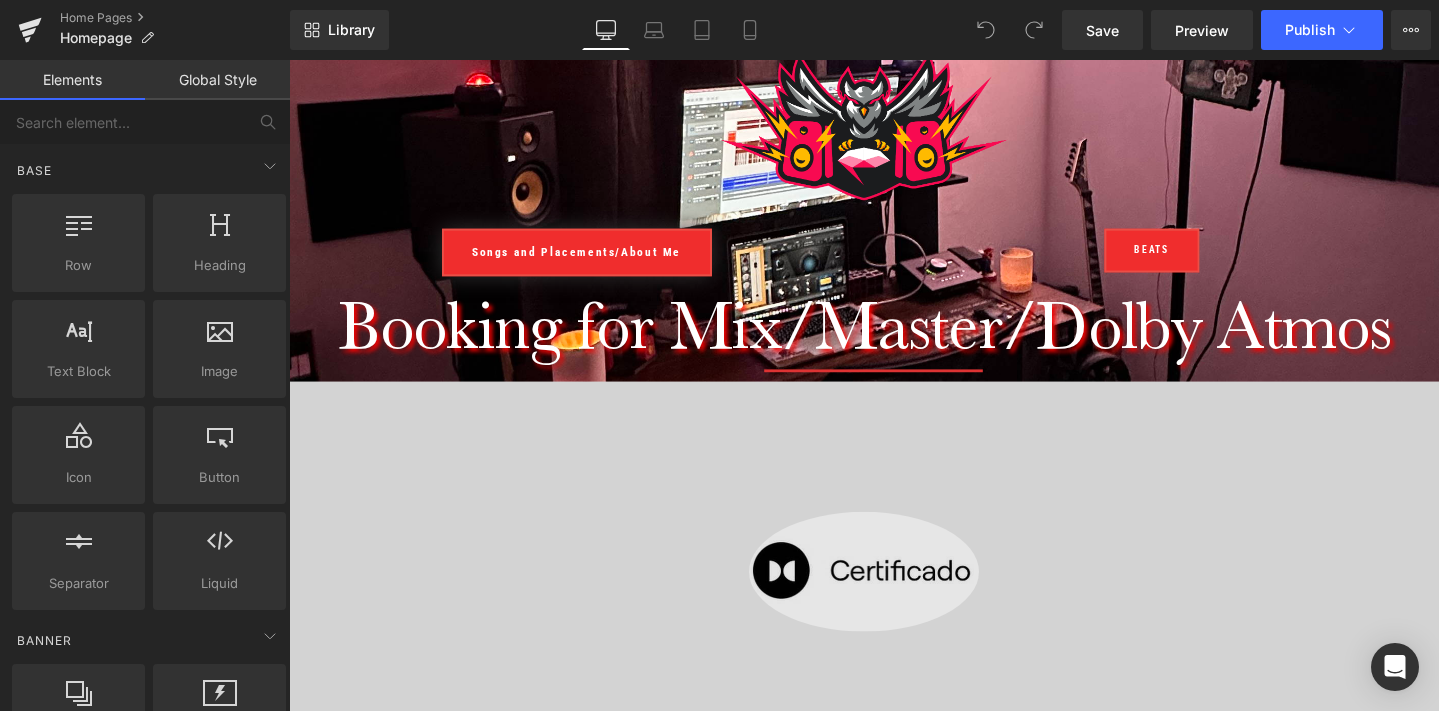 click on "Image" at bounding box center [894, 599] 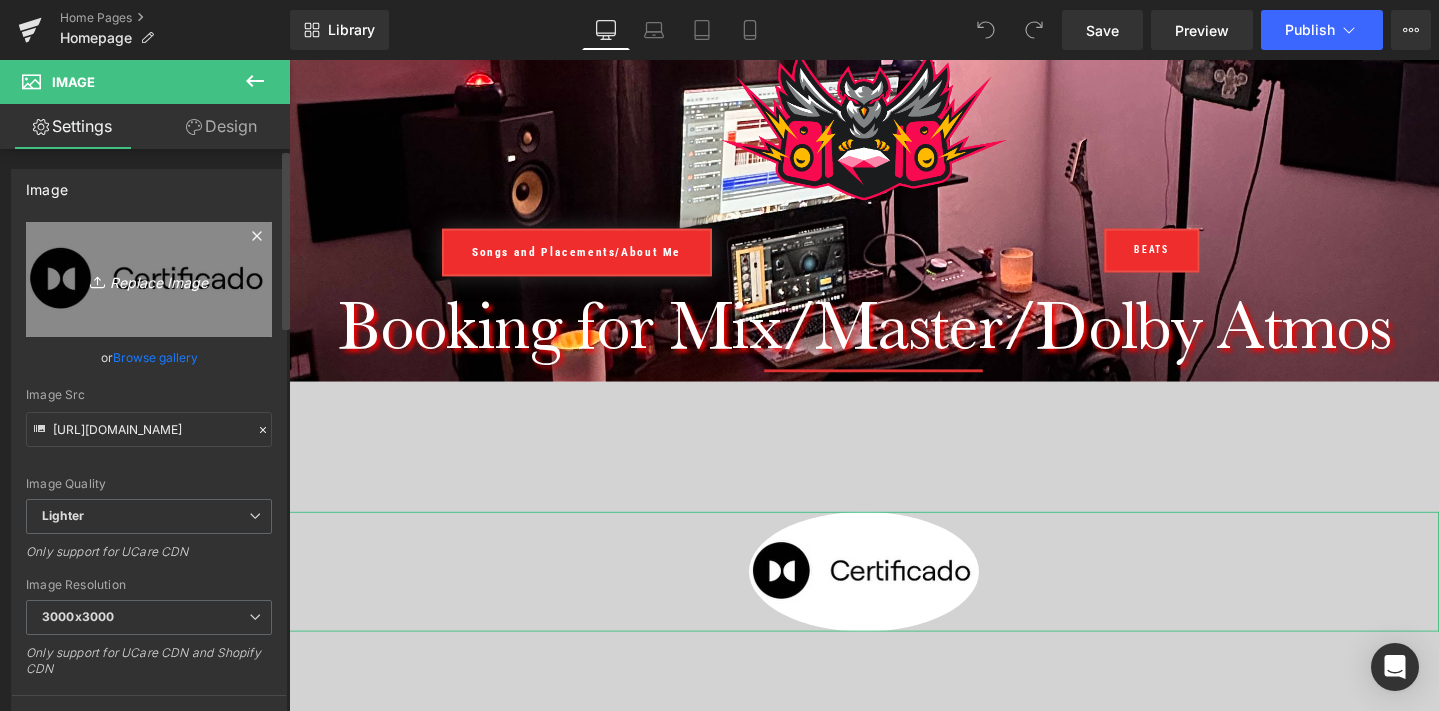 click on "Replace Image" at bounding box center [149, 279] 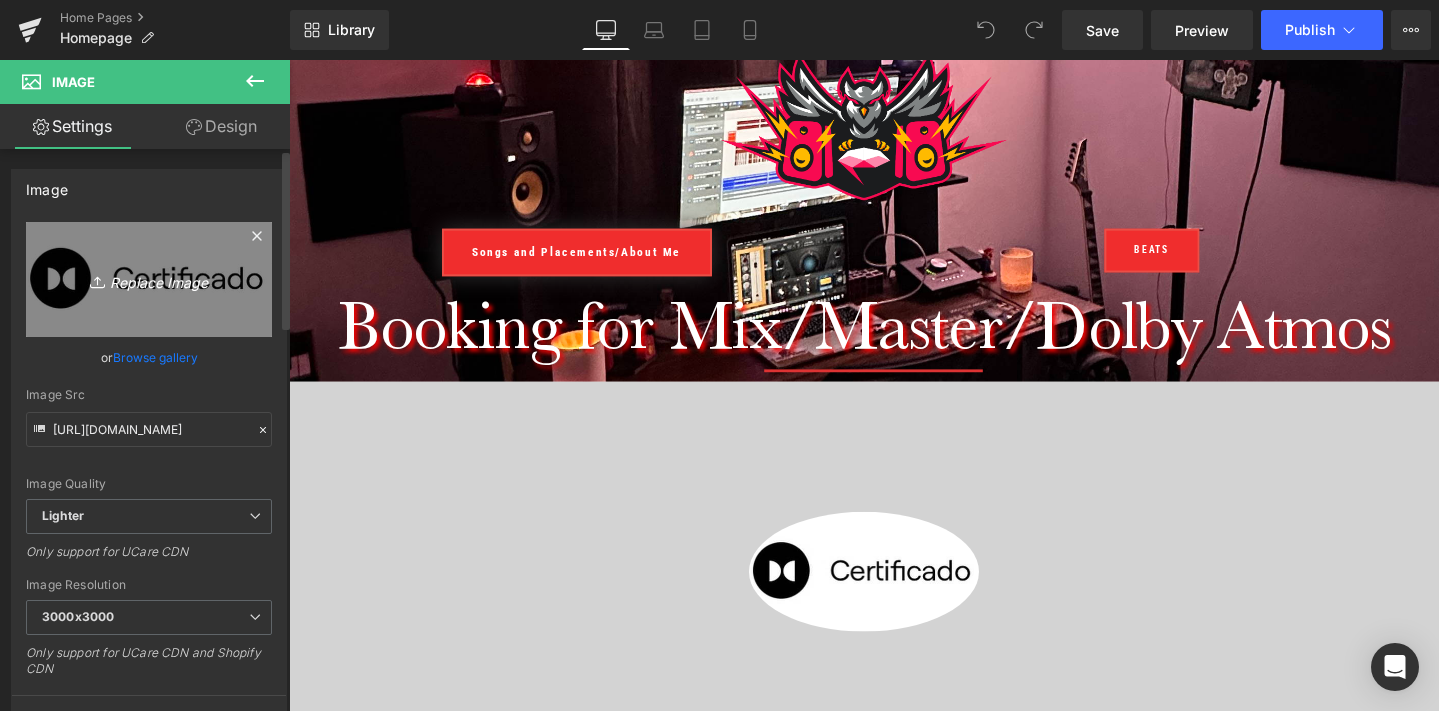type on "C:\fakepath\C00CEDC1-1148-41C1-8C61-3BFE74E38767.jpeg" 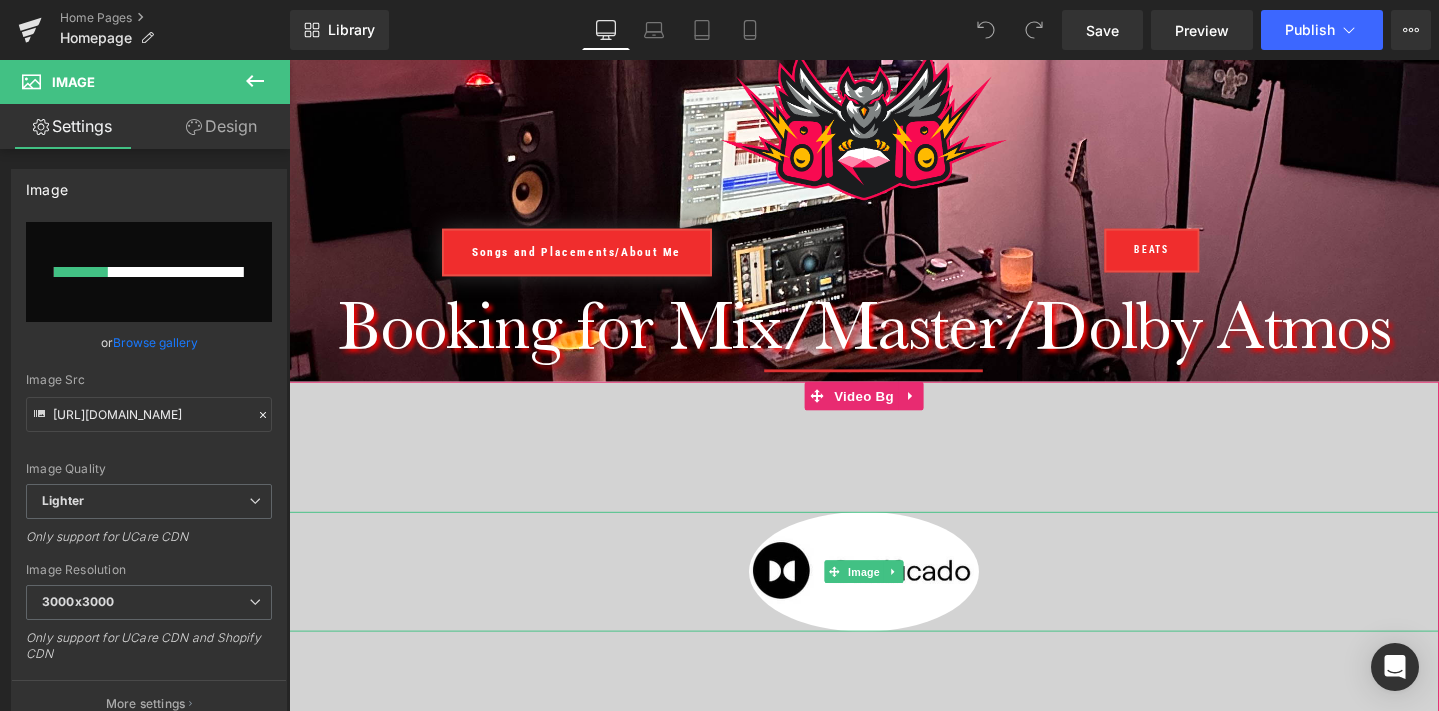 type 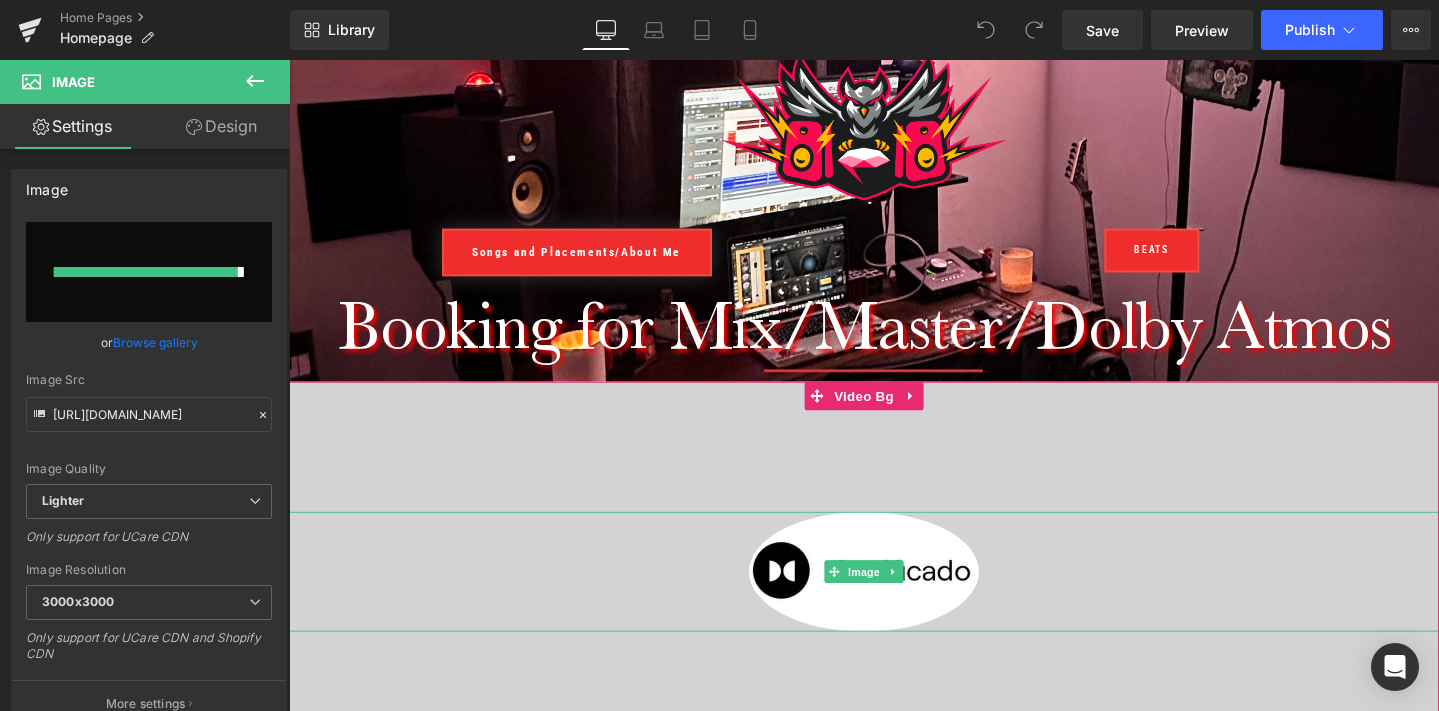 type on "https://ucarecdn.com/aa4f83ca-3f92-4a84-bbce-5e0d19bc298c/-/format/auto/-/preview/3000x3000/-/quality/lighter/C00CEDC1-1148-41C1-8C61-3BFE74E38767.jpeg" 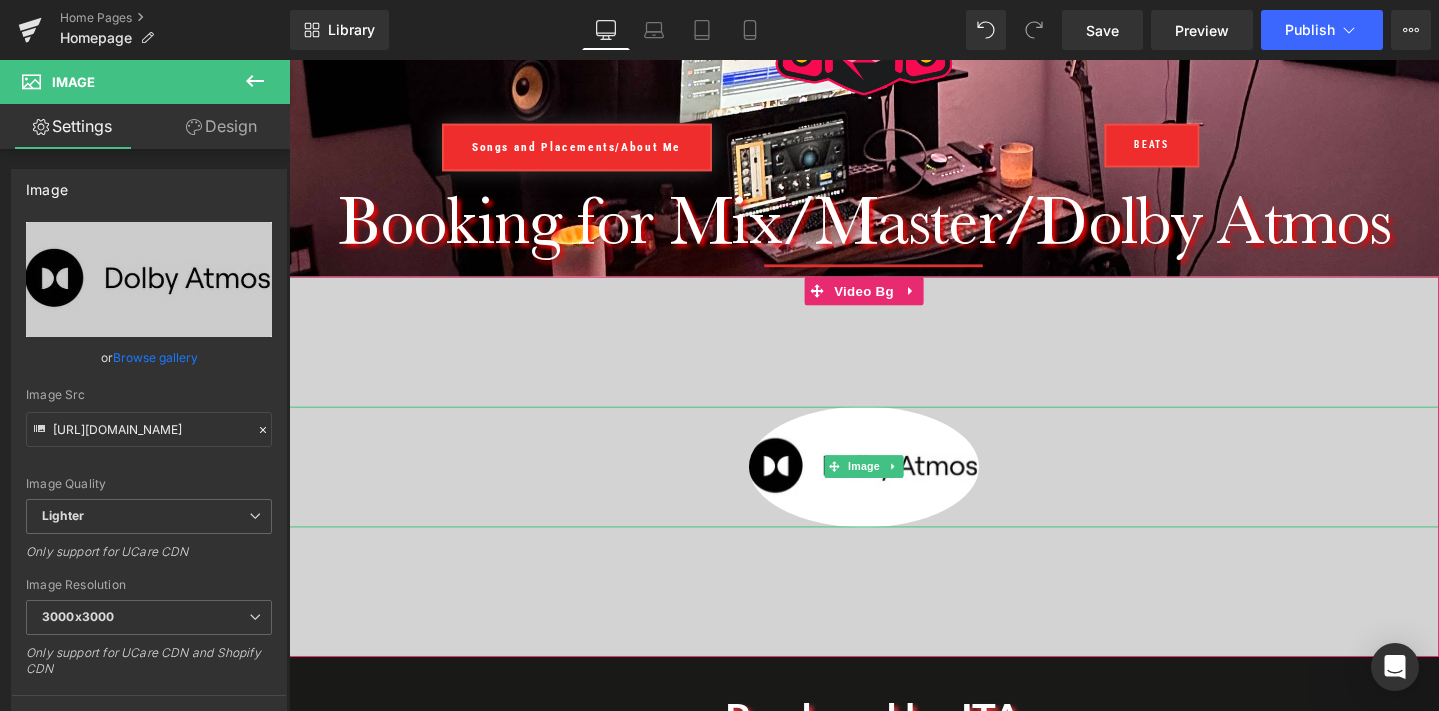scroll, scrollTop: 389, scrollLeft: 0, axis: vertical 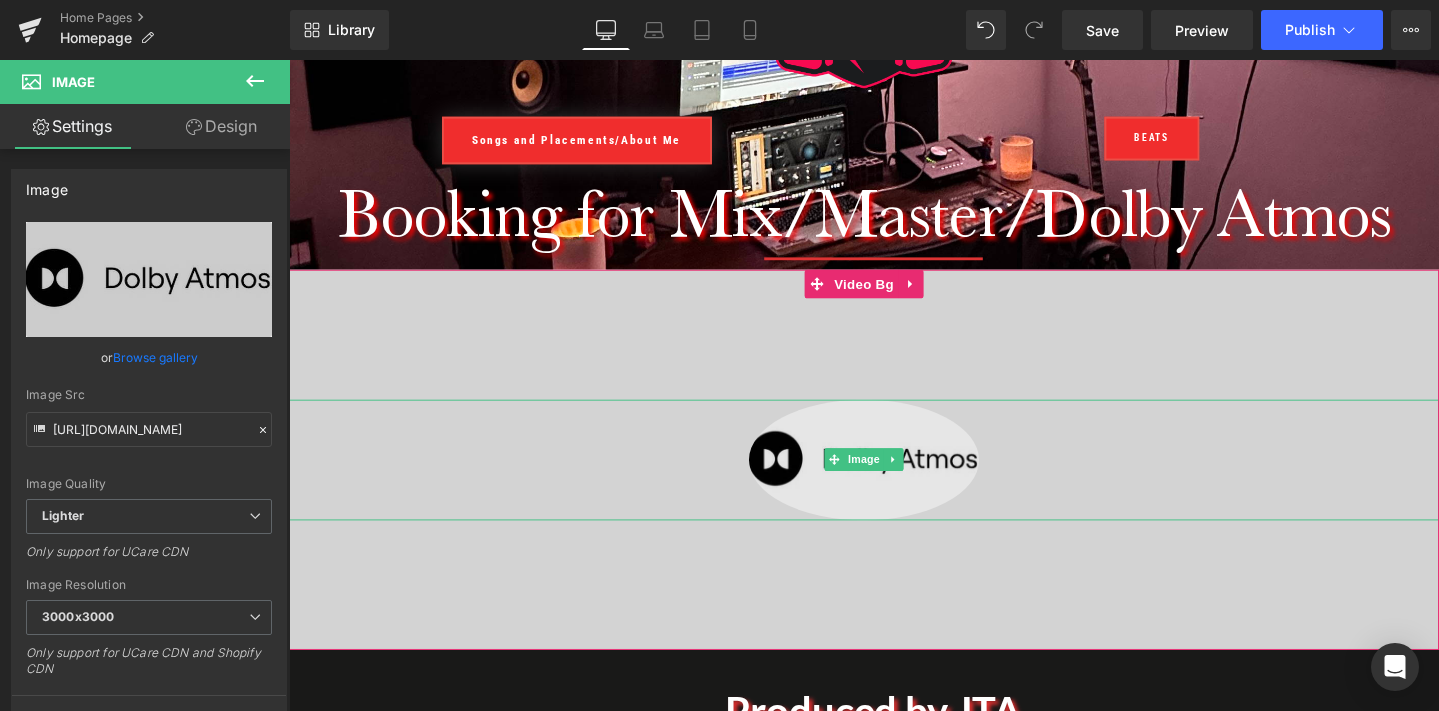 click at bounding box center [894, 481] 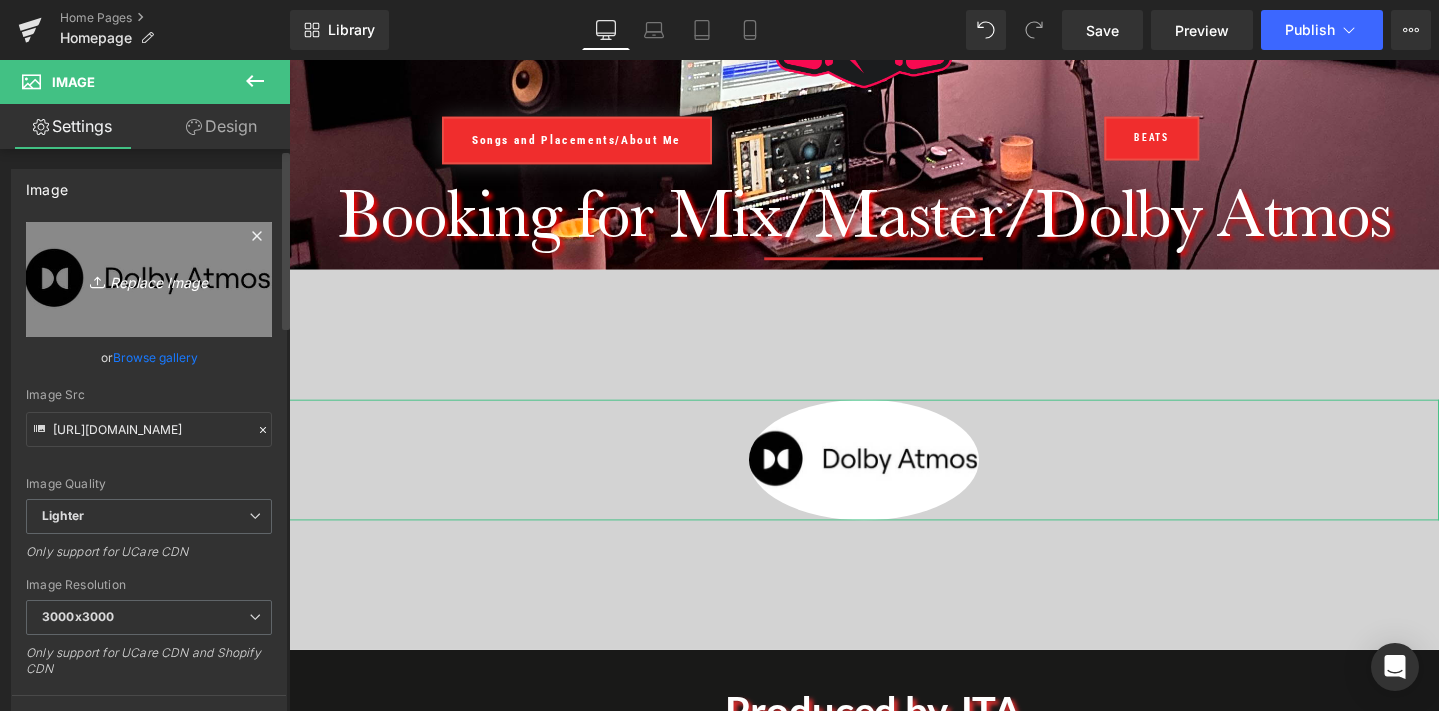 click on "Replace Image" at bounding box center (149, 279) 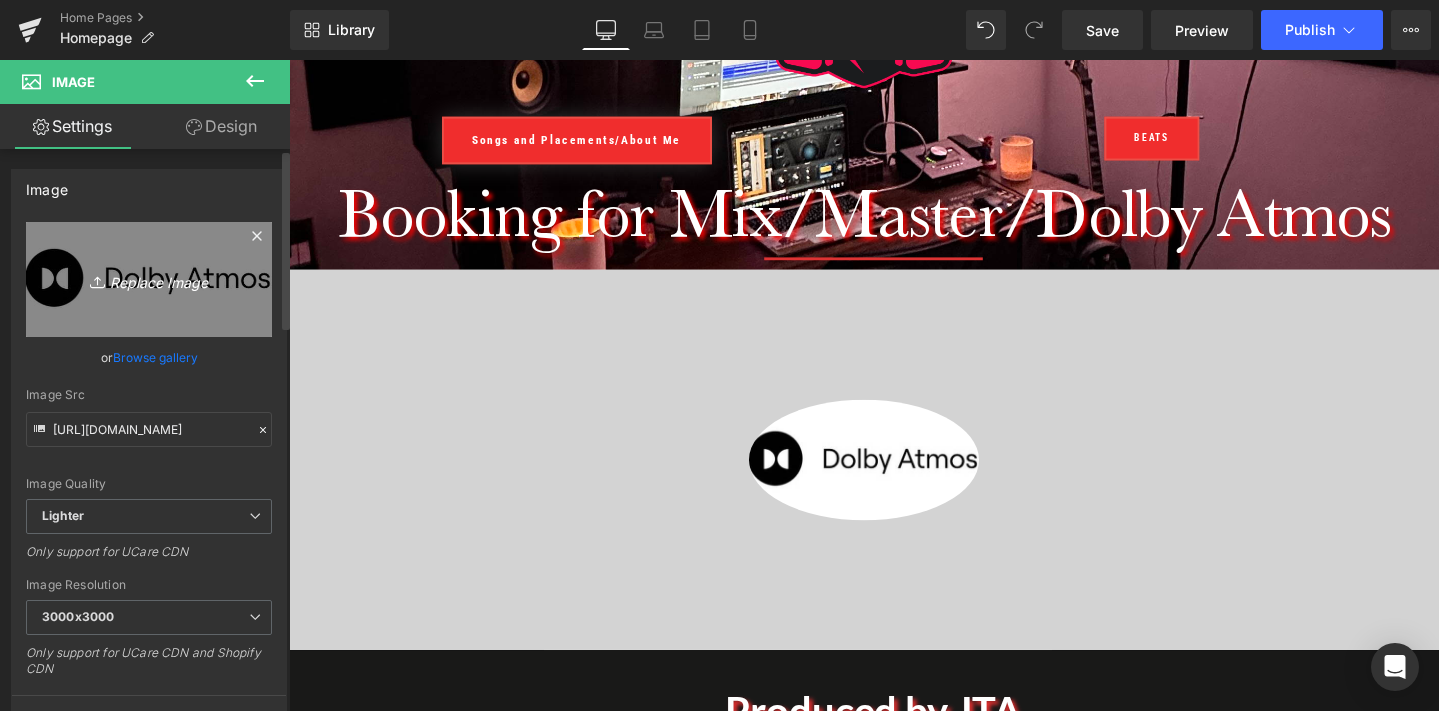 type on "C:\fakepath\IMG_0714.jpg" 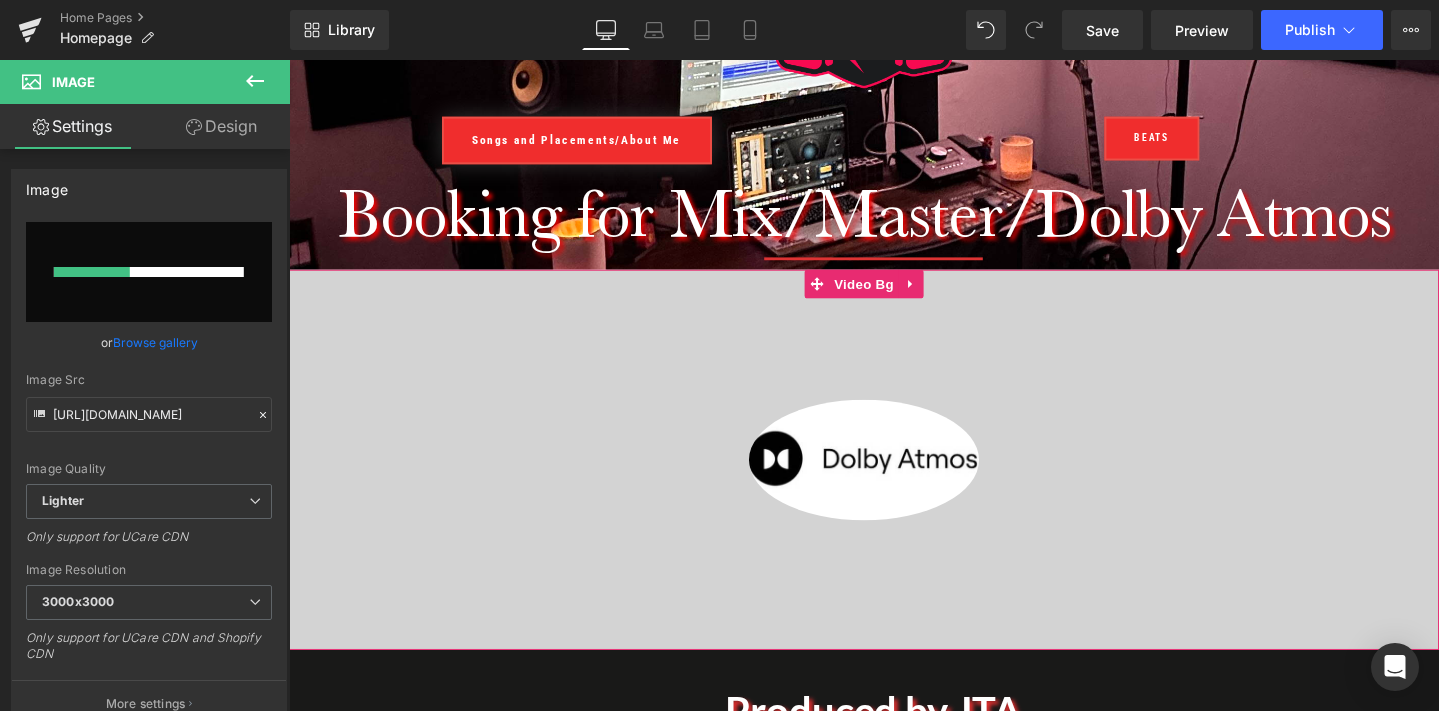 type 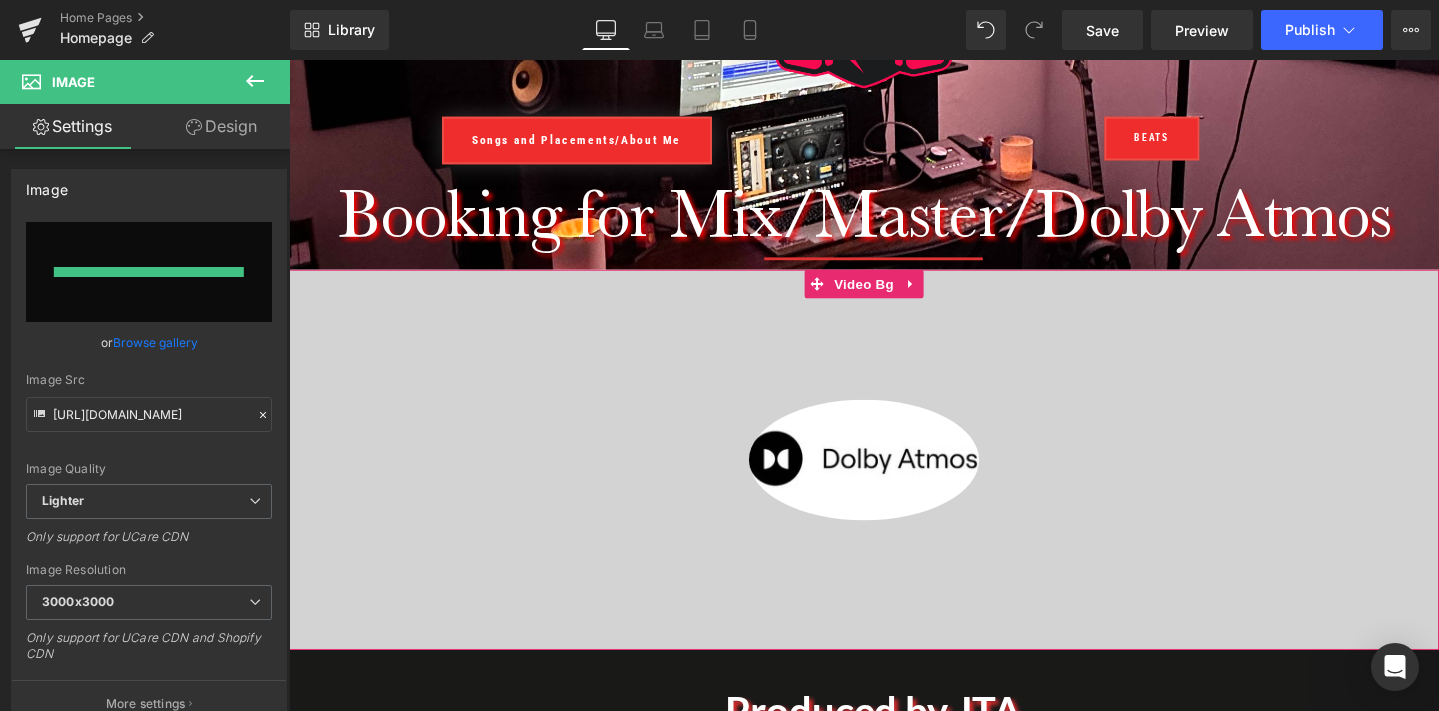 type on "https://ucarecdn.com/8abe7b98-93ab-498f-947e-df8704338e9c/-/format/auto/-/preview/3000x3000/-/quality/lighter/IMG_0714.jpg" 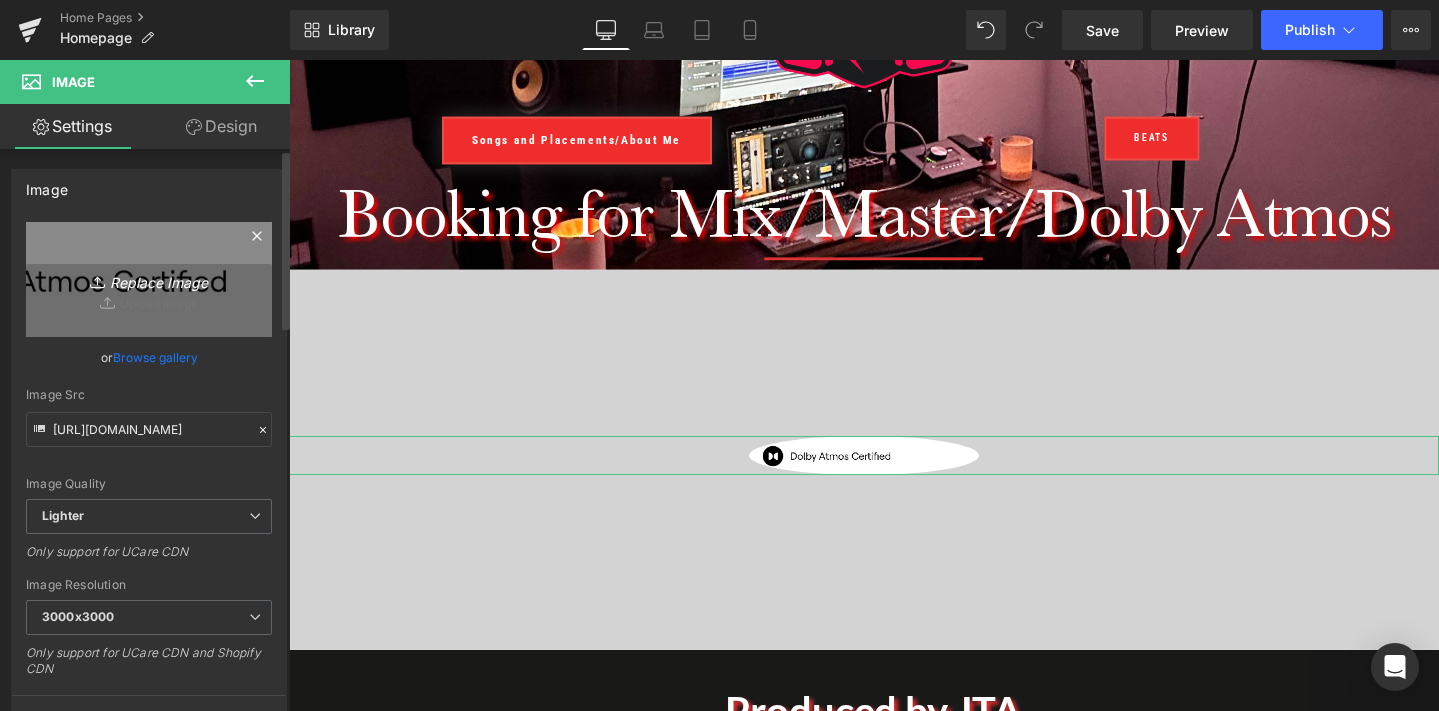 click on "Replace Image" at bounding box center [149, 279] 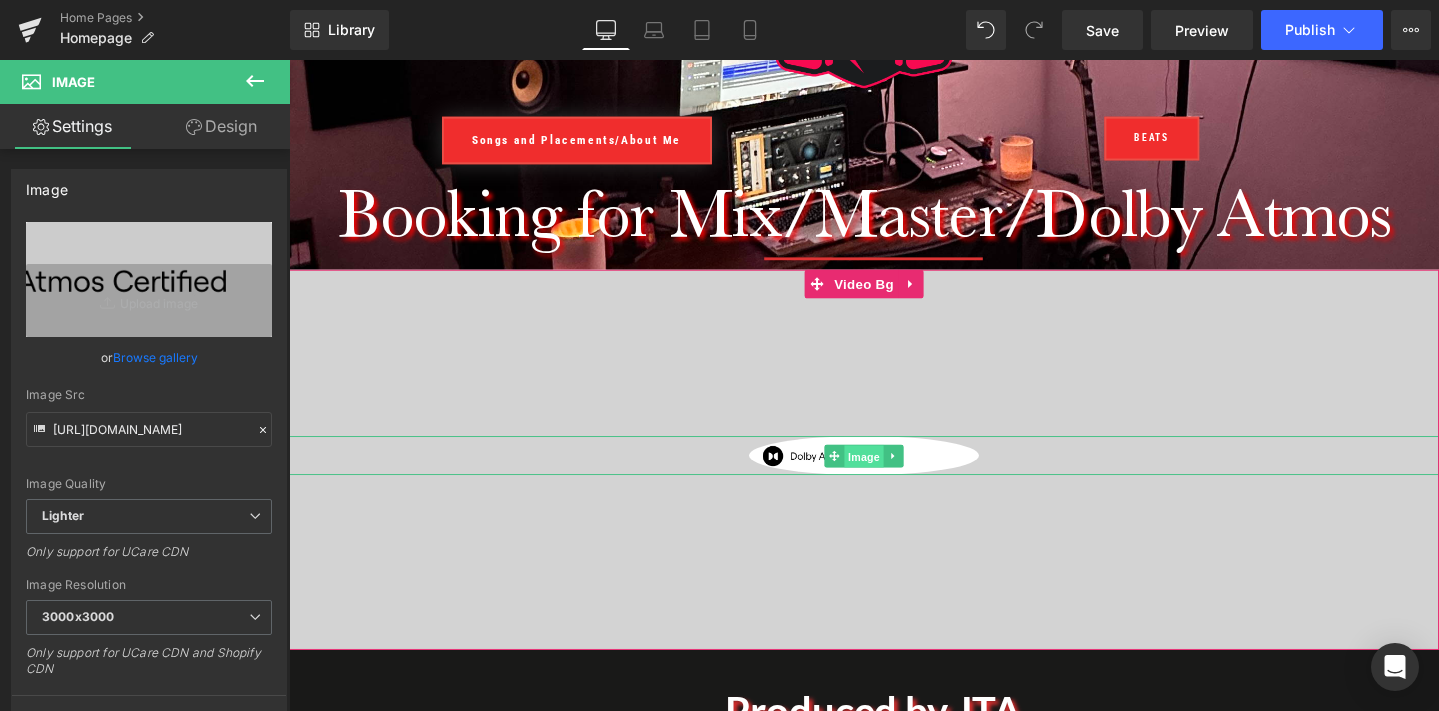 click on "Image" at bounding box center [894, 477] 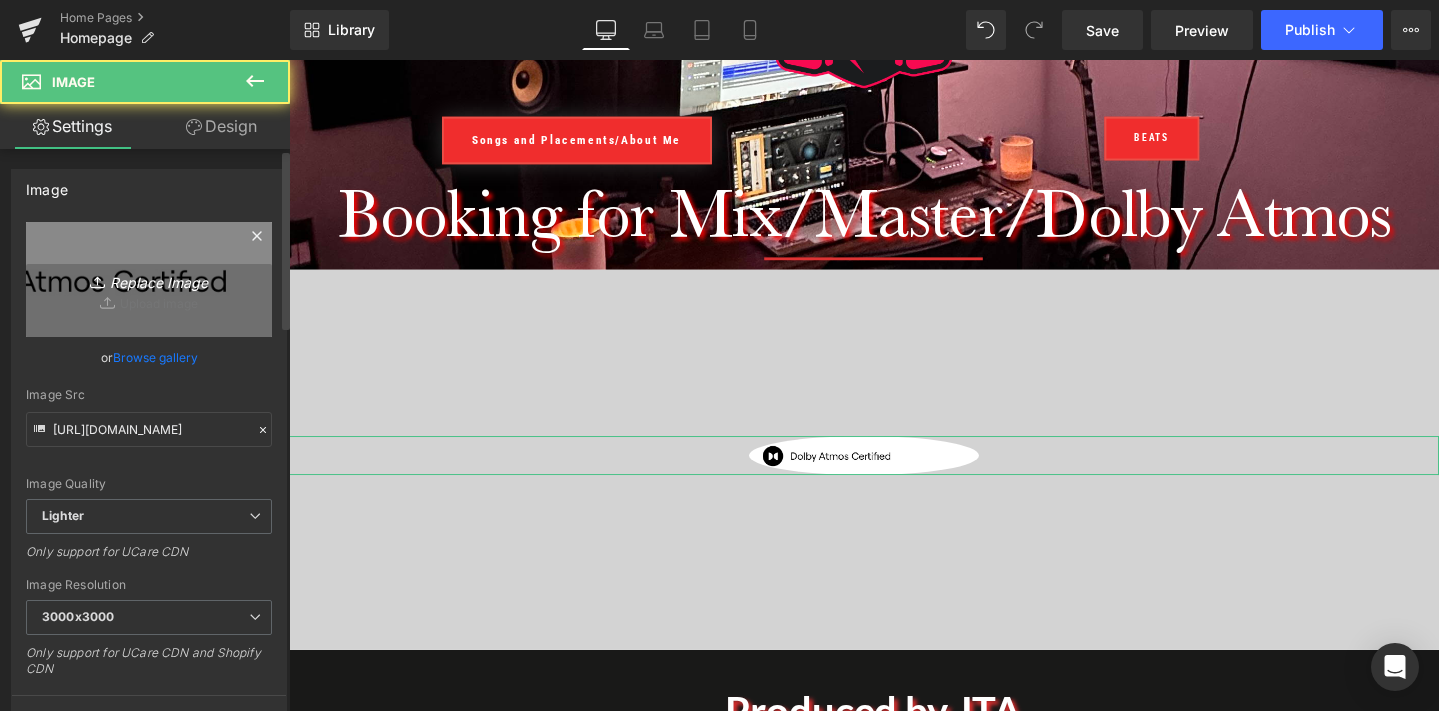 click on "Replace Image" at bounding box center (149, 279) 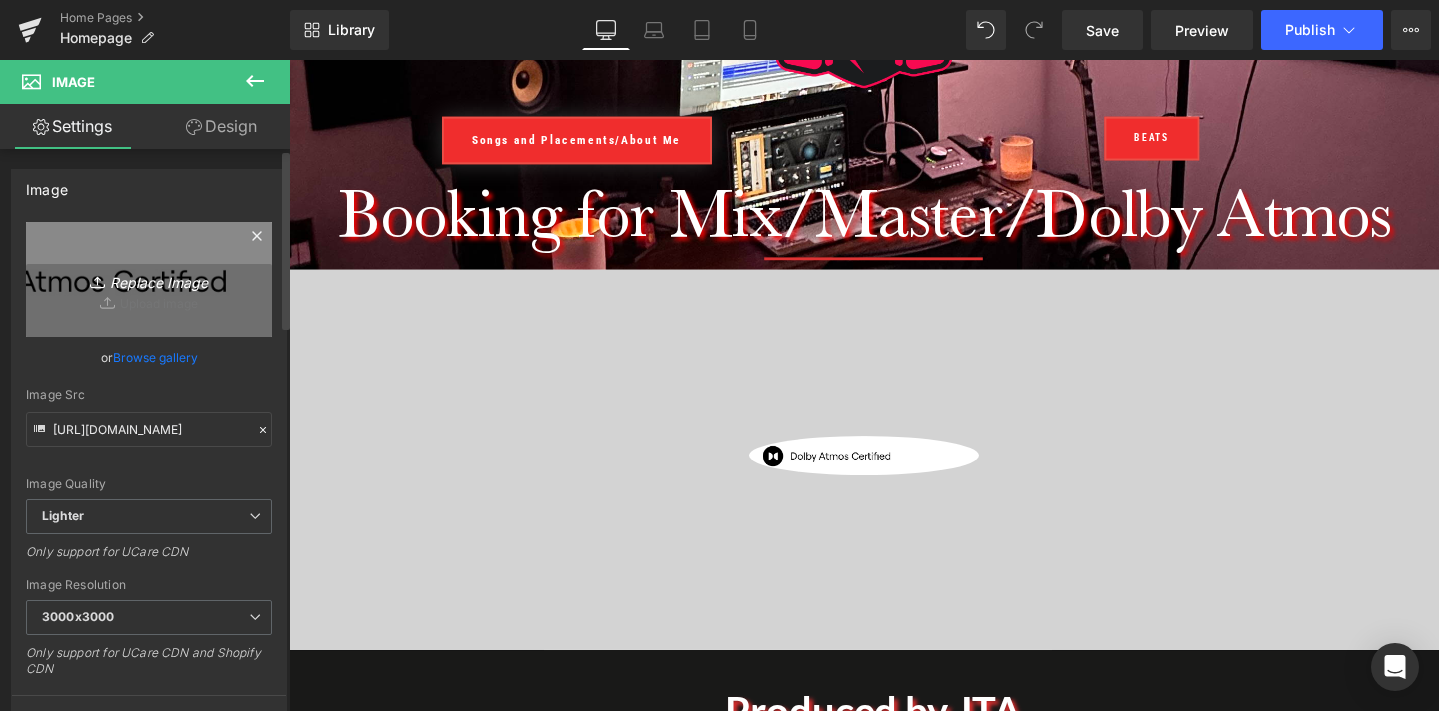 type on "C:\fakepath\IMG_0714.jpg" 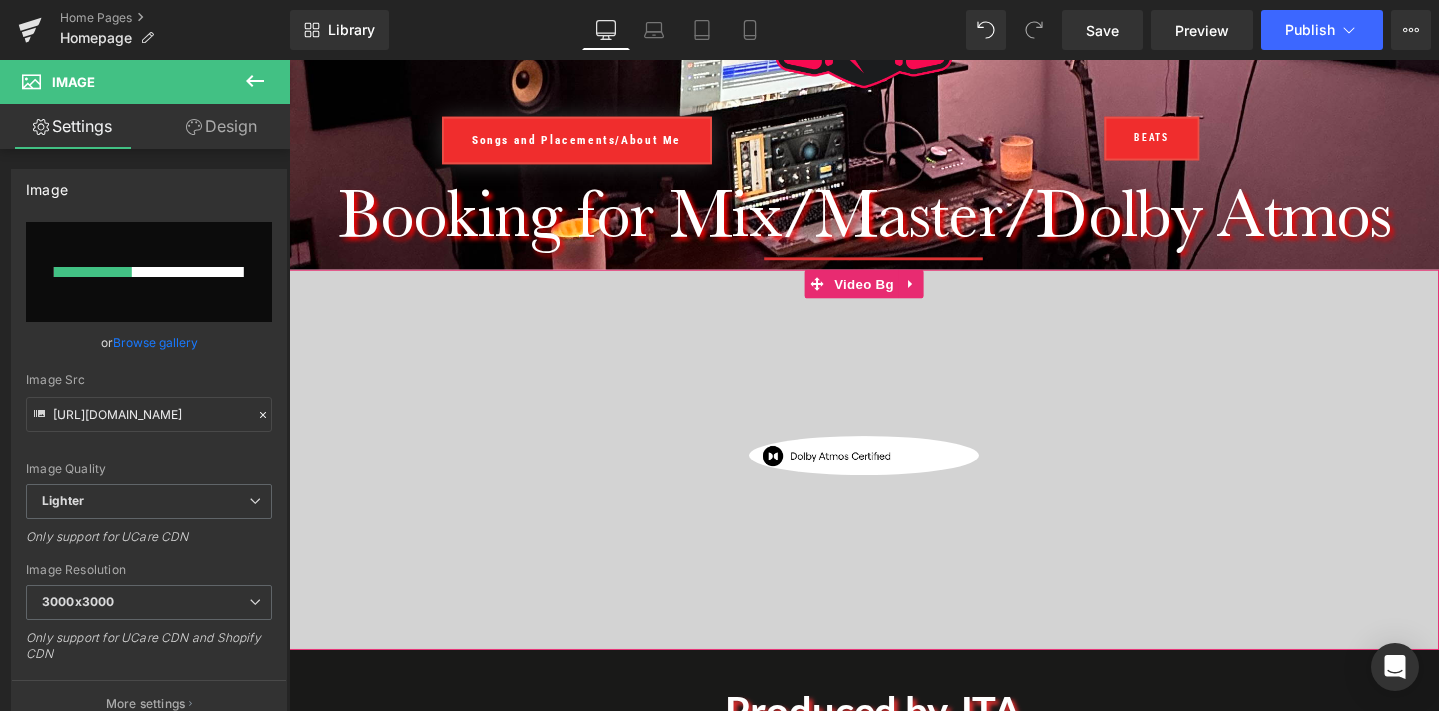 type 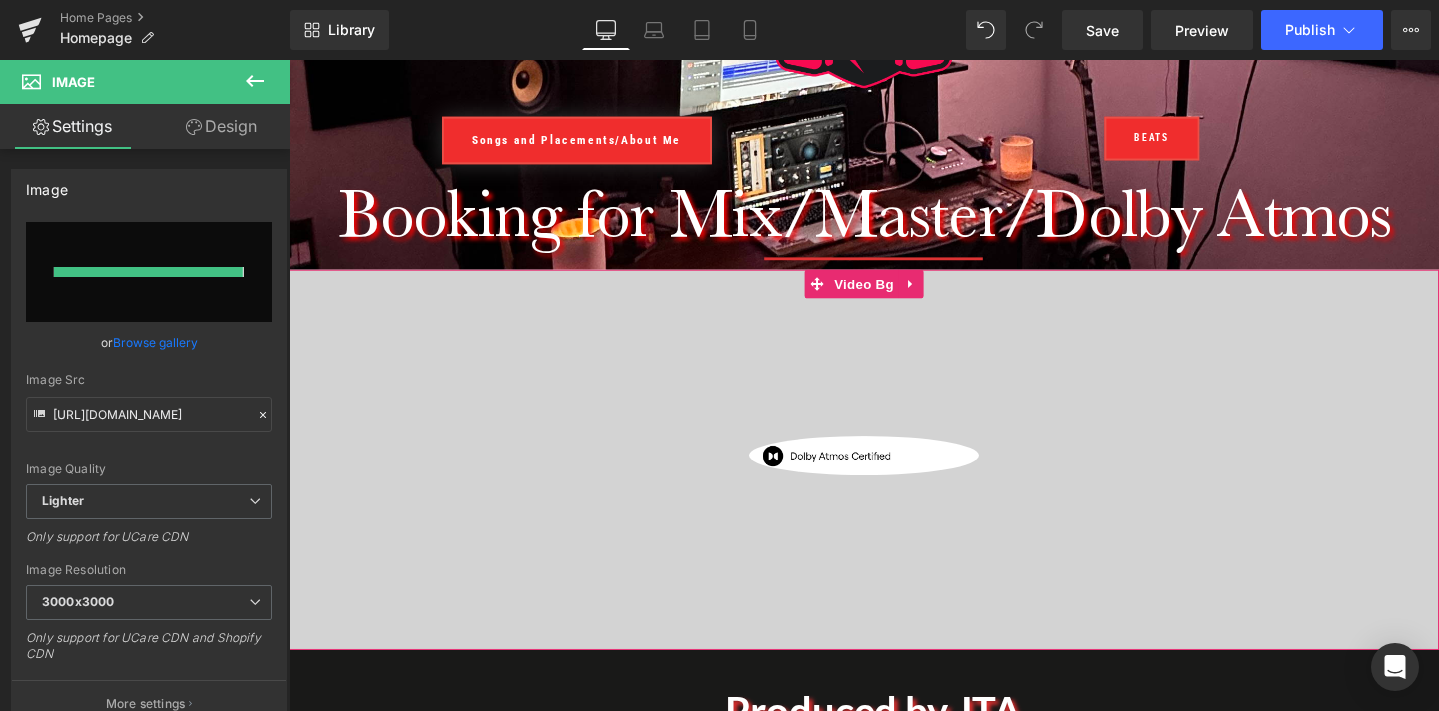 type on "https://ucarecdn.com/2282c968-6078-4b6f-89f6-b78666d7a7f4/-/format/auto/-/preview/3000x3000/-/quality/lighter/IMG_0714.jpg" 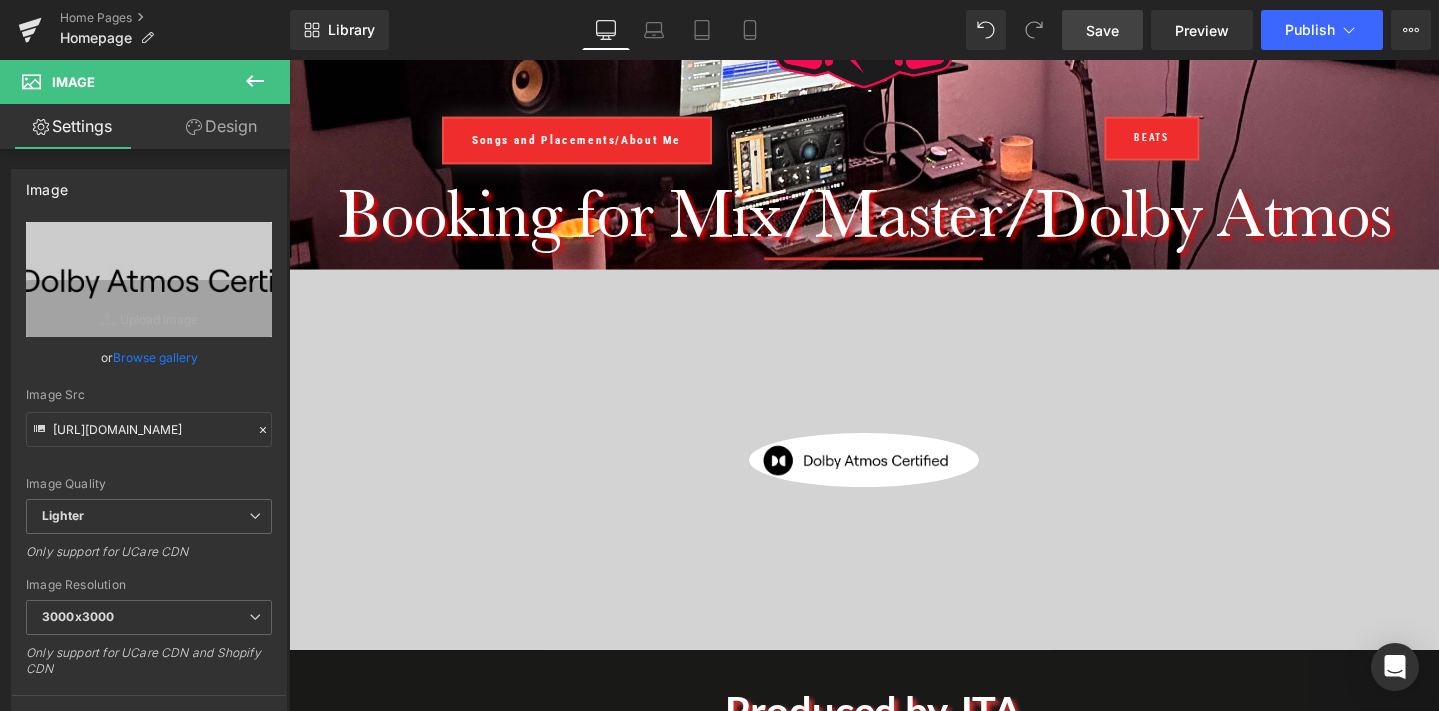 click on "Save" at bounding box center (1102, 30) 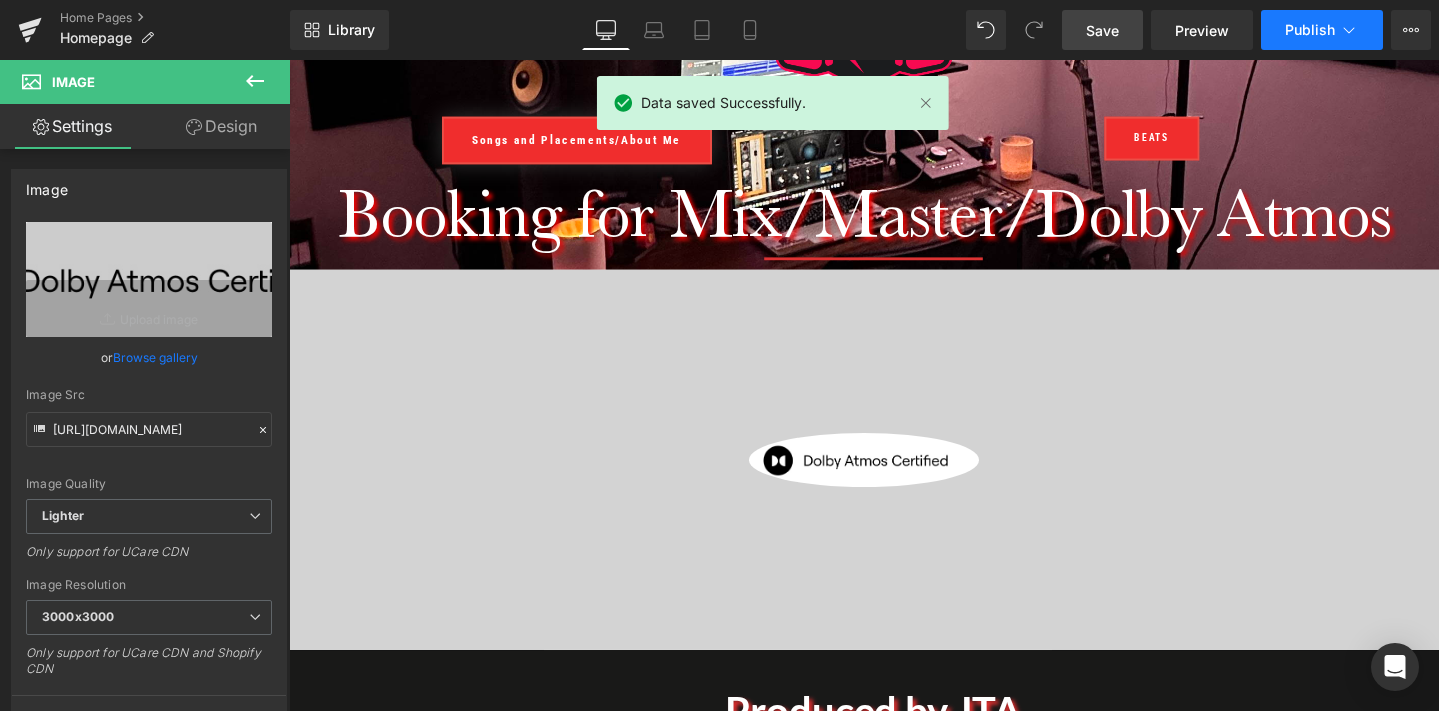 click on "Publish" at bounding box center (1310, 30) 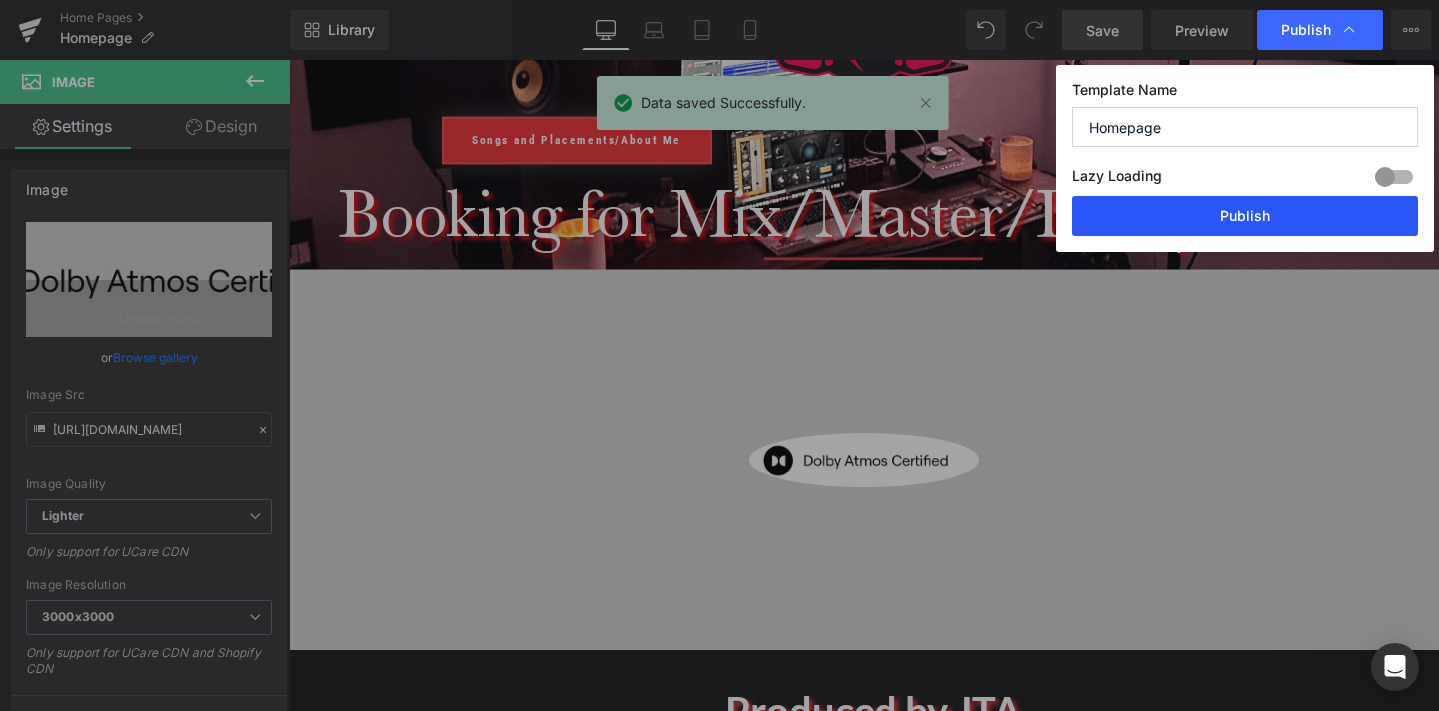 click on "Publish" at bounding box center (1245, 216) 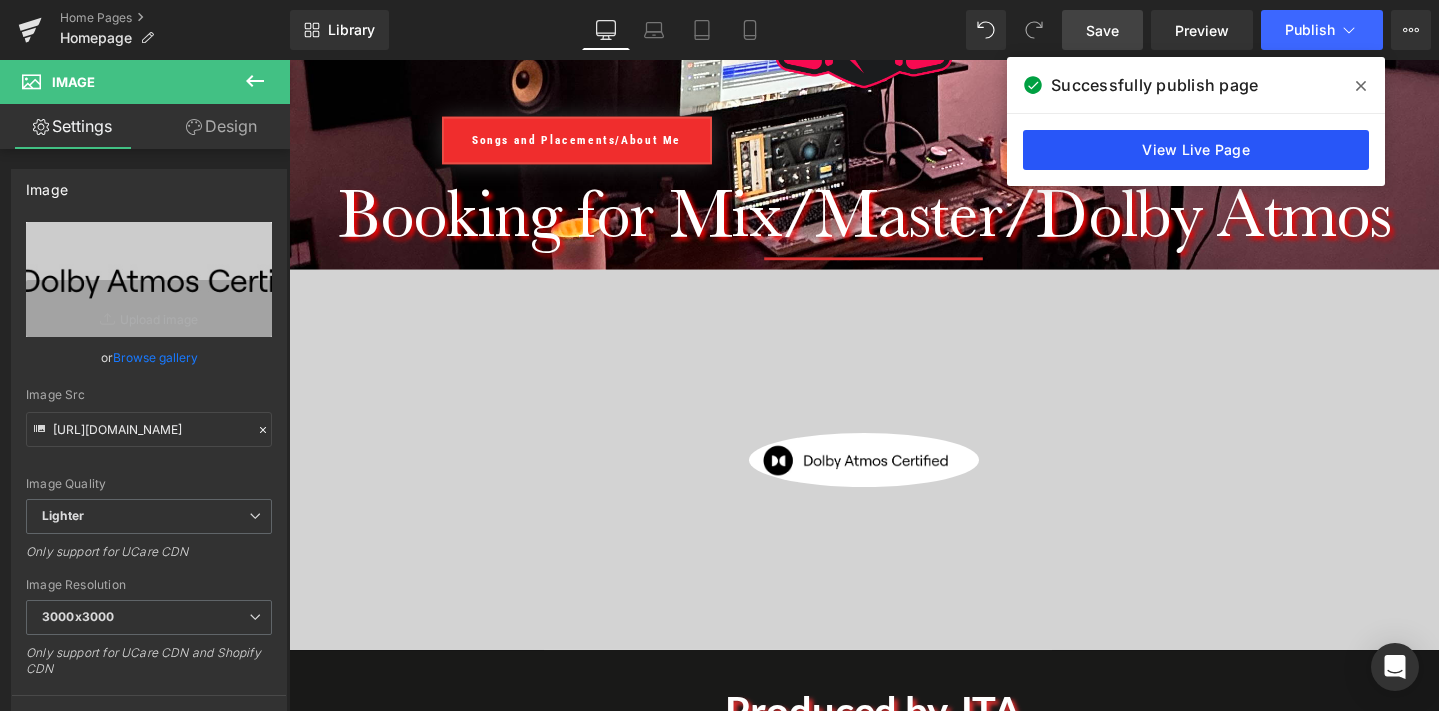 click on "View Live Page" at bounding box center (1196, 150) 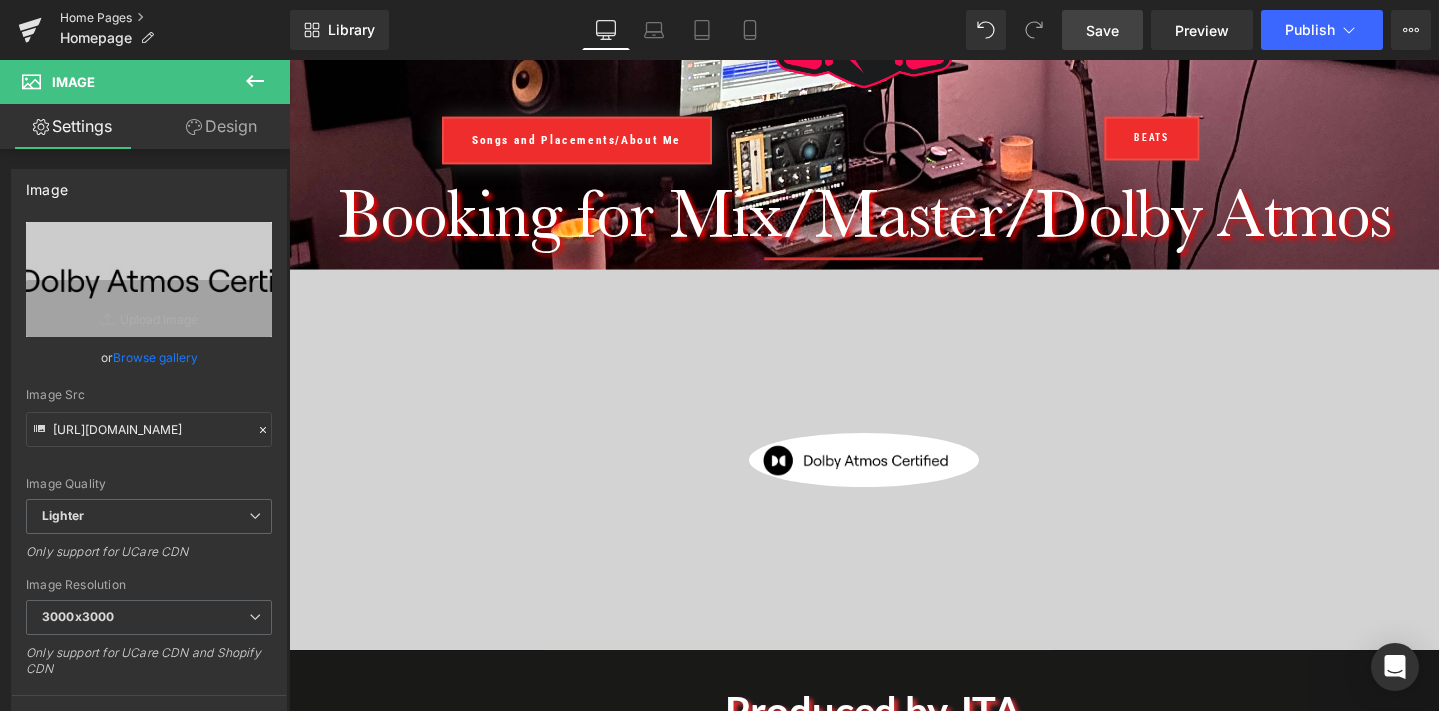 click on "Home Pages" at bounding box center [175, 18] 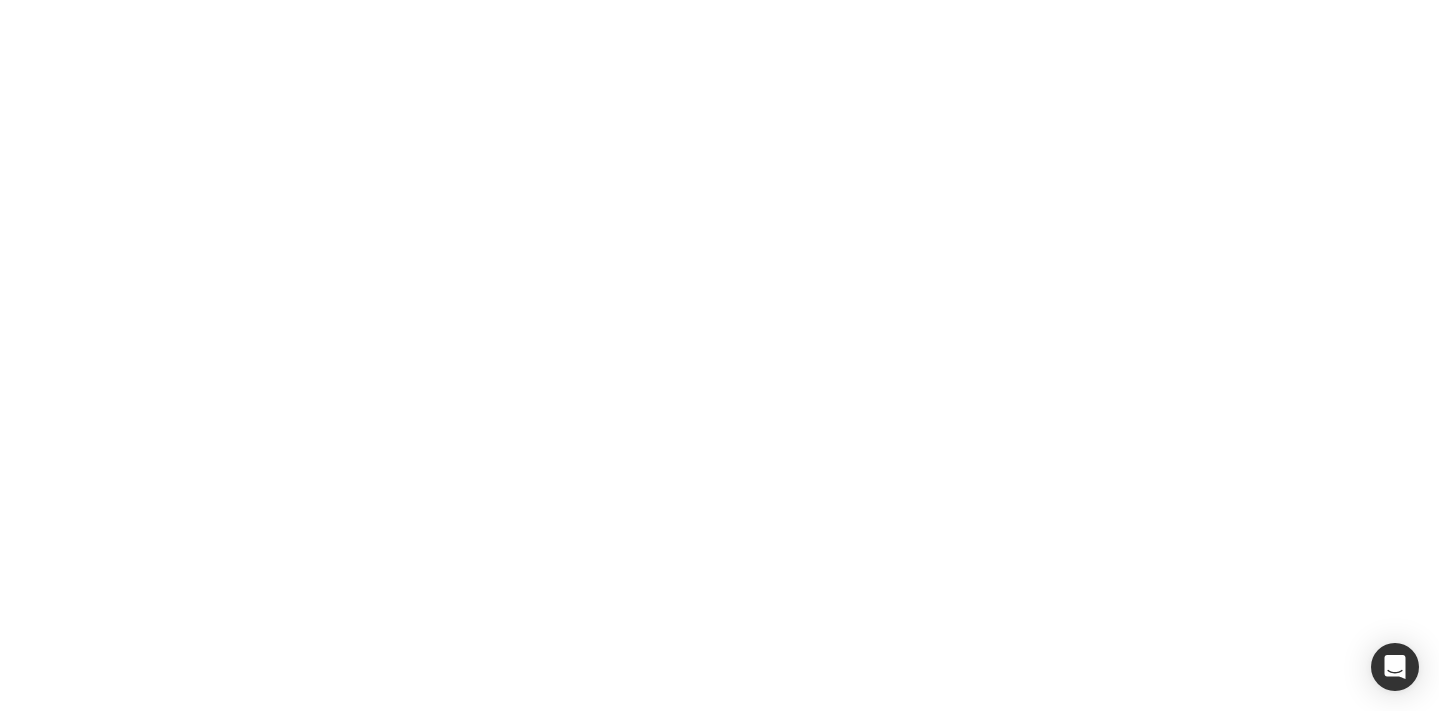 scroll, scrollTop: 0, scrollLeft: 0, axis: both 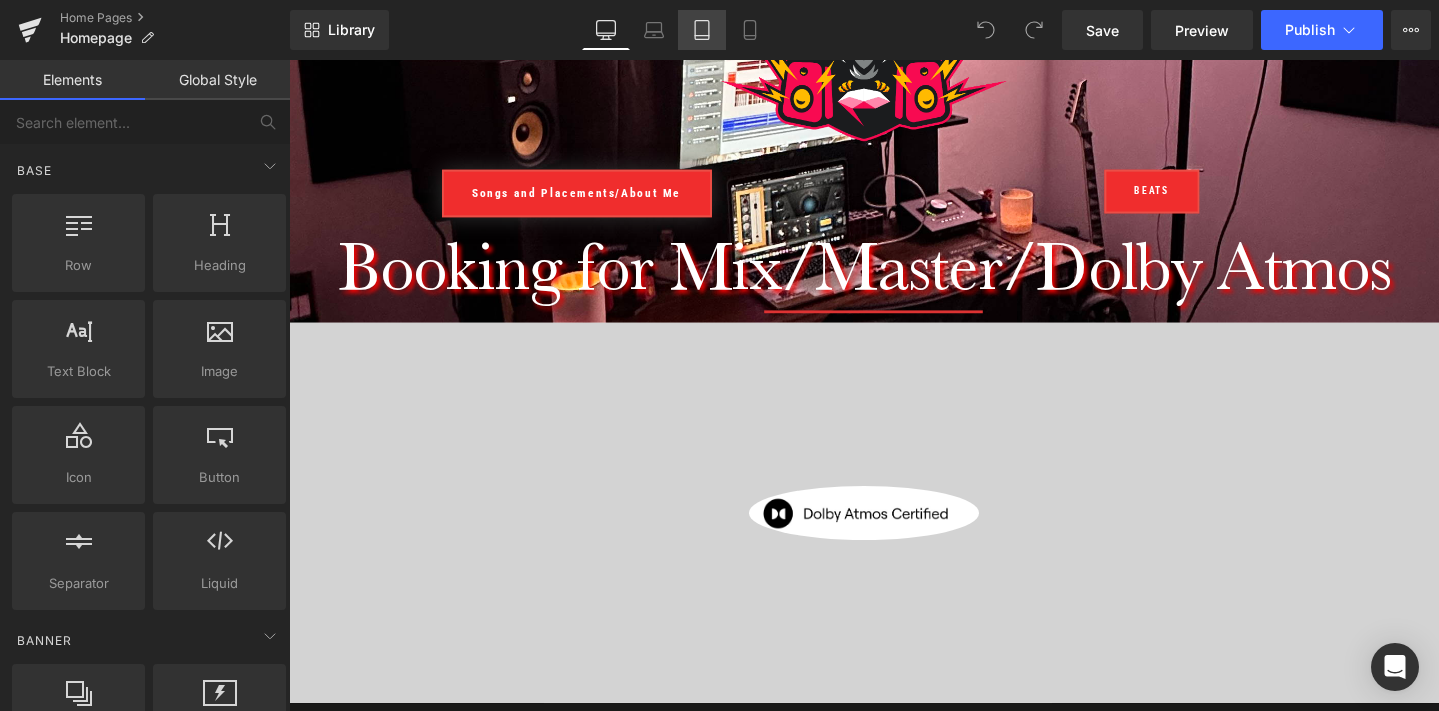 click 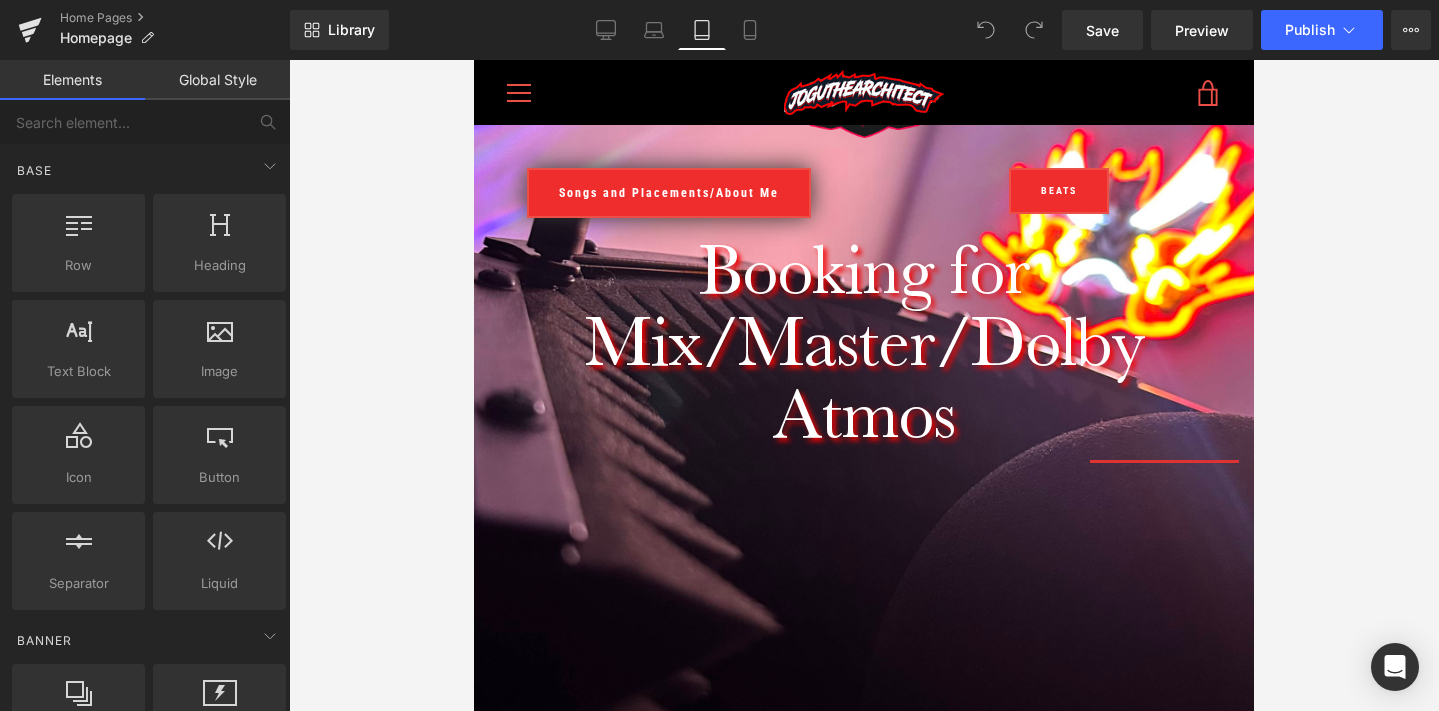 scroll, scrollTop: 417, scrollLeft: 0, axis: vertical 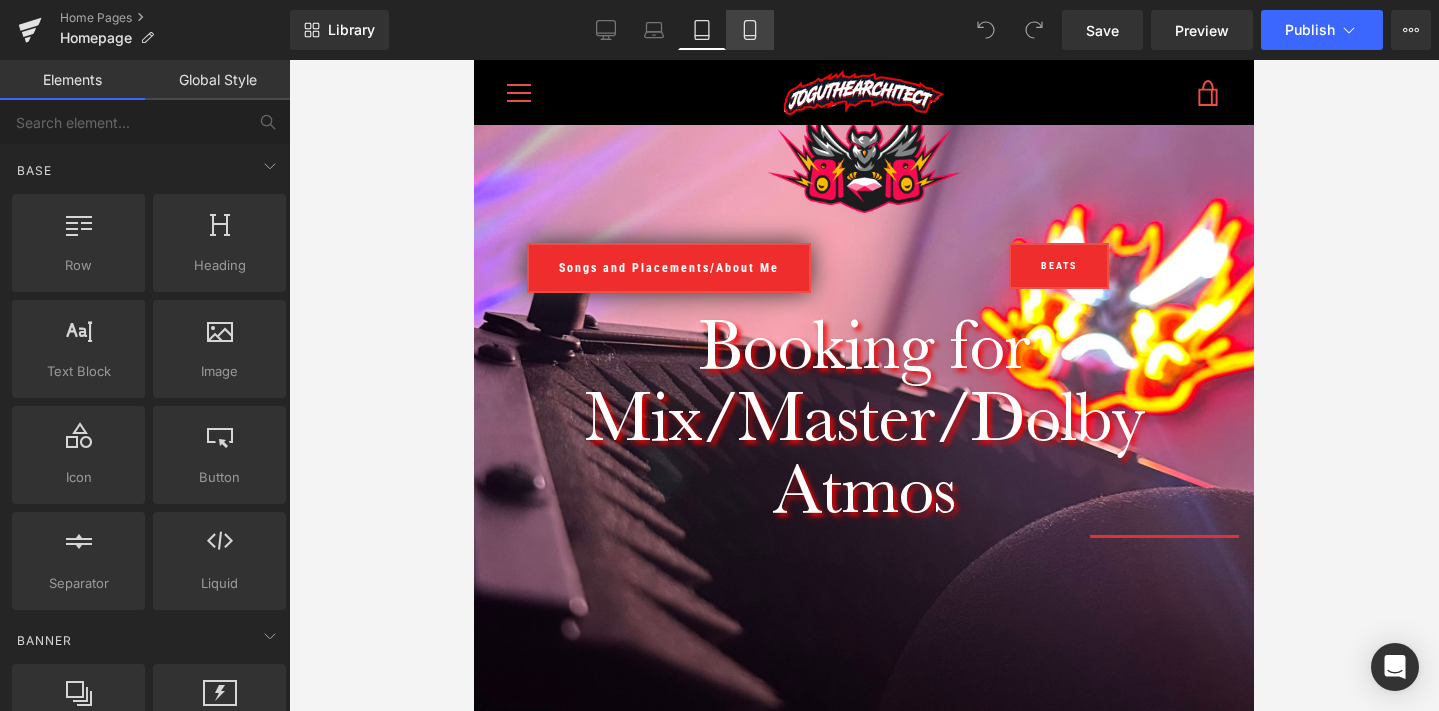 click 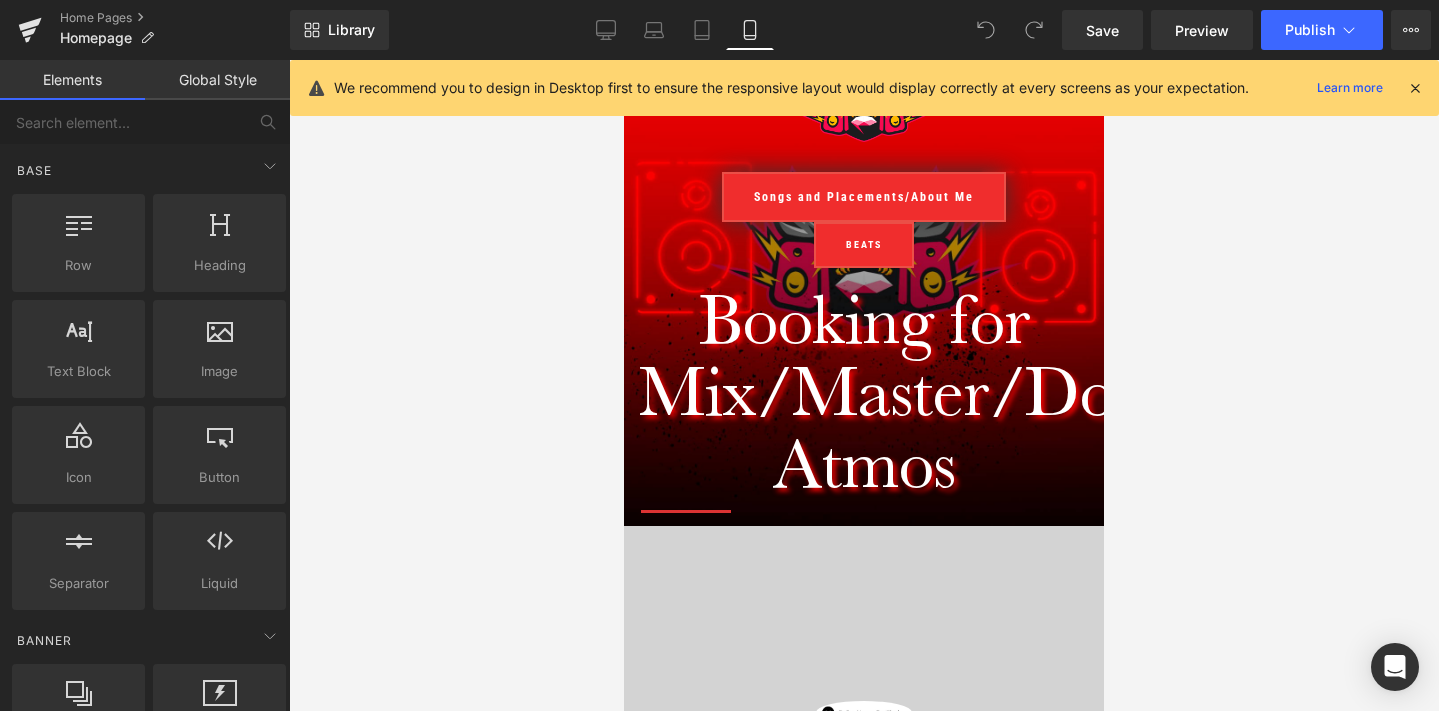 scroll, scrollTop: 397, scrollLeft: 0, axis: vertical 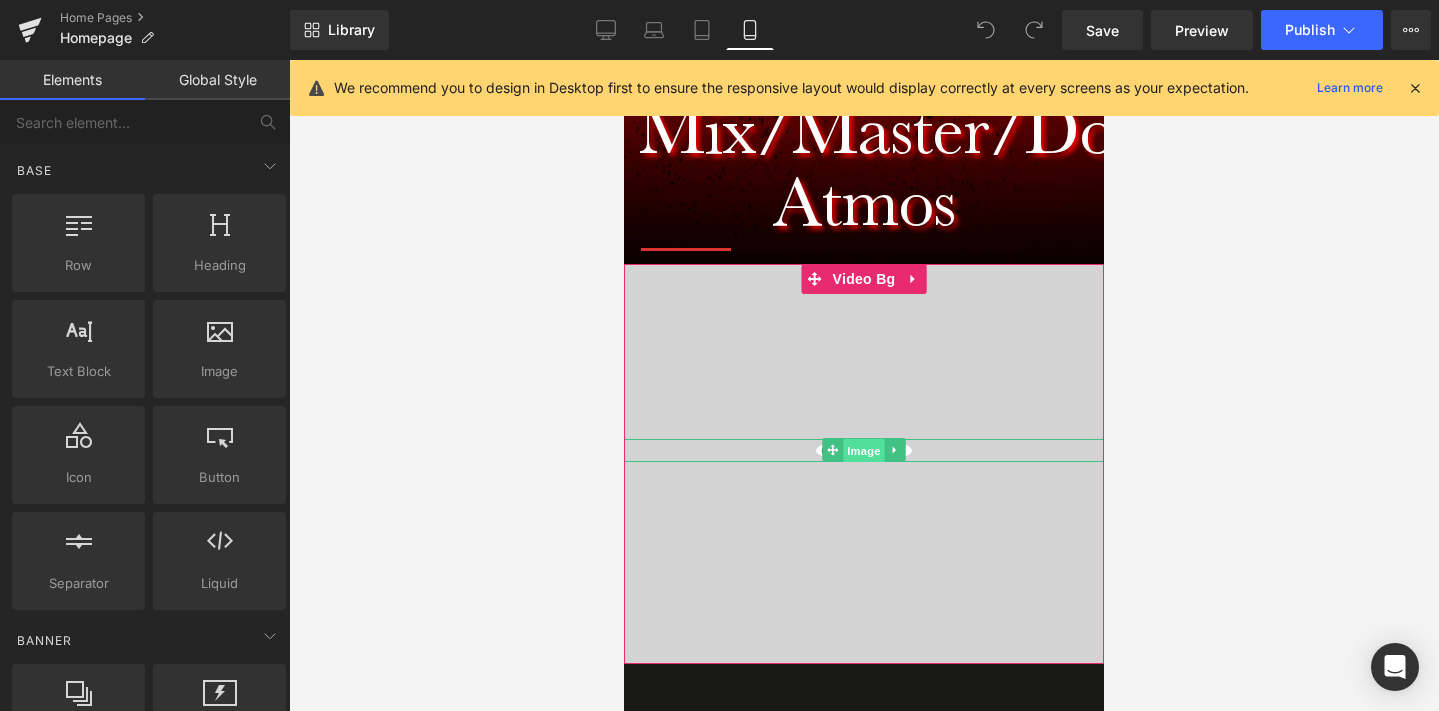 click on "Image" at bounding box center (864, 451) 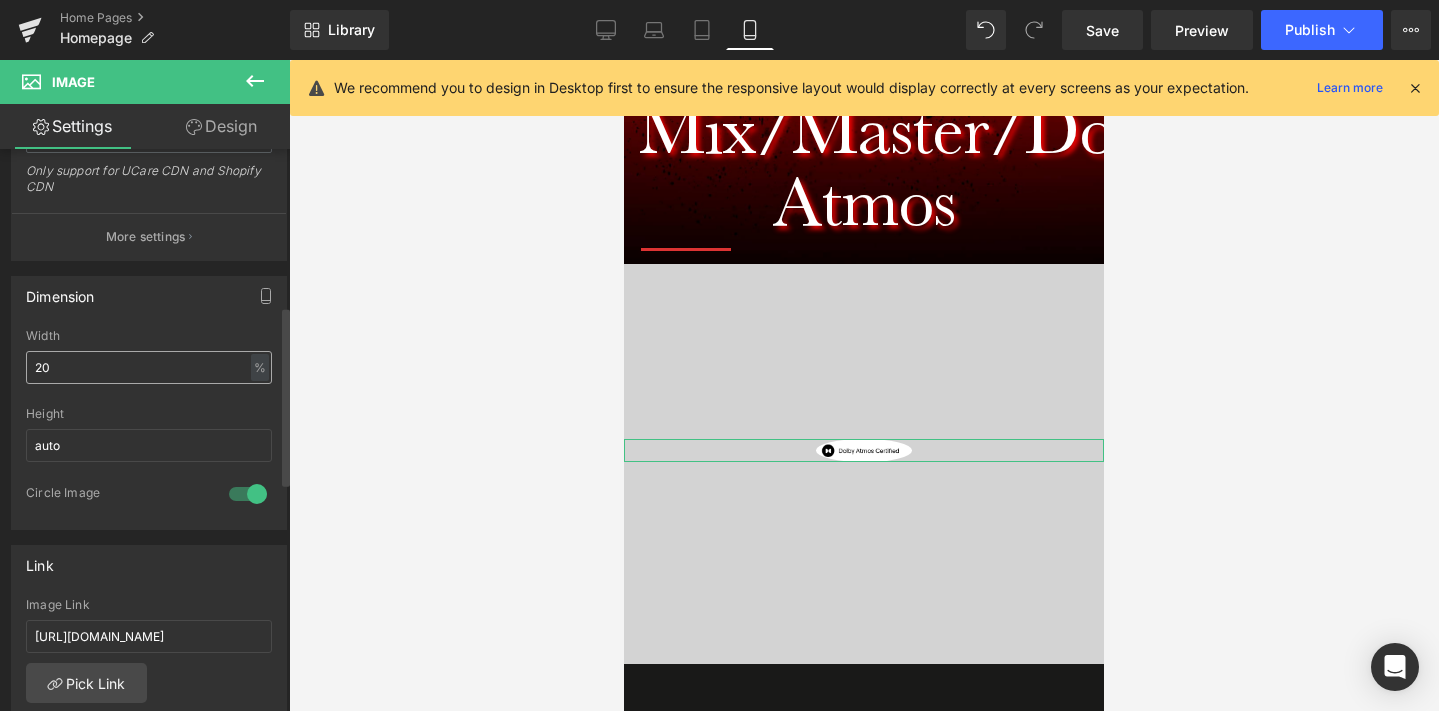 scroll, scrollTop: 455, scrollLeft: 0, axis: vertical 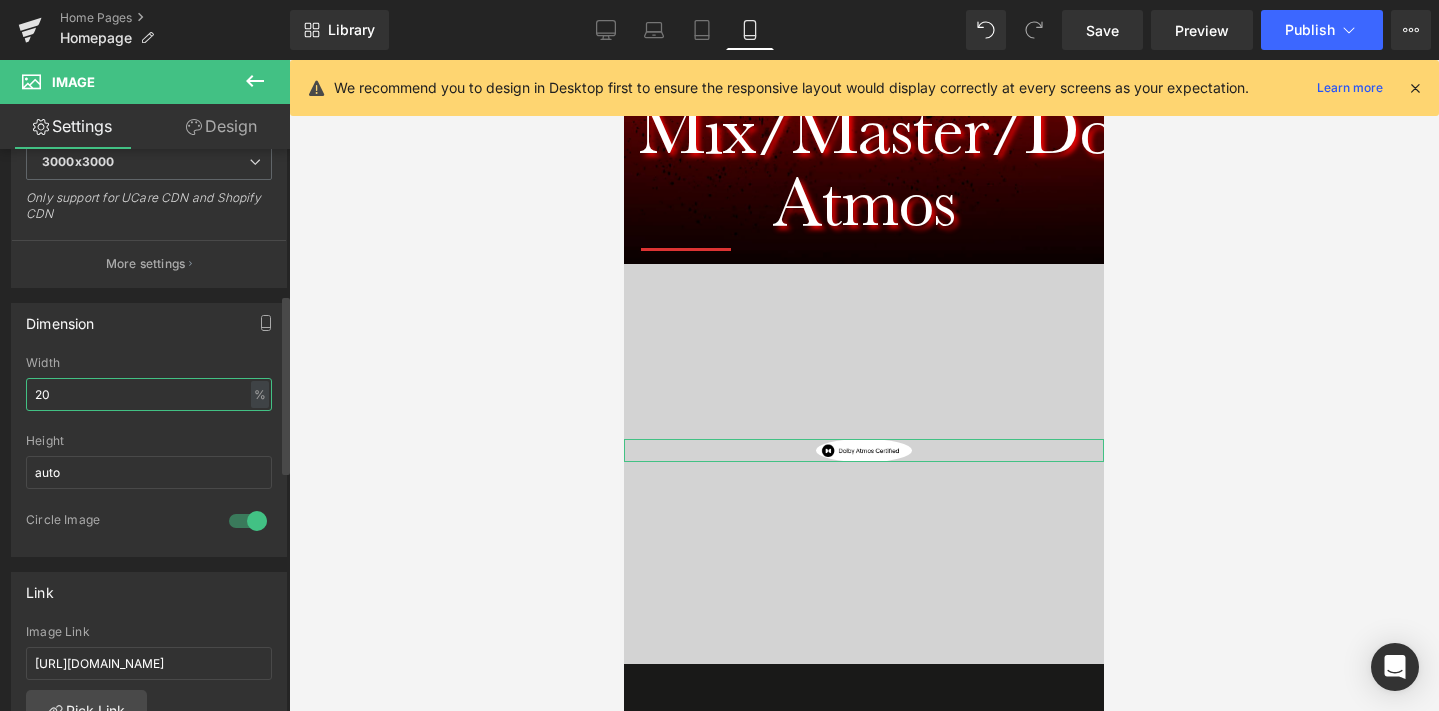 click on "20" at bounding box center [149, 394] 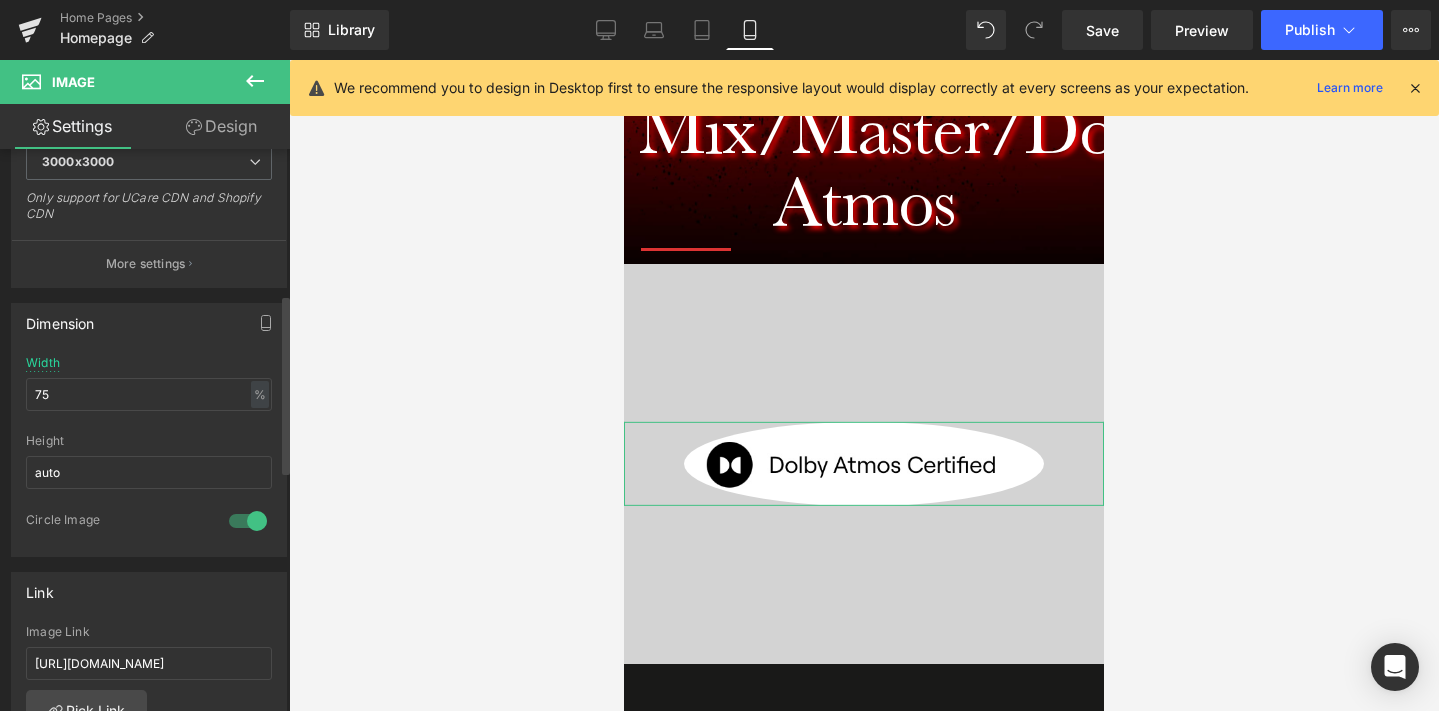click on "Width 75 % % px" at bounding box center [149, 395] 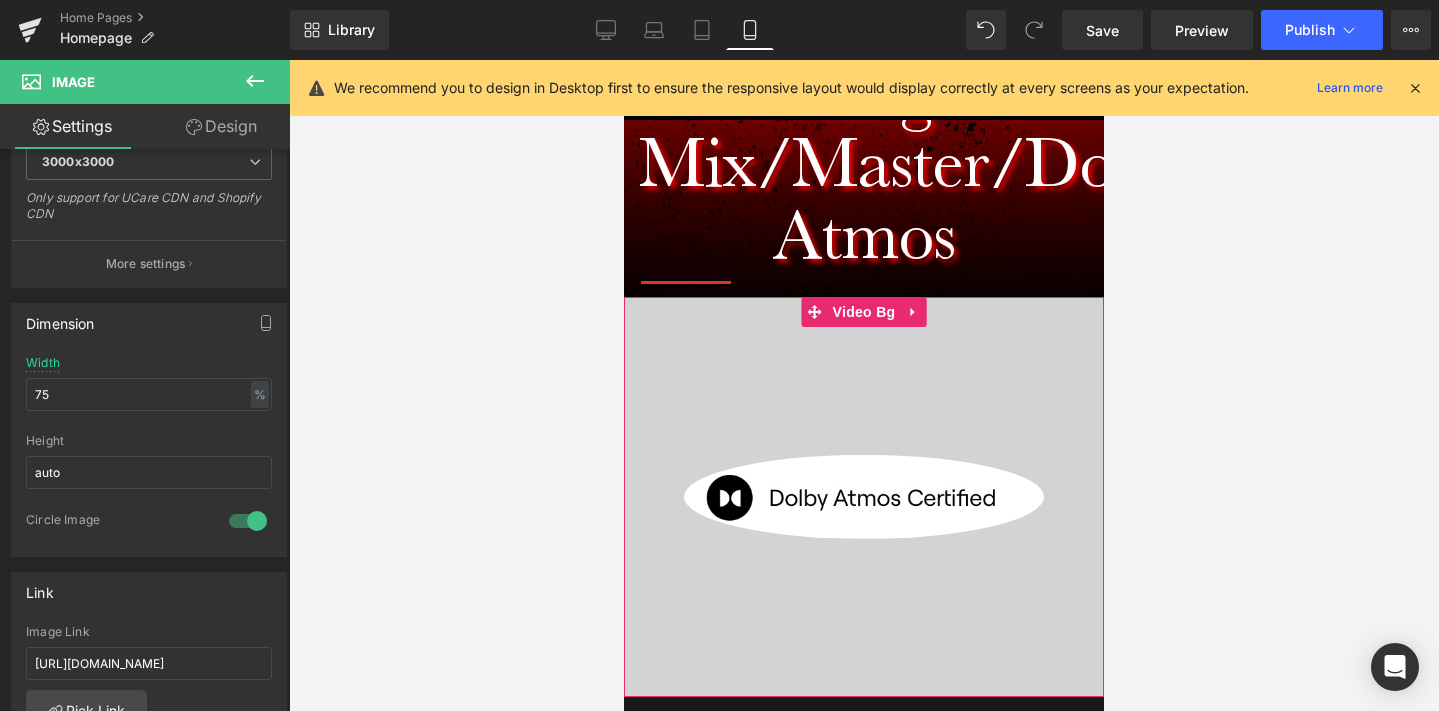 scroll, scrollTop: 361, scrollLeft: 0, axis: vertical 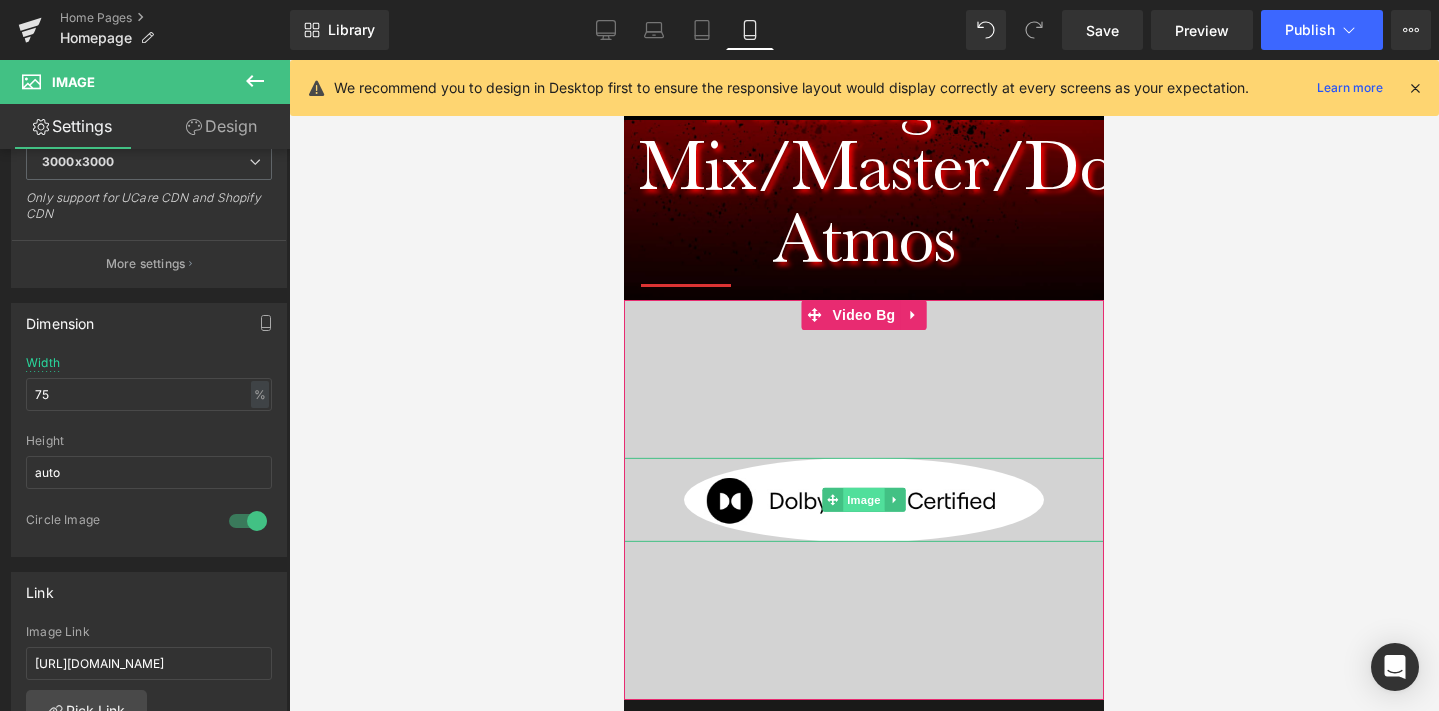 click on "Image" at bounding box center (864, 500) 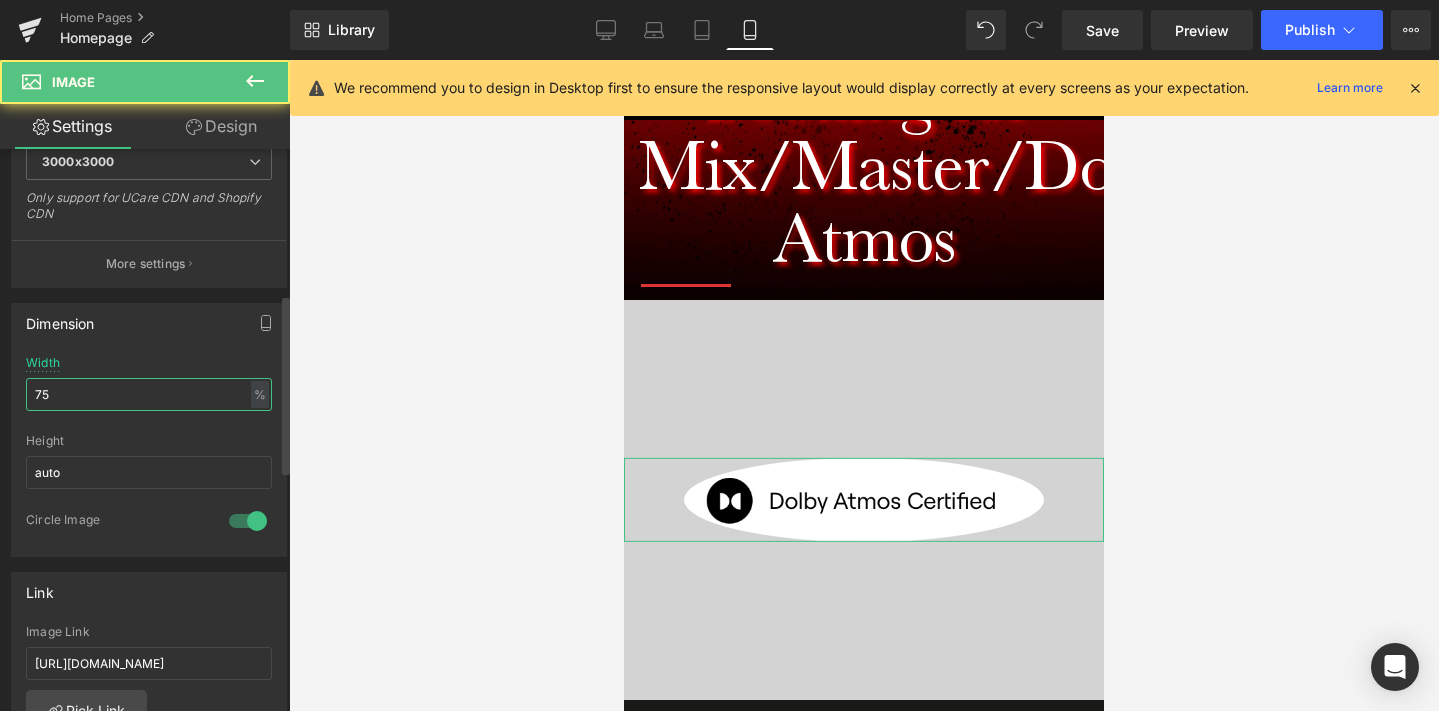click on "75" at bounding box center [149, 394] 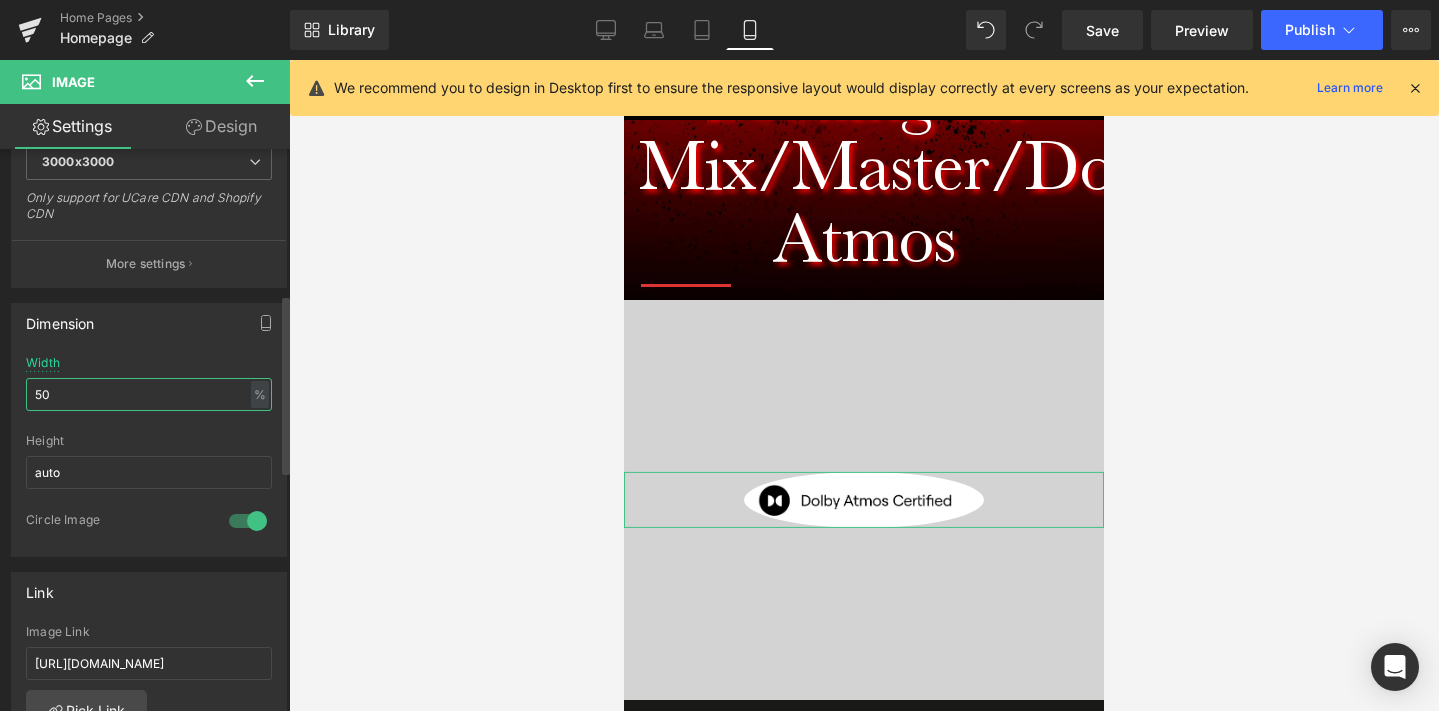 type on "50" 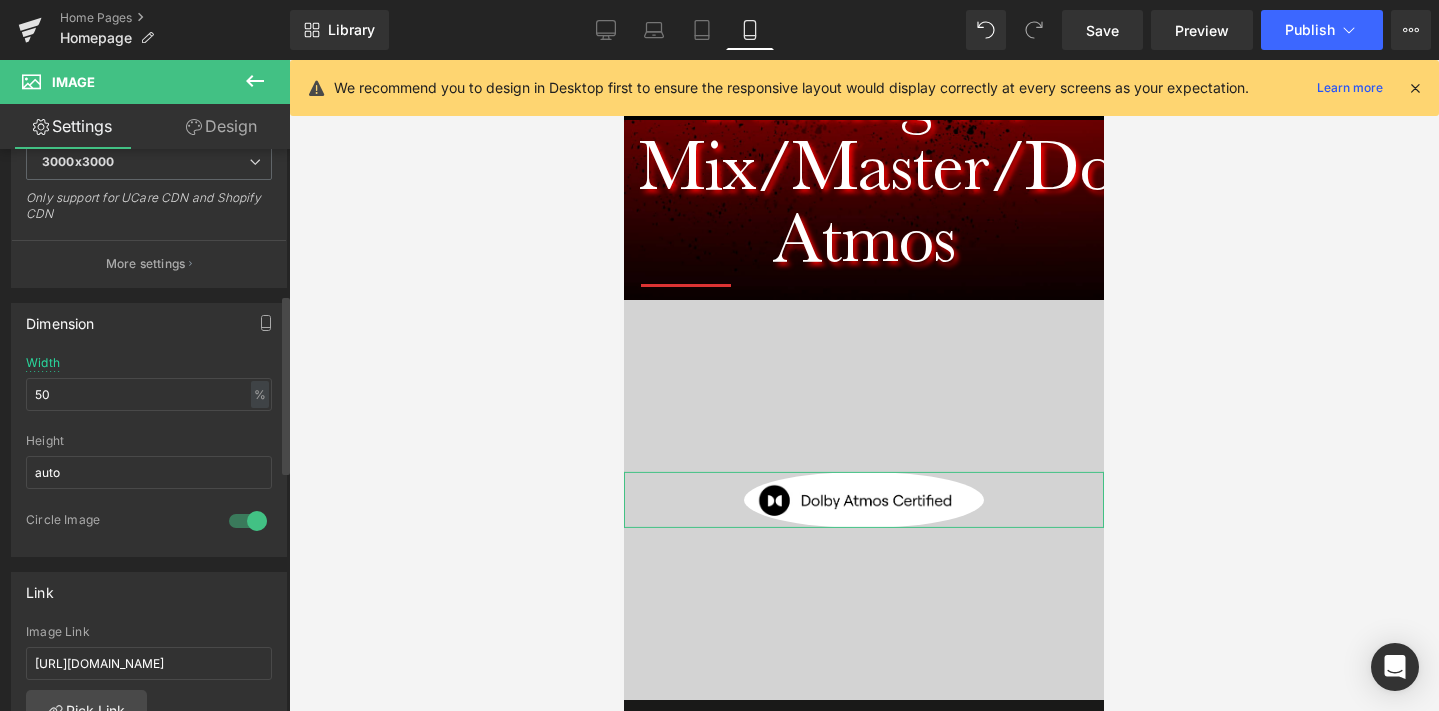 click on "Height" at bounding box center [149, 441] 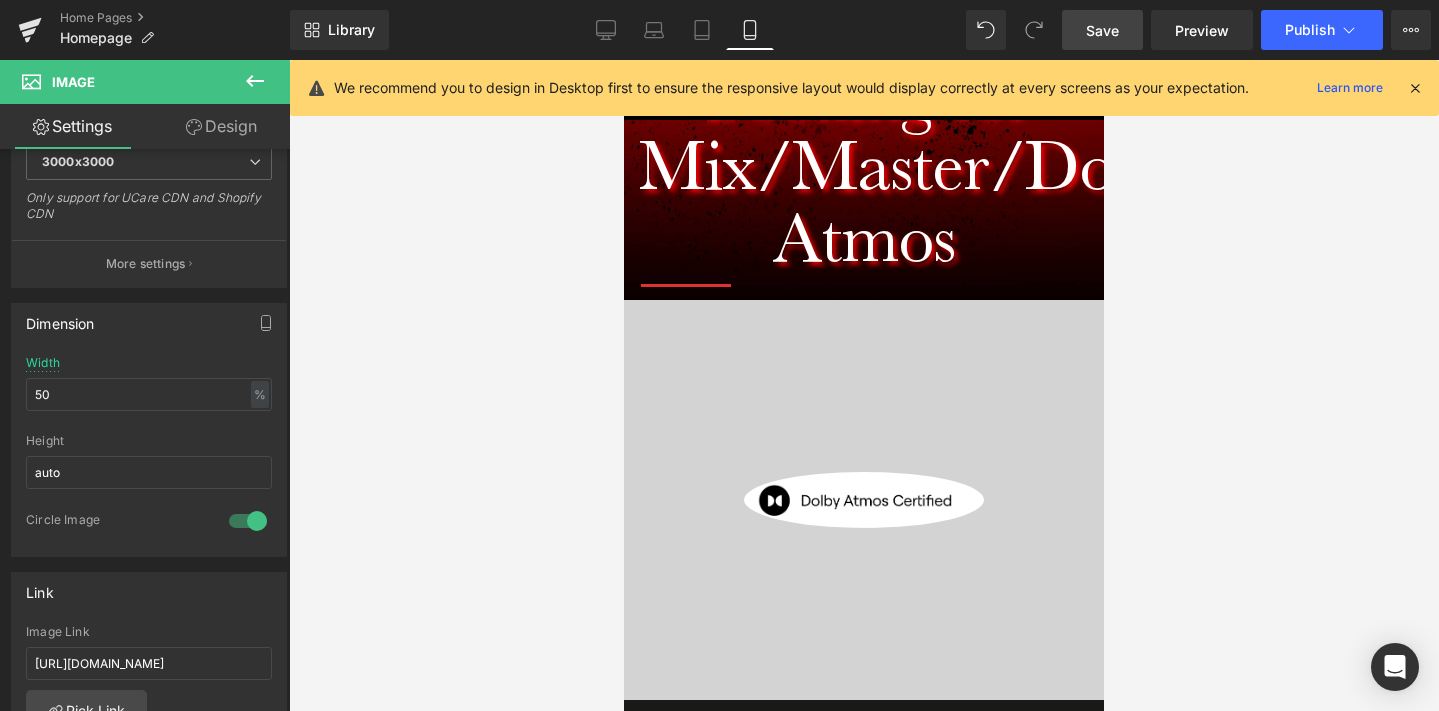 click on "Save" at bounding box center (1102, 30) 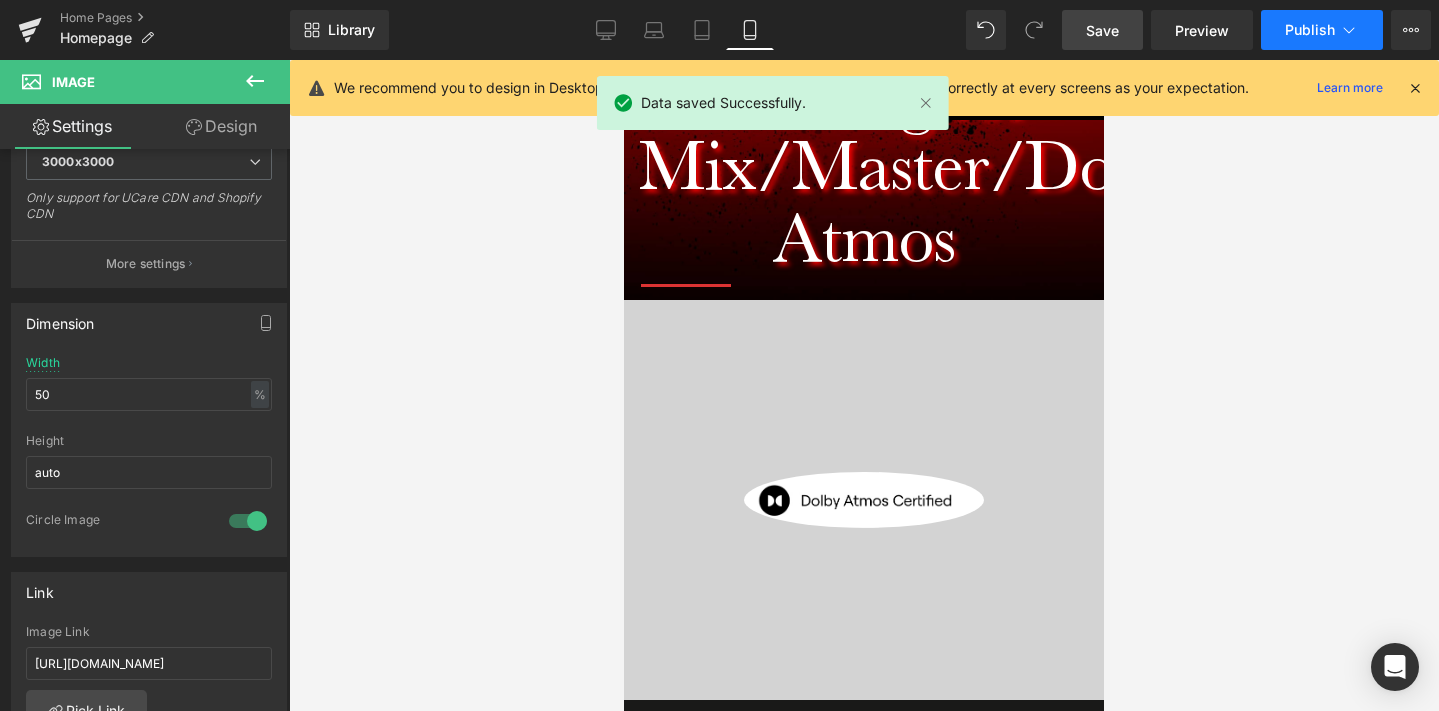 click on "Publish" at bounding box center (1322, 30) 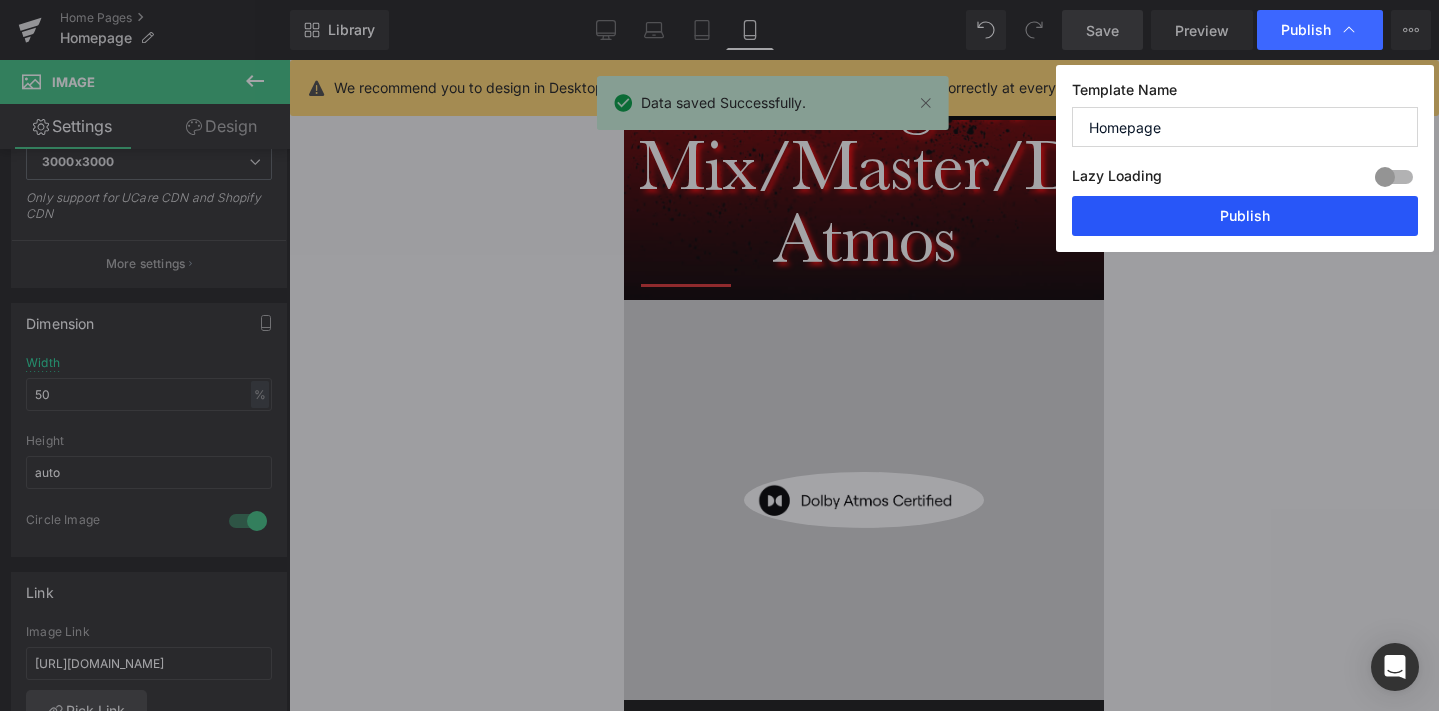 click on "Publish" at bounding box center [1245, 216] 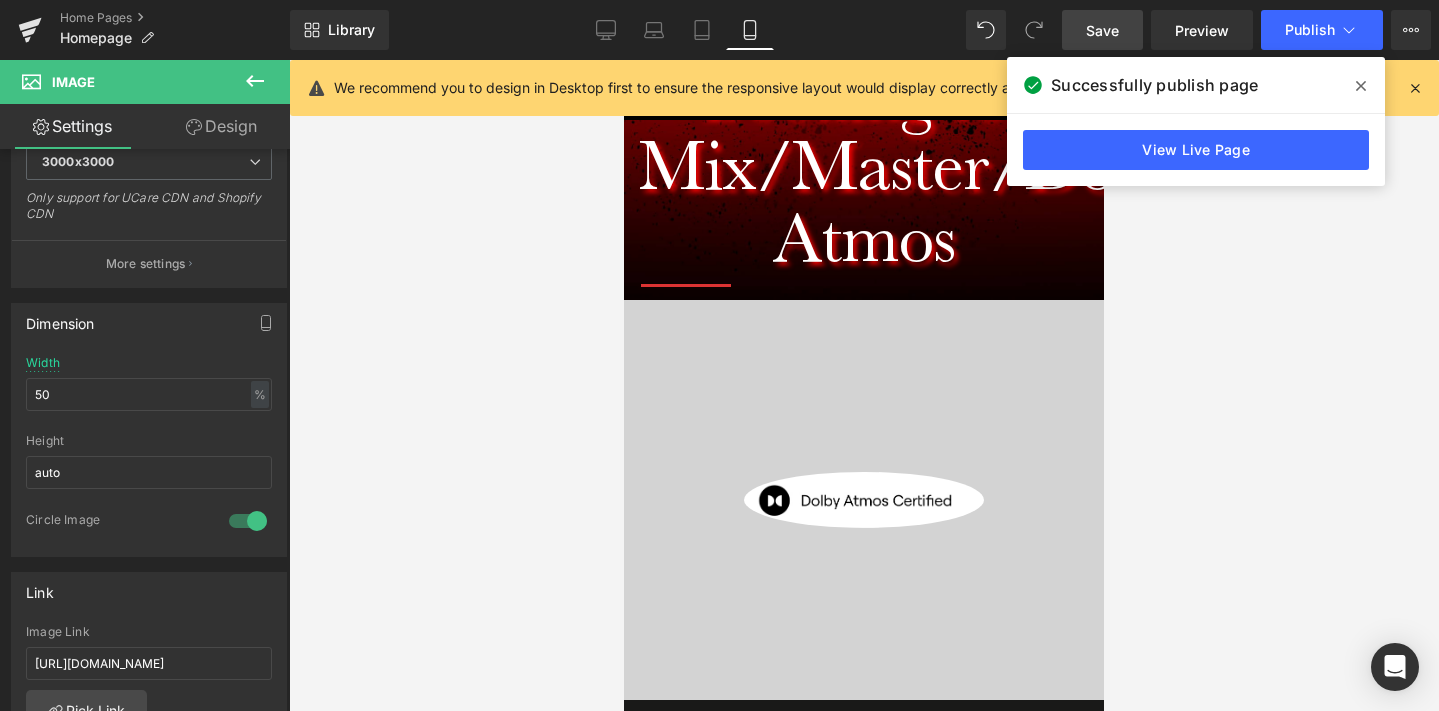 click at bounding box center [1361, 86] 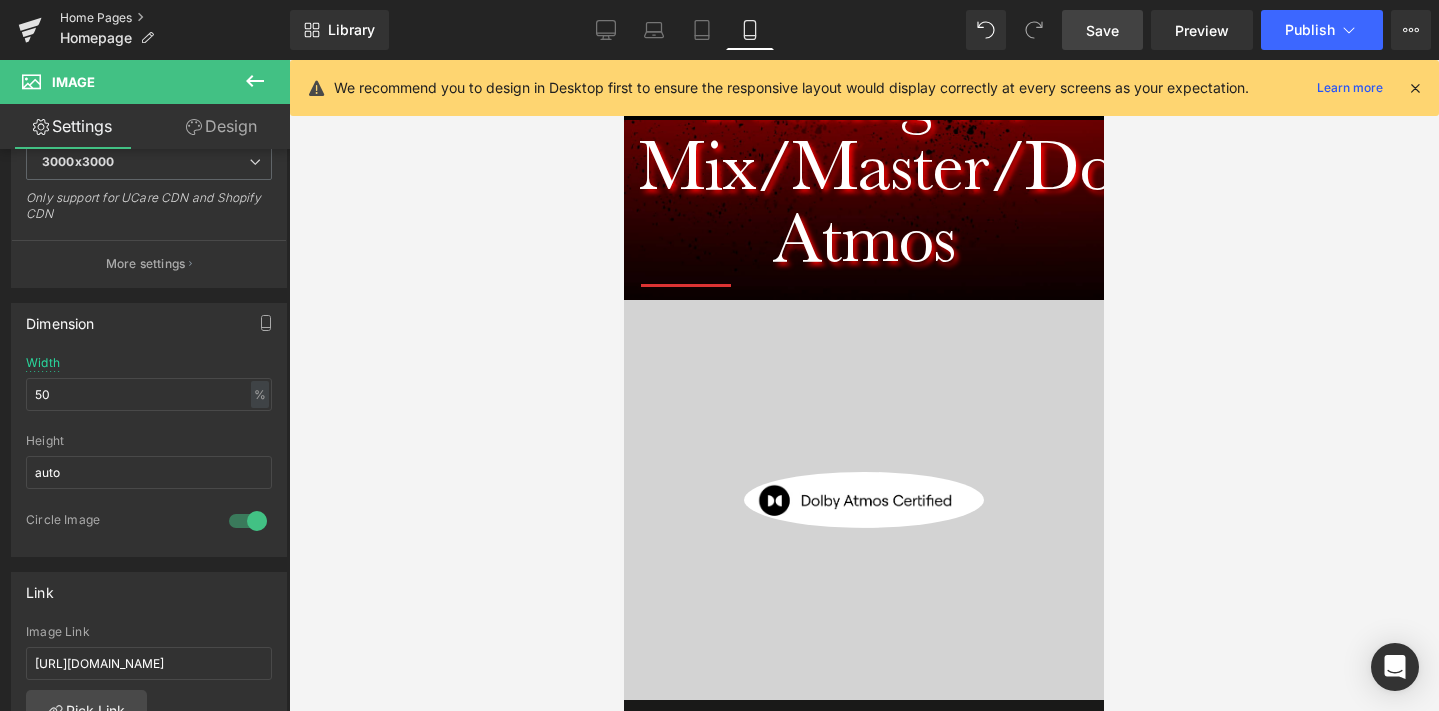 click on "Home Pages" at bounding box center [175, 18] 